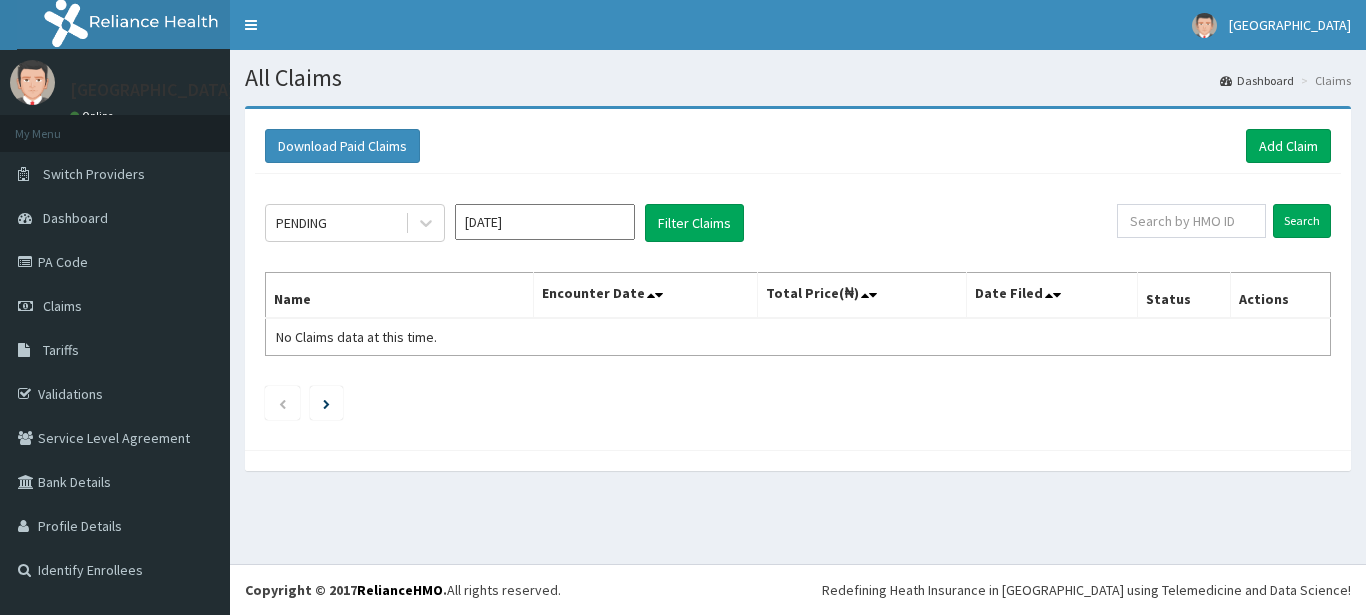 scroll, scrollTop: 0, scrollLeft: 0, axis: both 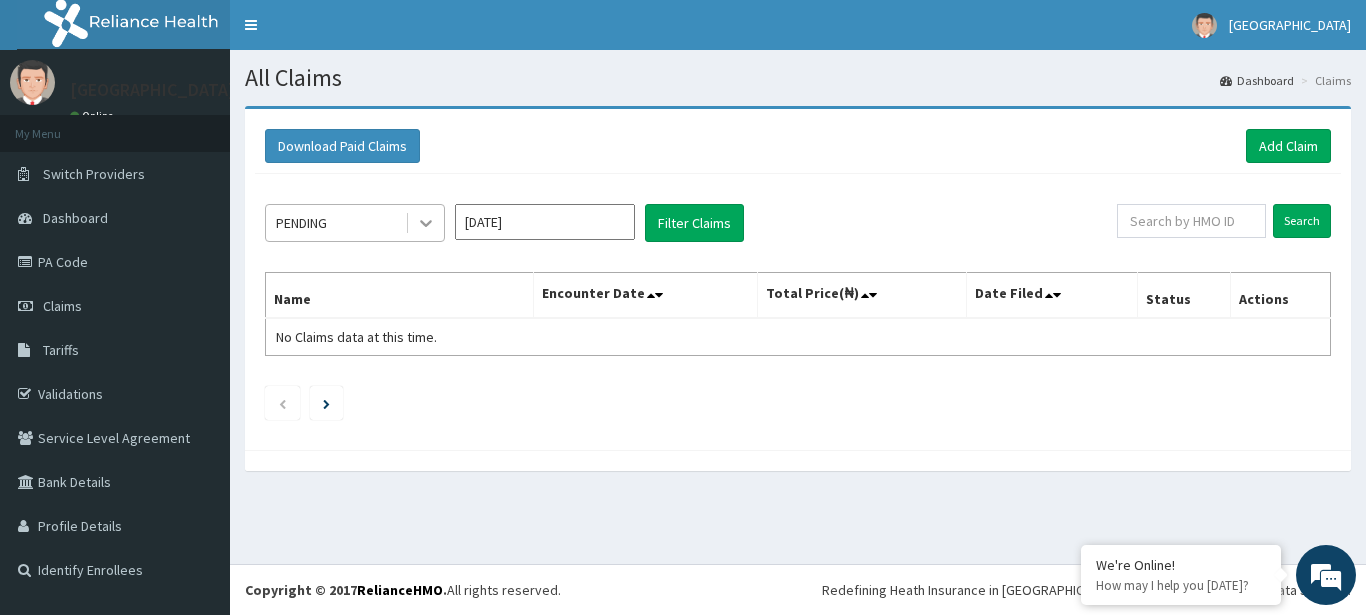 click 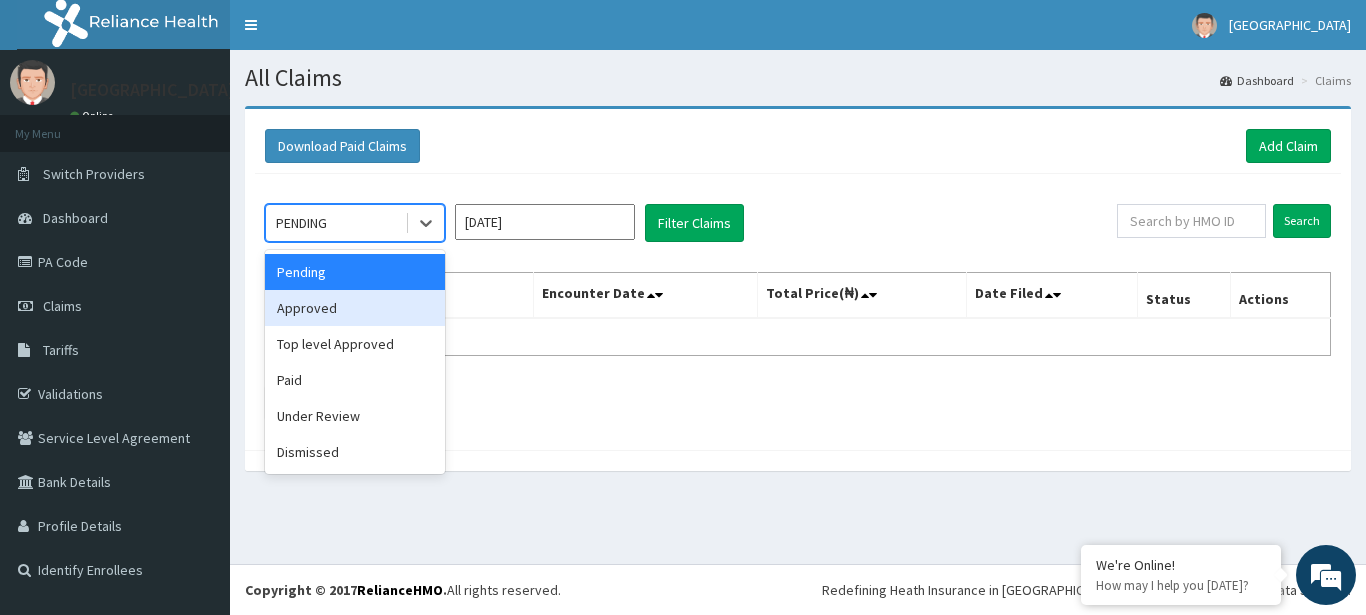 click on "Approved" at bounding box center (355, 308) 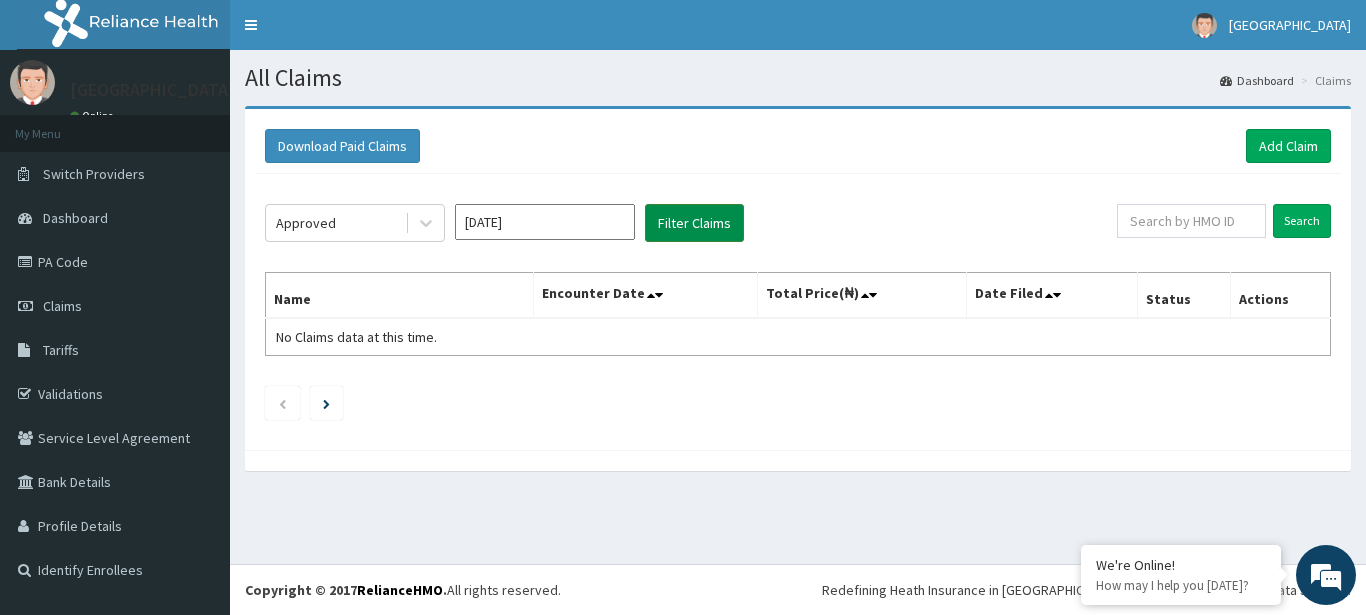click on "Filter Claims" at bounding box center [694, 223] 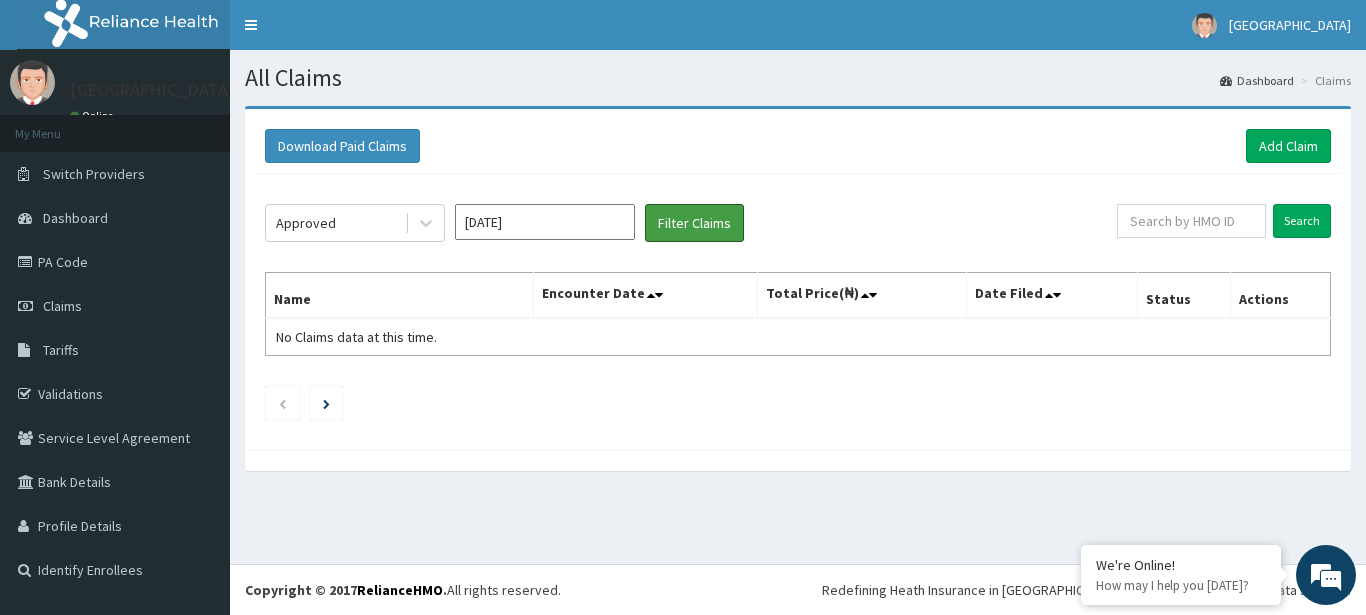 scroll, scrollTop: 0, scrollLeft: 0, axis: both 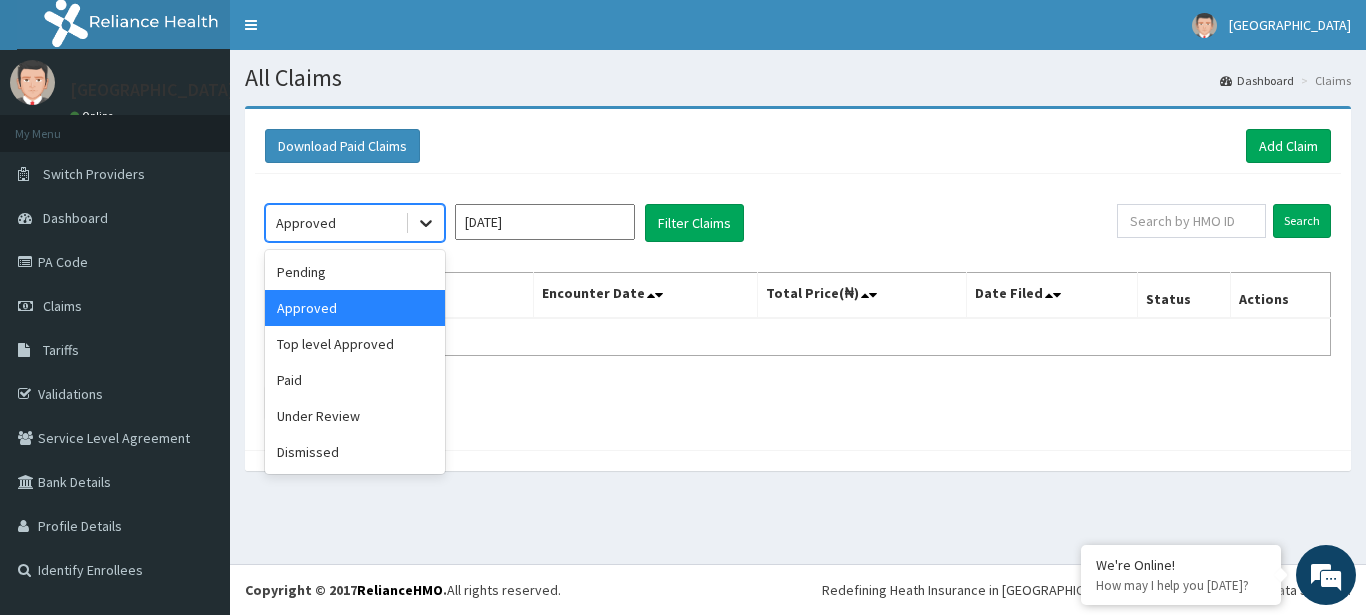 click 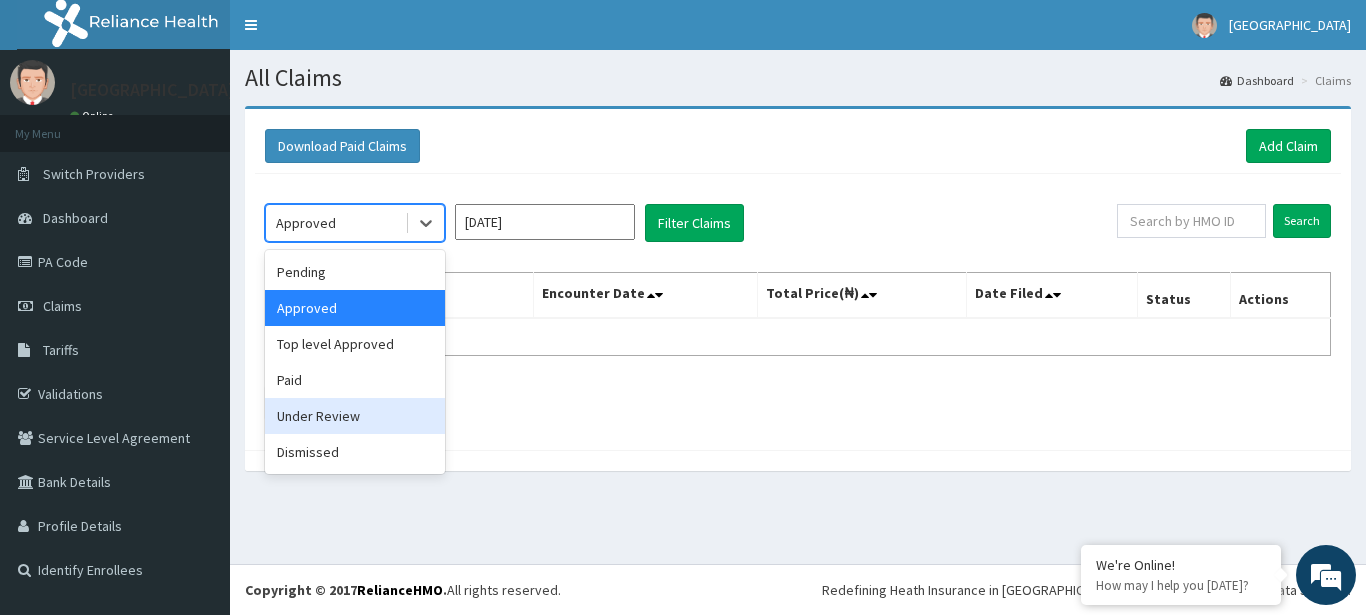 click on "Under Review" at bounding box center (355, 416) 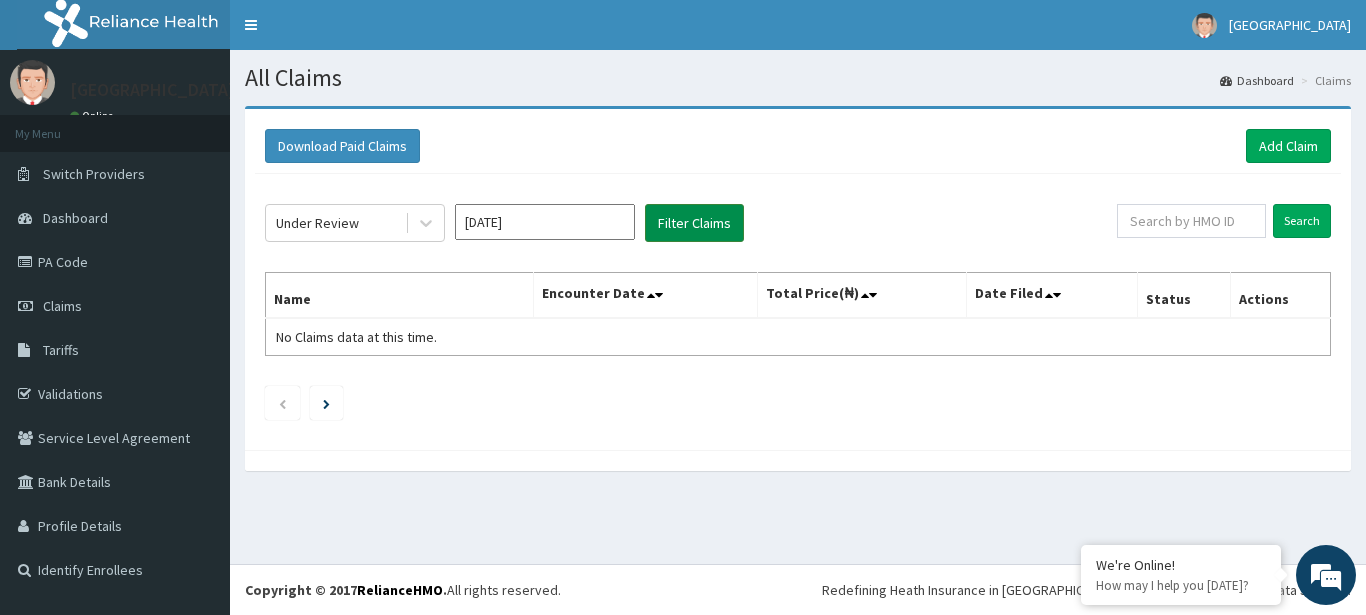 click on "Filter Claims" at bounding box center (694, 223) 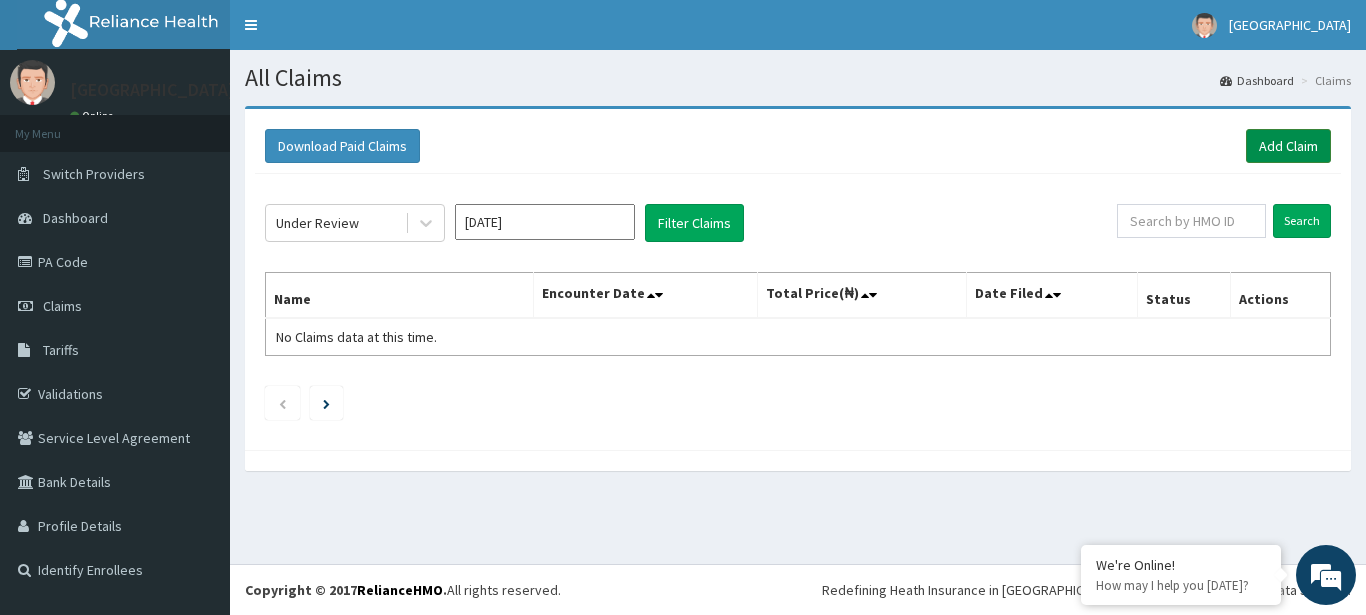 click on "Add Claim" at bounding box center [1288, 146] 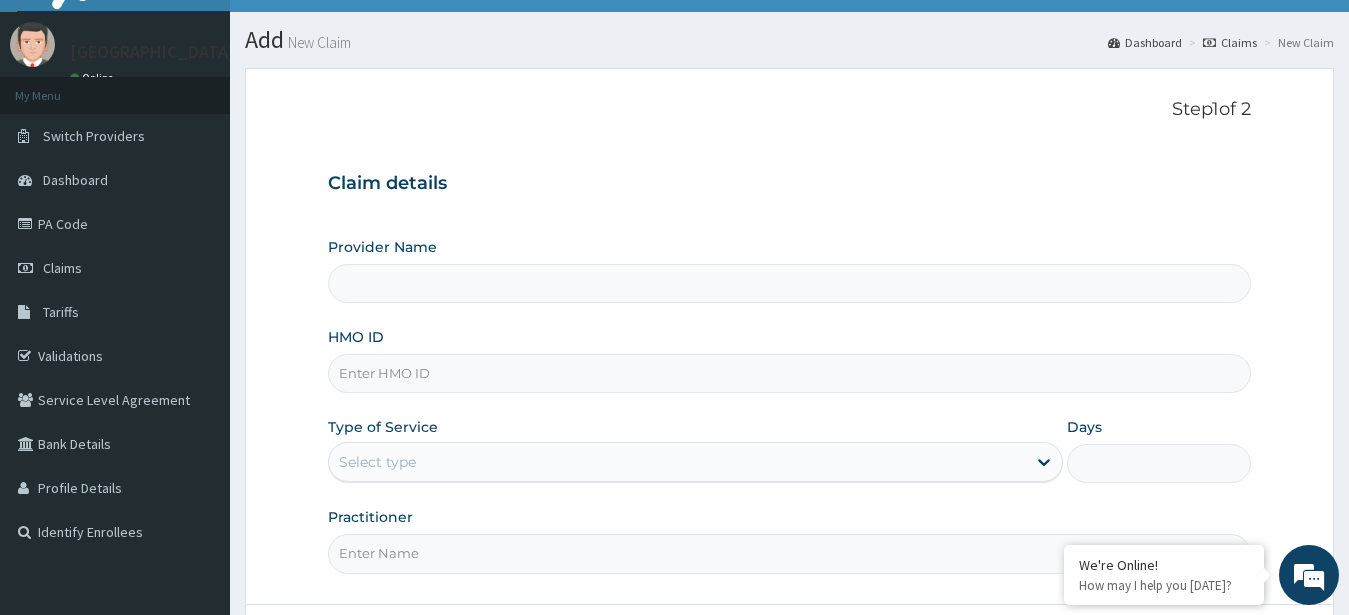 type on "[GEOGRAPHIC_DATA]" 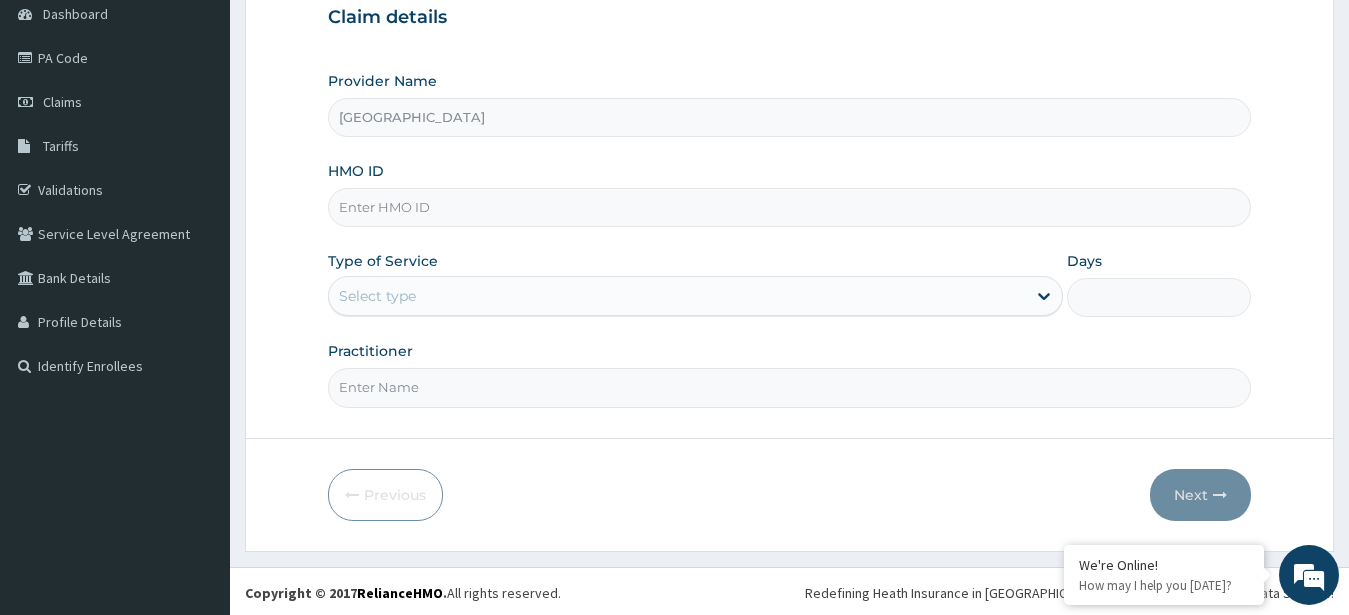 scroll, scrollTop: 207, scrollLeft: 0, axis: vertical 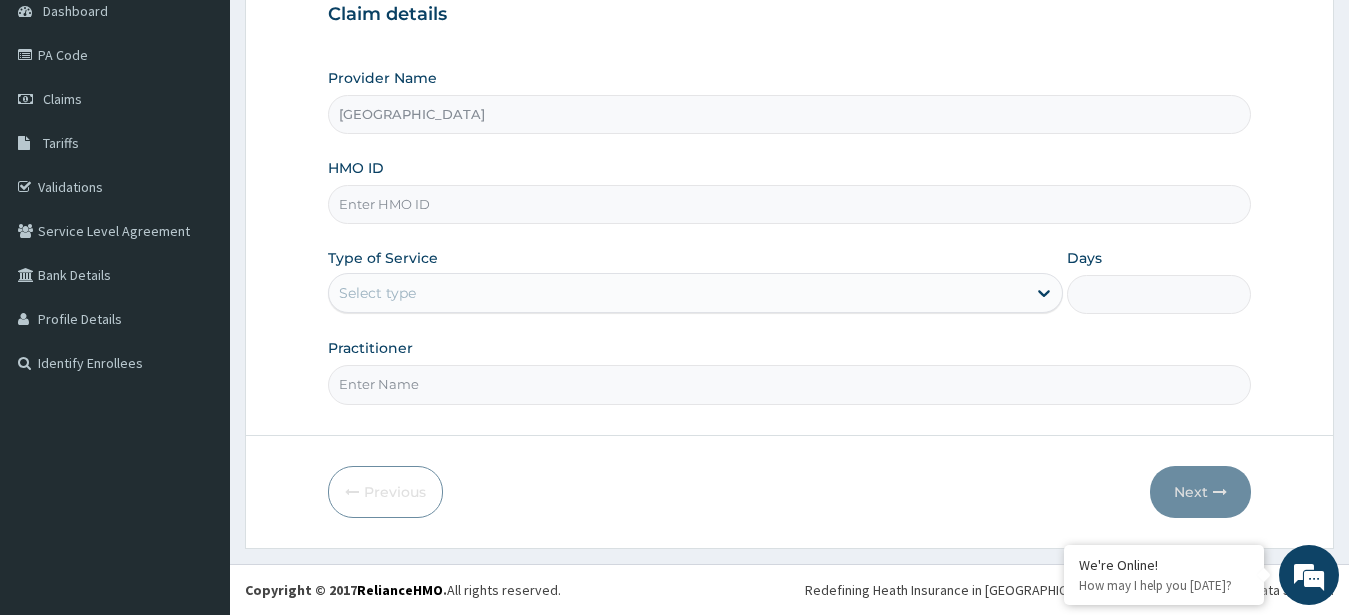 click on "HMO ID" at bounding box center (790, 204) 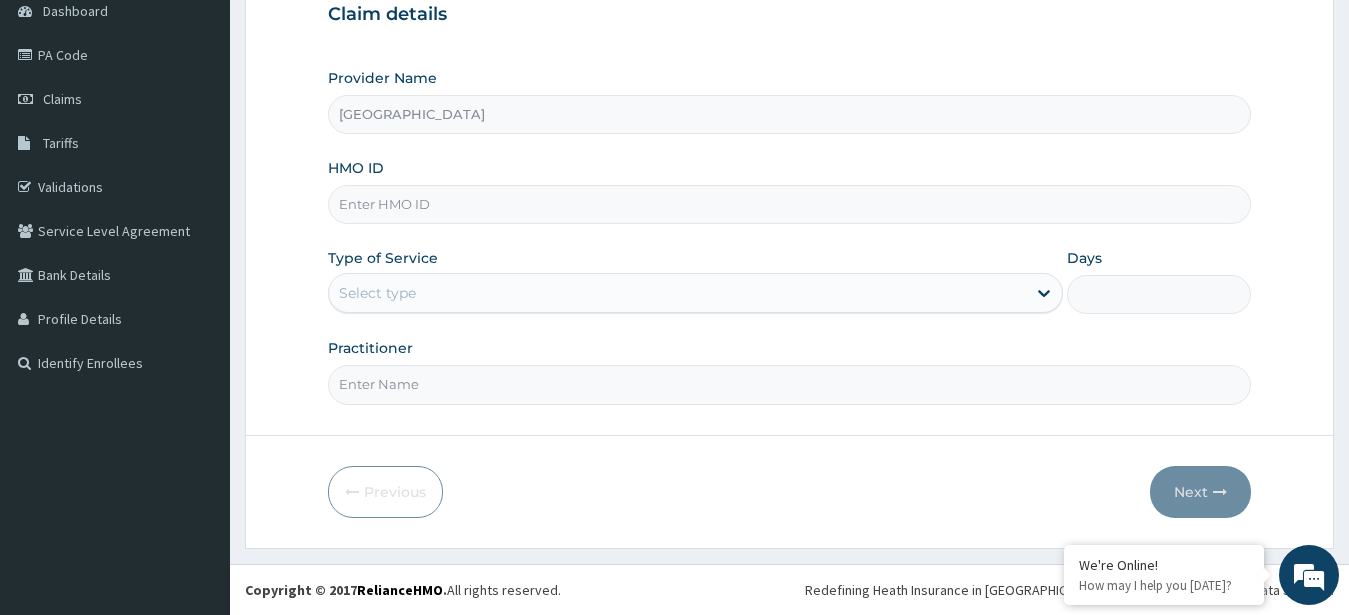 type on "e" 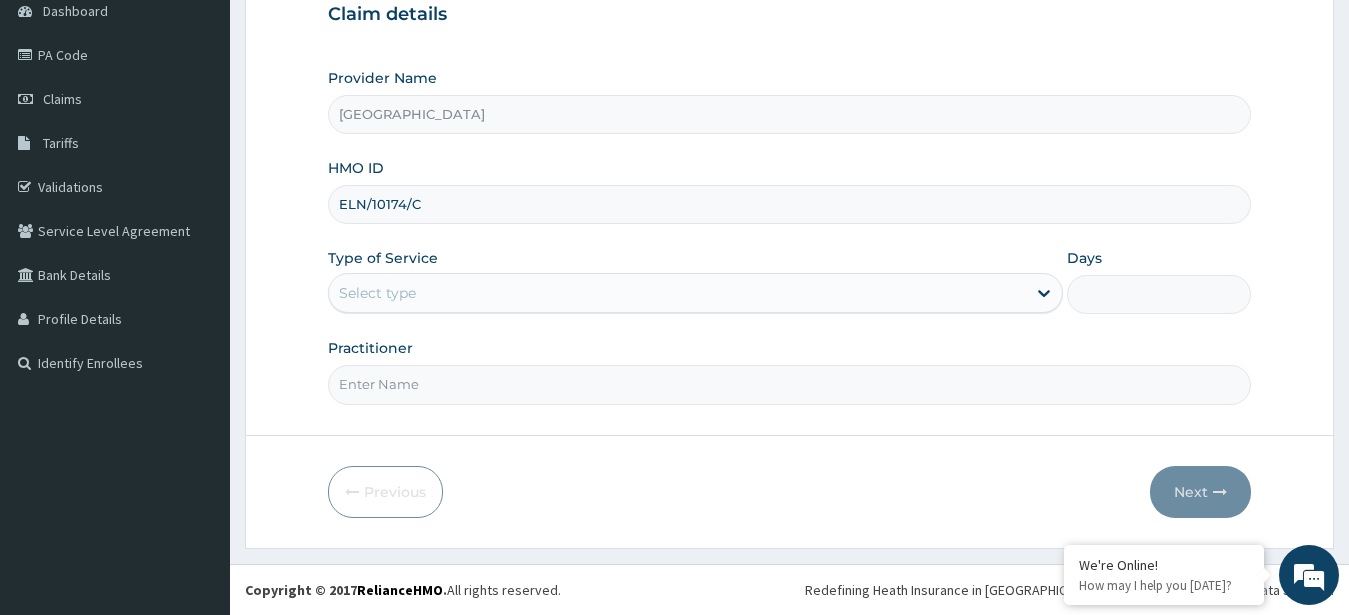 type on "ELN/10174/C" 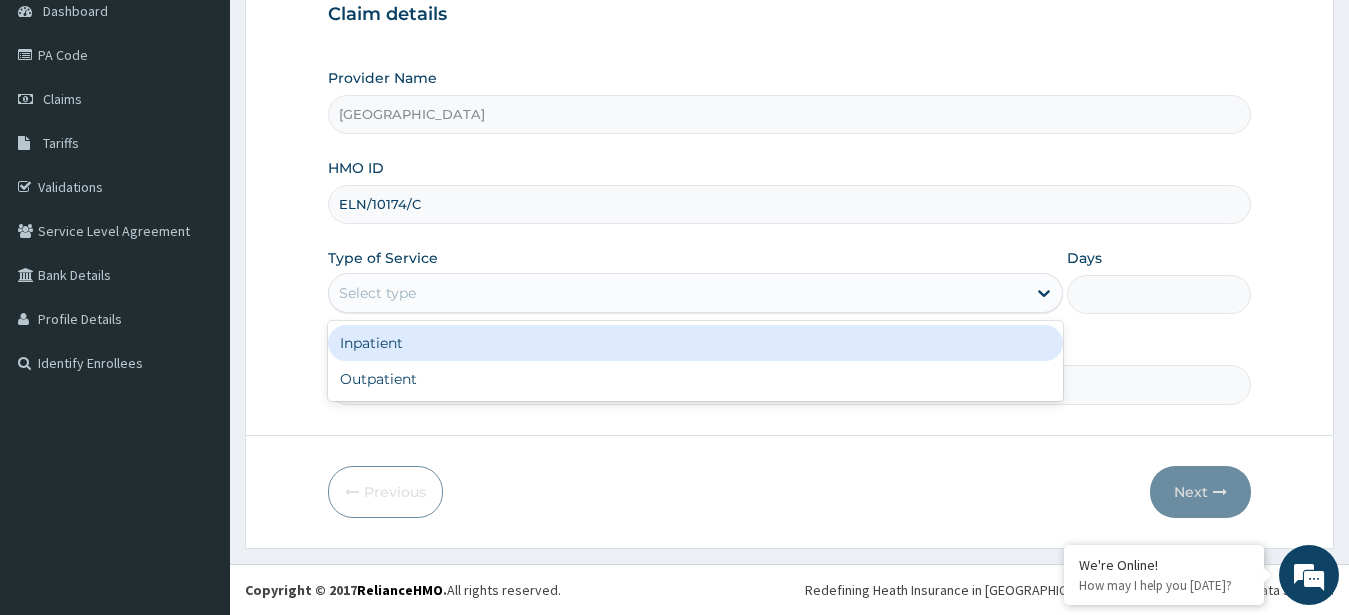 click on "Select type" at bounding box center (678, 293) 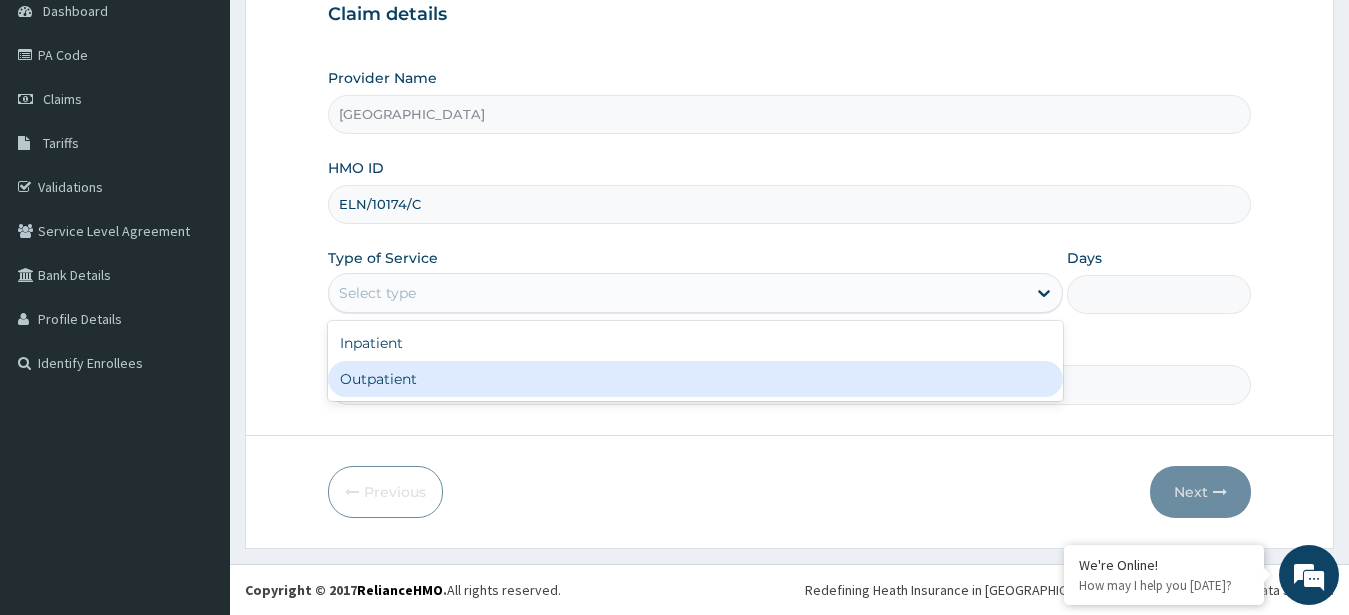 click on "Outpatient" at bounding box center (696, 379) 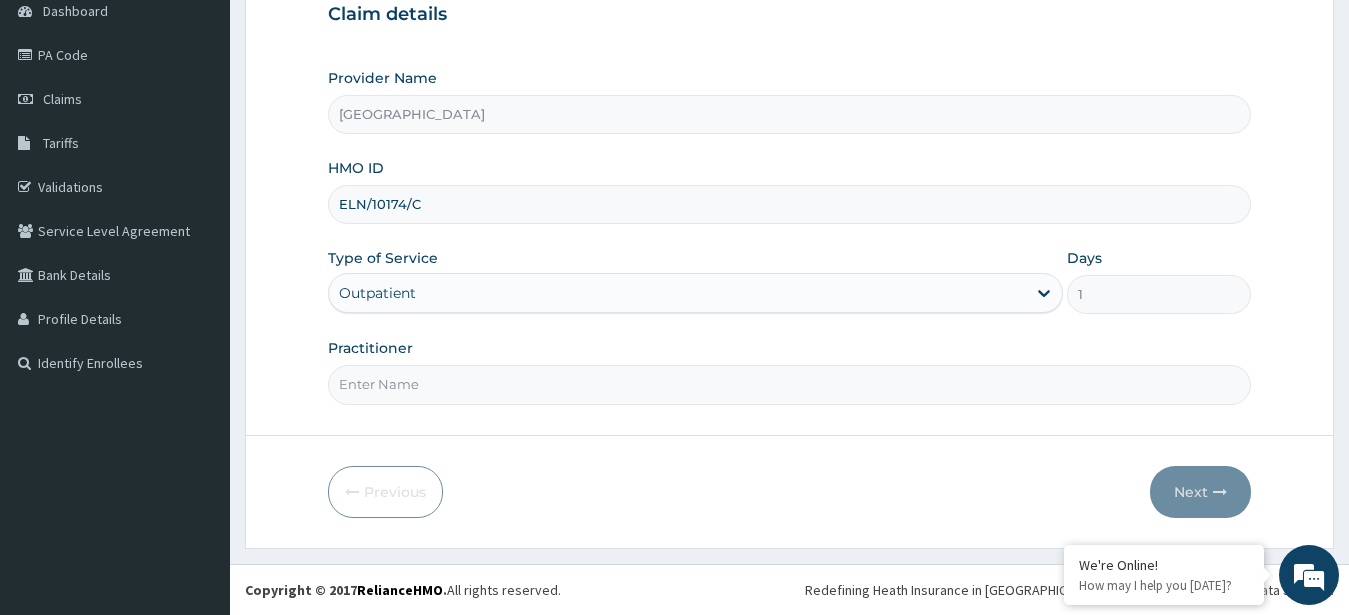 click on "Practitioner" at bounding box center (790, 384) 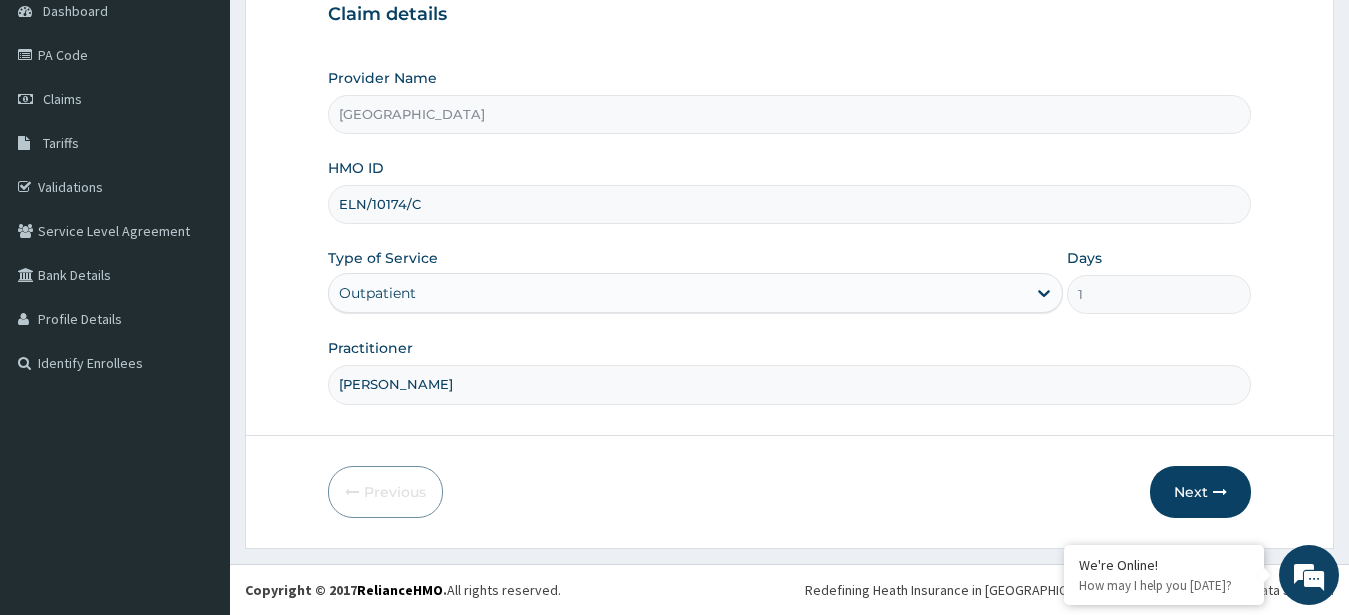 drag, startPoint x: 338, startPoint y: 379, endPoint x: 570, endPoint y: 382, distance: 232.0194 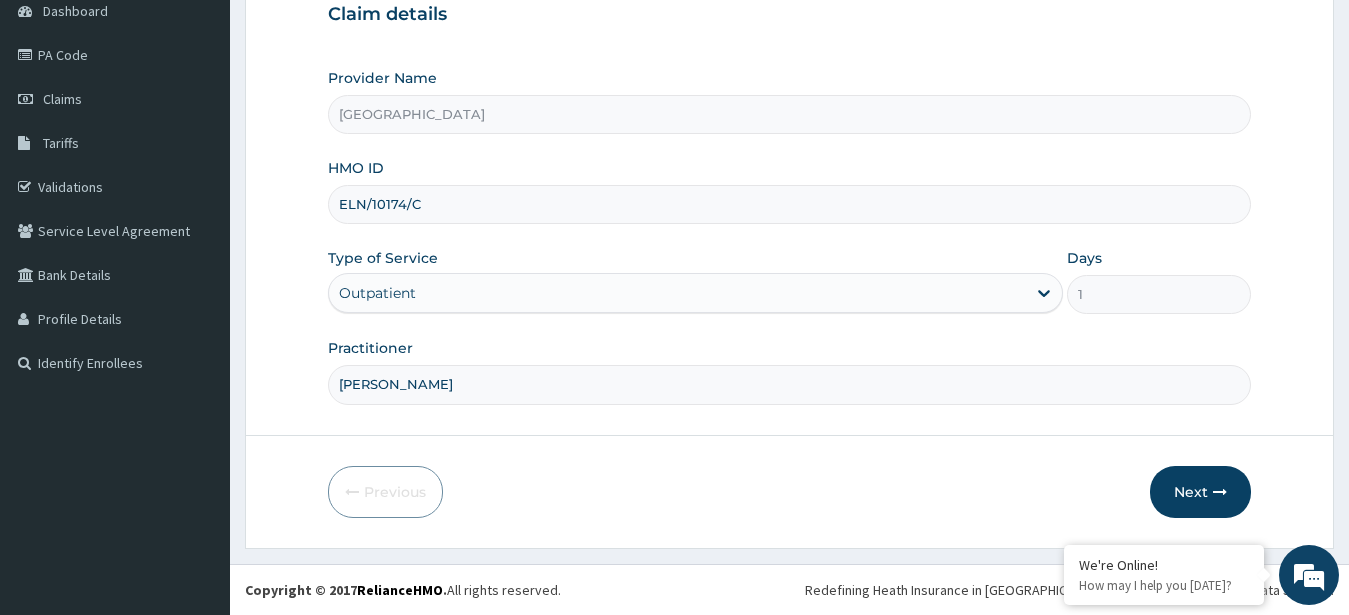 click on "DR SYLVESTER ONYEJEKWE JIDEOFOR" at bounding box center (790, 384) 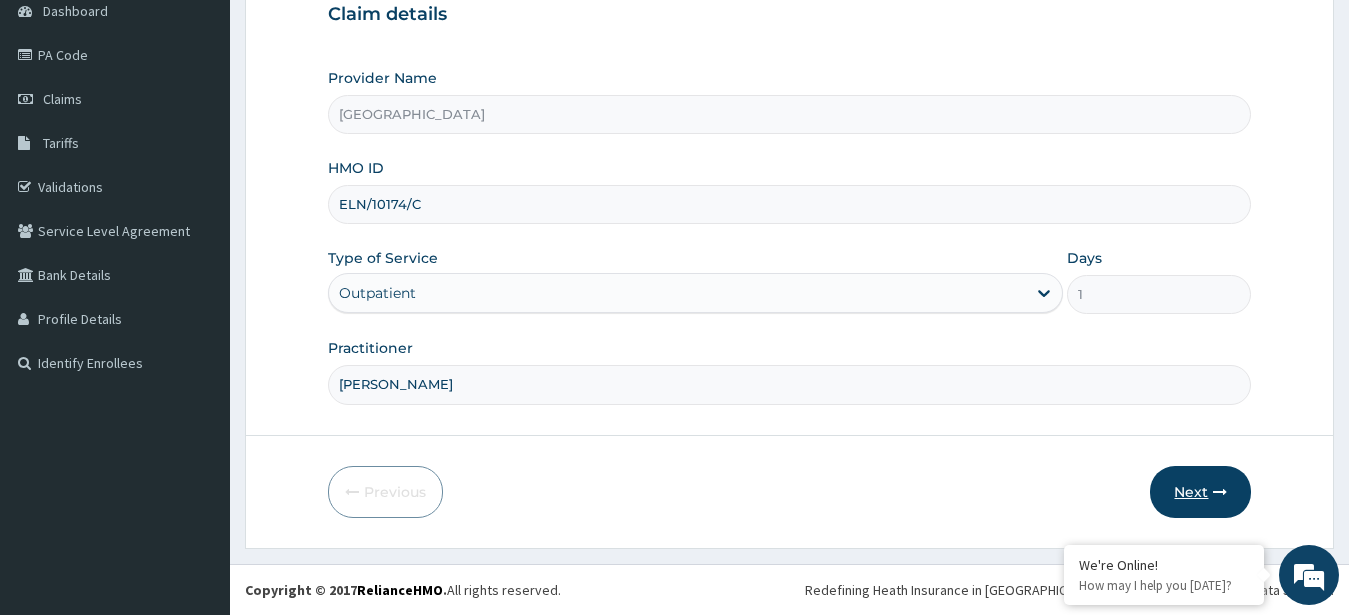 type on "[PERSON_NAME]" 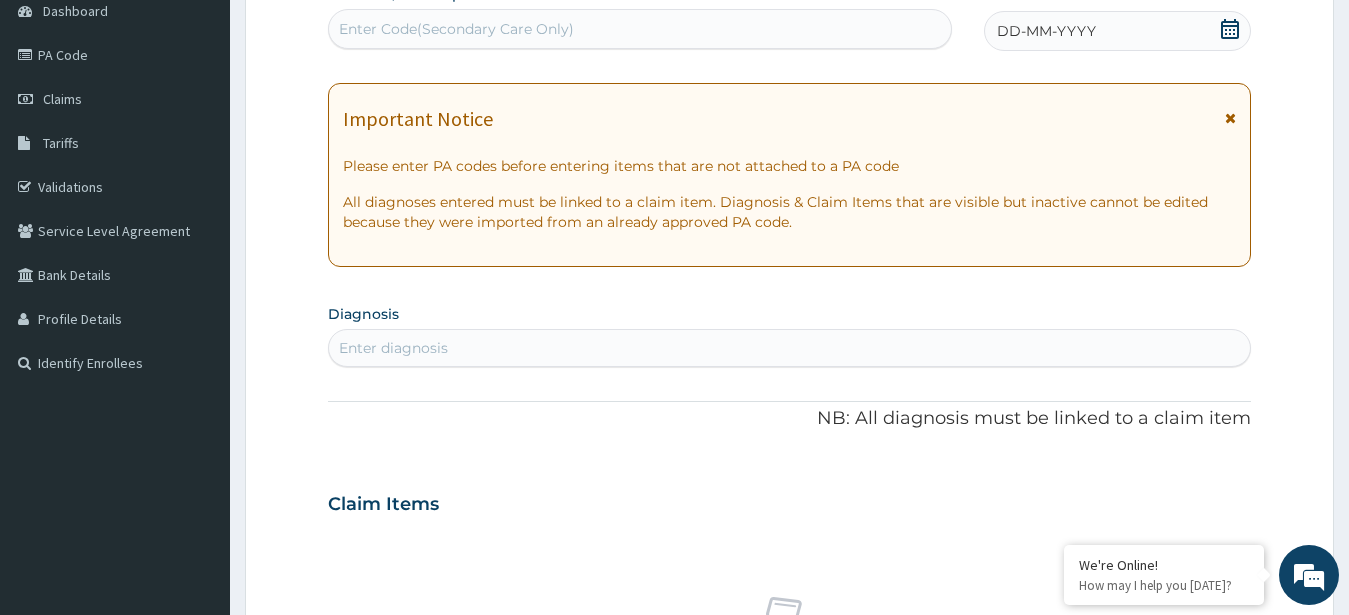 click 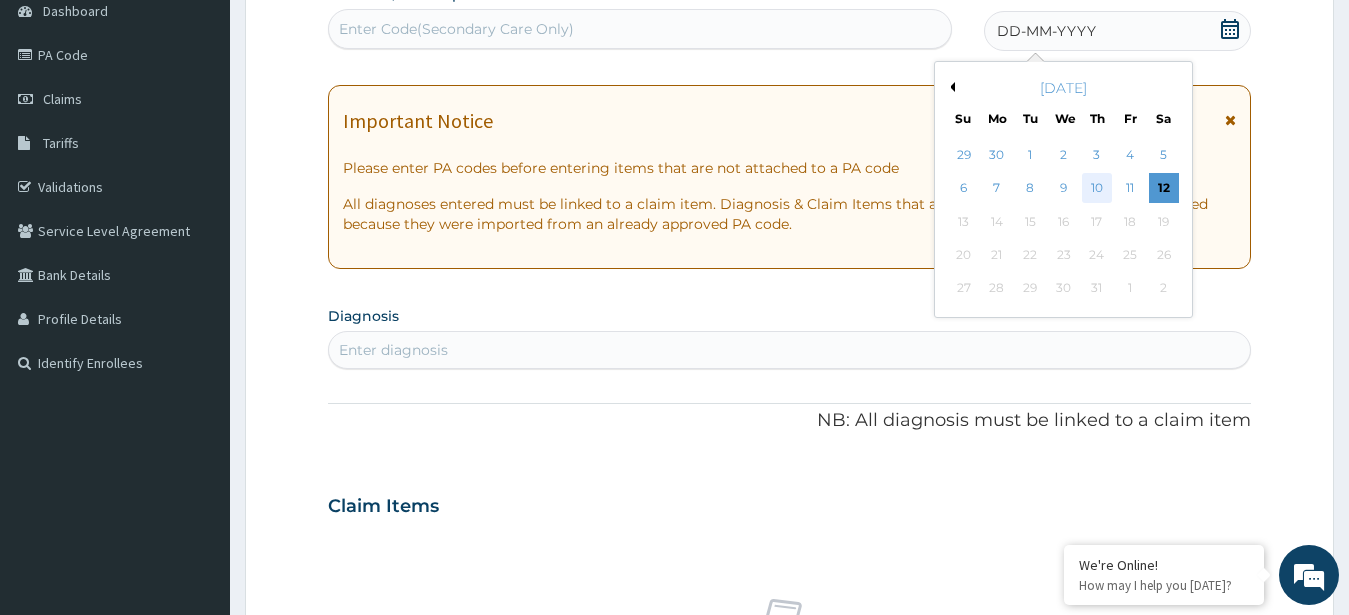 click on "10" at bounding box center (1097, 189) 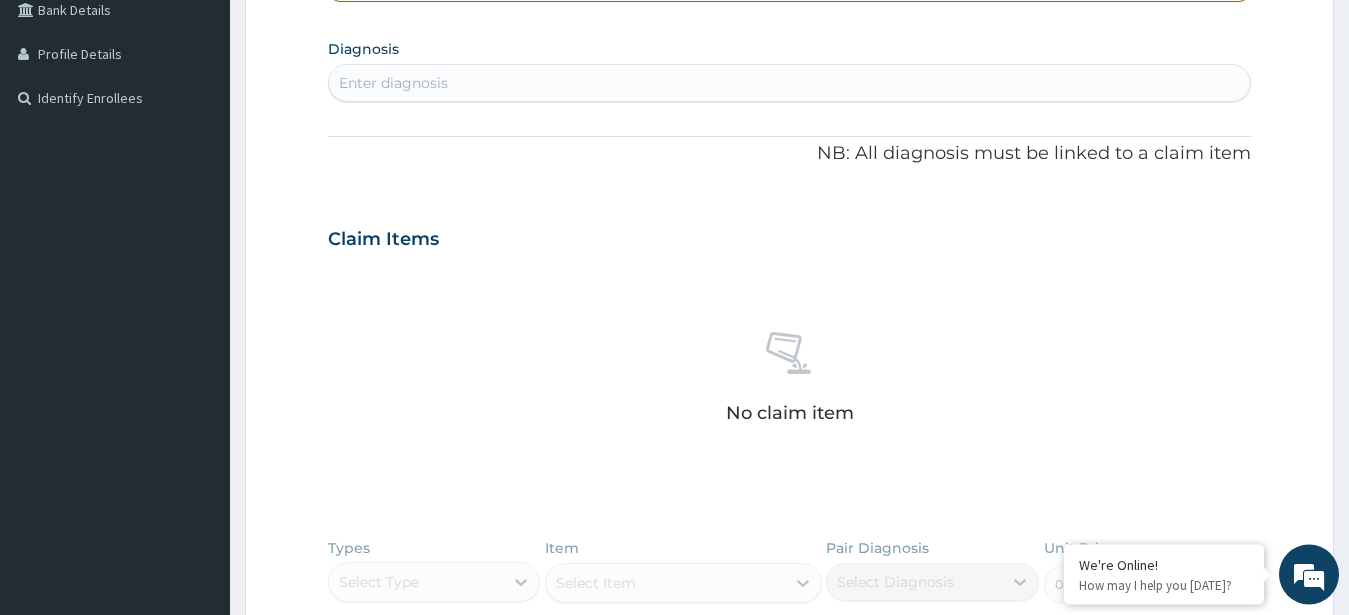 scroll, scrollTop: 513, scrollLeft: 0, axis: vertical 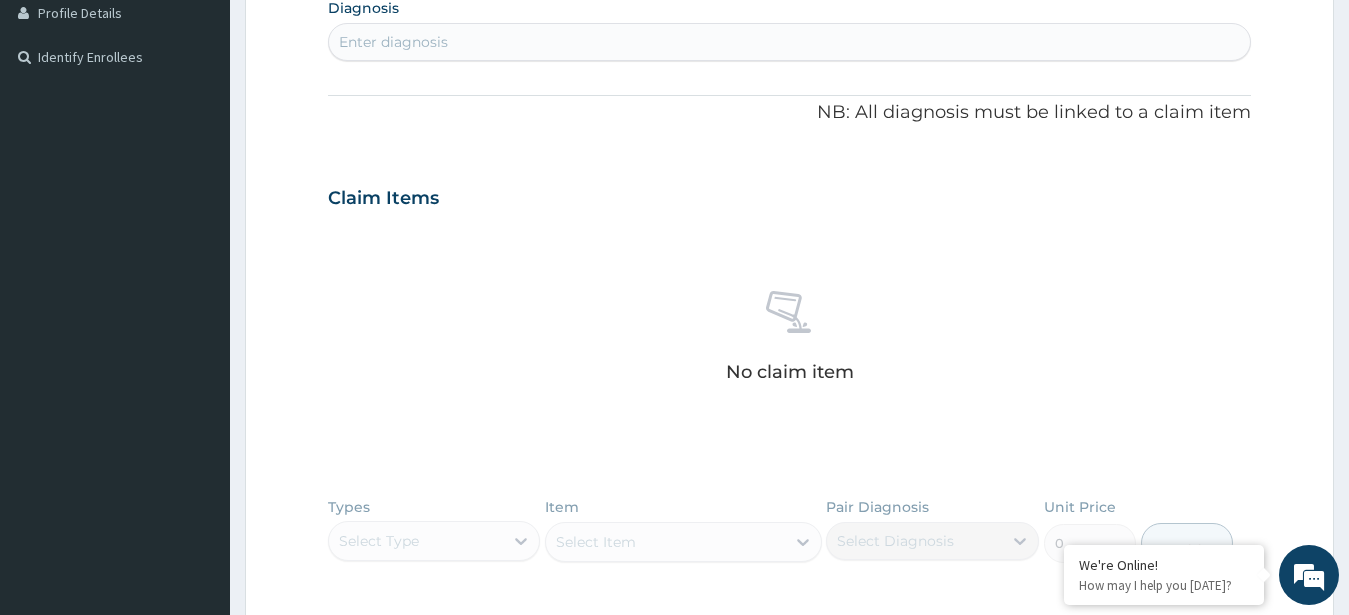 click on "Enter diagnosis" at bounding box center [790, 42] 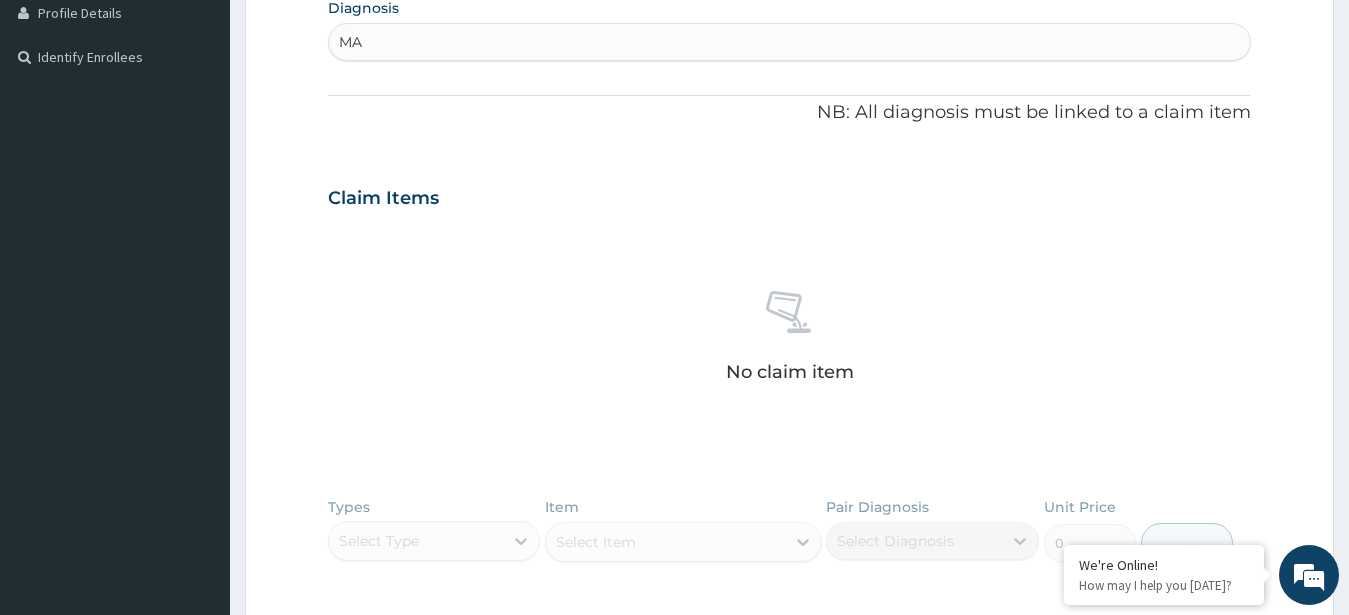 type on "MAL" 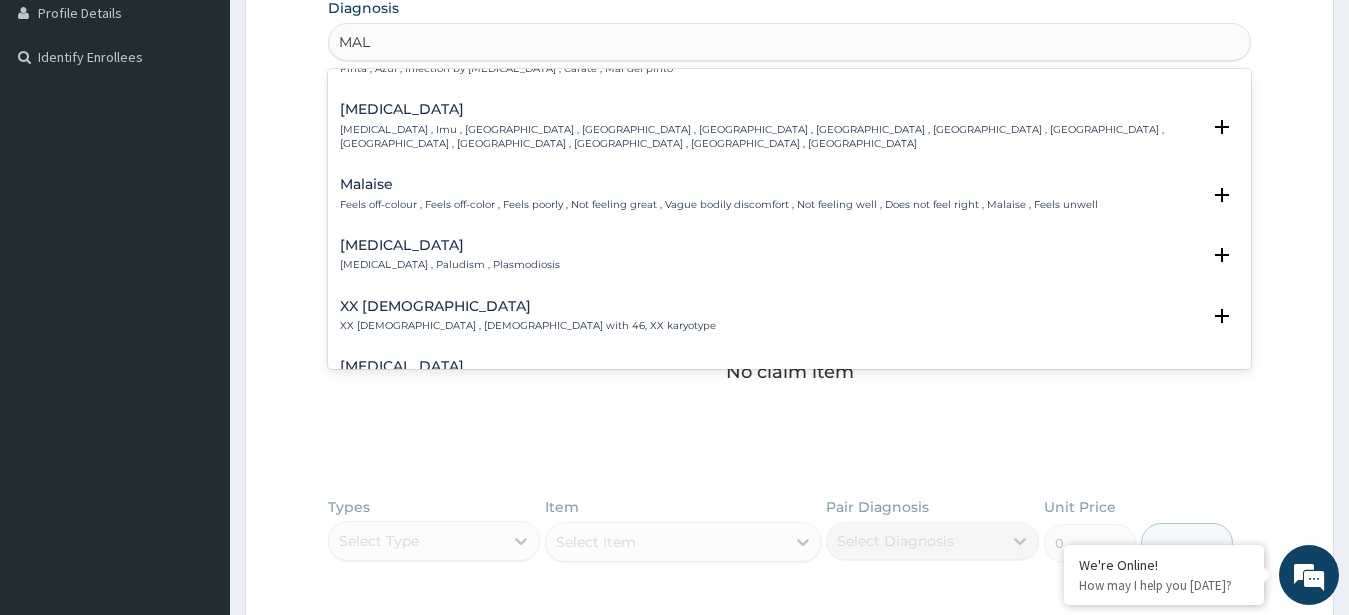 scroll, scrollTop: 162, scrollLeft: 0, axis: vertical 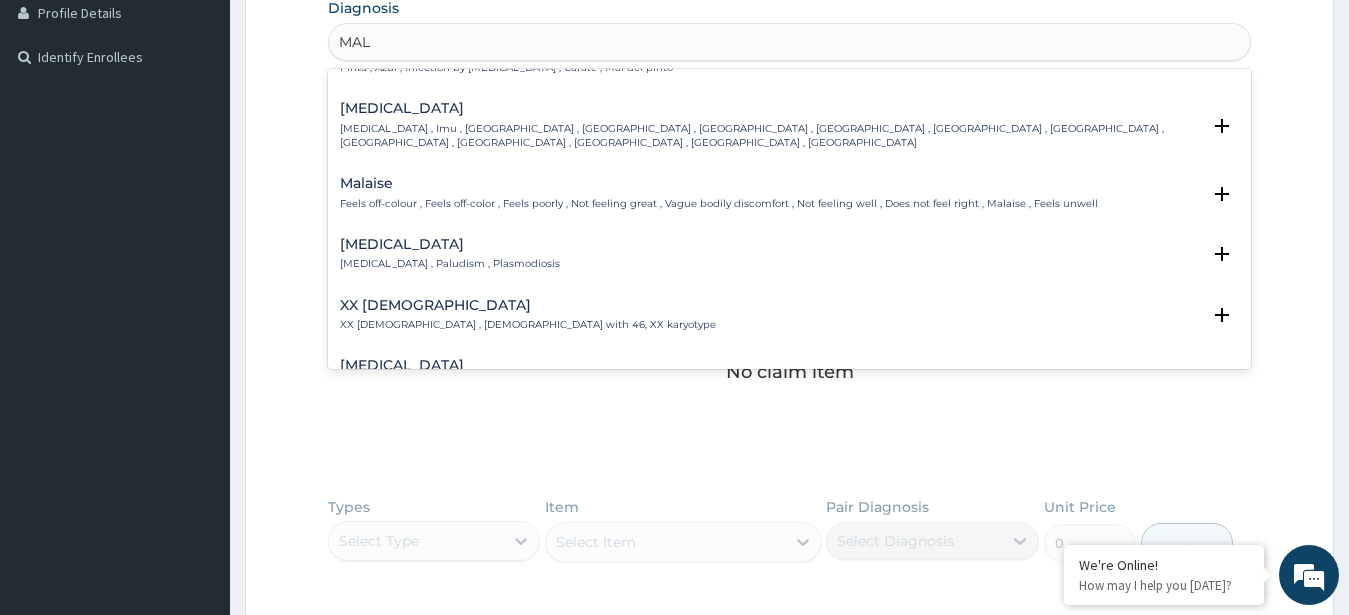 click on "[MEDICAL_DATA]" at bounding box center (450, 244) 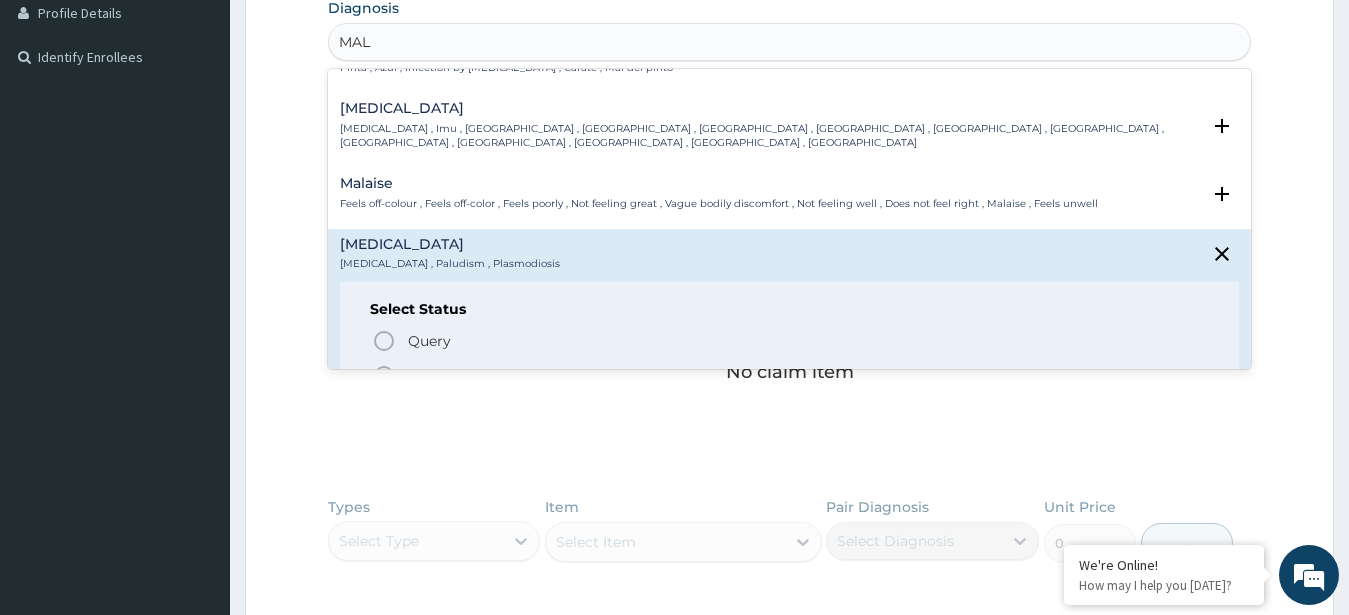 click 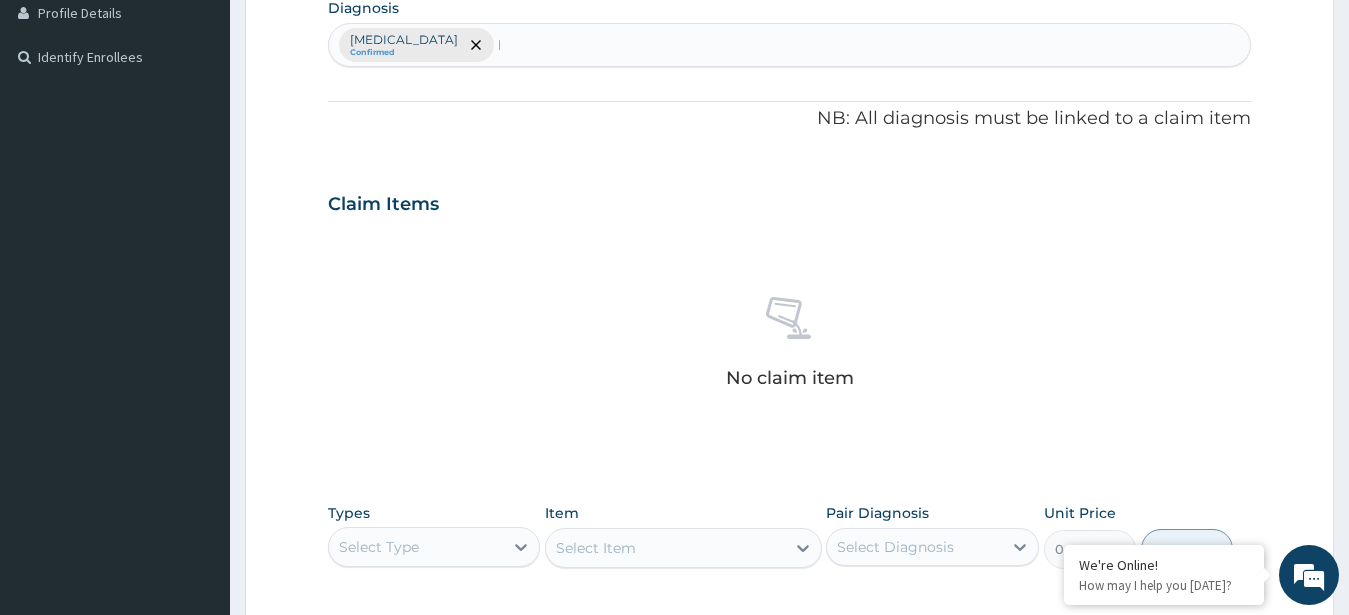 type 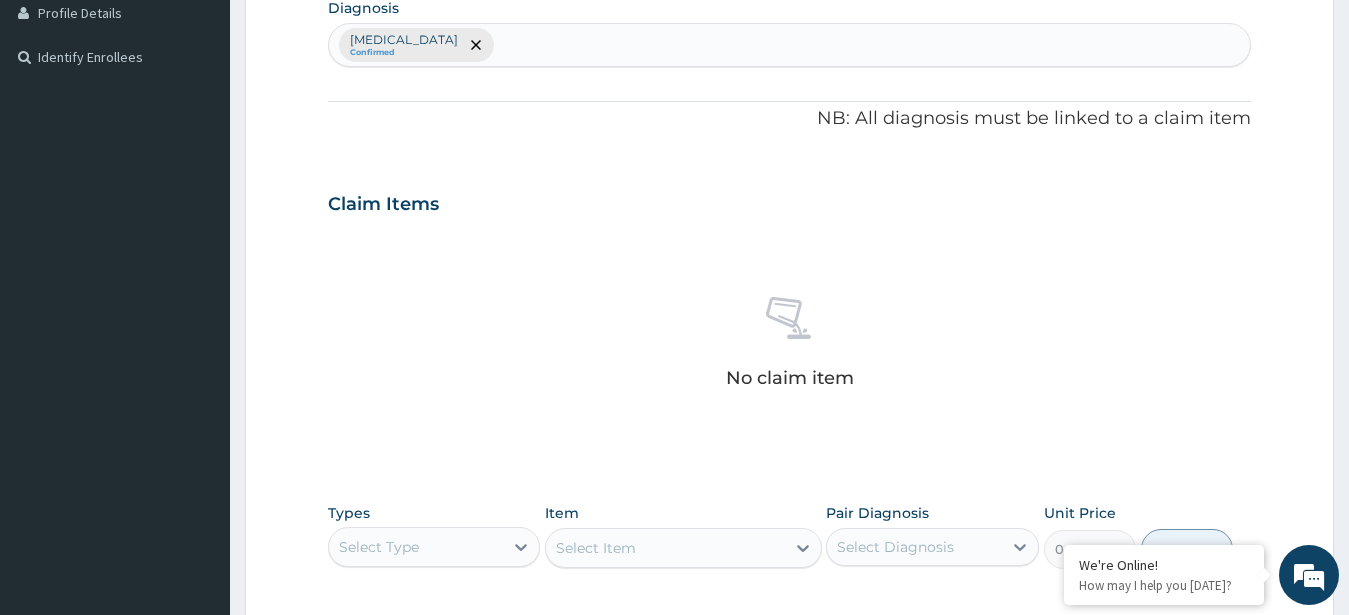 scroll, scrollTop: 827, scrollLeft: 0, axis: vertical 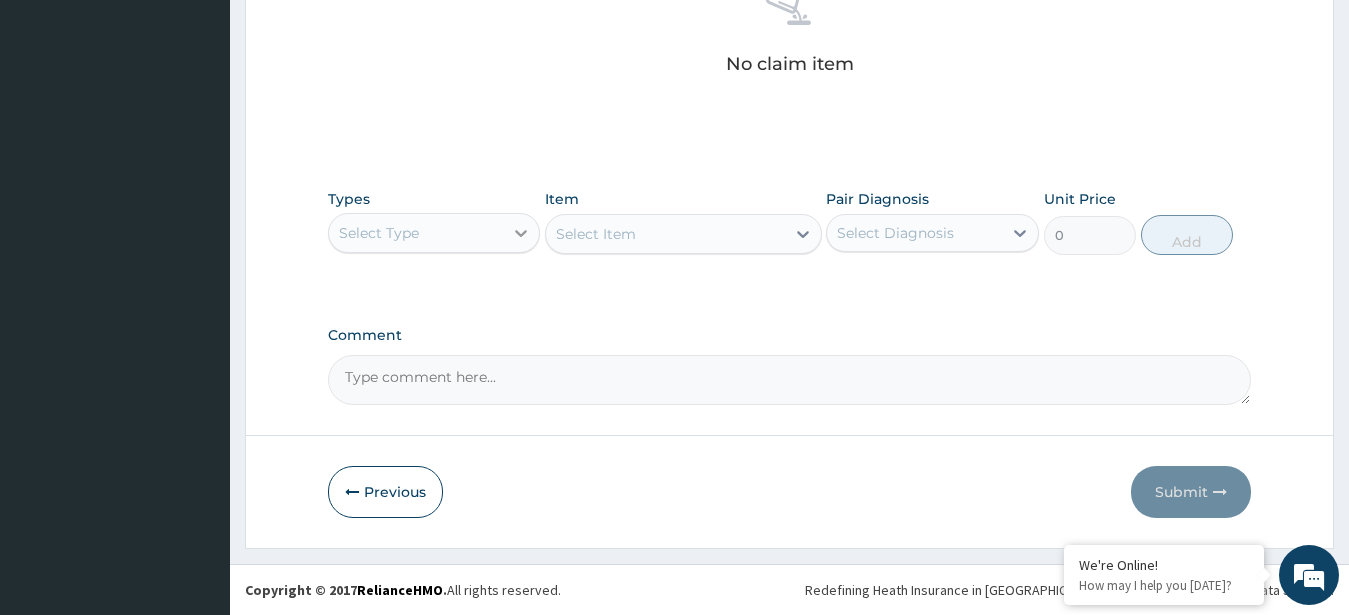 click 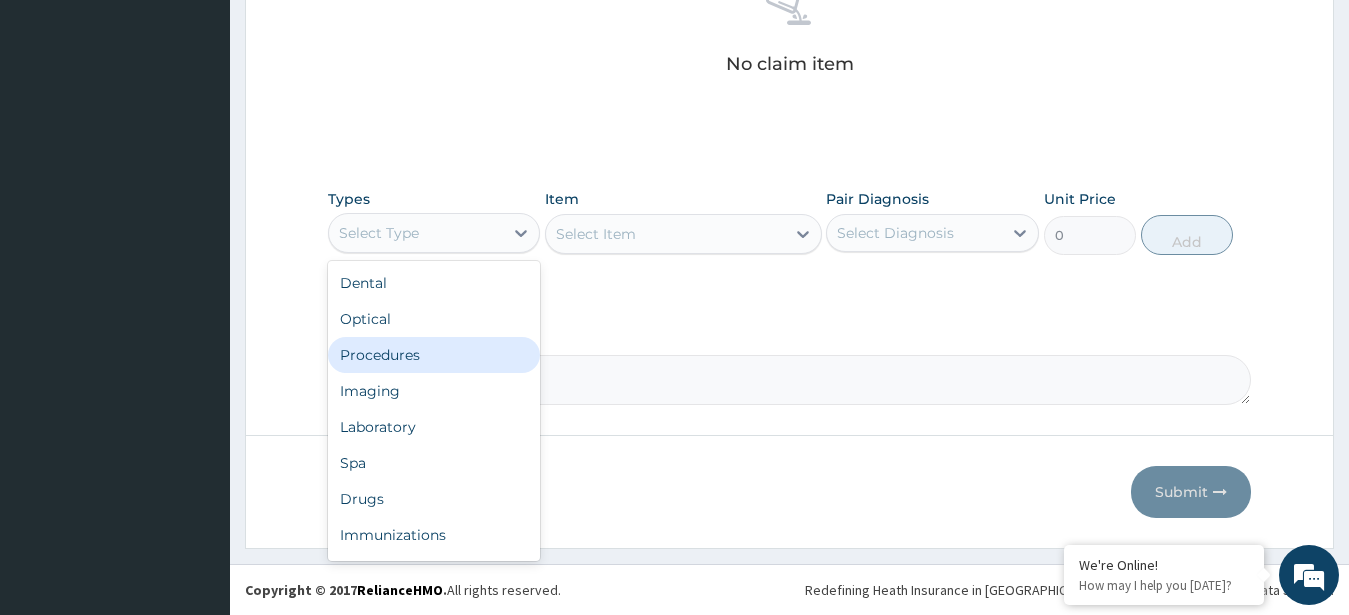 click on "Procedures" at bounding box center (434, 355) 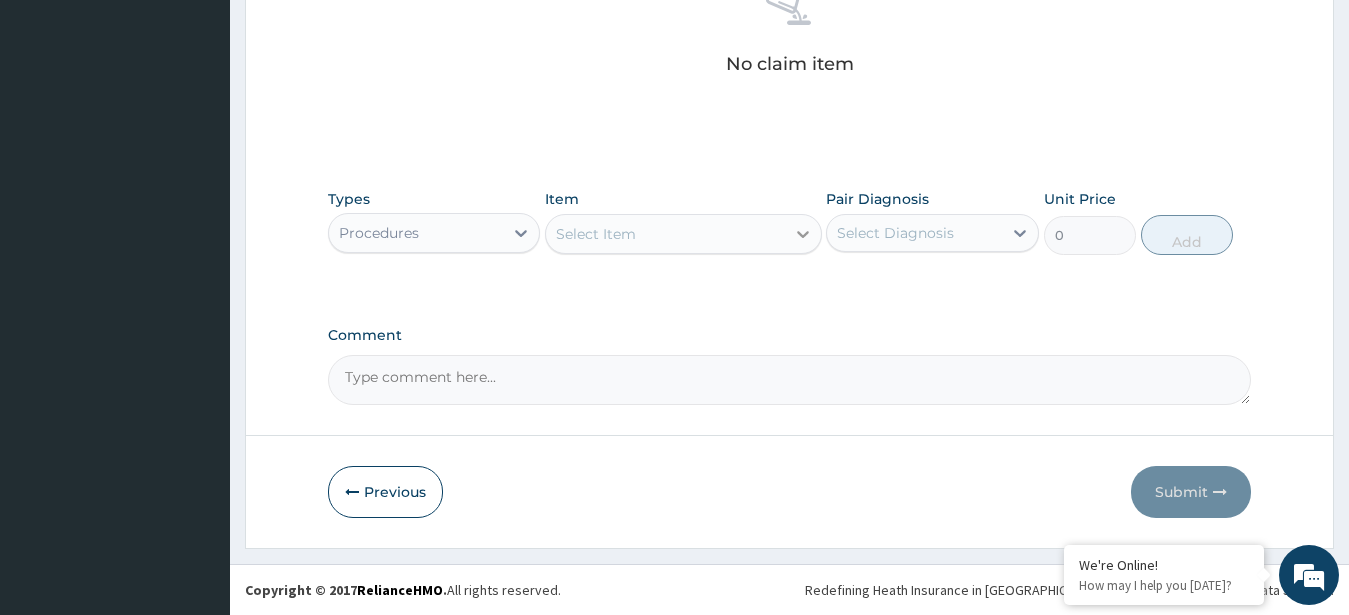 click 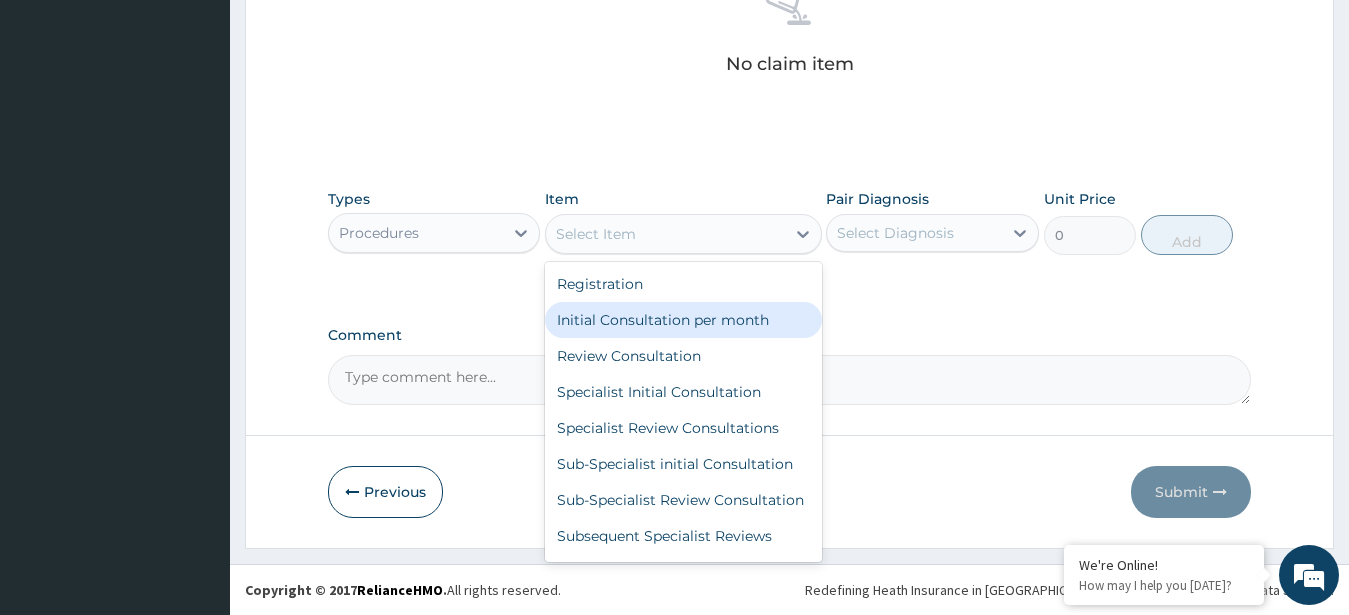 type on "G" 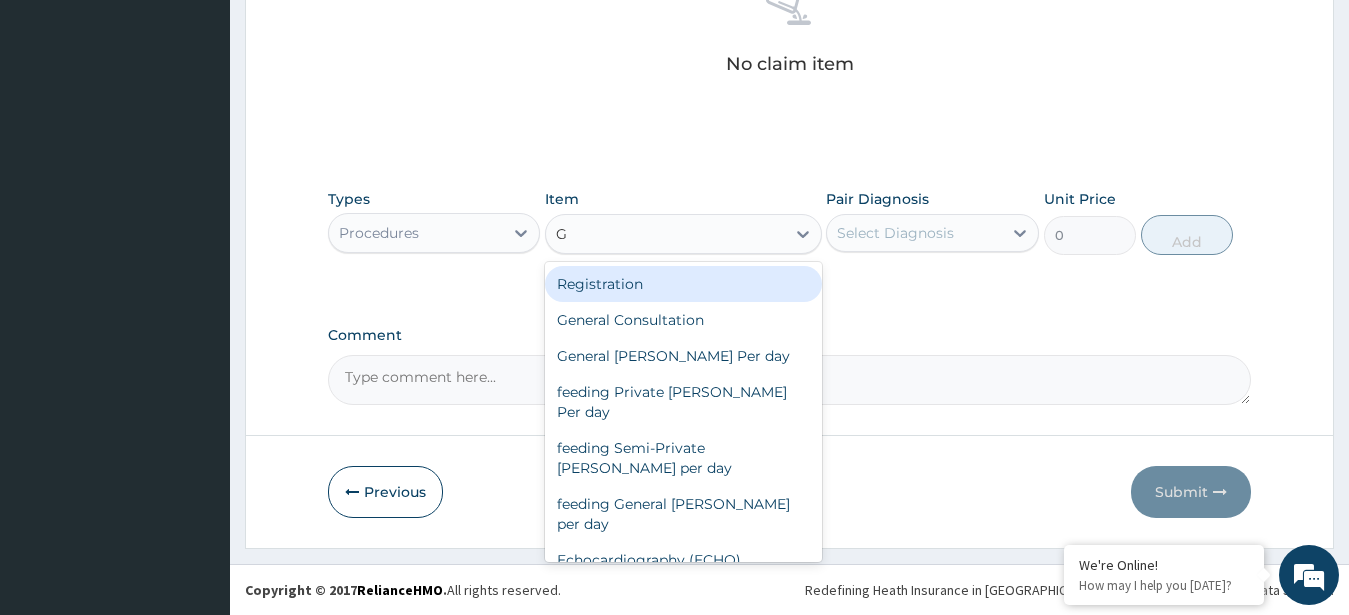 click on "Registration" at bounding box center [683, 284] 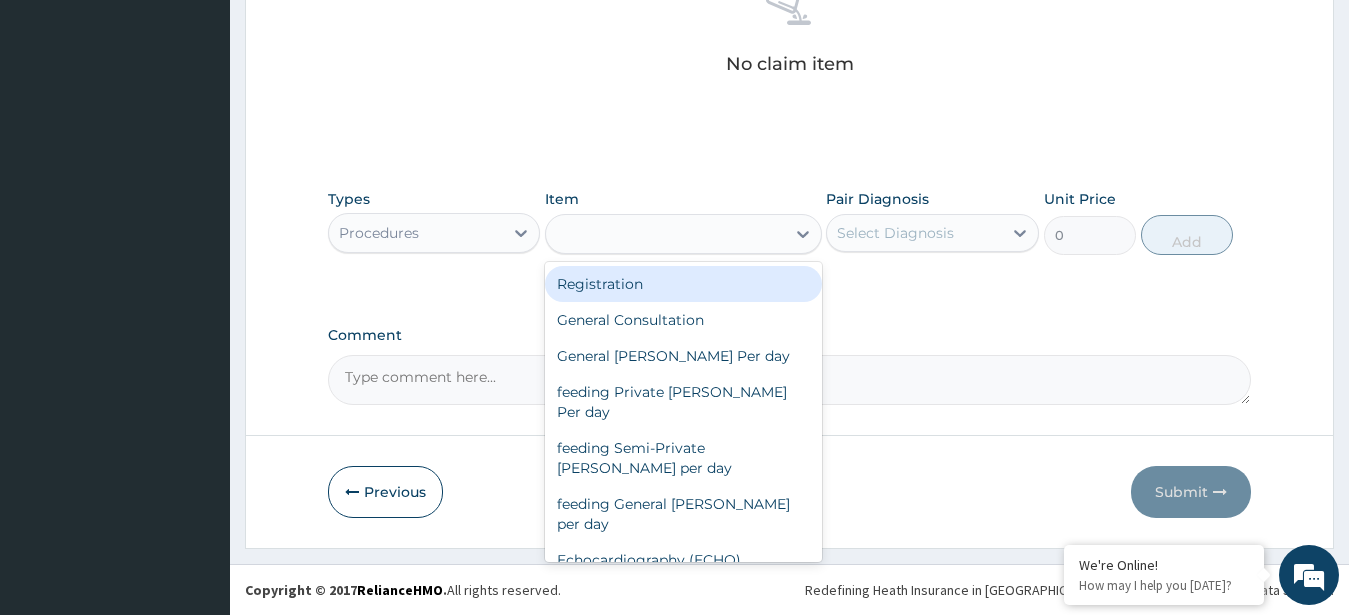 type on "500" 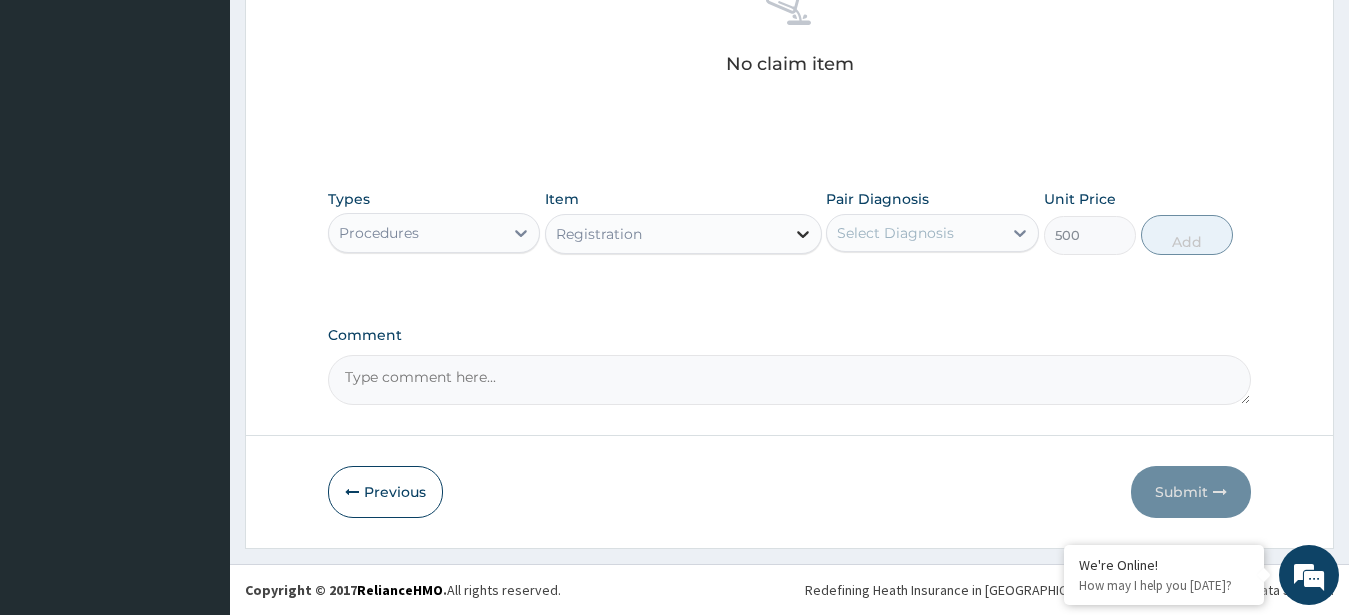 click 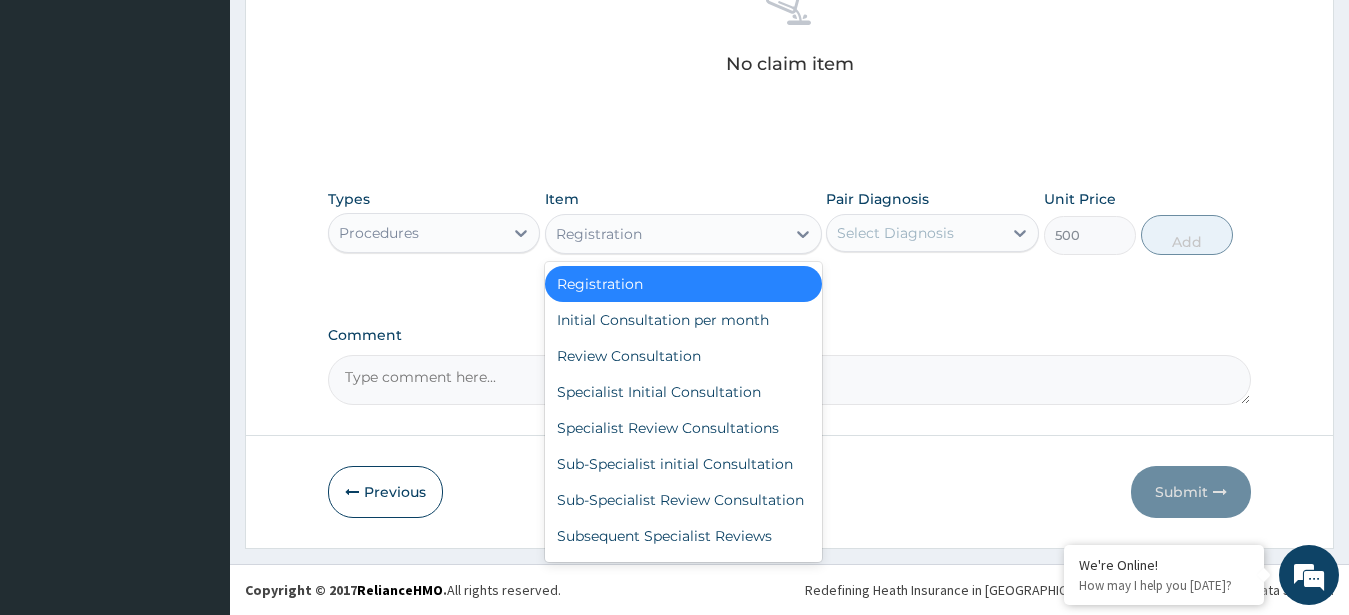 type on "G" 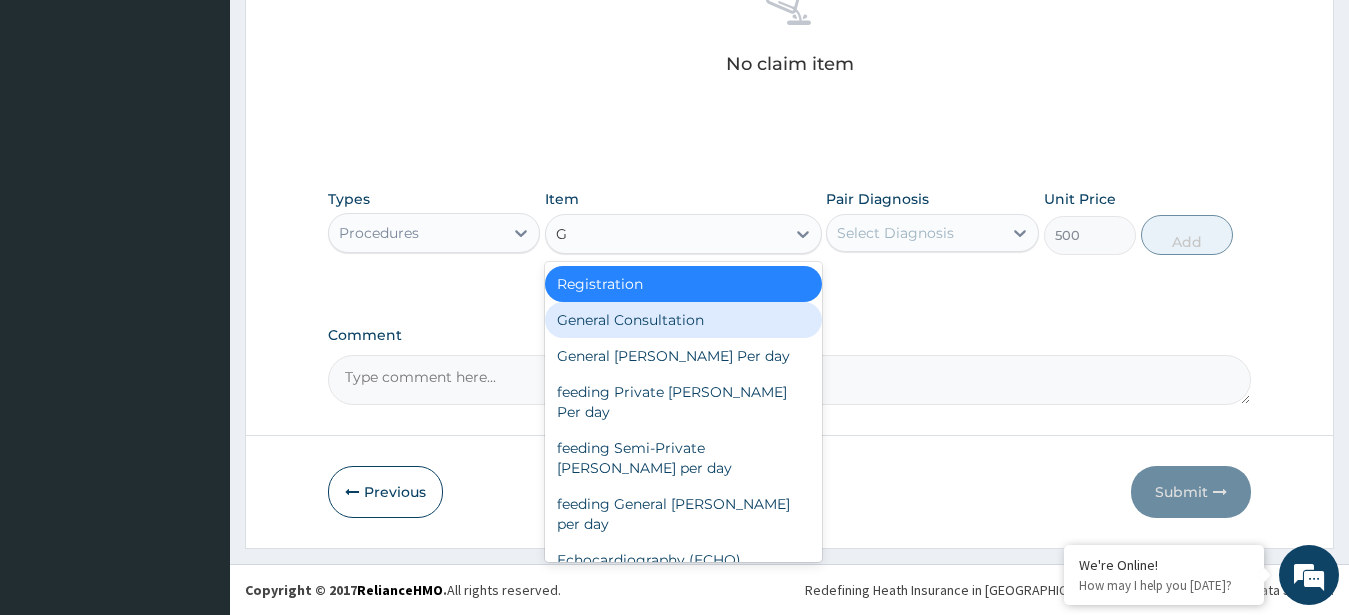 click on "General Consultation" at bounding box center [683, 320] 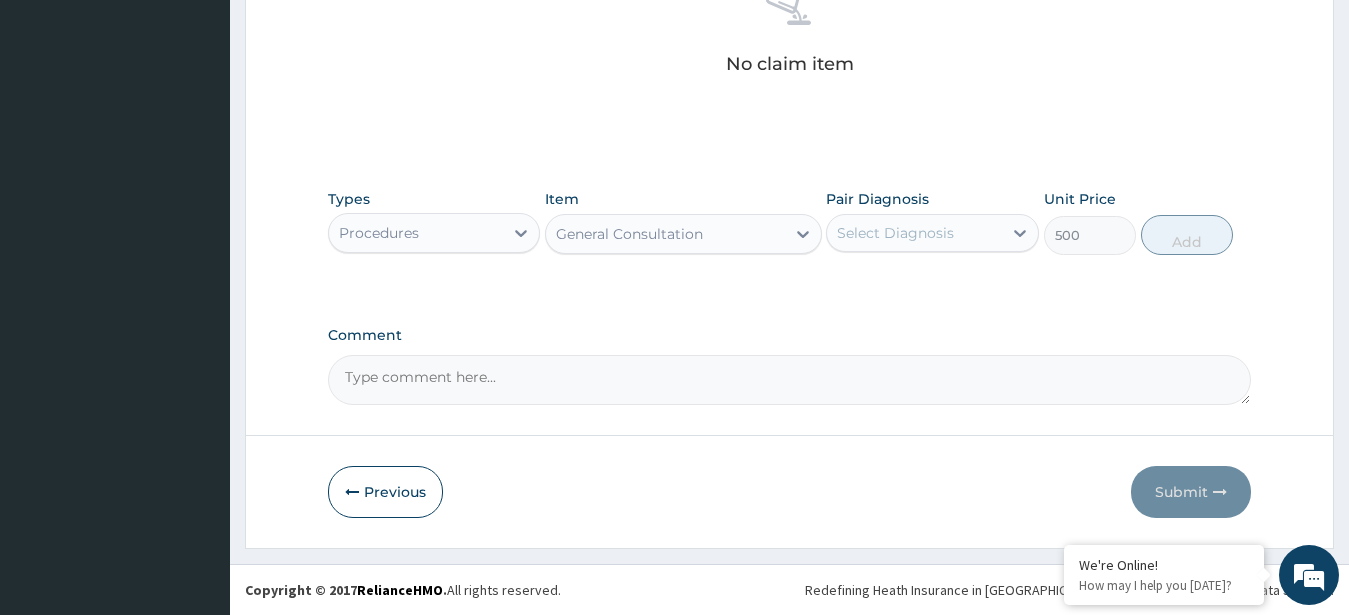 type 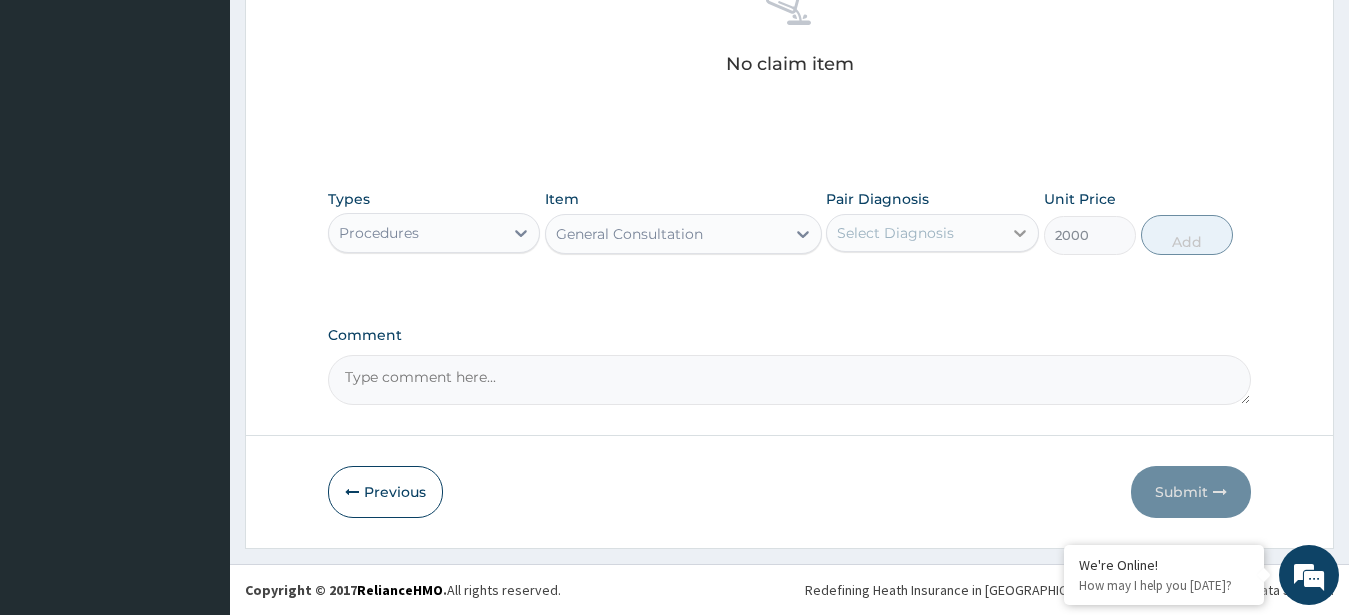 click 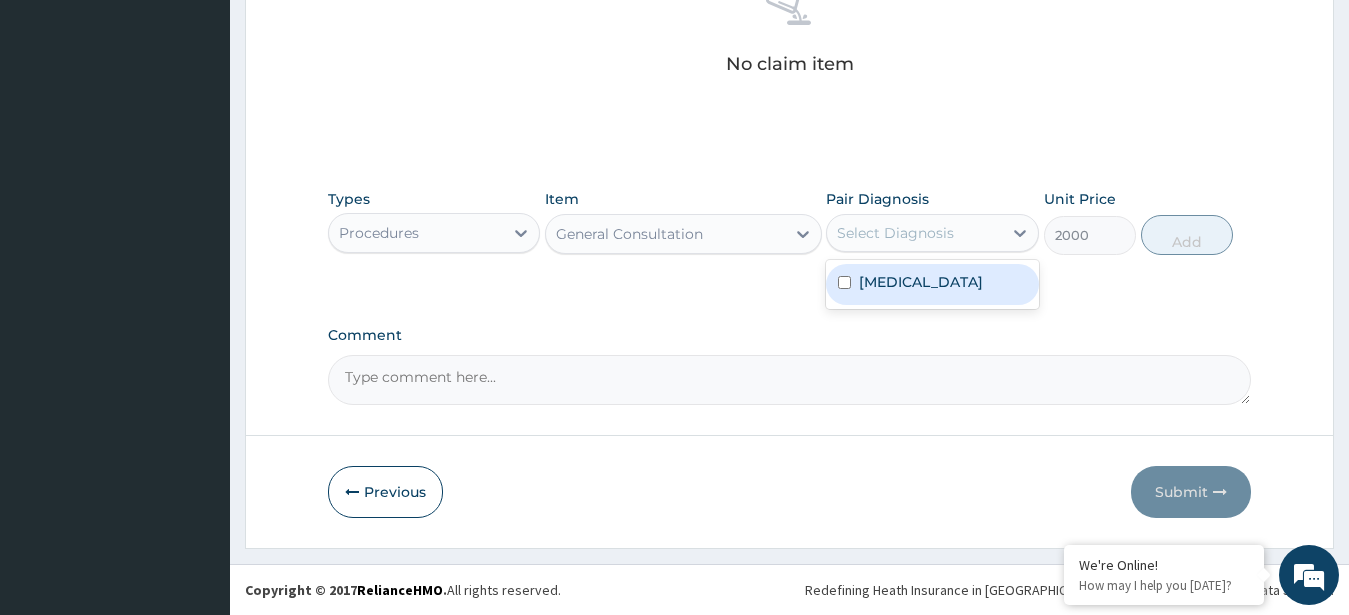 click on "Malaria" at bounding box center [932, 284] 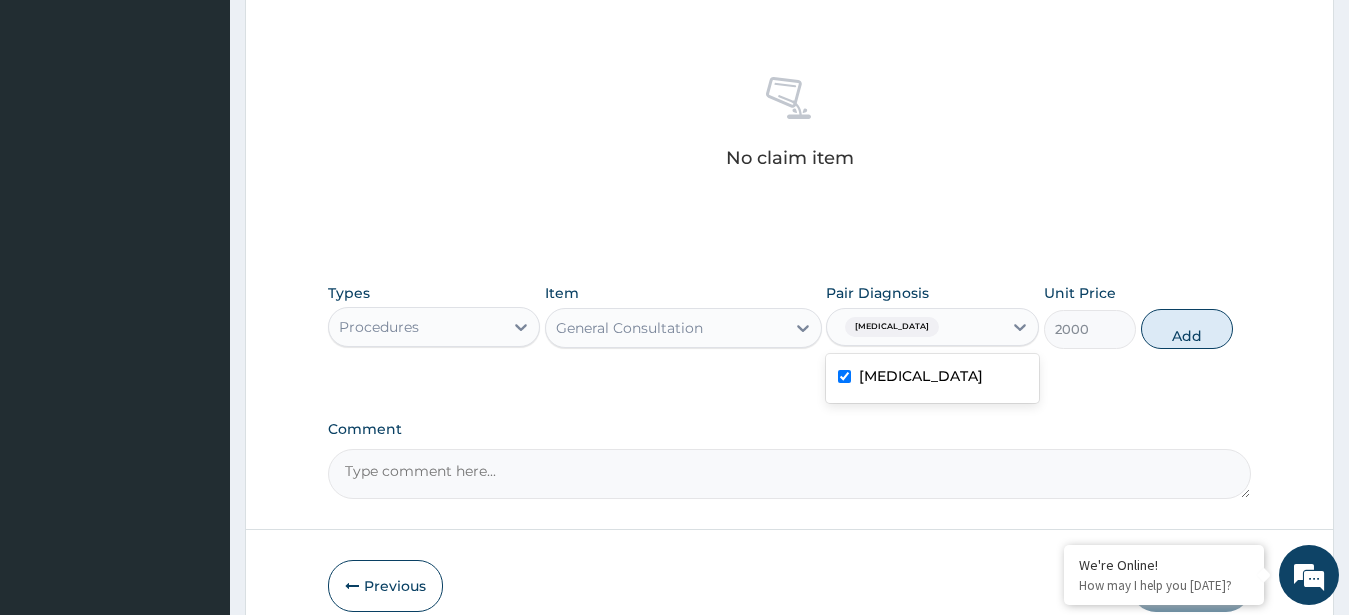 scroll, scrollTop: 725, scrollLeft: 0, axis: vertical 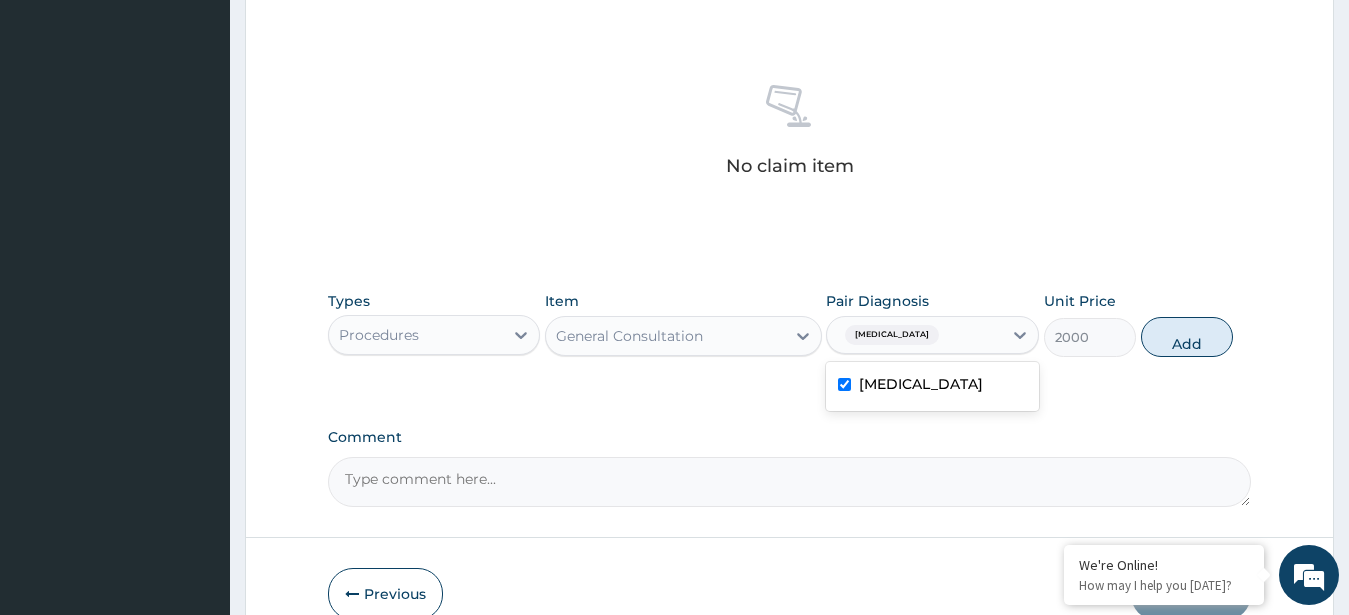 click at bounding box center (844, 384) 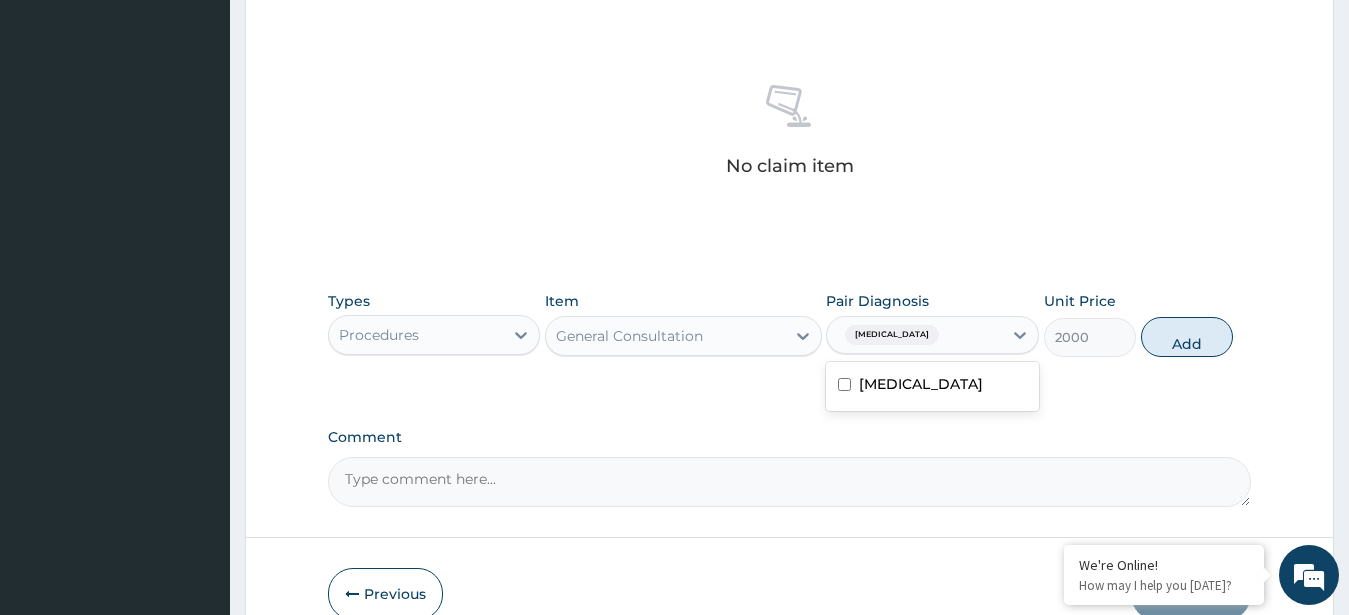 checkbox on "false" 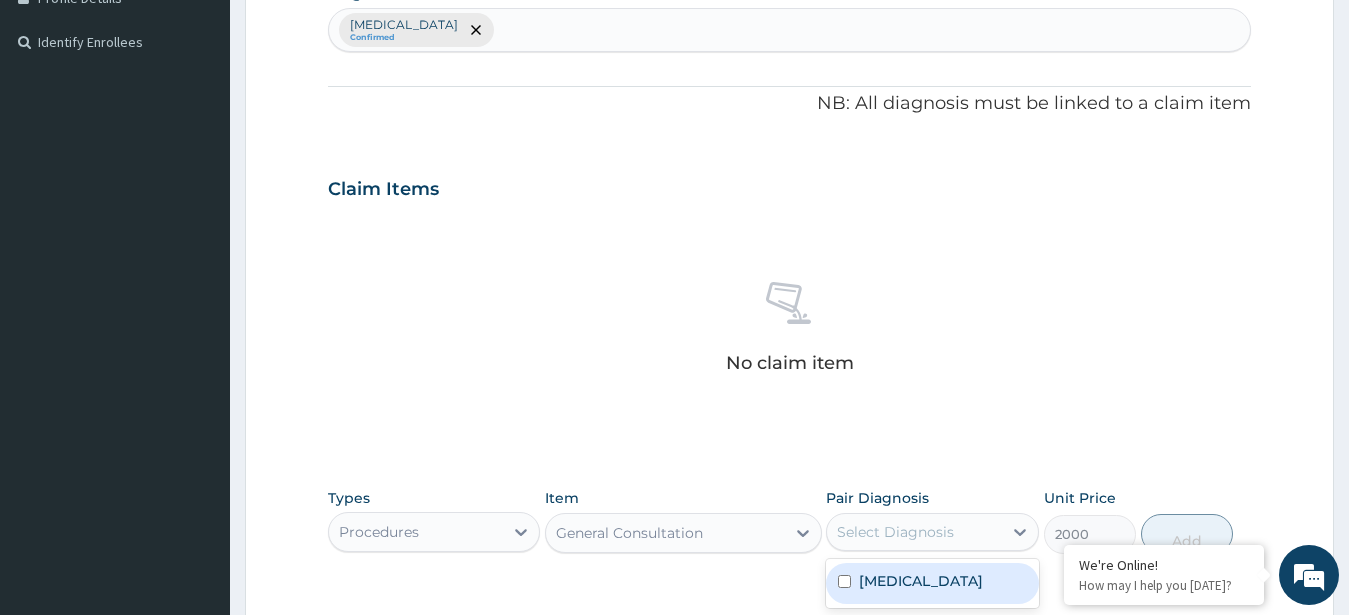 scroll, scrollTop: 521, scrollLeft: 0, axis: vertical 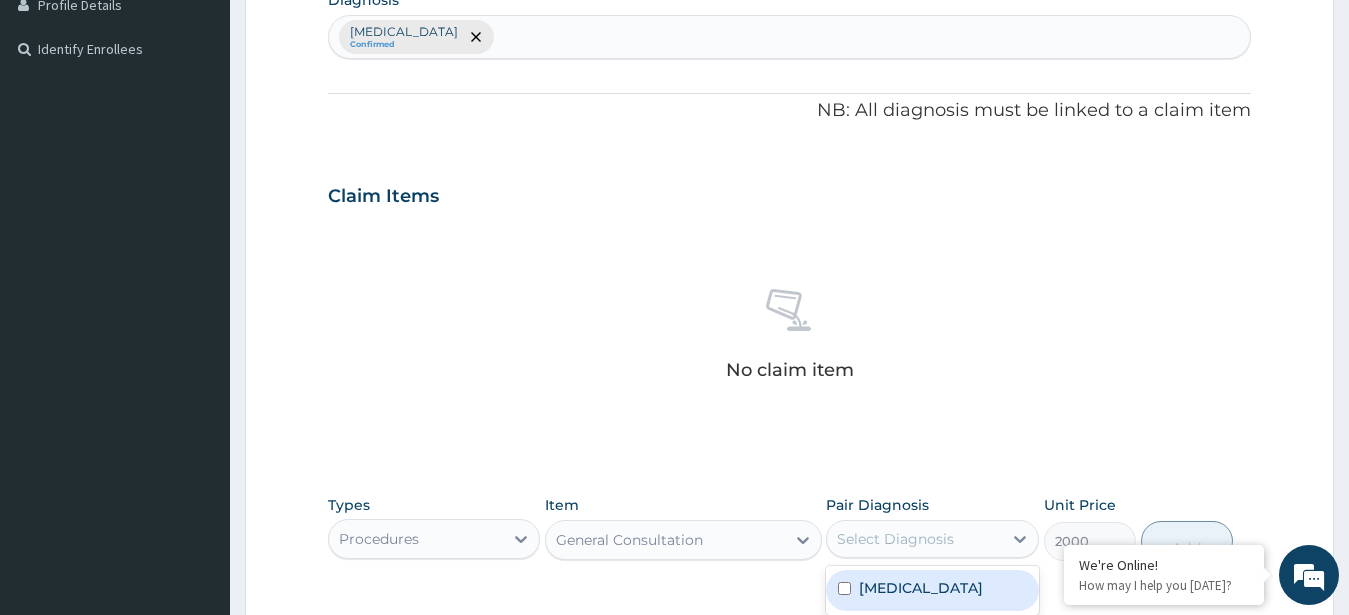 click on "Malaria Confirmed" at bounding box center (790, 37) 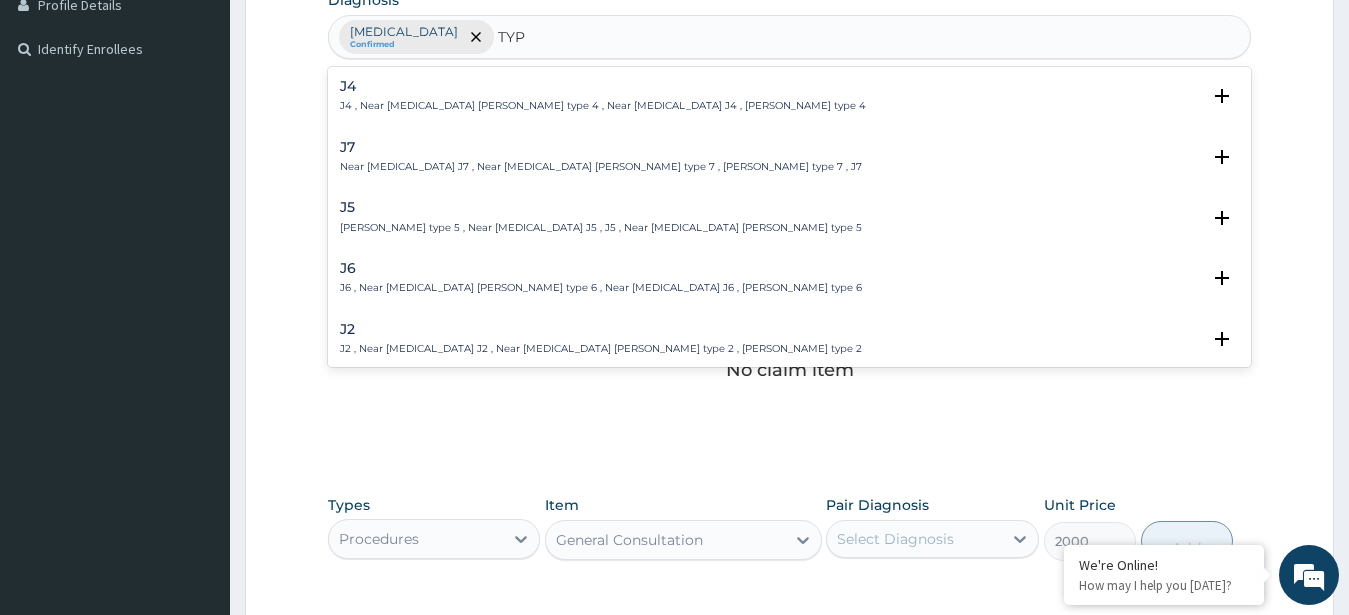 type on "TYPH" 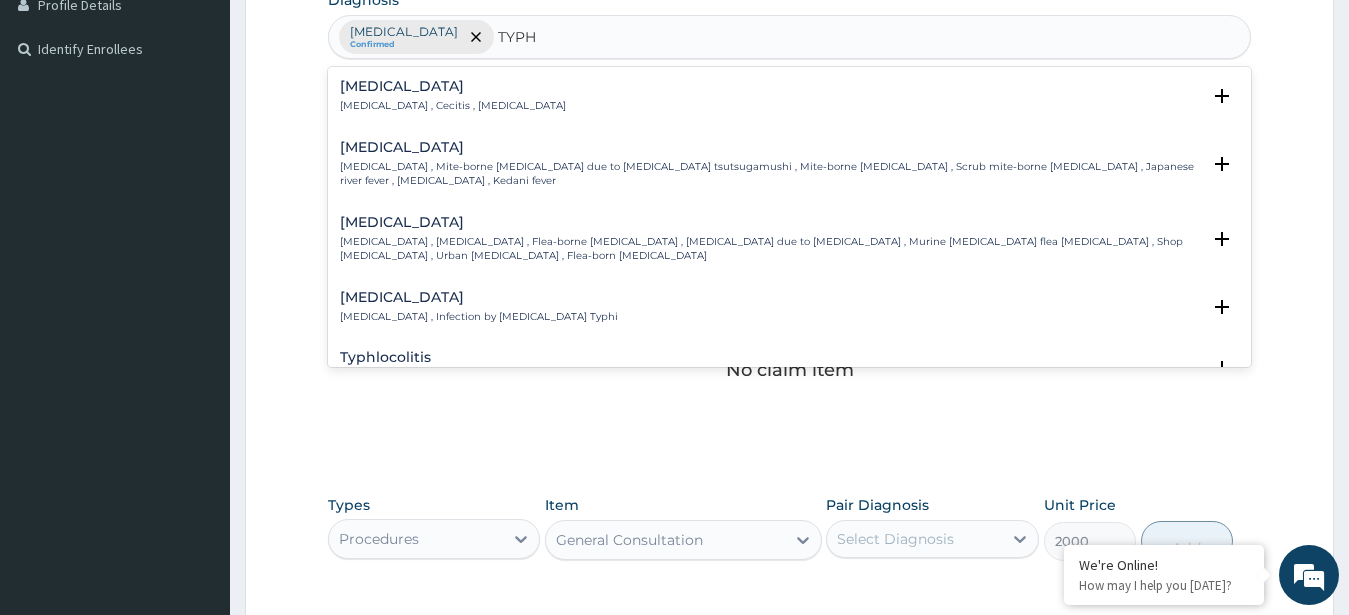 click on "Typhoid fever , Infection by Salmonella Typhi" at bounding box center (479, 317) 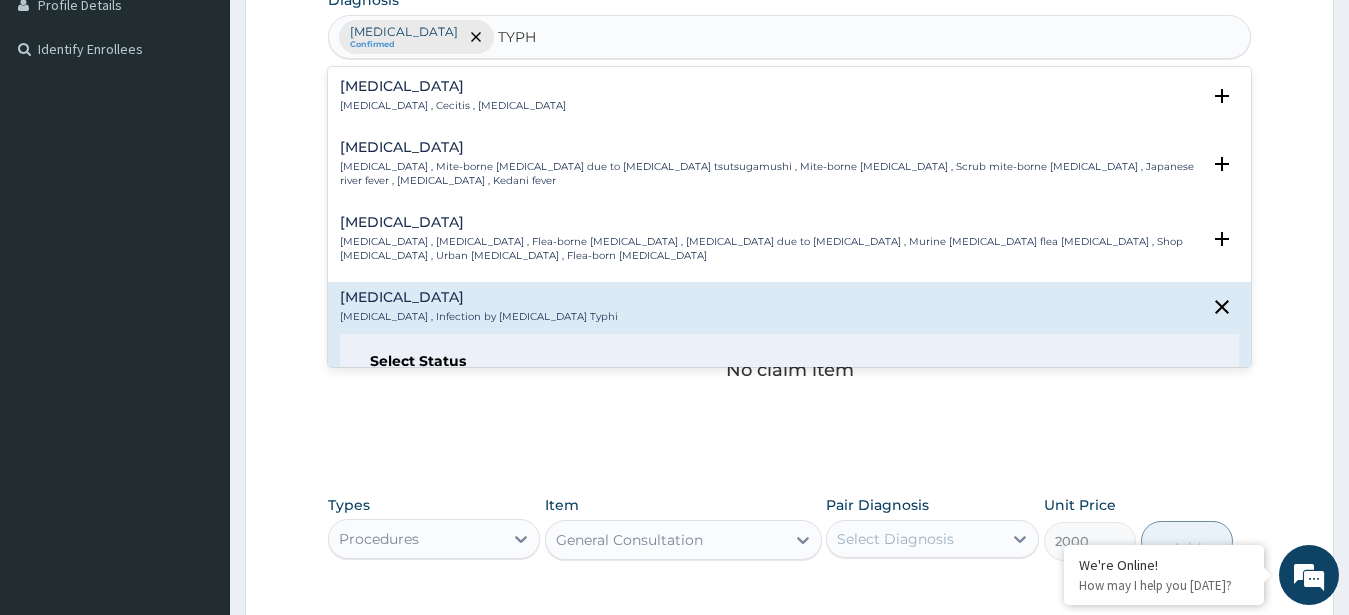 scroll, scrollTop: 54, scrollLeft: 0, axis: vertical 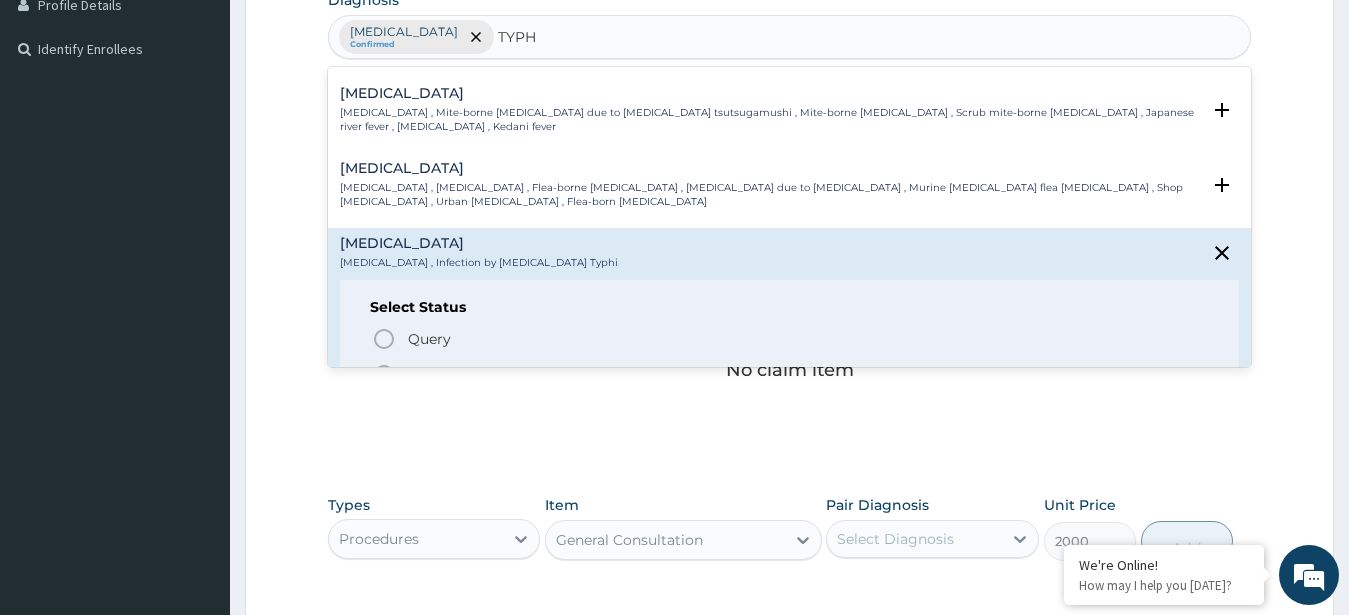 click 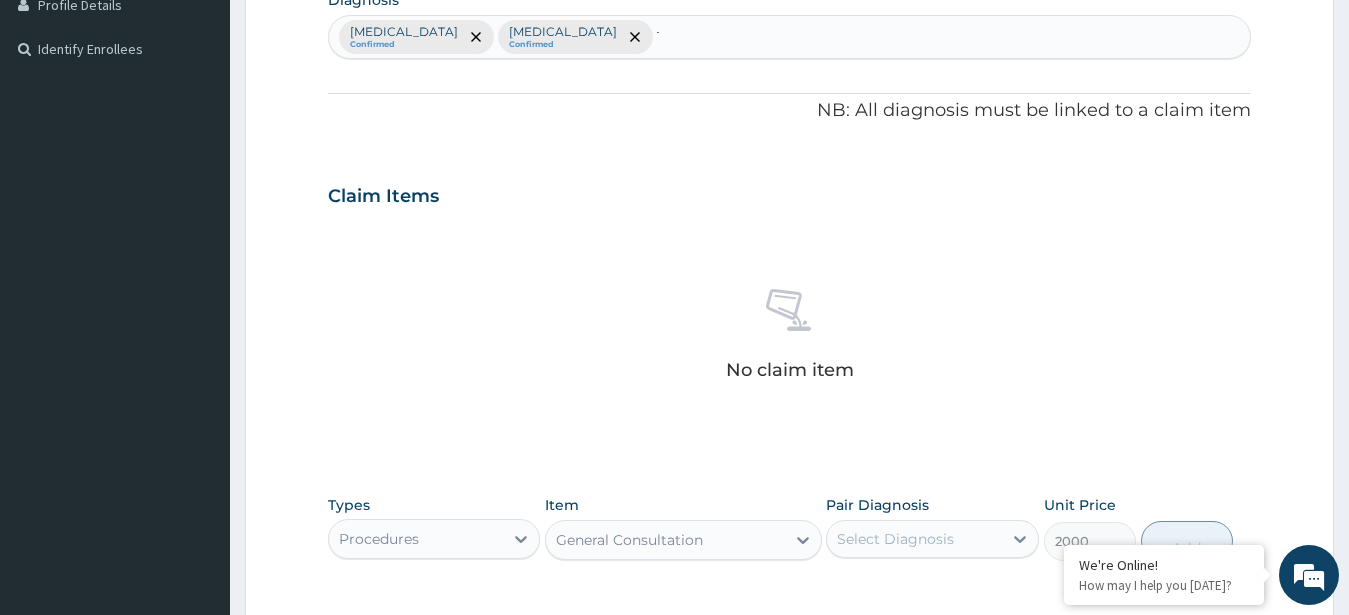 type 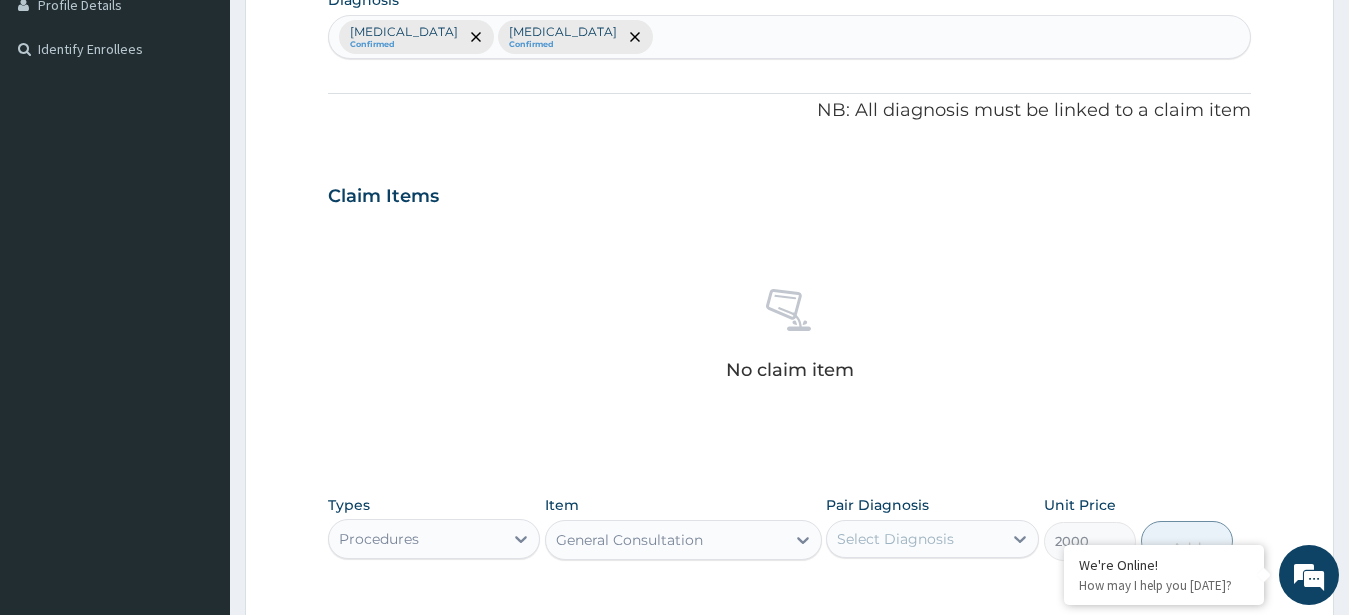 scroll, scrollTop: 827, scrollLeft: 0, axis: vertical 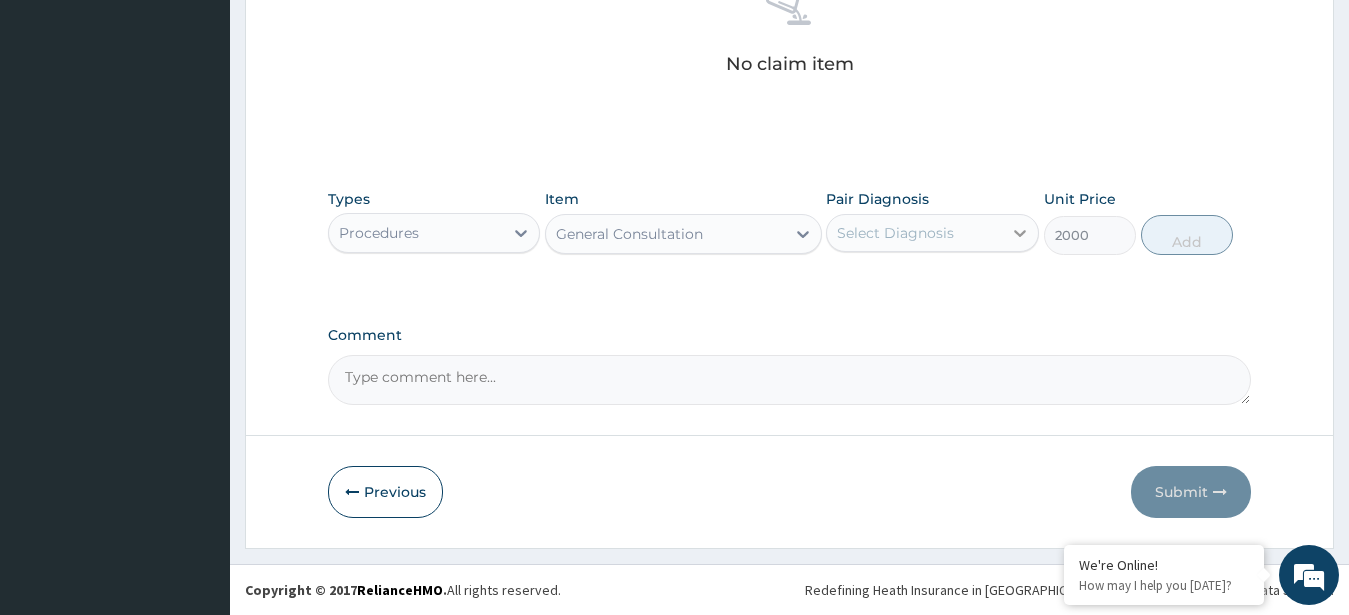 click 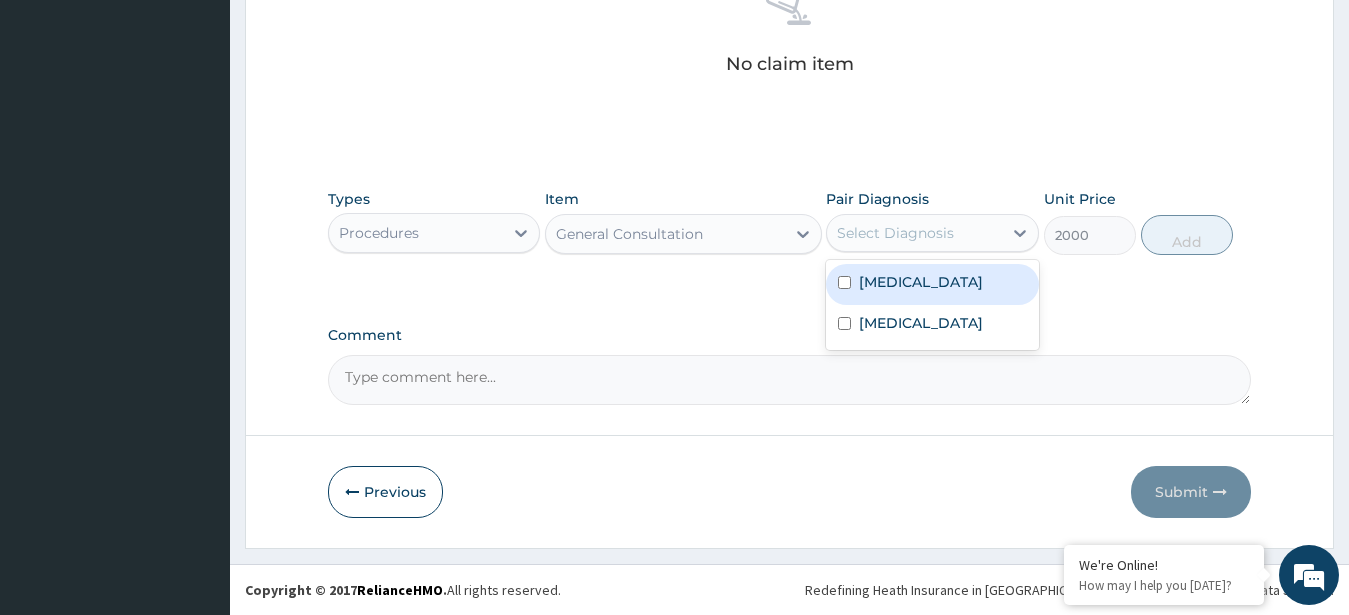 click on "Malaria" at bounding box center [932, 284] 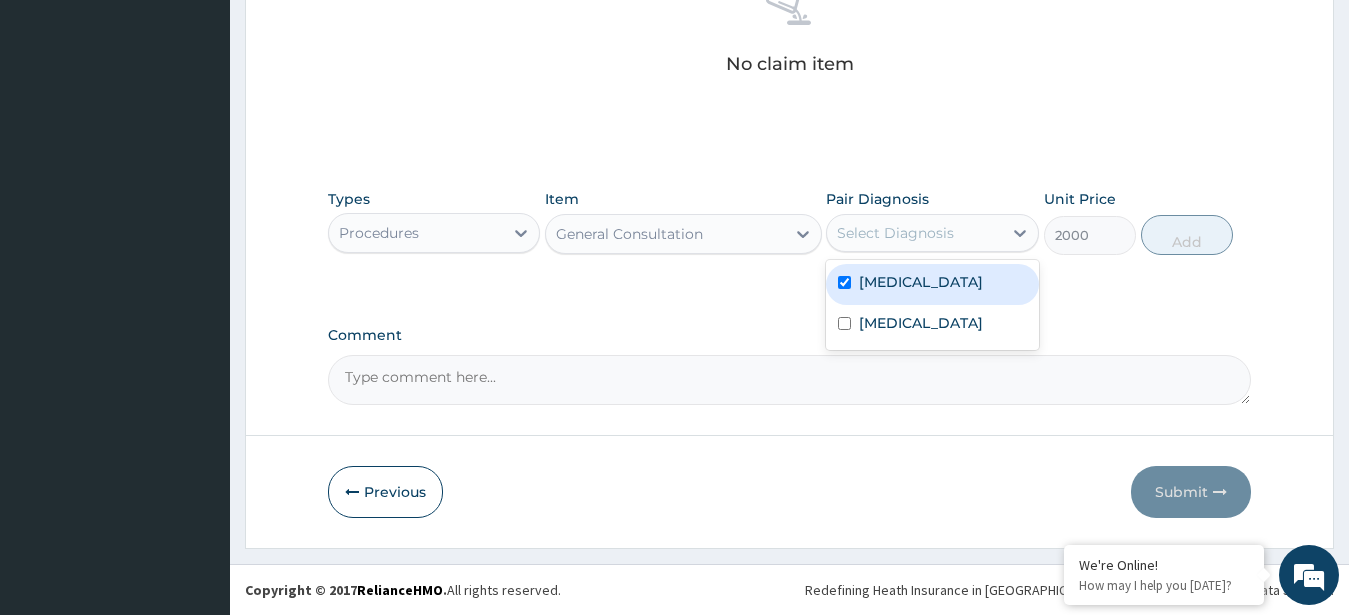checkbox on "true" 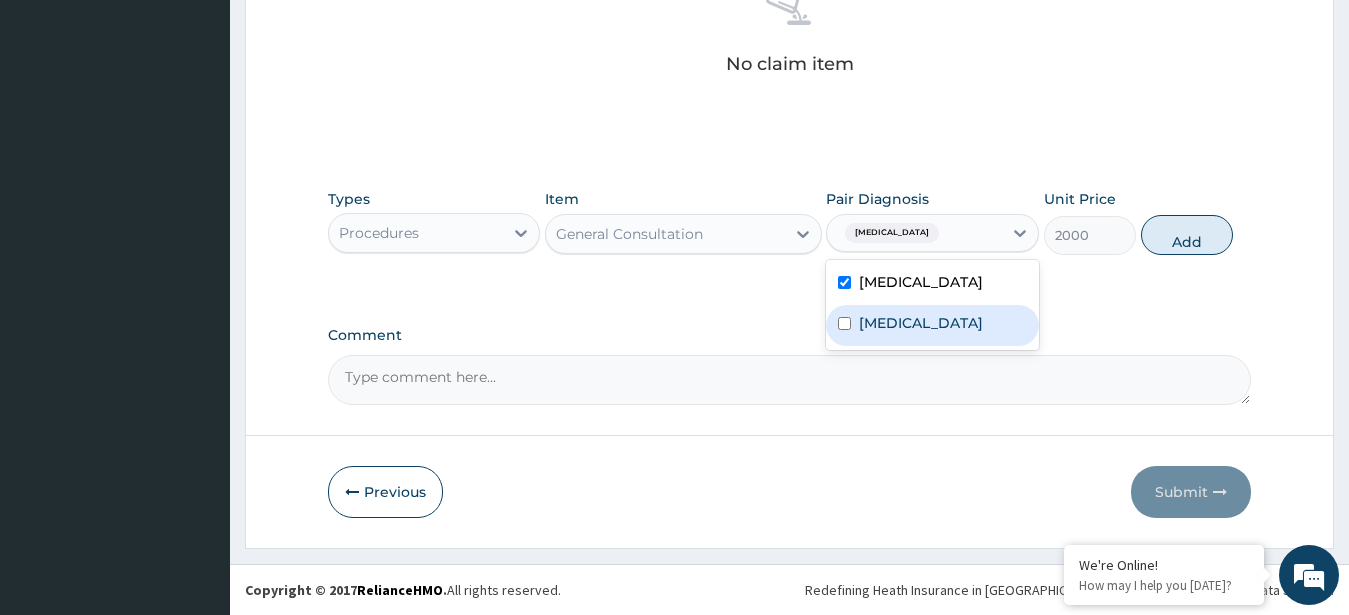 click on "Typhoid fever" at bounding box center (921, 323) 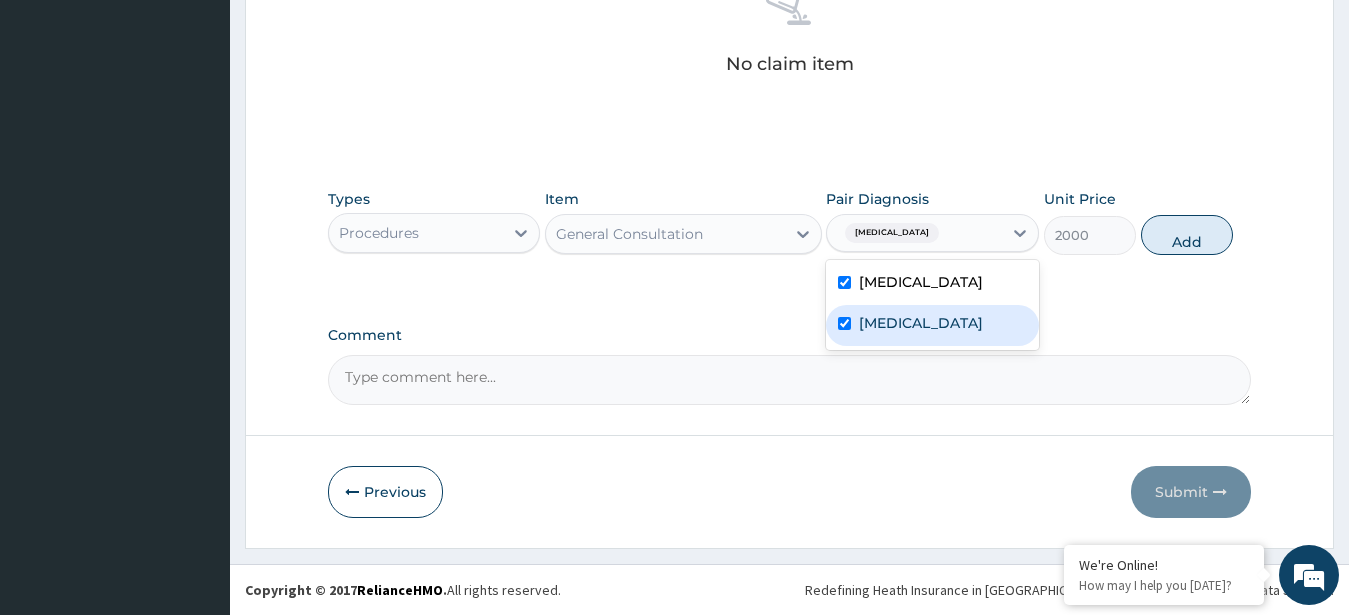 checkbox on "true" 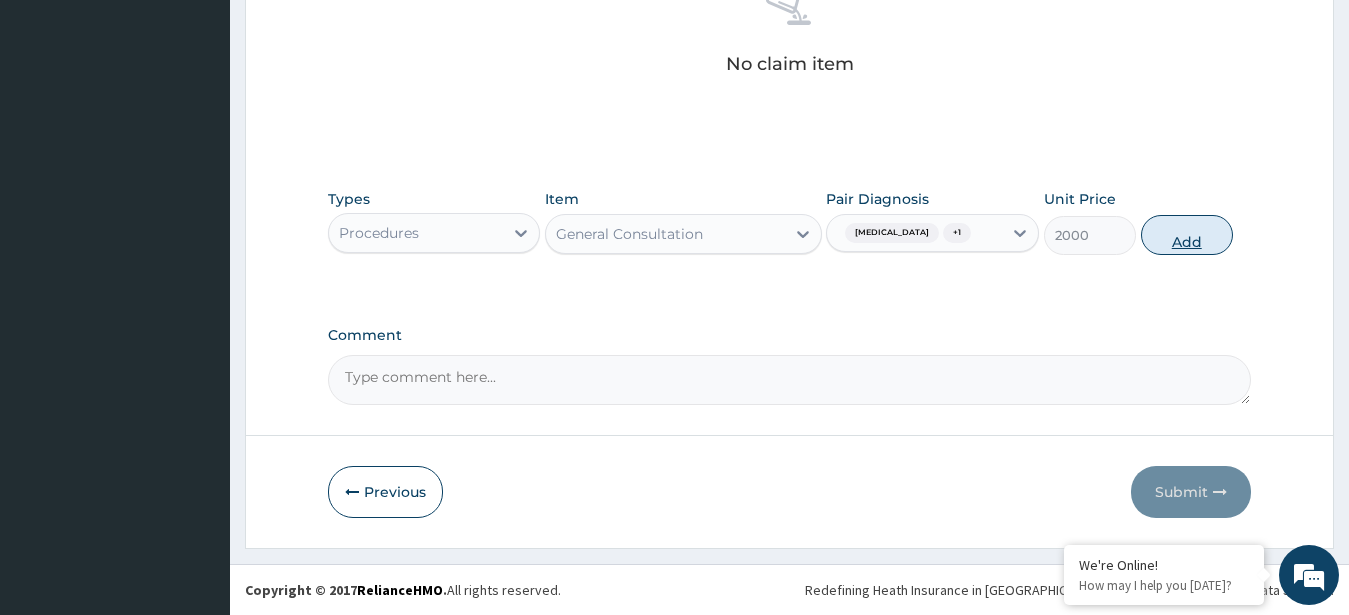 click on "Add" at bounding box center (1187, 235) 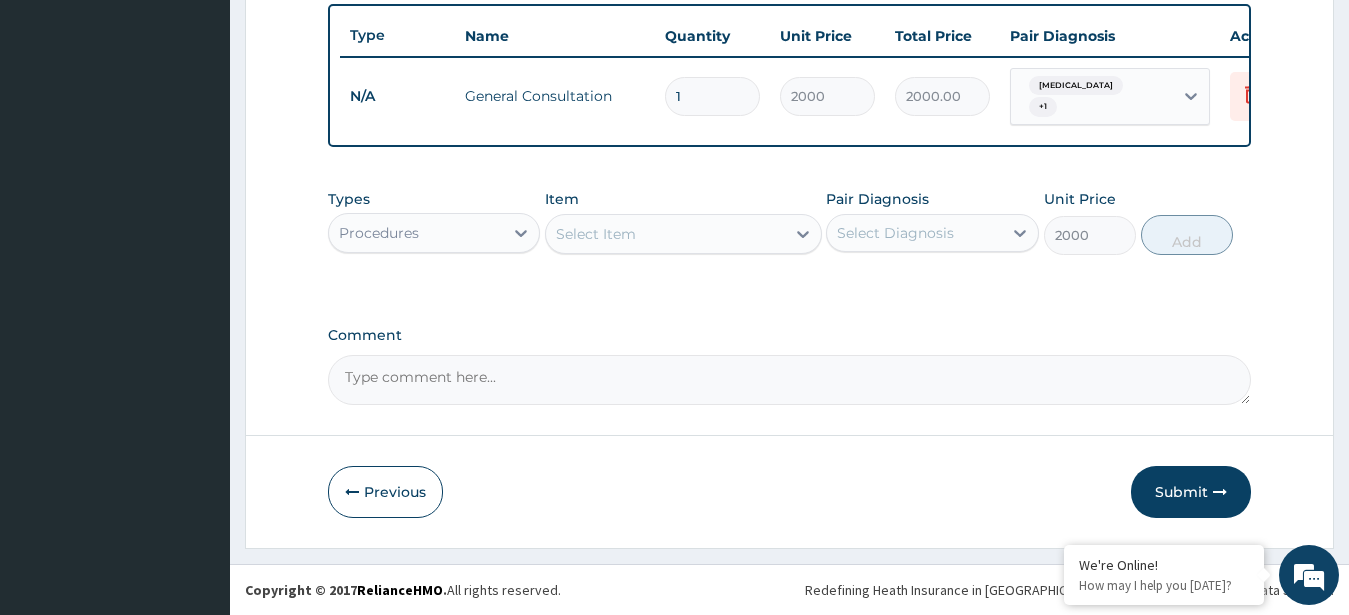 type on "0" 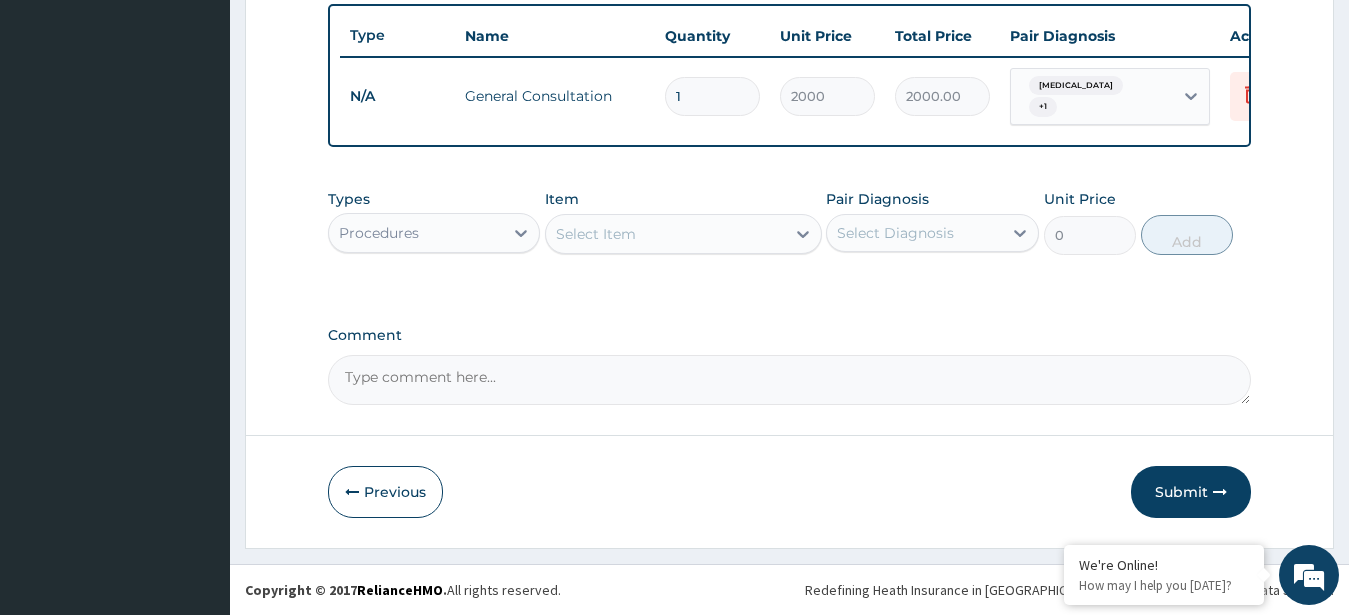 scroll, scrollTop: 749, scrollLeft: 0, axis: vertical 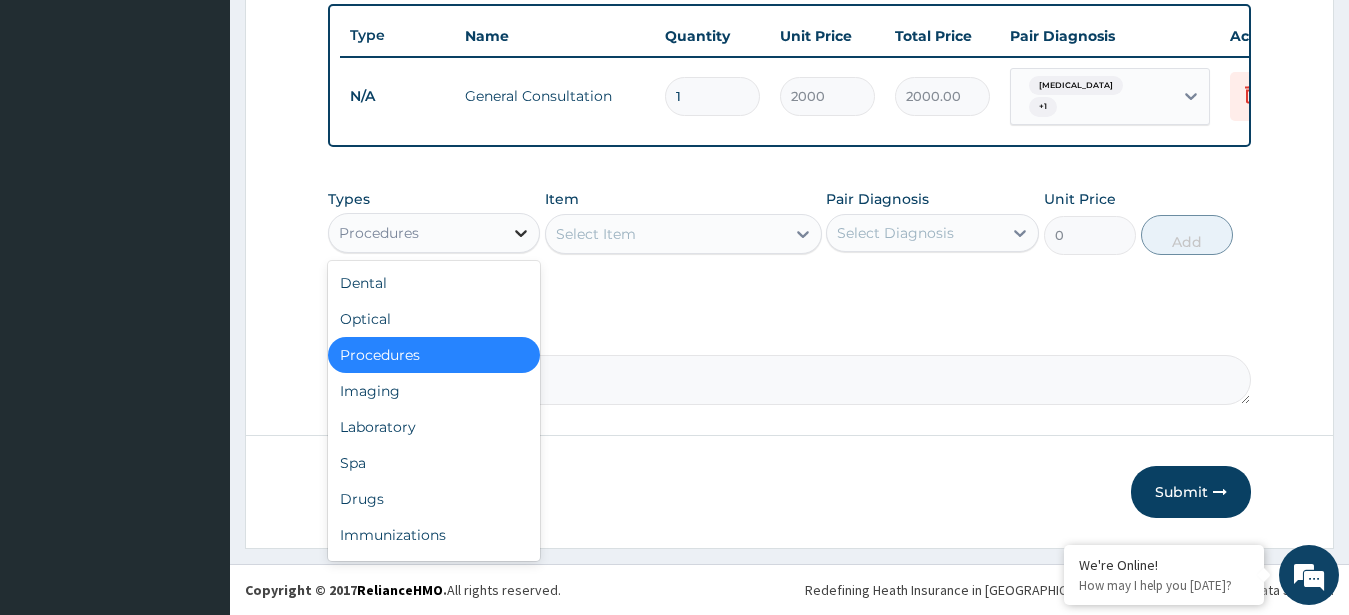 click 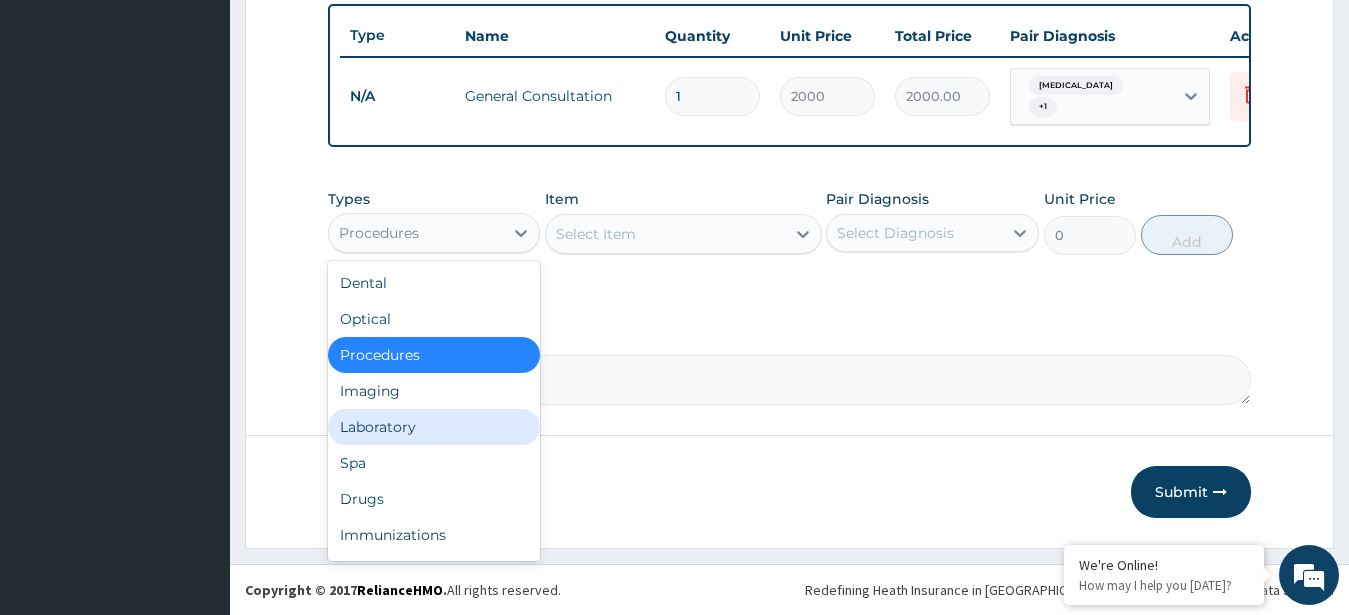 click on "Laboratory" at bounding box center [434, 427] 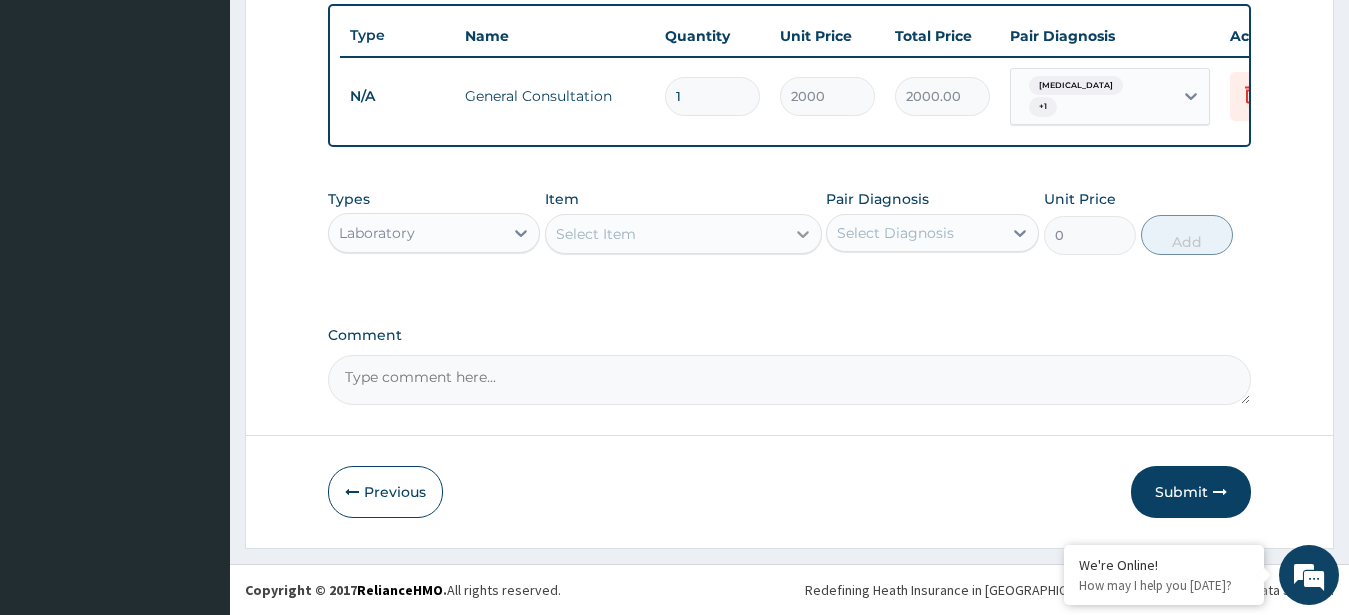 click 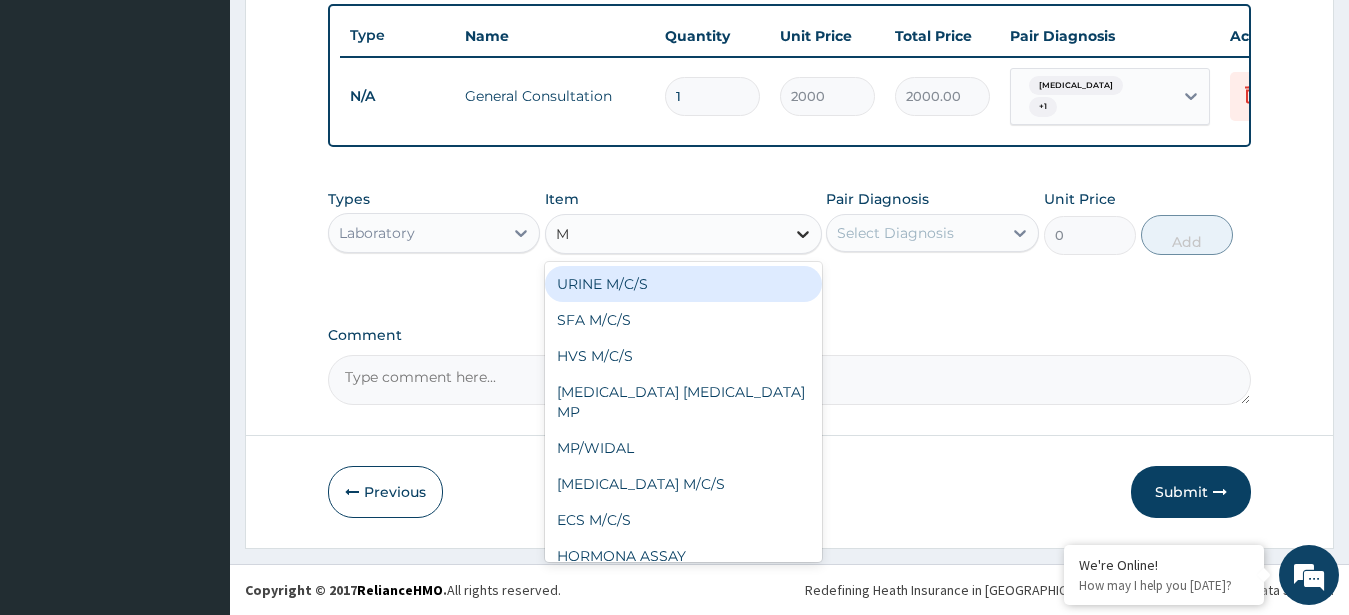 type on "MP" 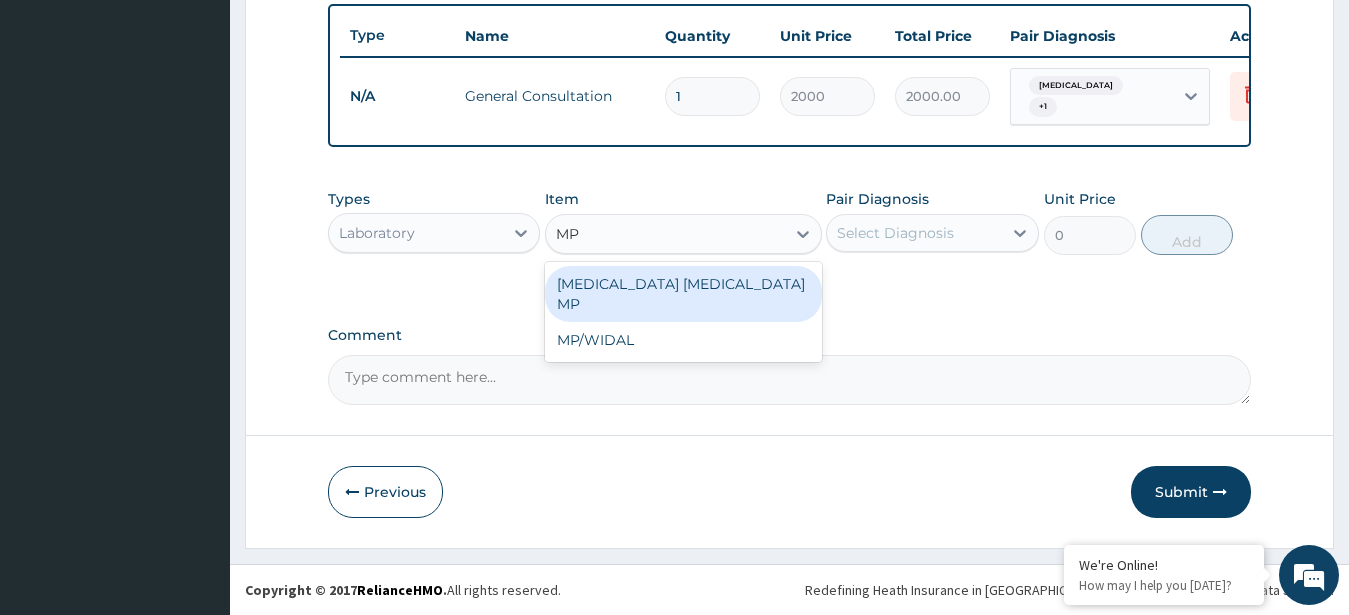 click on "MALARIA PARASITE   MP" at bounding box center [683, 294] 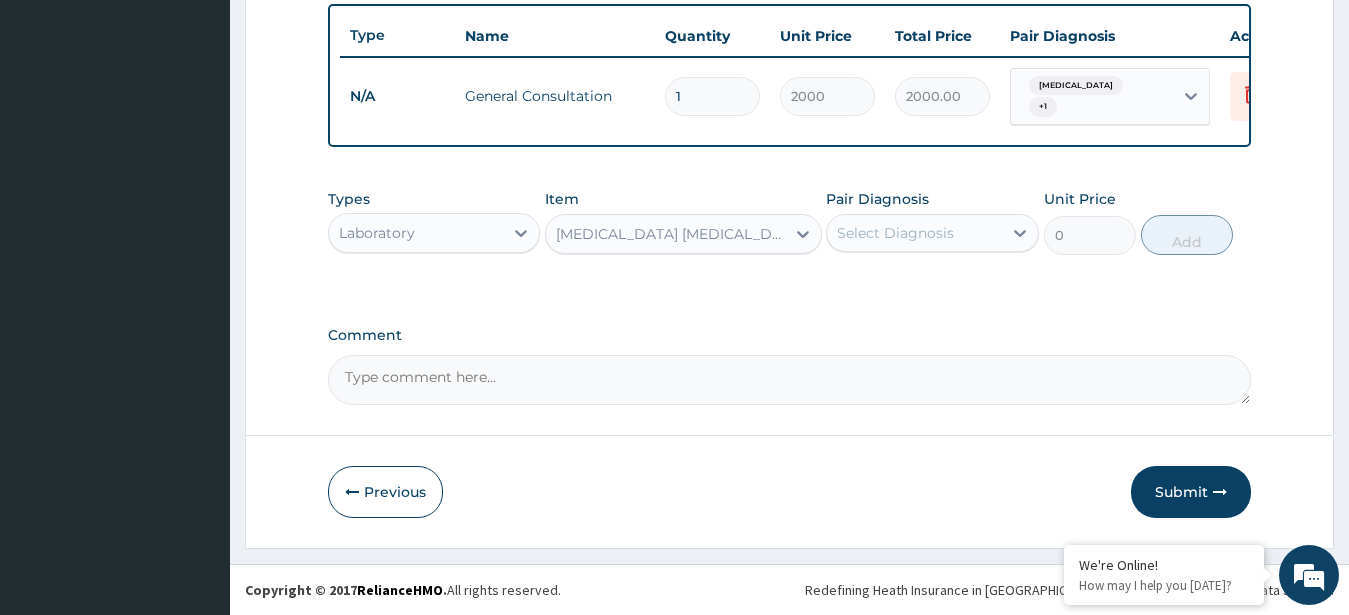 type 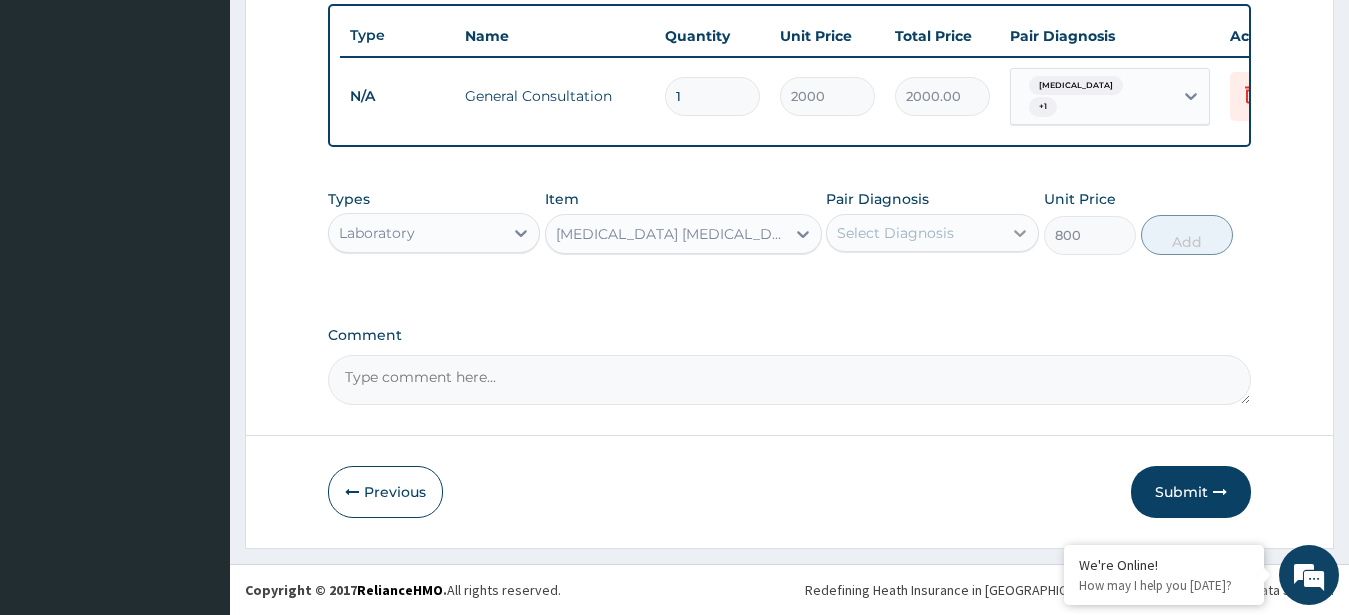 click 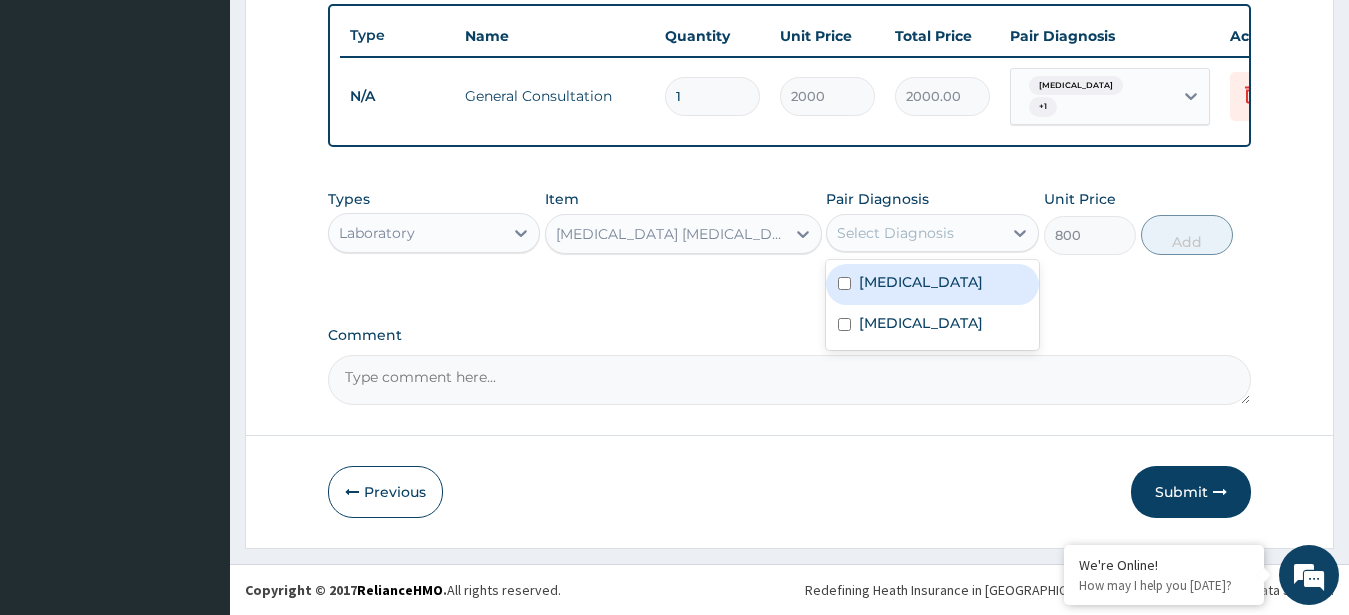 click on "Malaria" at bounding box center (932, 284) 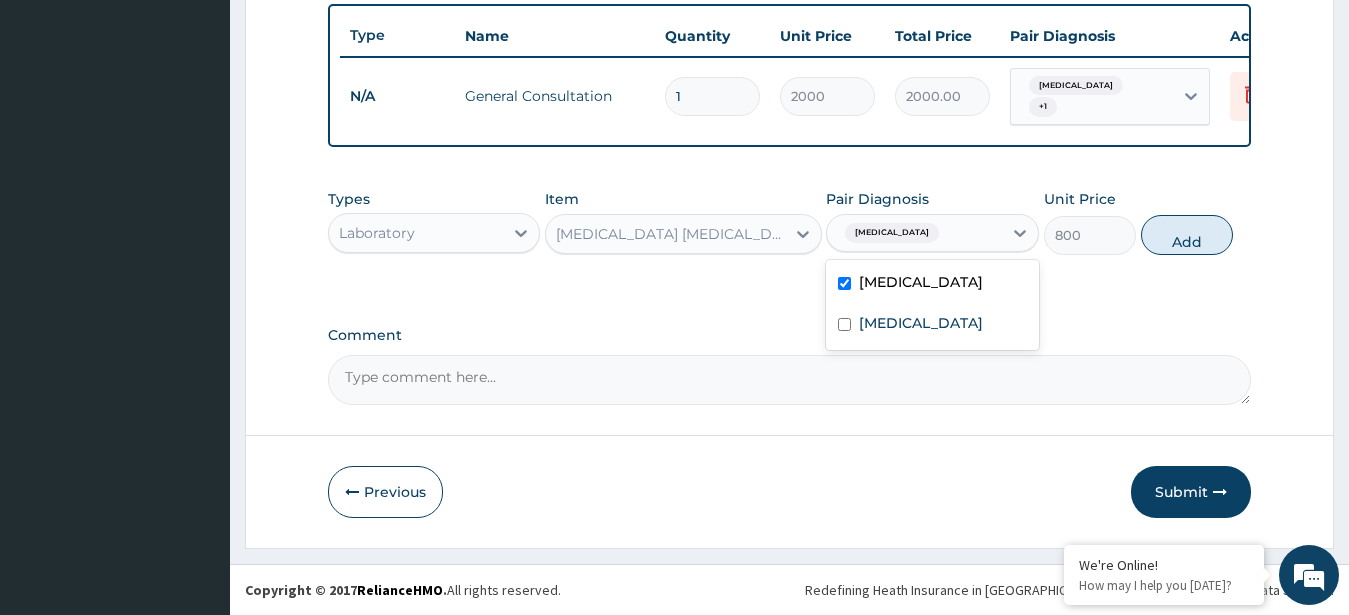 checkbox on "true" 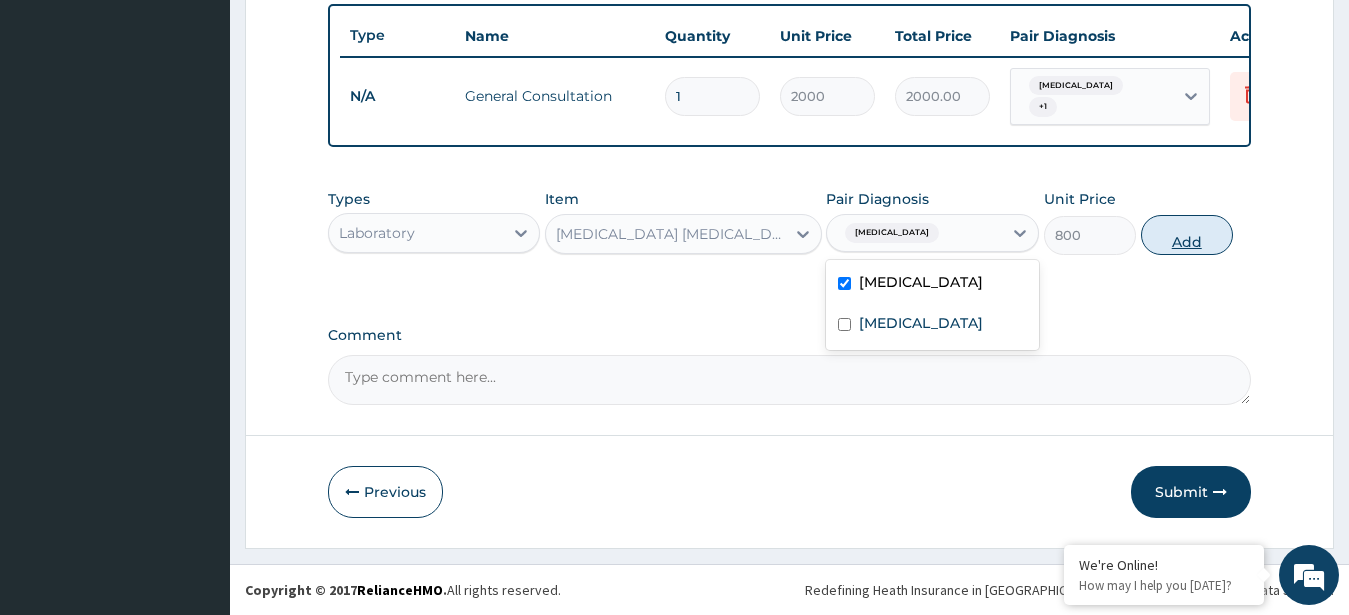 click on "Add" at bounding box center (1187, 235) 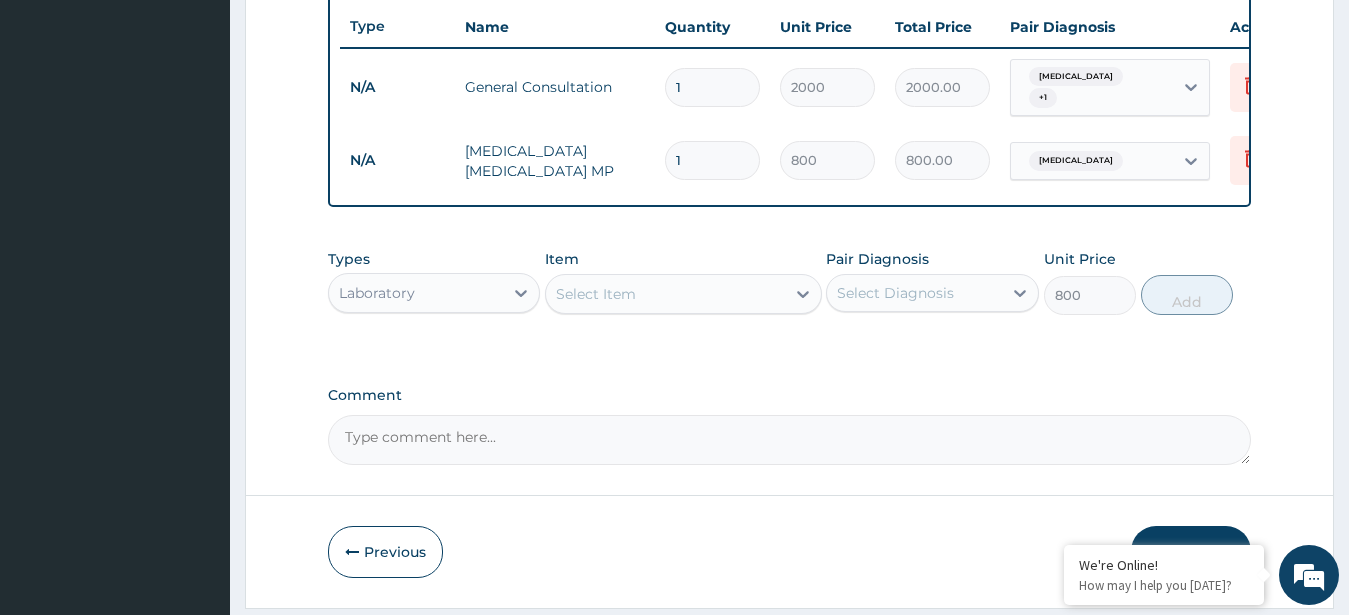 type on "0" 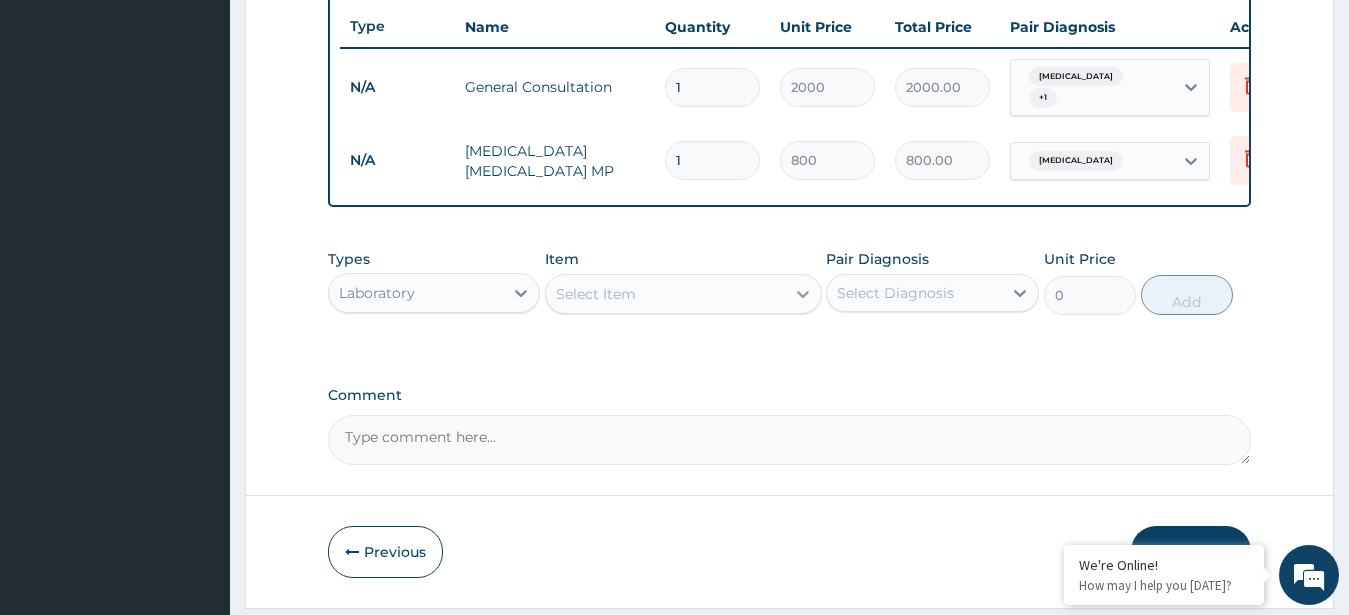click 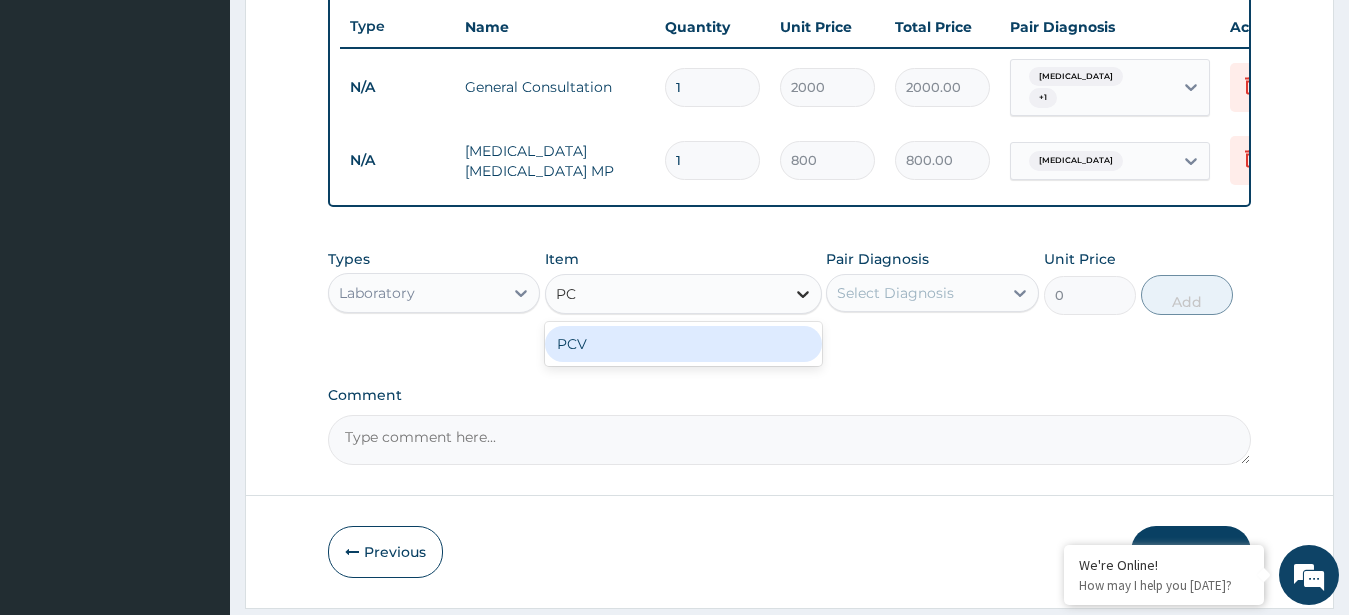 type on "PCV" 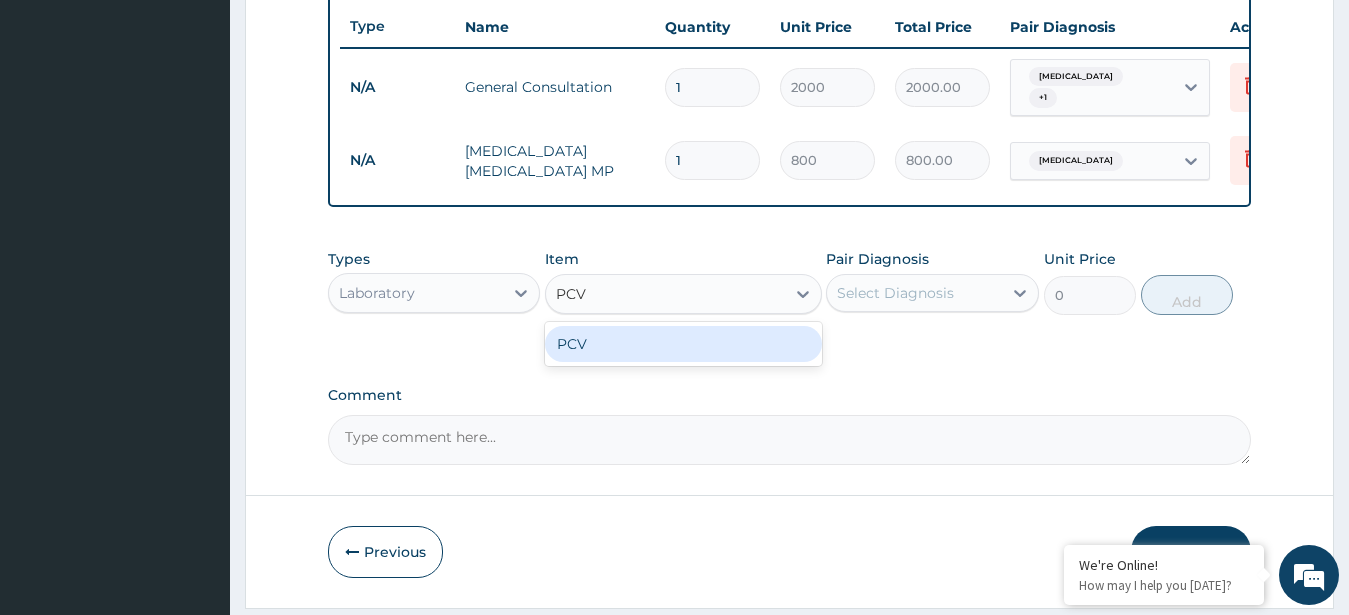click on "PCV" at bounding box center (683, 344) 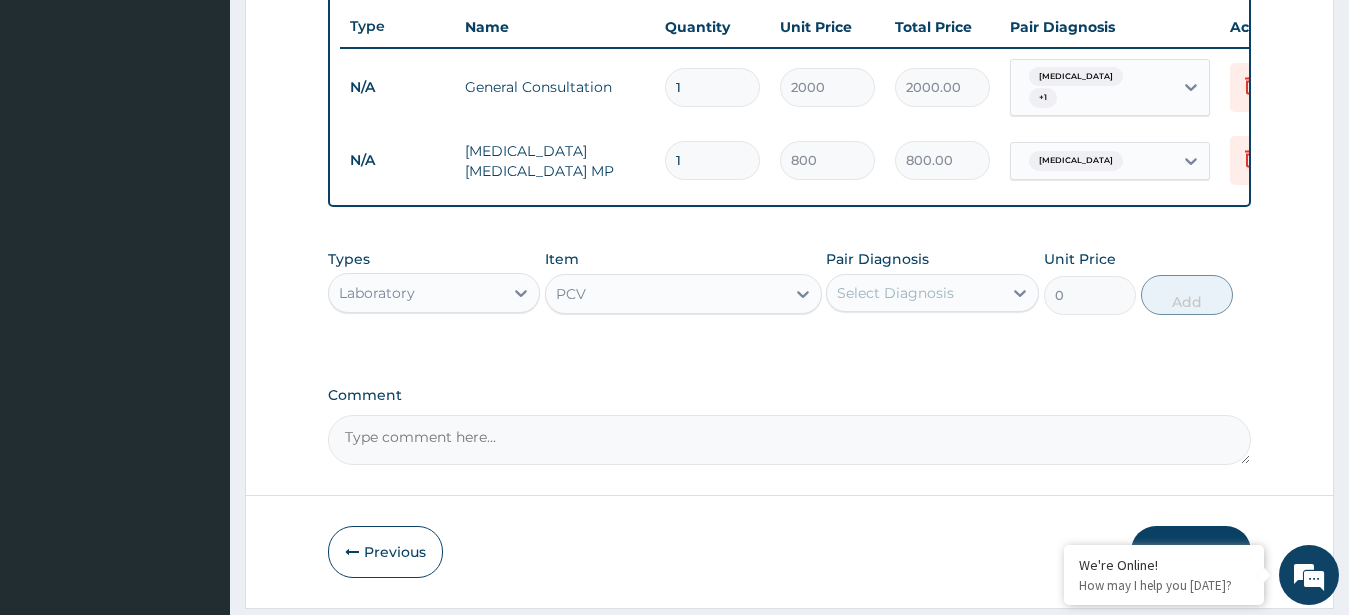 type 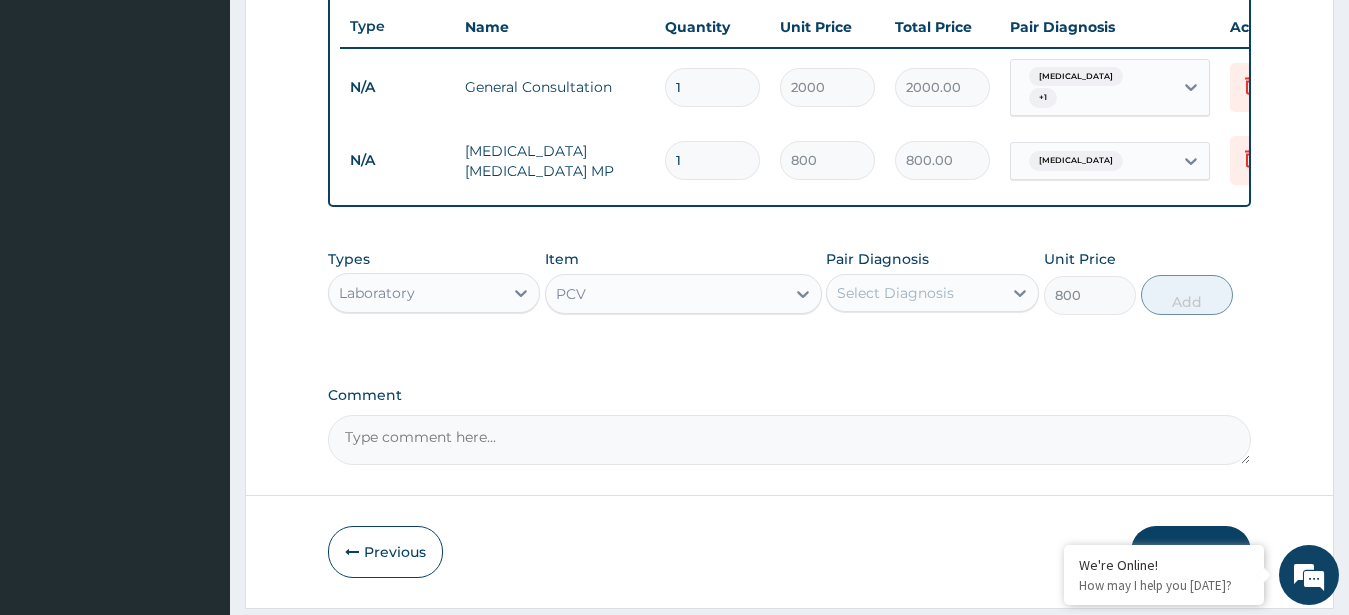click on "PCV" at bounding box center (665, 294) 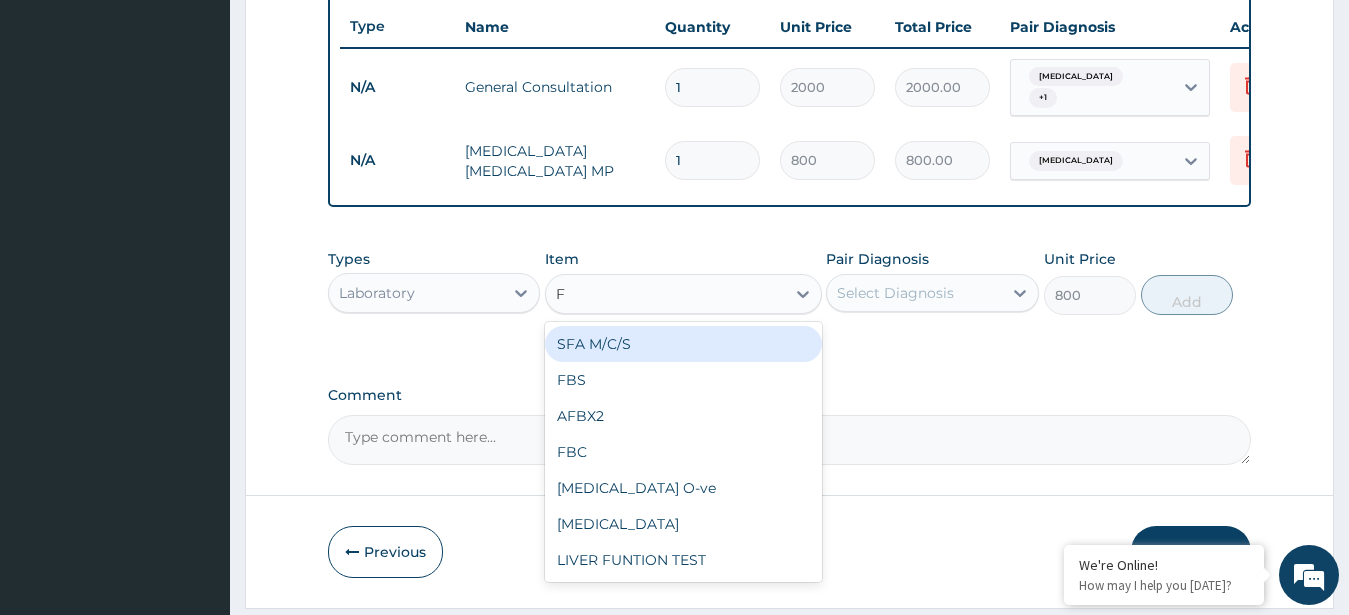 scroll, scrollTop: 0, scrollLeft: 0, axis: both 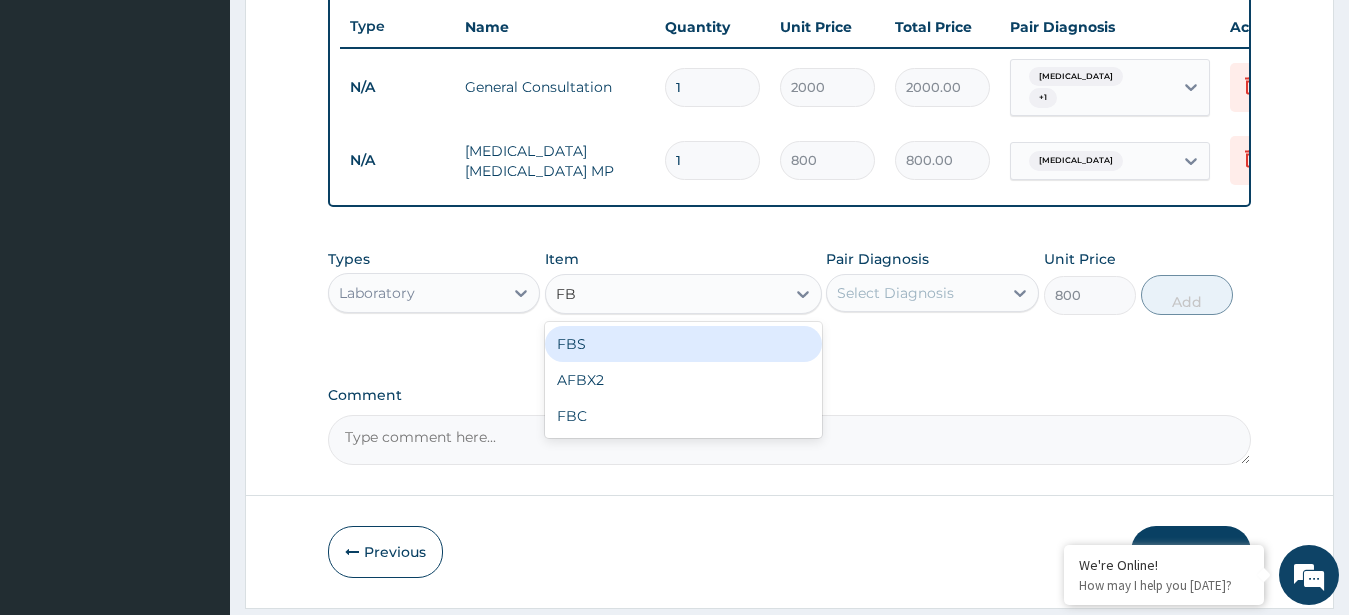 type on "FBC" 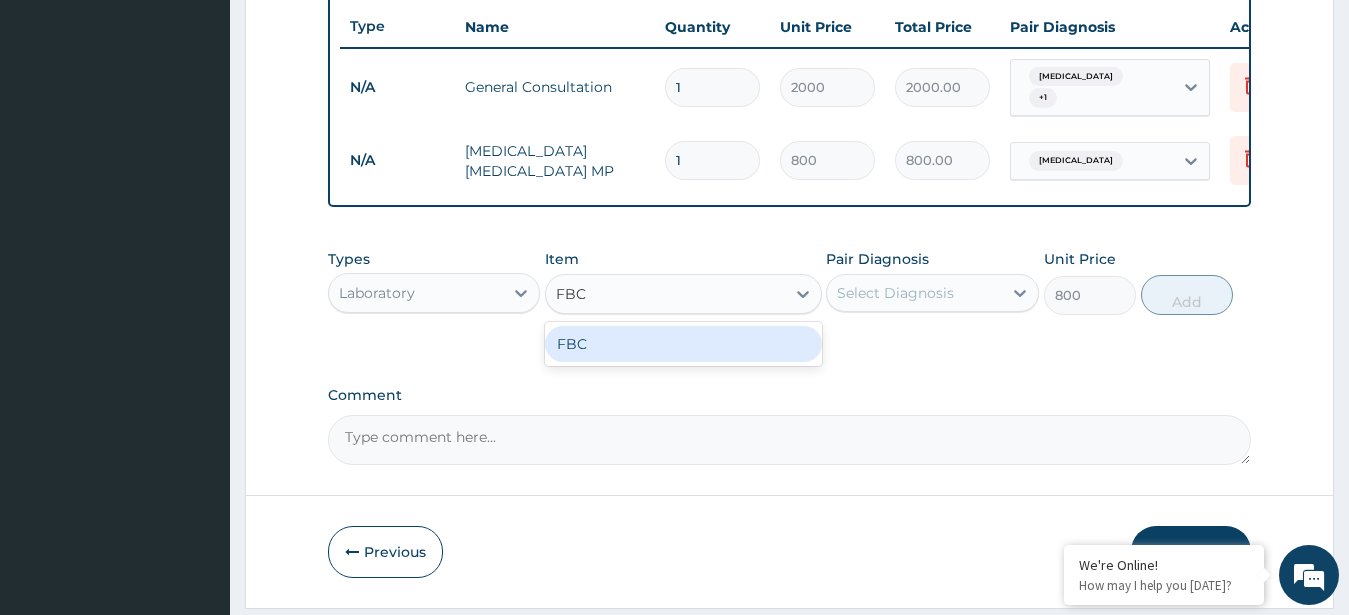 click on "FBC" at bounding box center [683, 344] 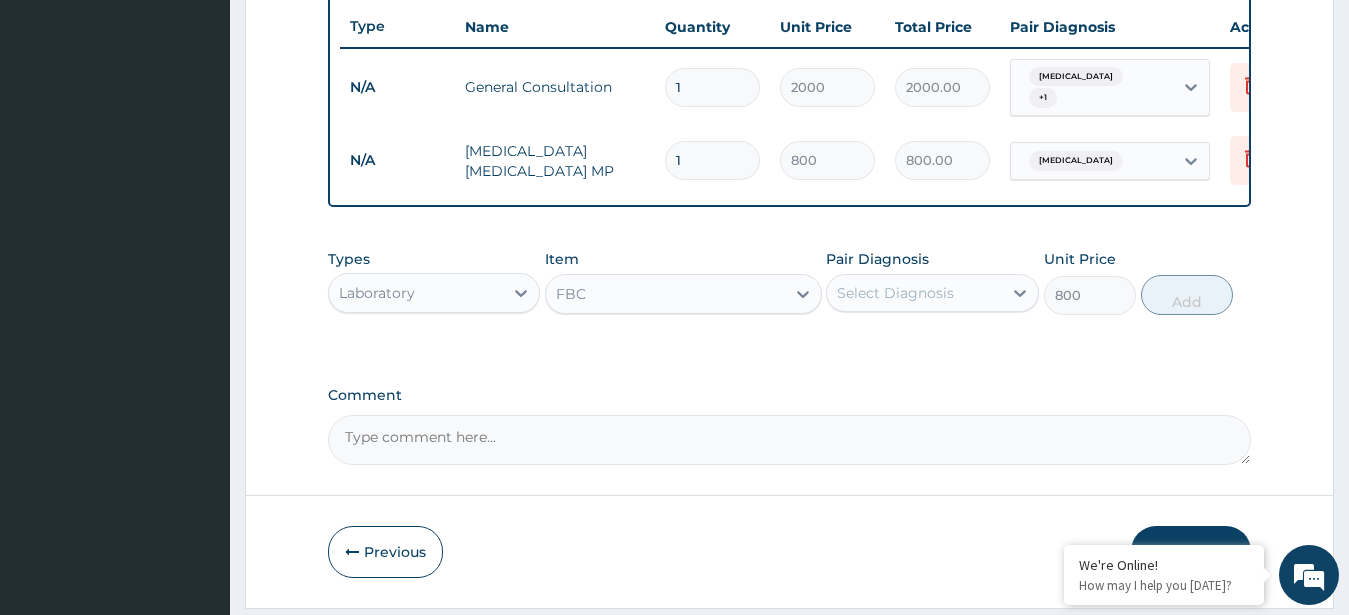 type 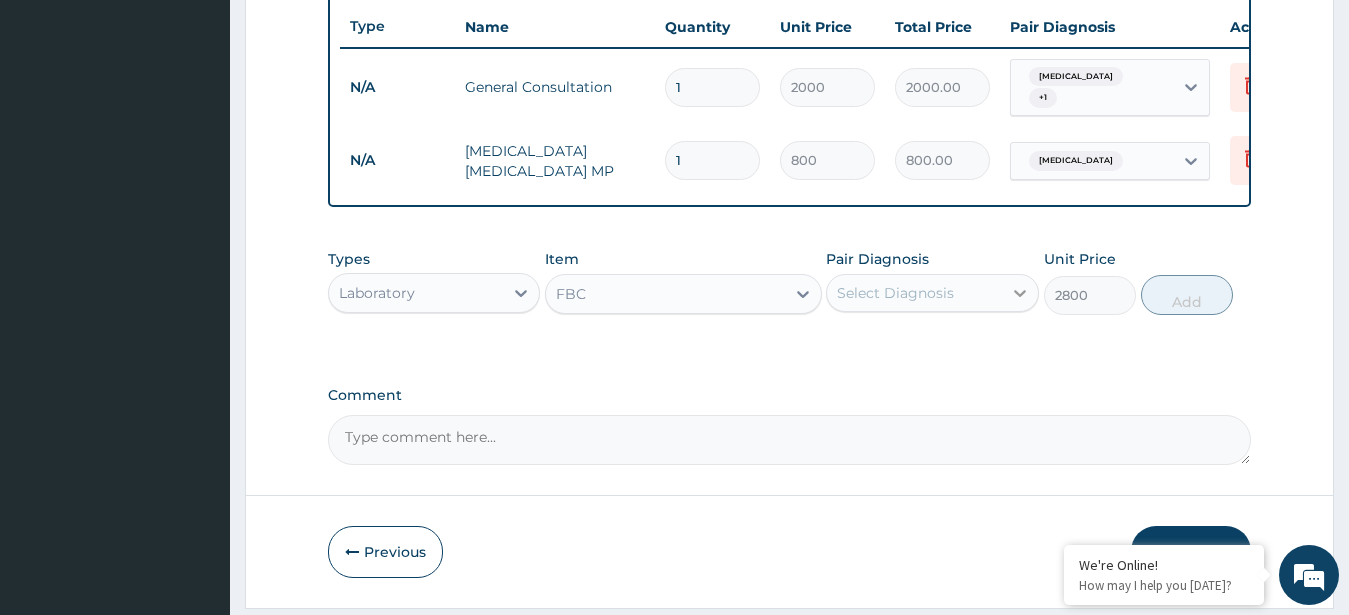 click 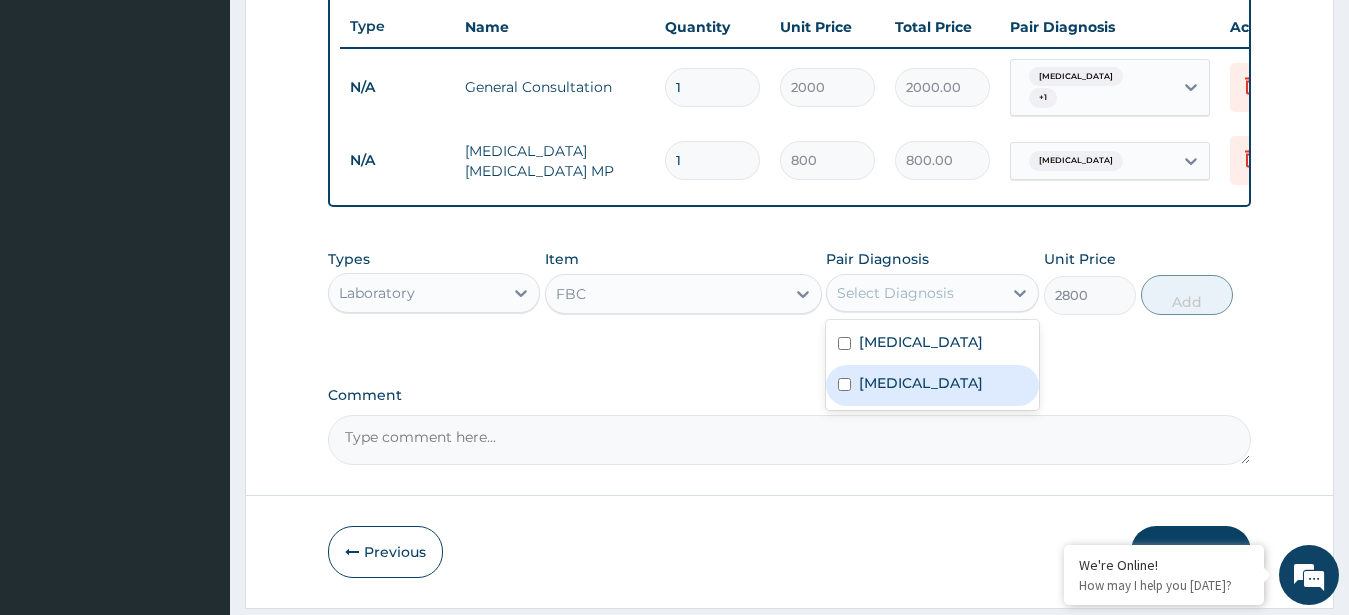 click on "Typhoid fever" at bounding box center (921, 383) 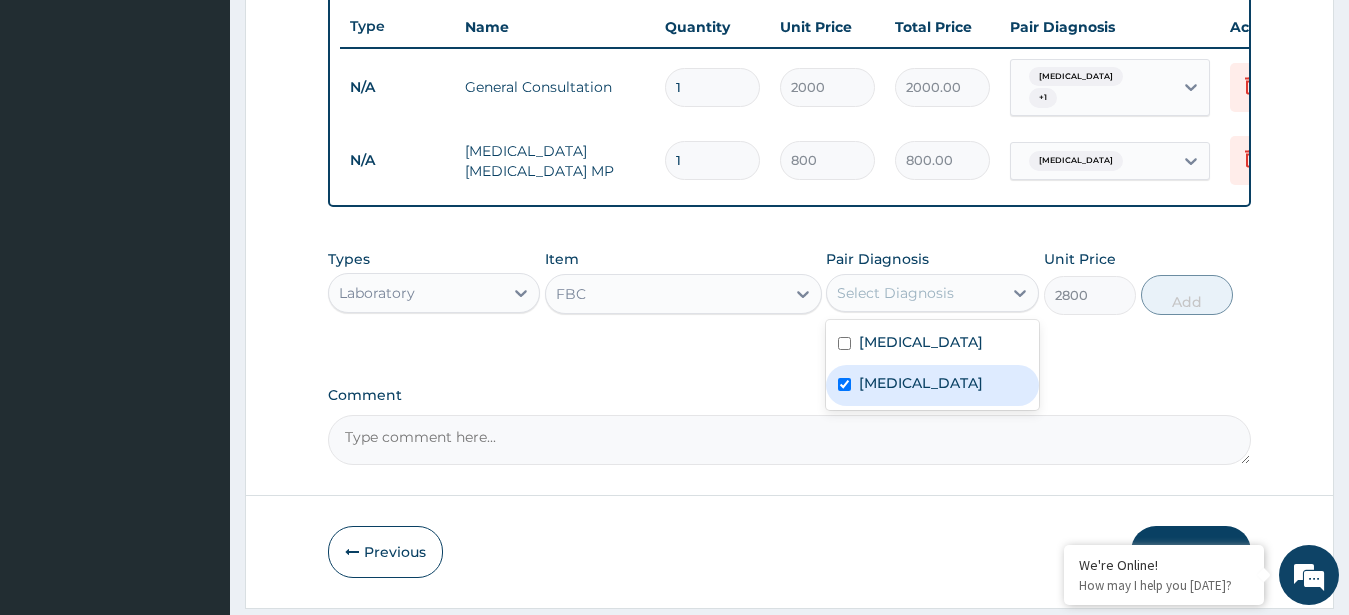 checkbox on "true" 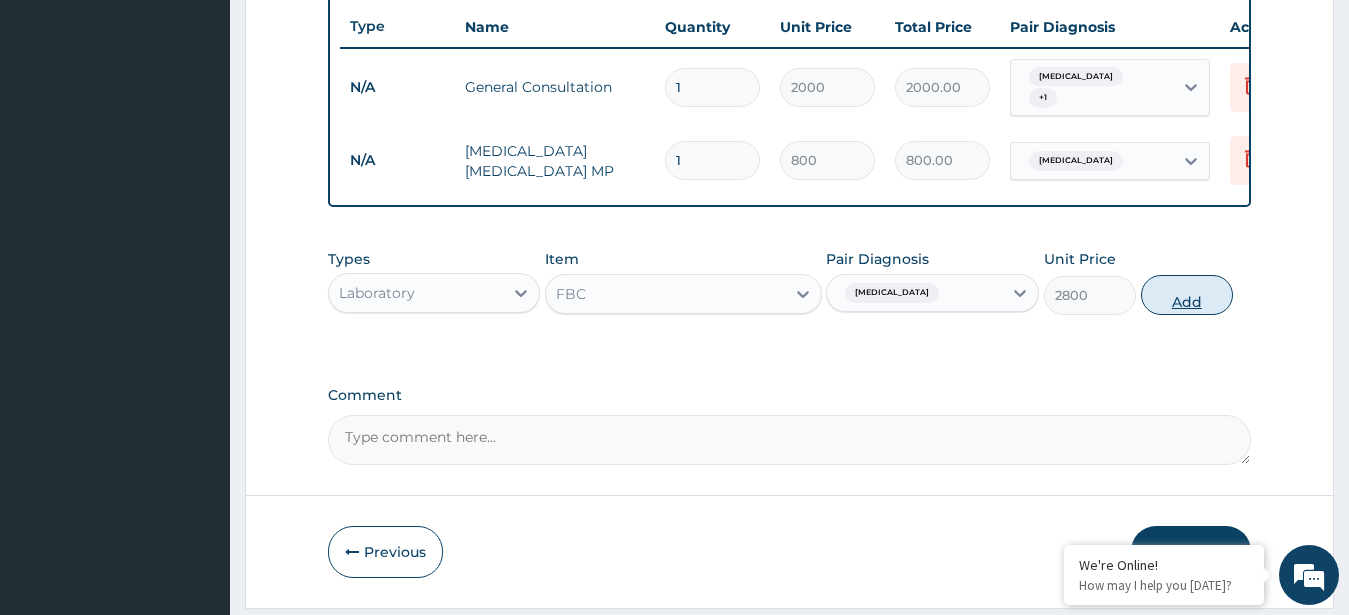 click on "Add" at bounding box center [1187, 295] 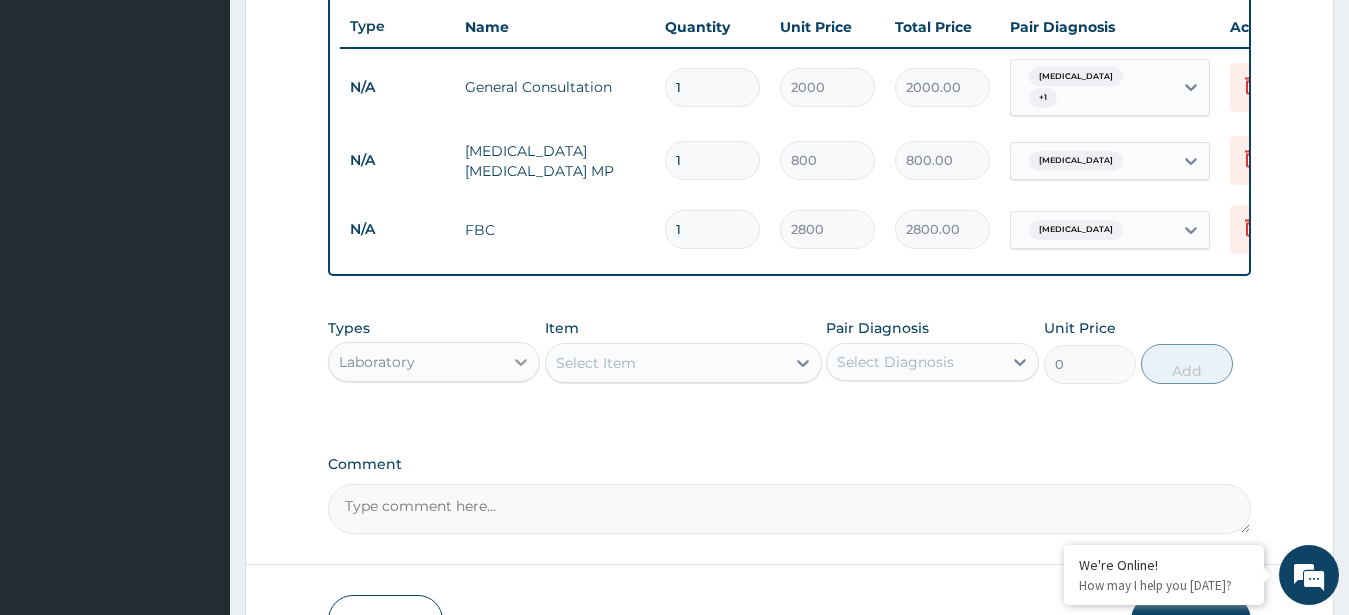 click 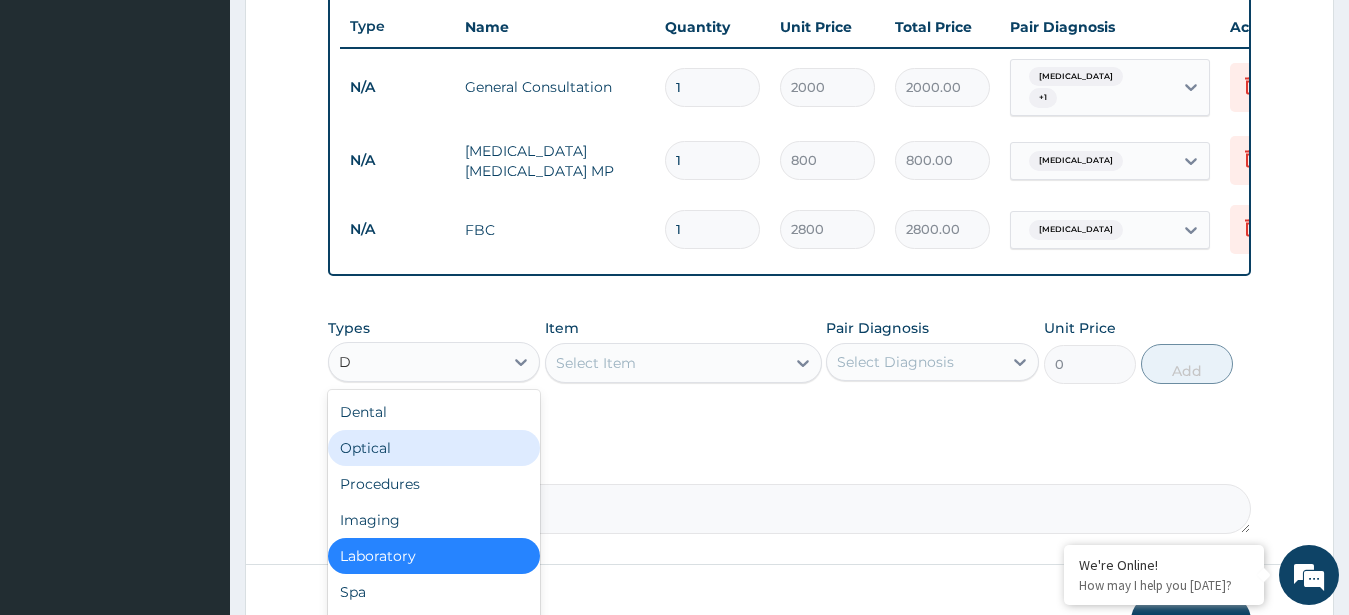 type on "DR" 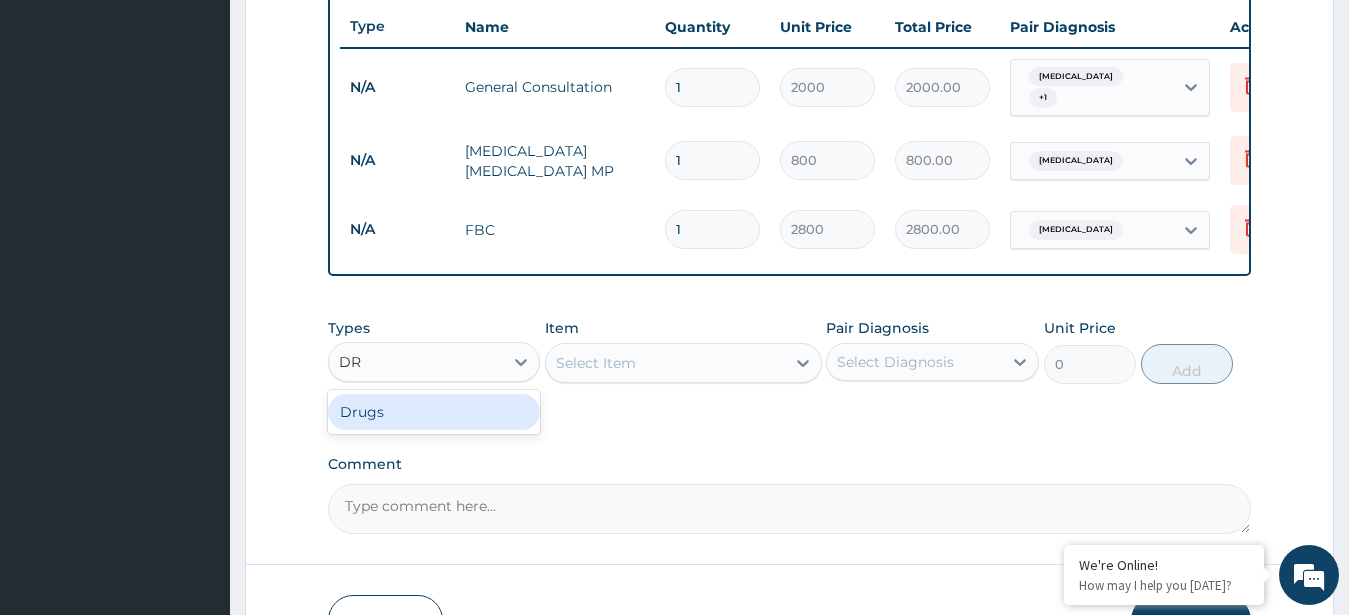 click on "Drugs" at bounding box center [434, 412] 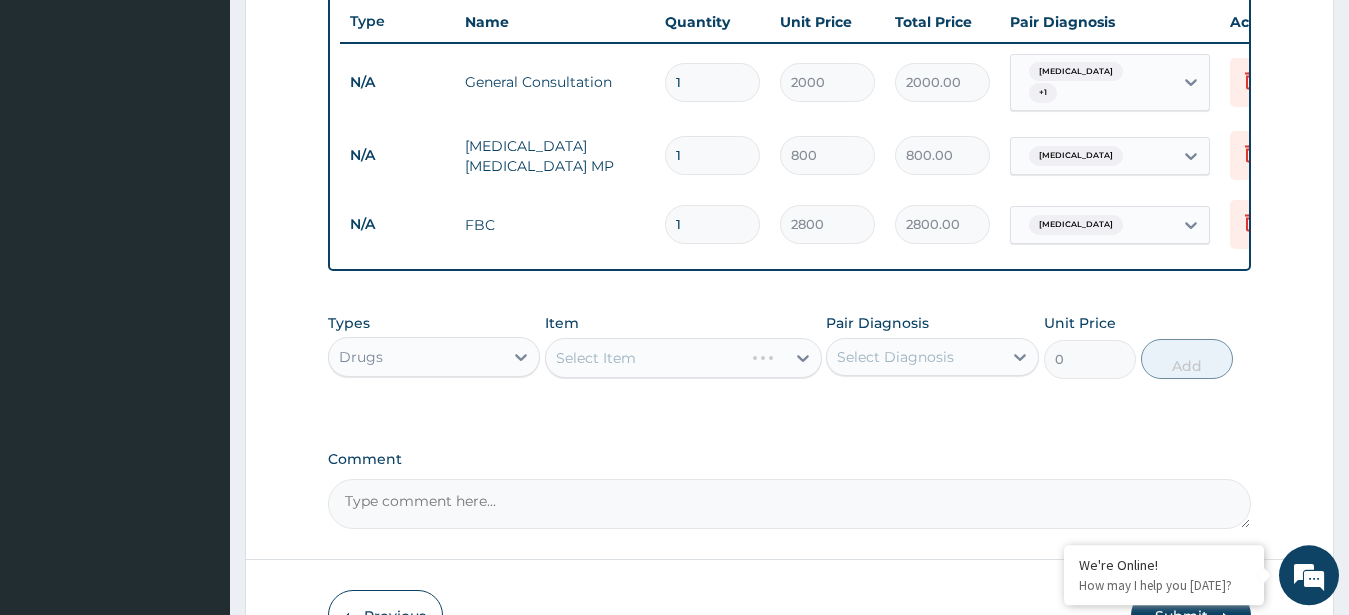 scroll, scrollTop: 887, scrollLeft: 0, axis: vertical 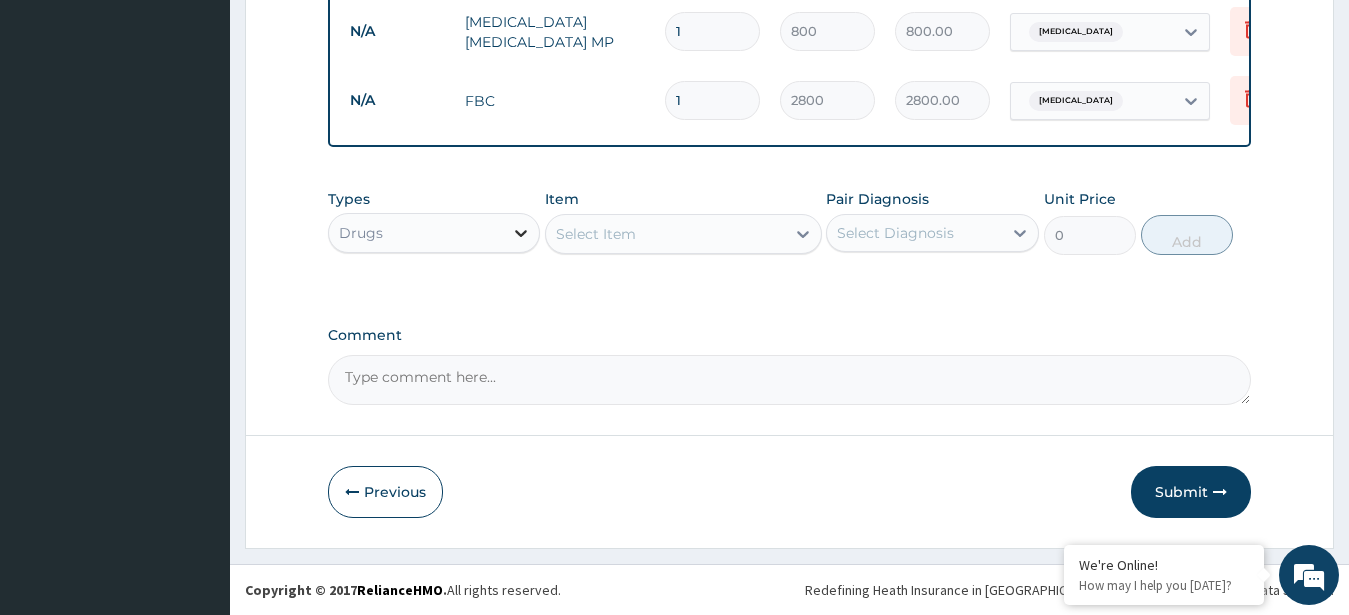 click 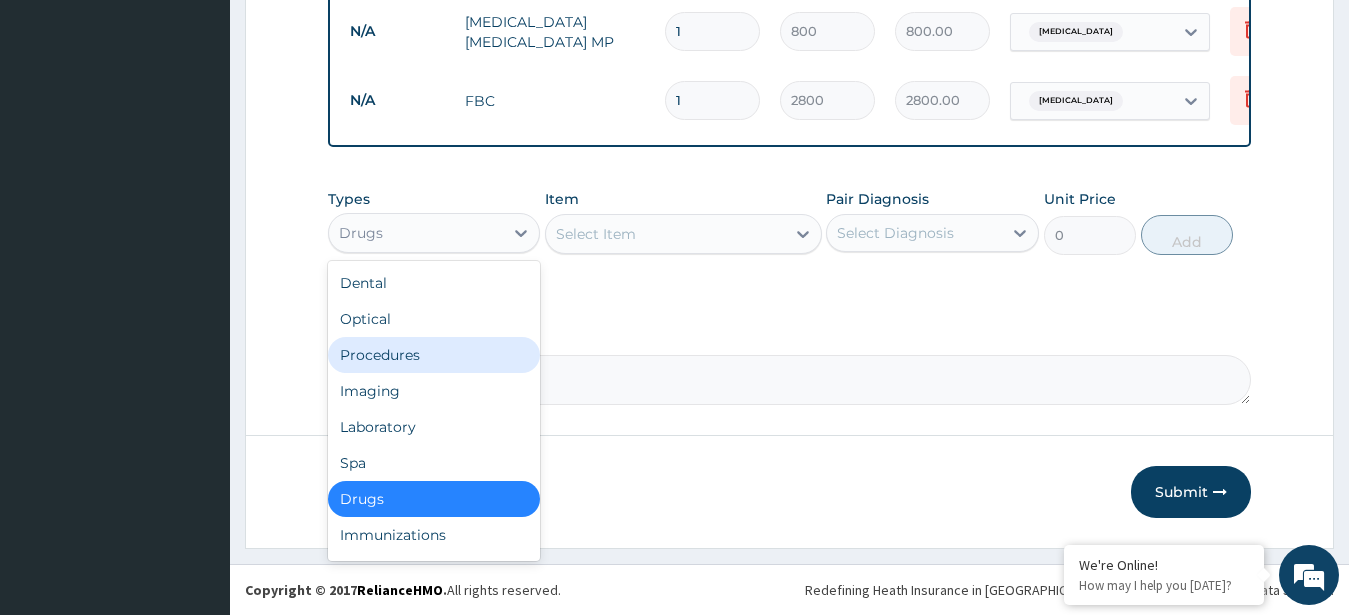 click on "Procedures" at bounding box center (434, 355) 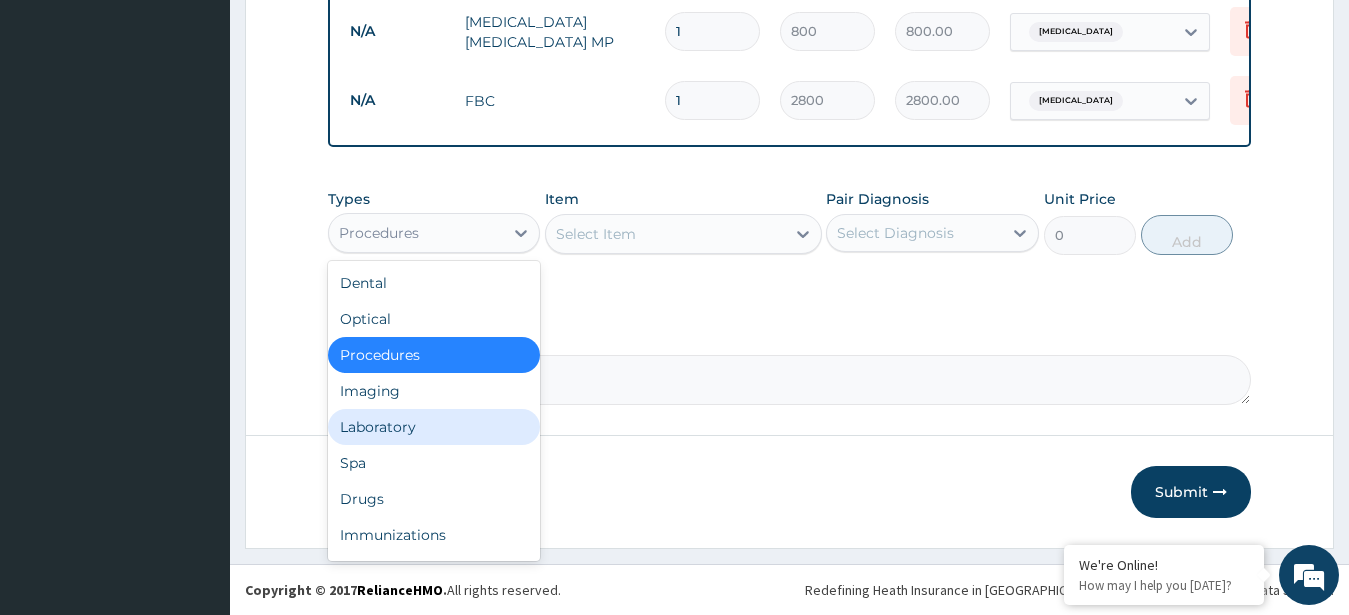 click on "Laboratory" at bounding box center (434, 427) 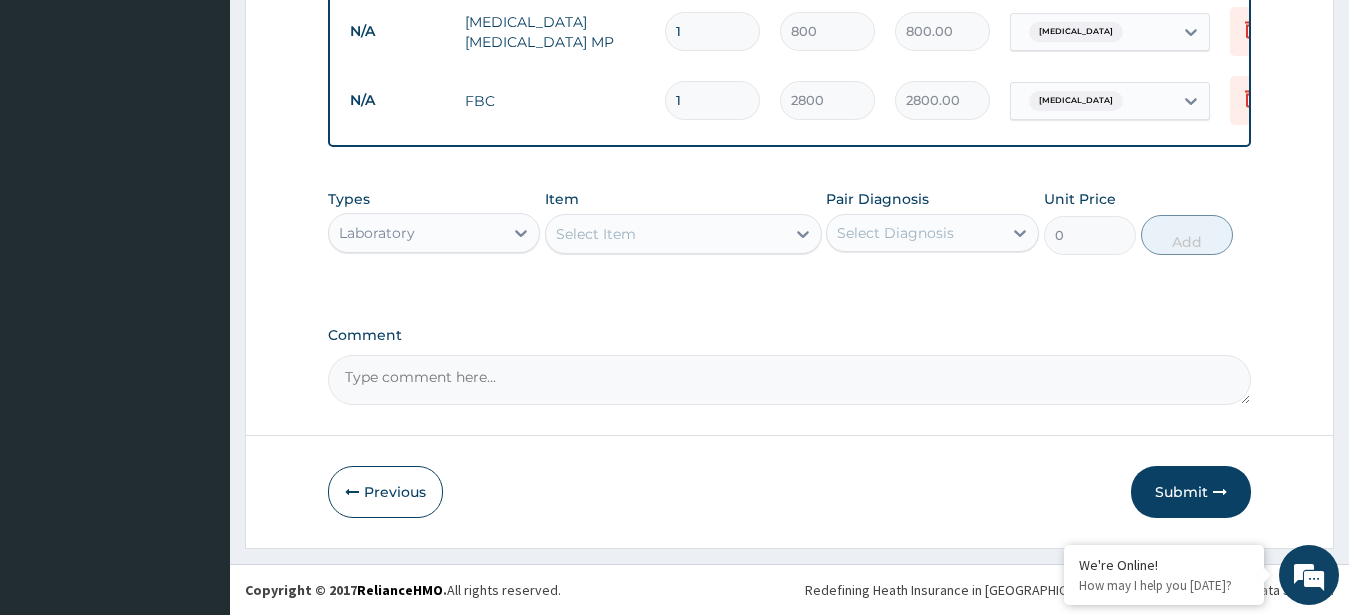 click on "Select Item" at bounding box center (665, 234) 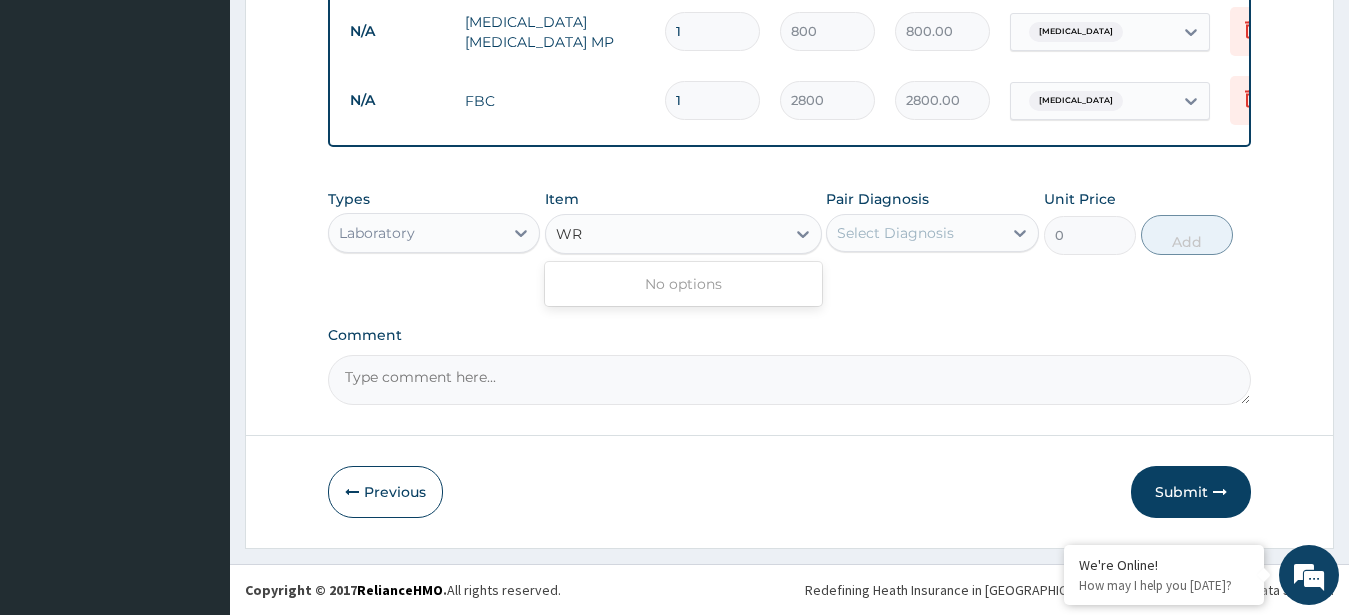 type on "W" 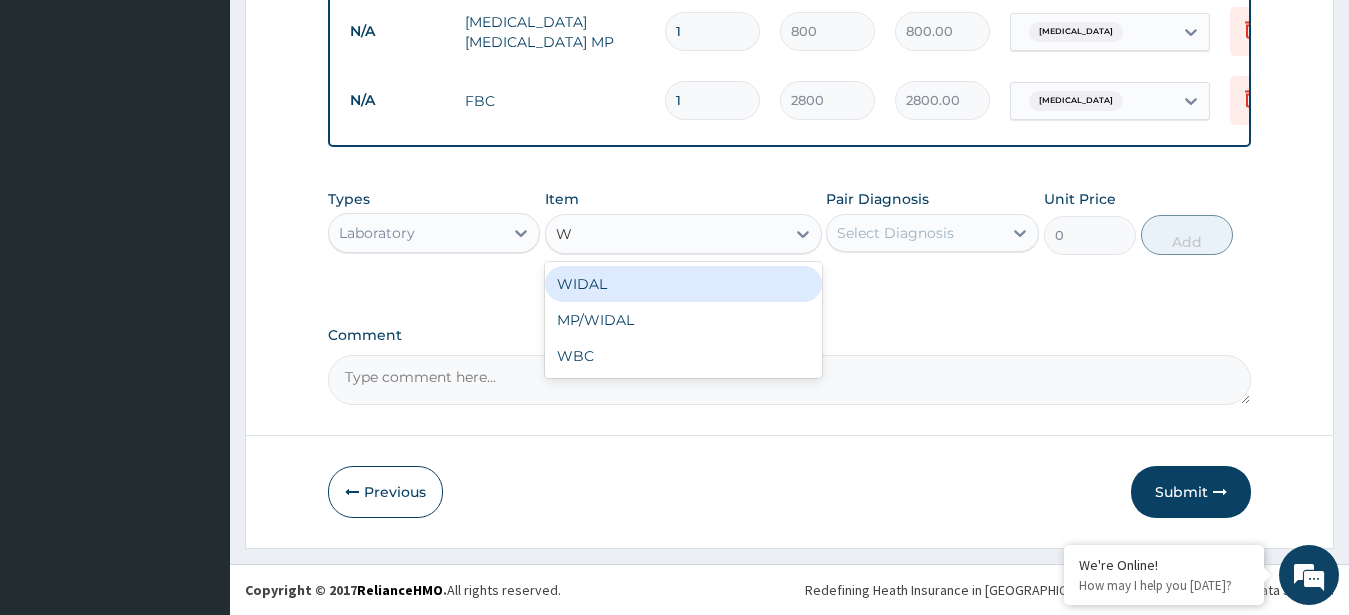click on "WIDAL" at bounding box center [683, 284] 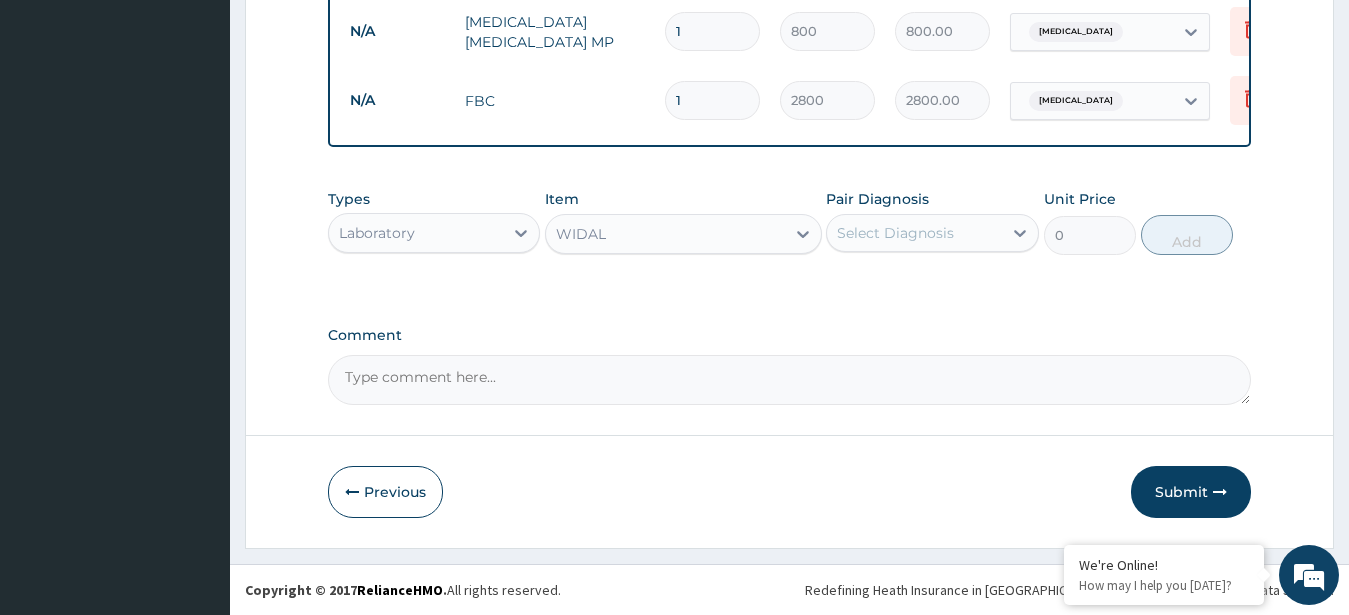 type 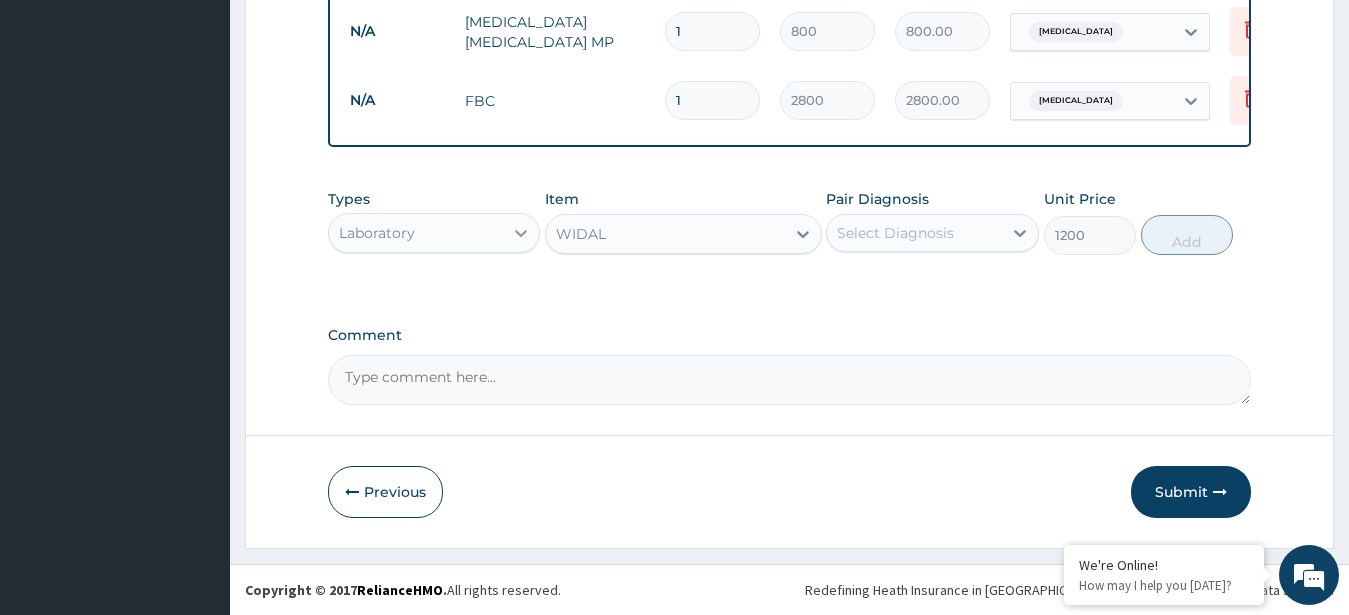 click 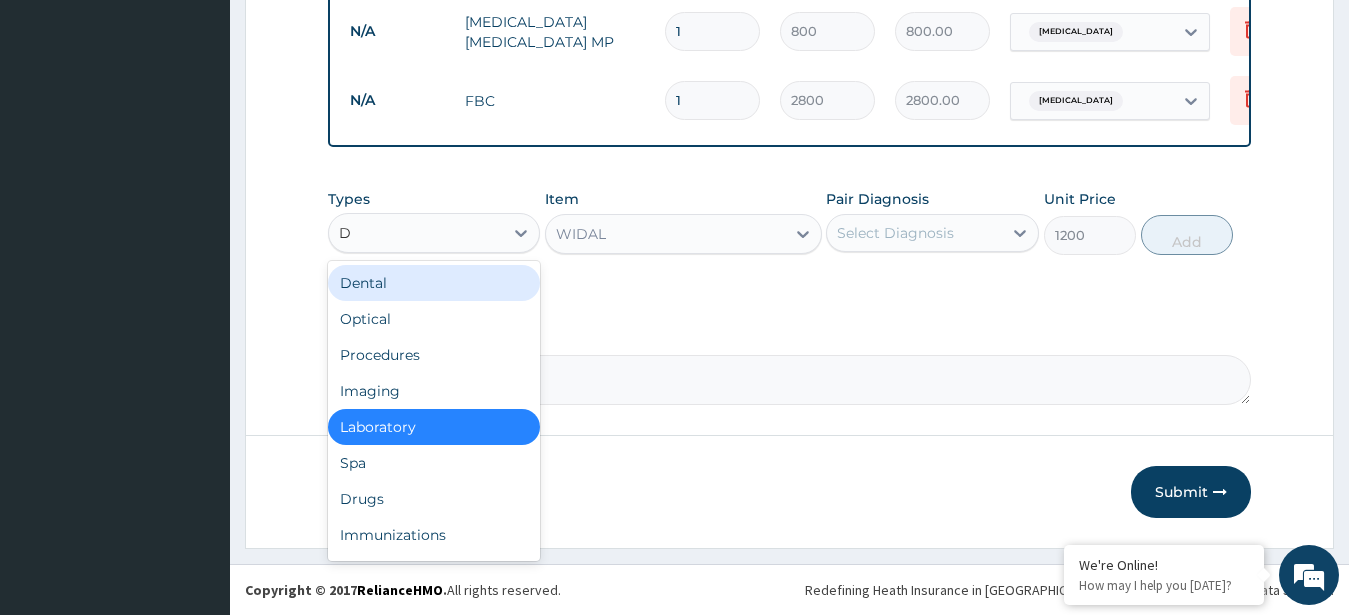 type on "DR" 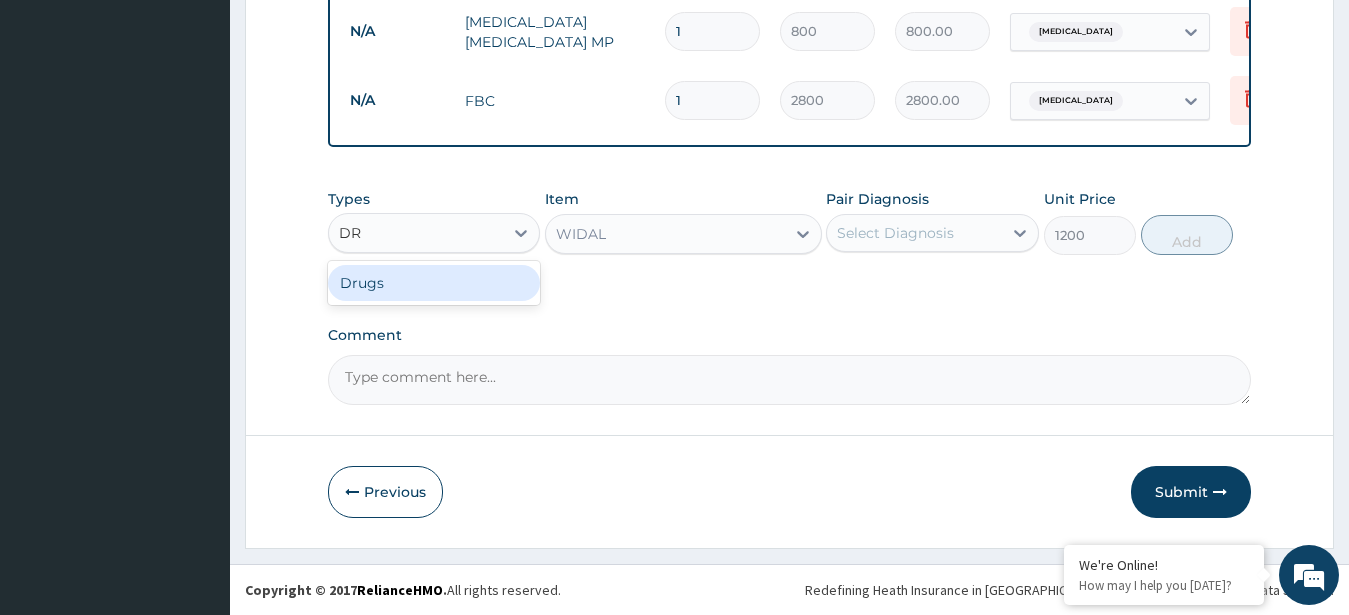 click on "Drugs" at bounding box center (434, 283) 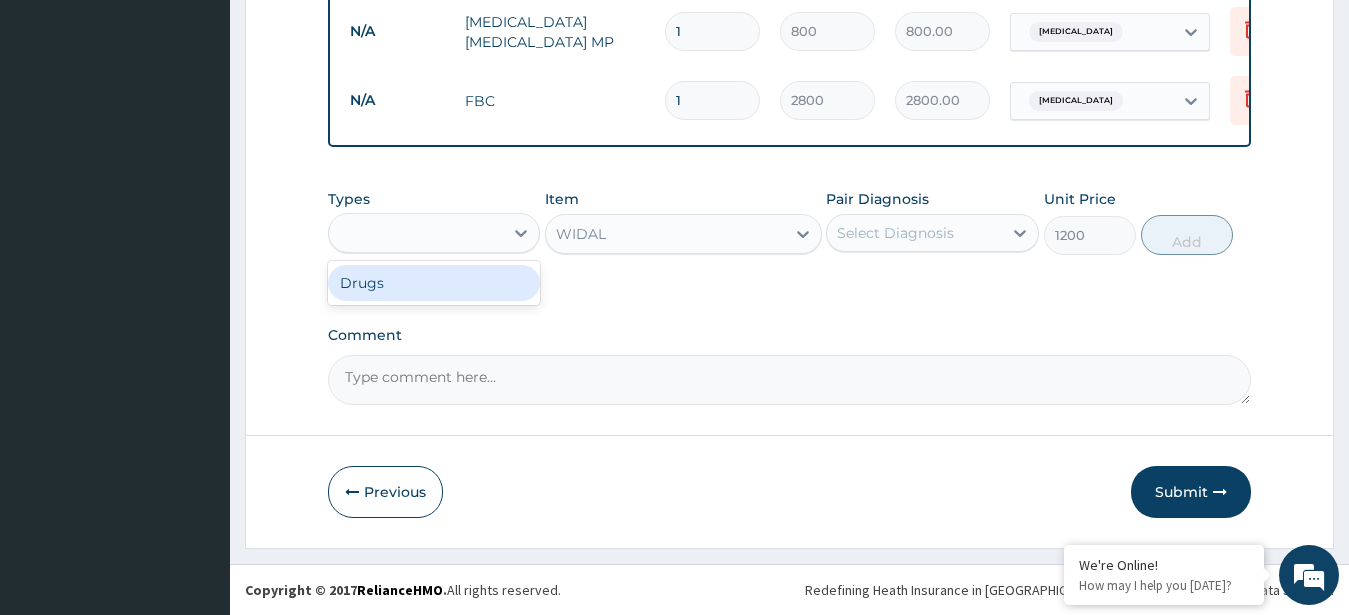 type on "0" 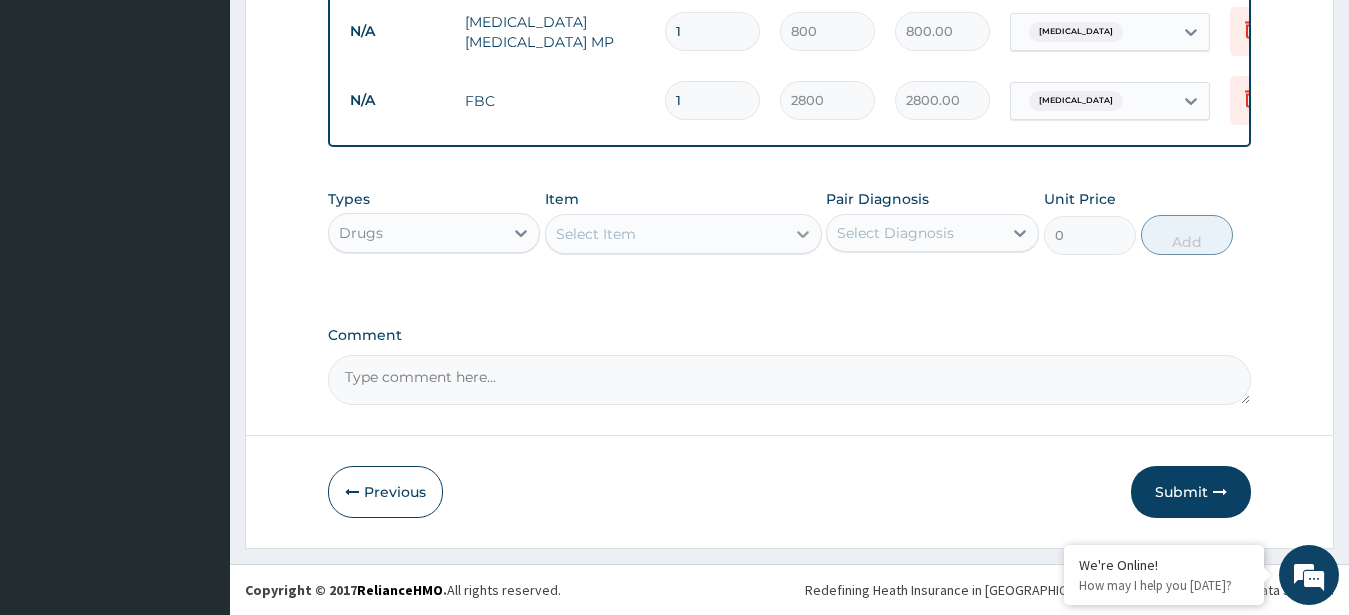 click 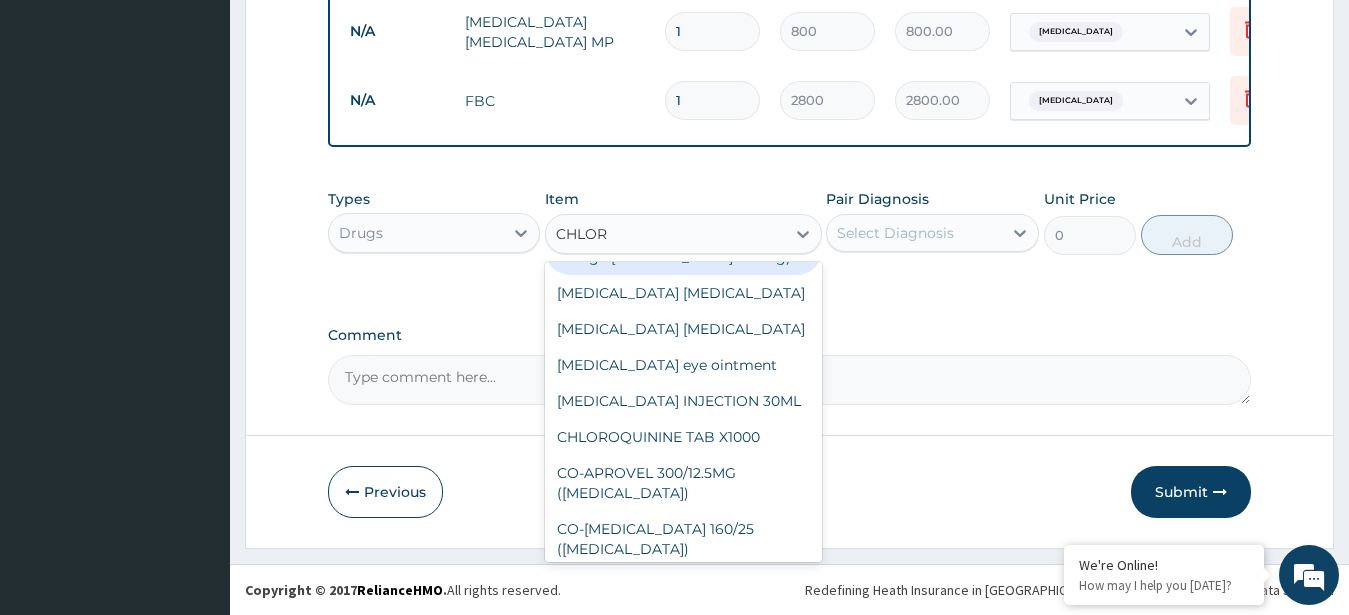 scroll, scrollTop: 54, scrollLeft: 0, axis: vertical 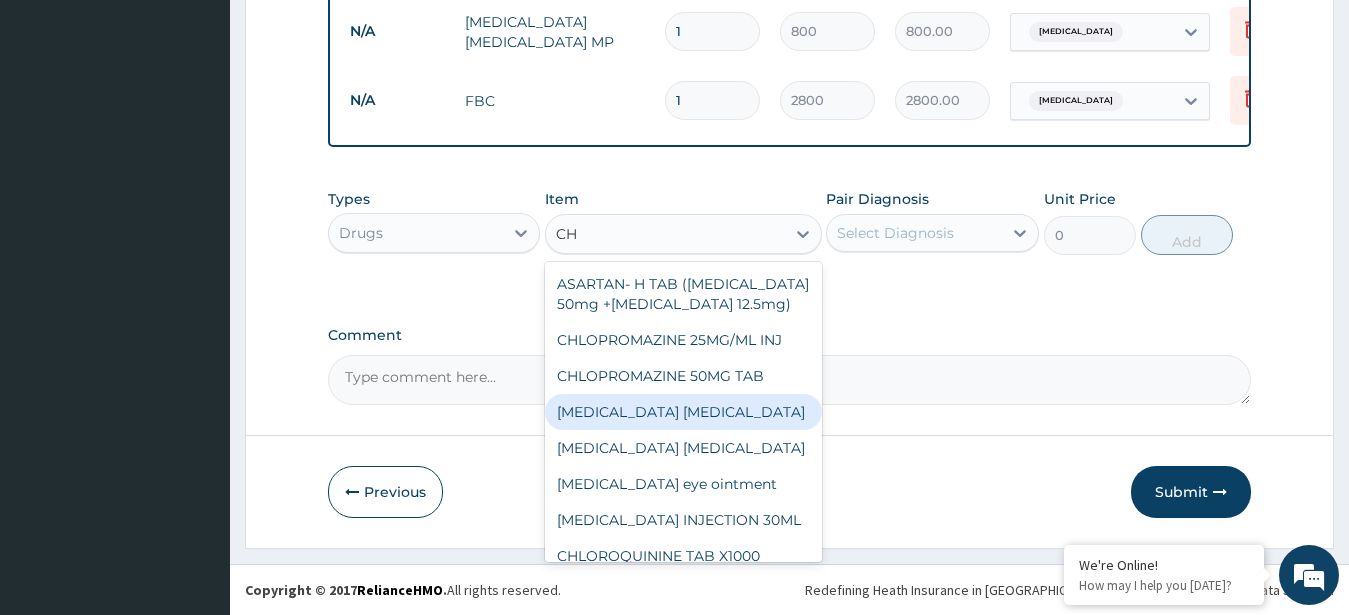 type on "C" 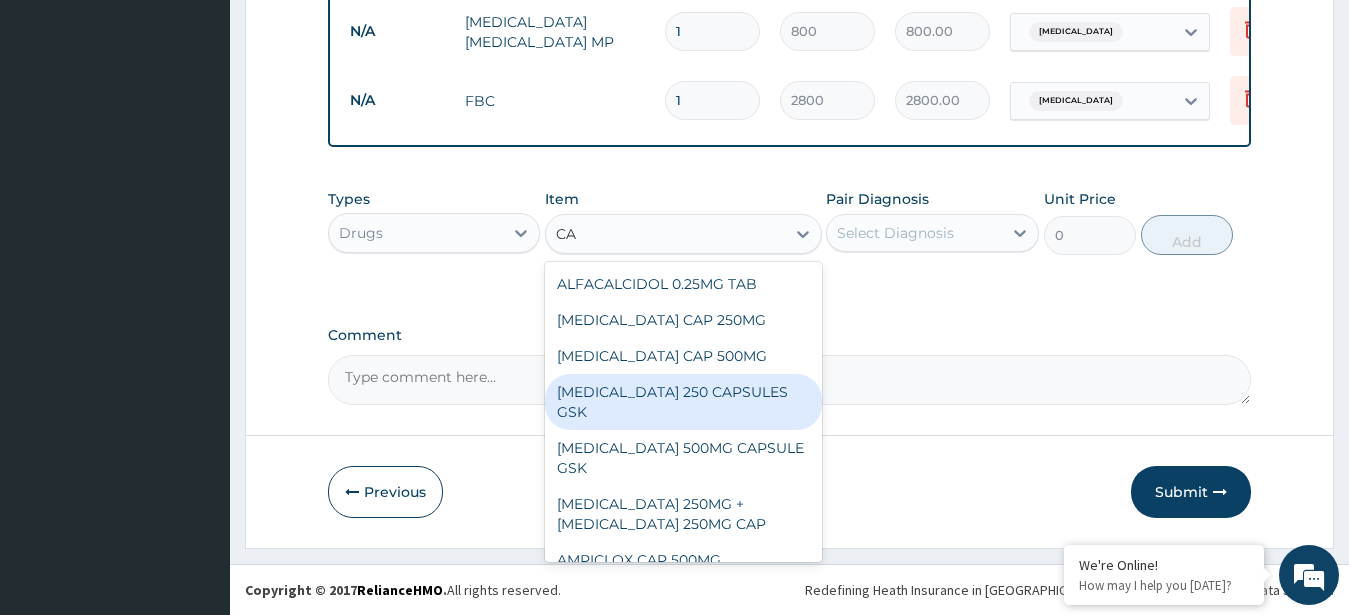 type on "C" 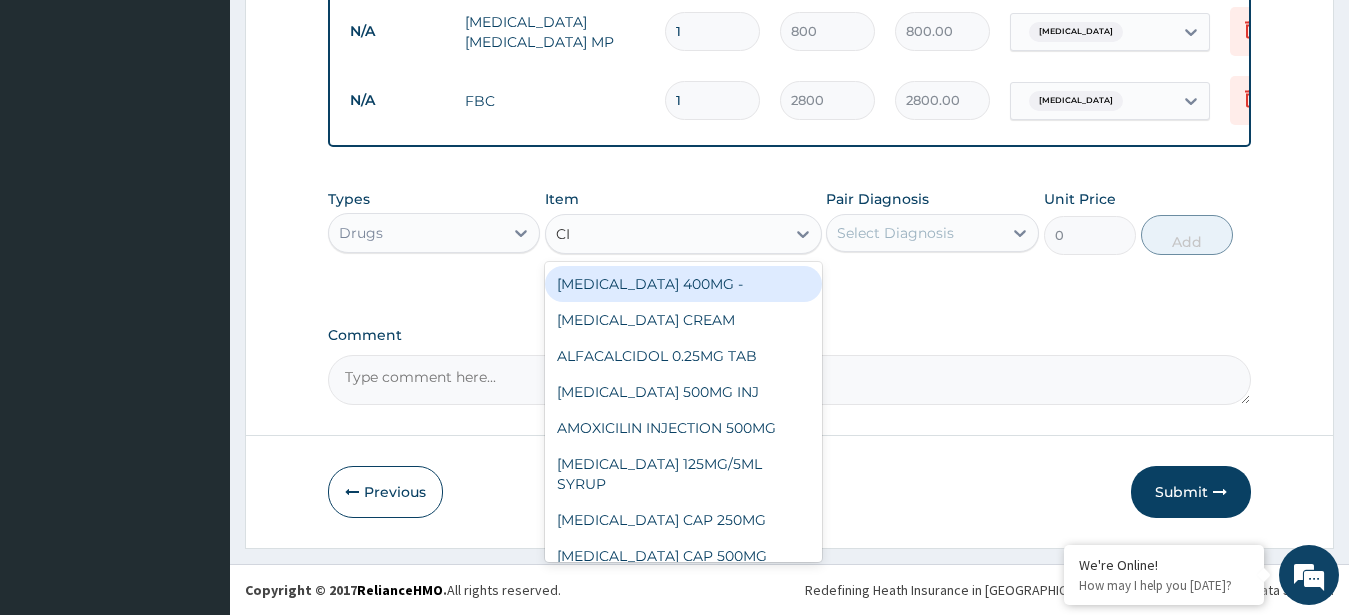 type on "CIP" 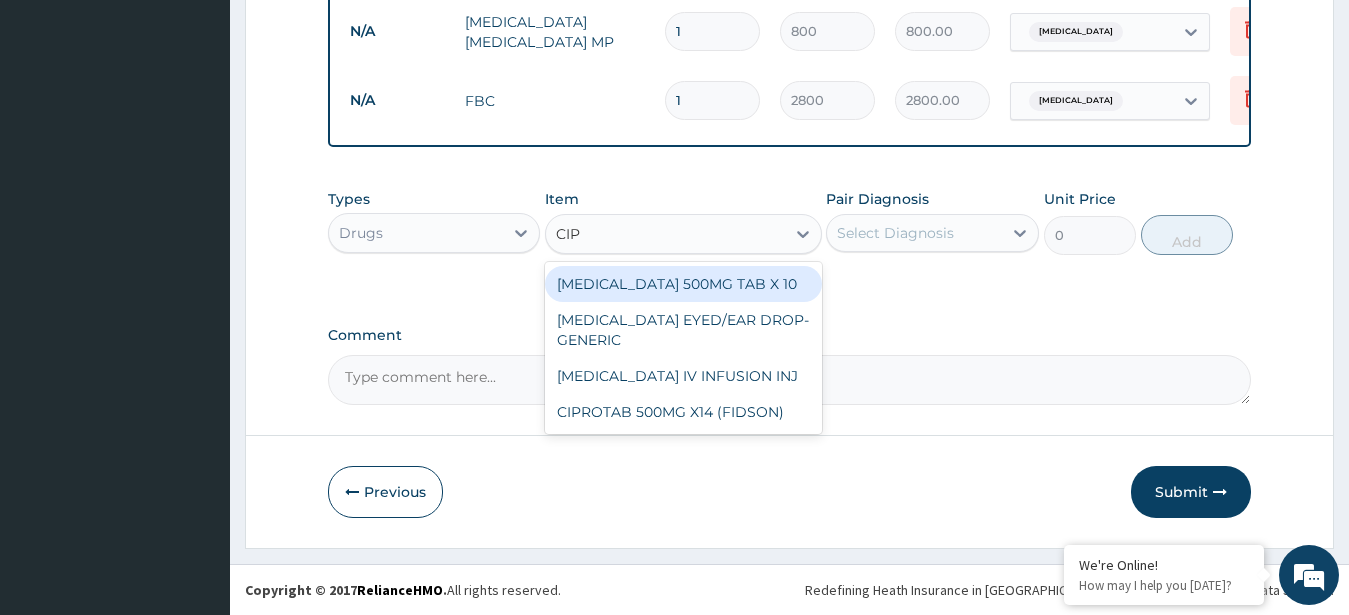 click on "CIPROFLOXACIN 500MG TAB X 10" at bounding box center [683, 284] 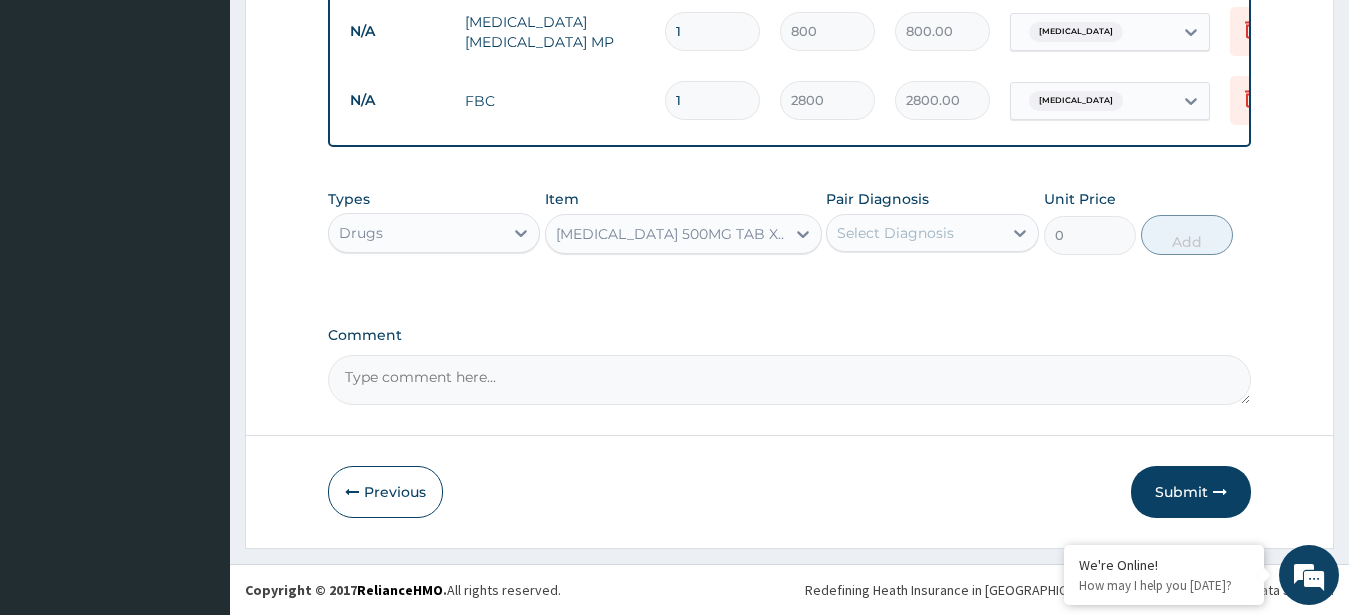 type 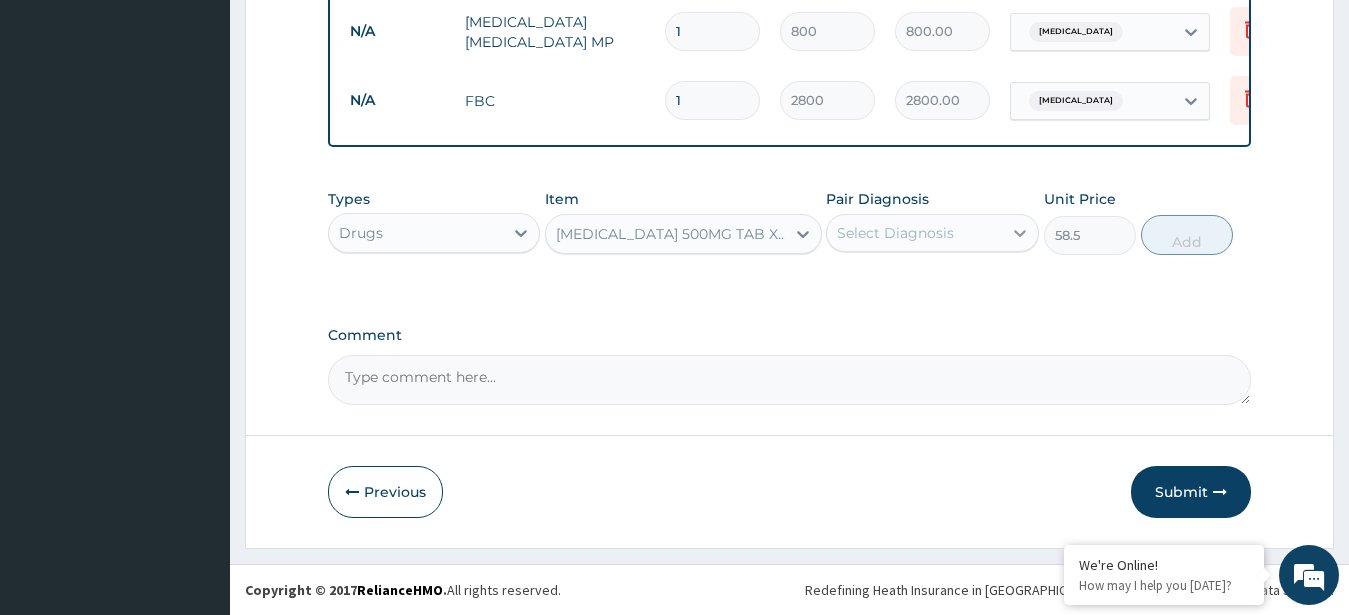 click 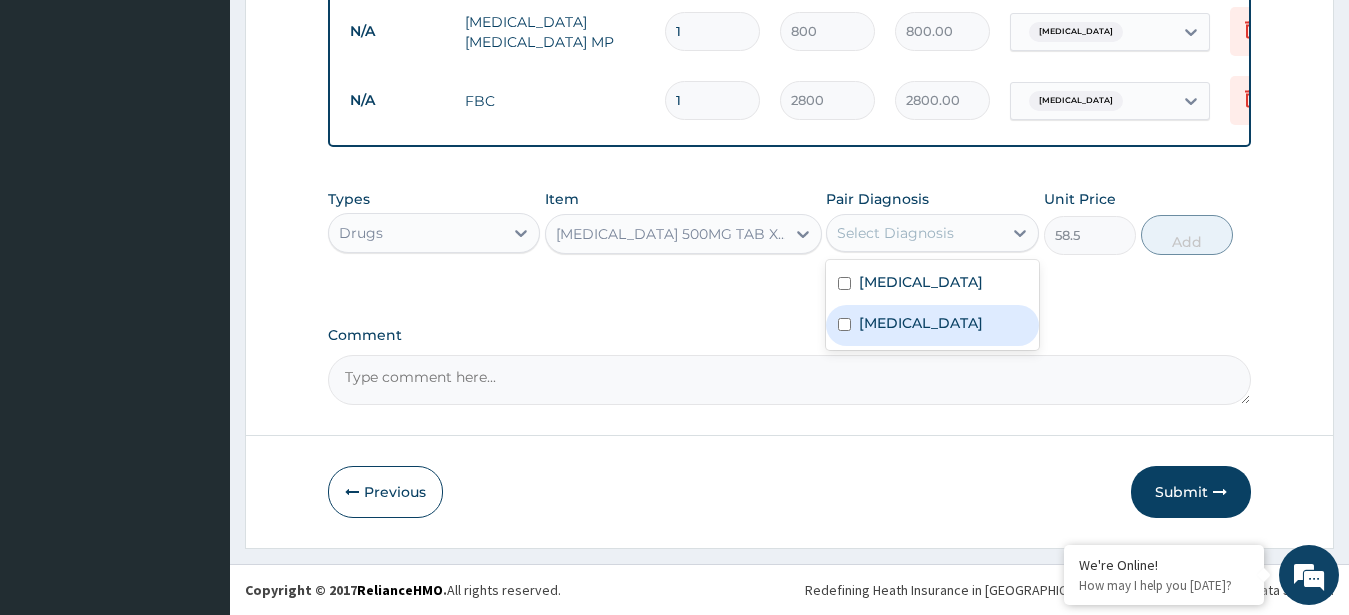 click on "Typhoid fever" at bounding box center (921, 323) 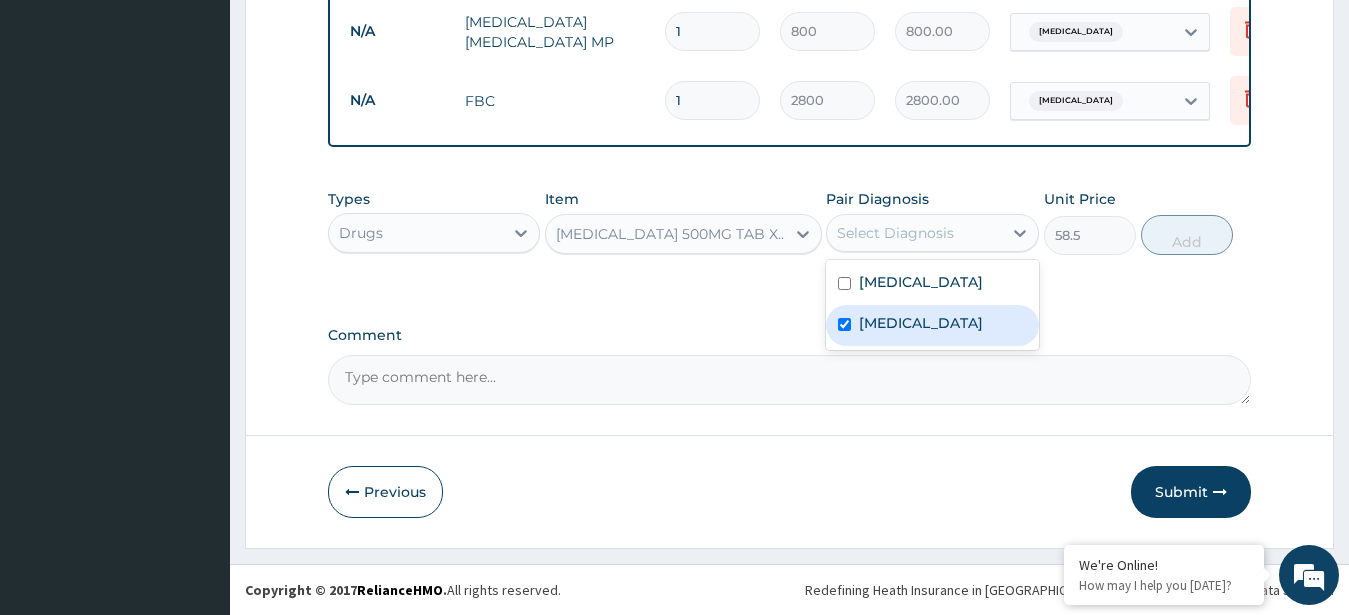 checkbox on "true" 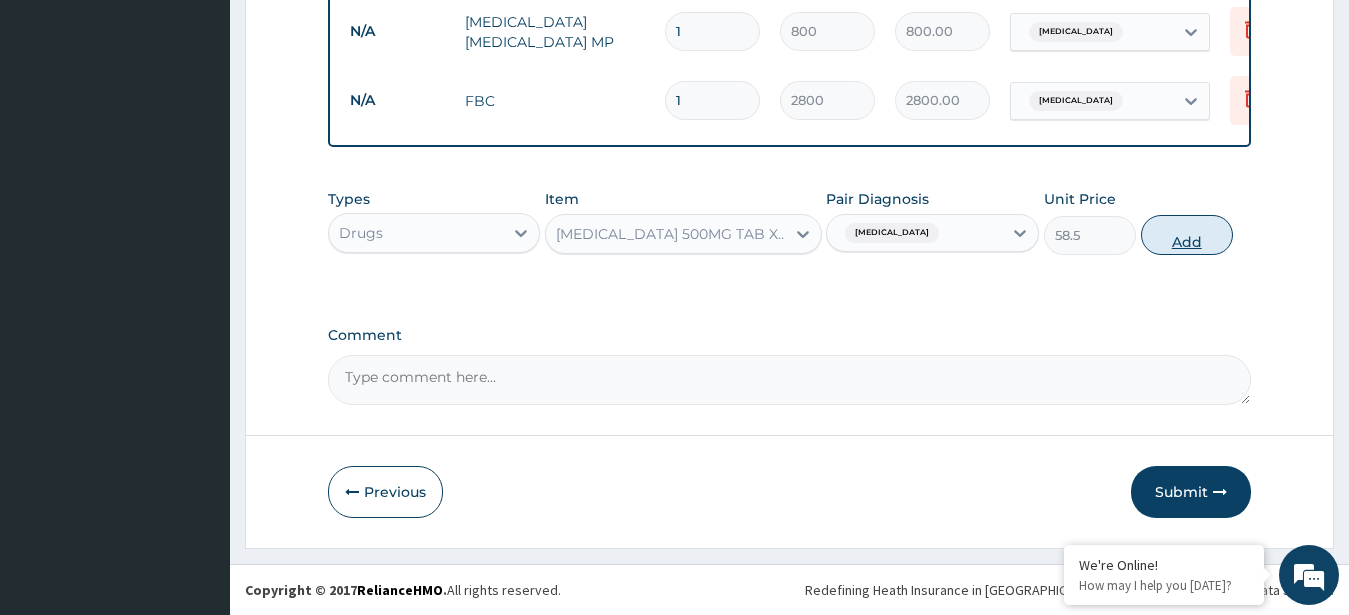 click on "Add" at bounding box center (1187, 235) 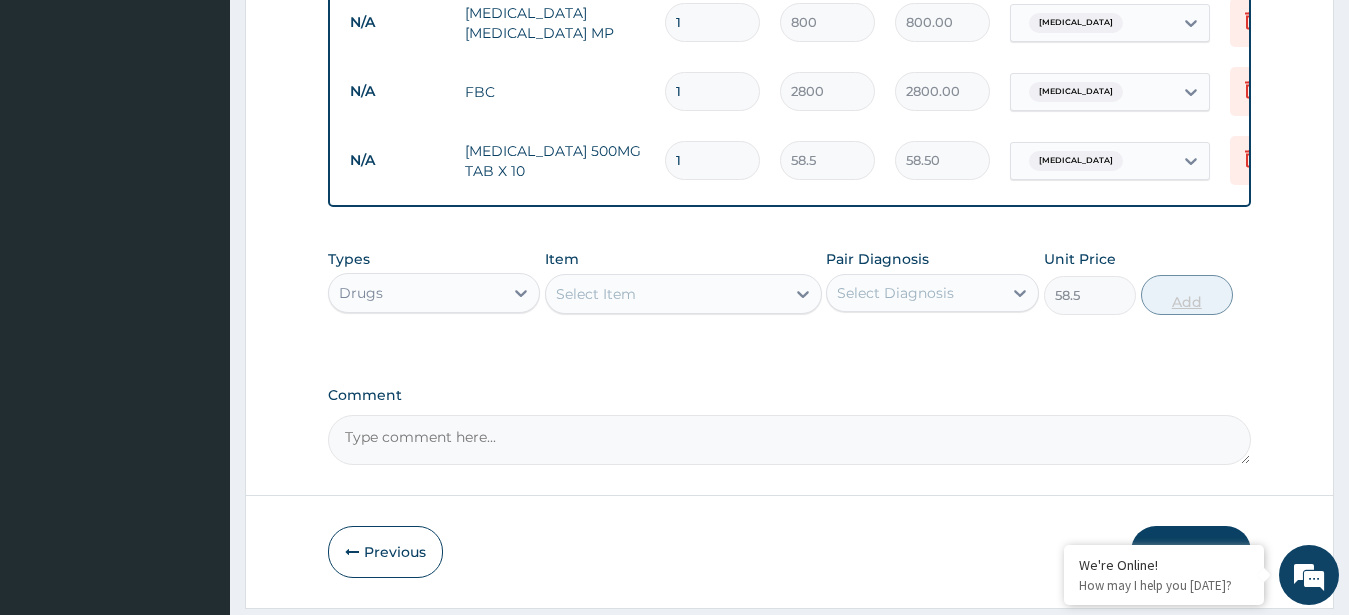 type on "0" 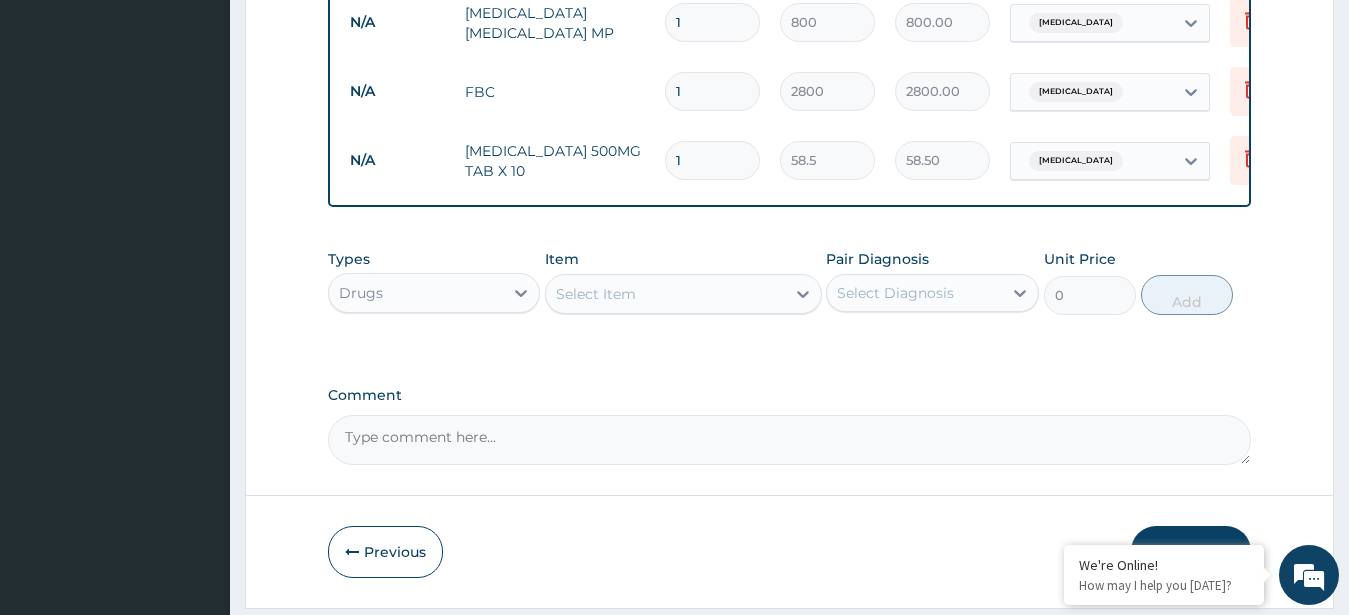 type on "2" 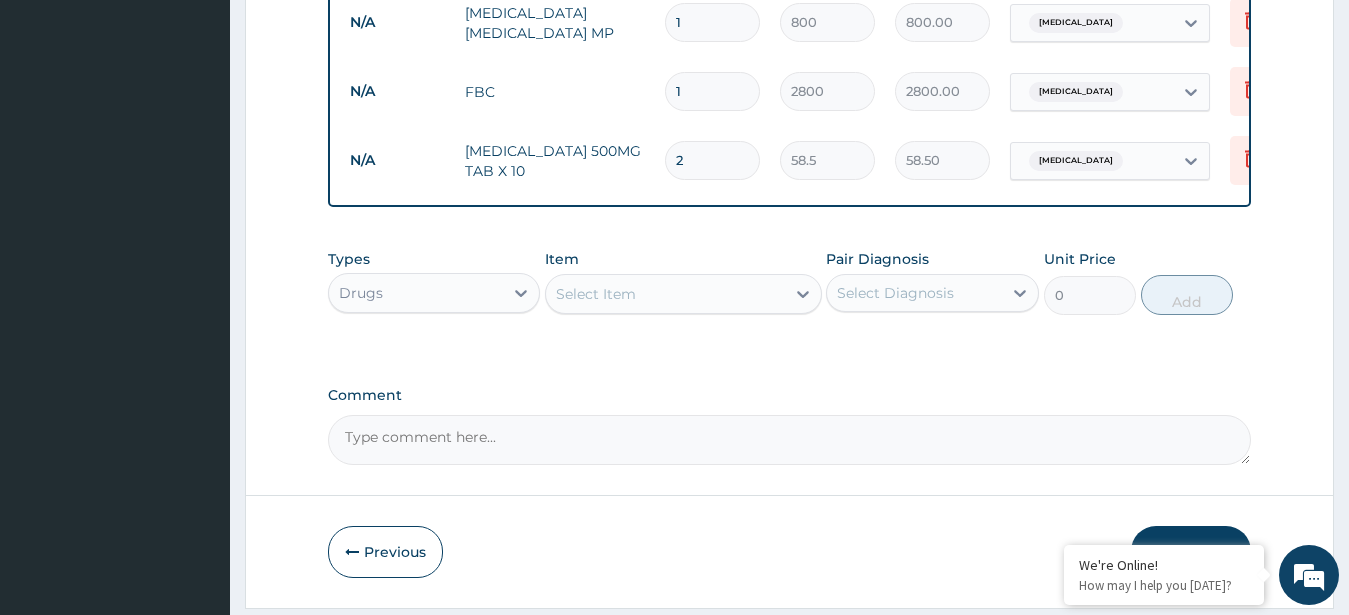 type on "117.00" 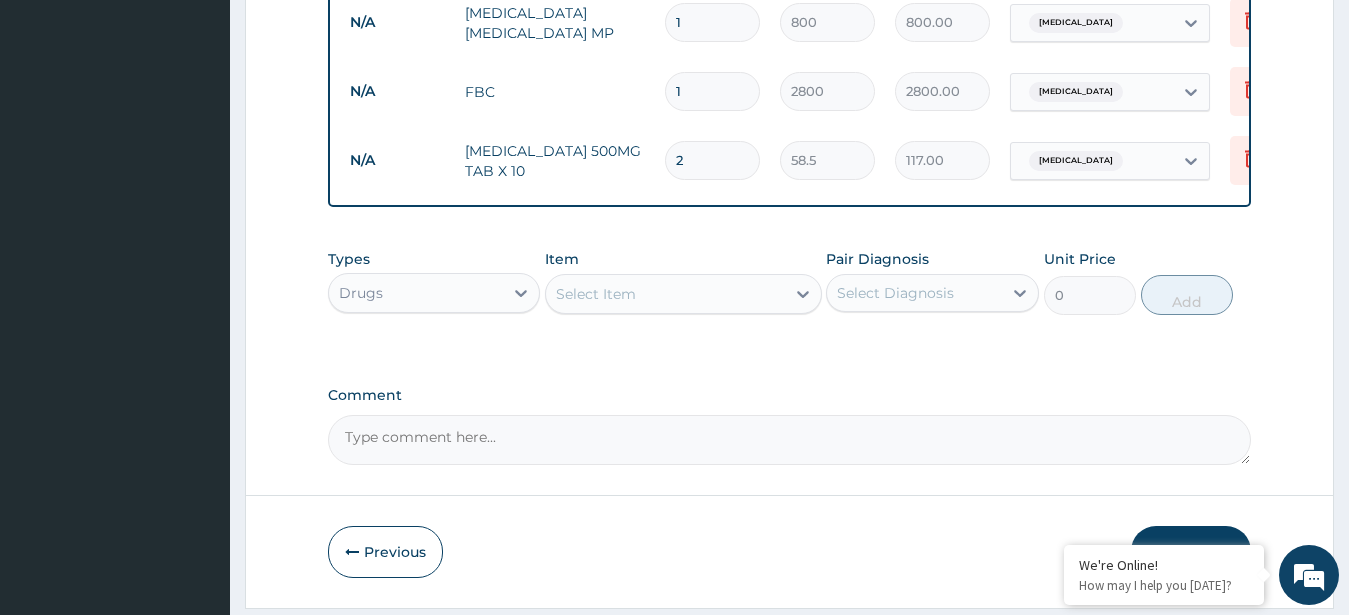 type on "3" 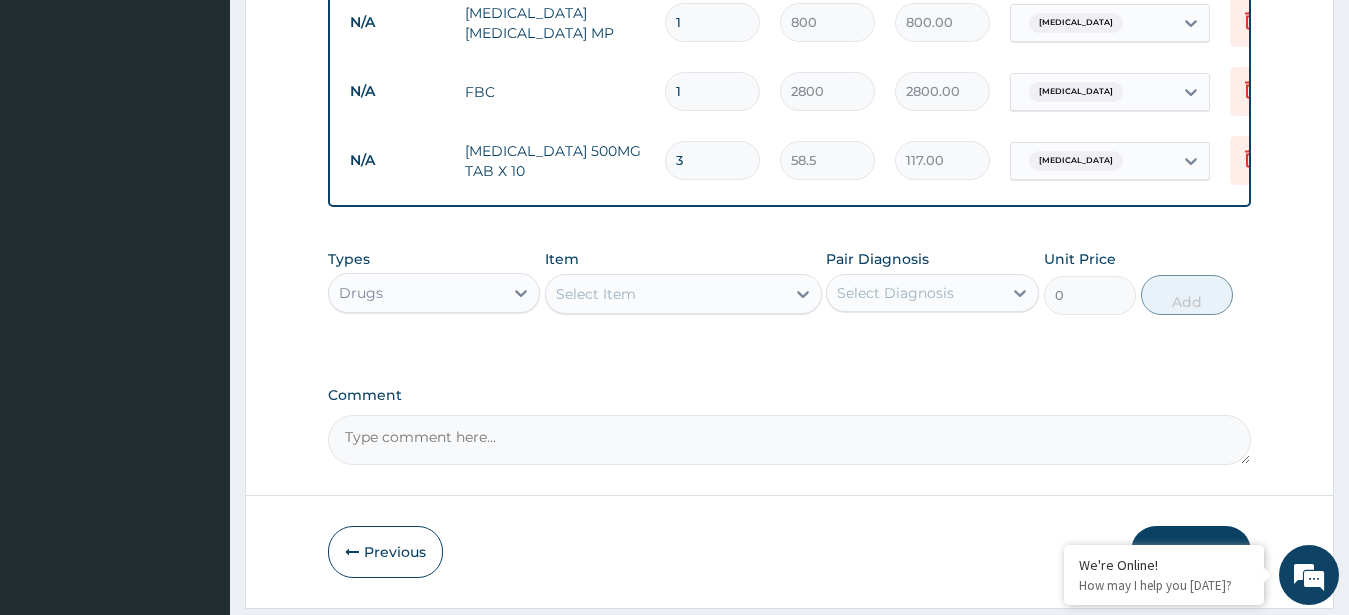 type on "175.50" 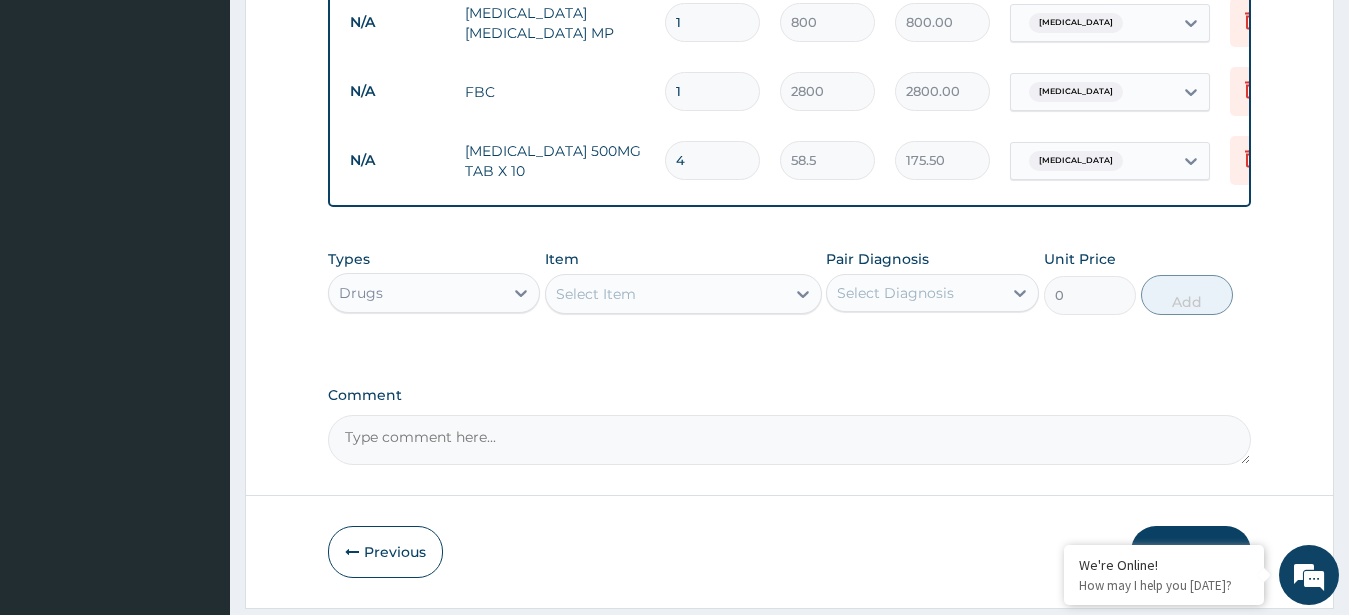 type on "5" 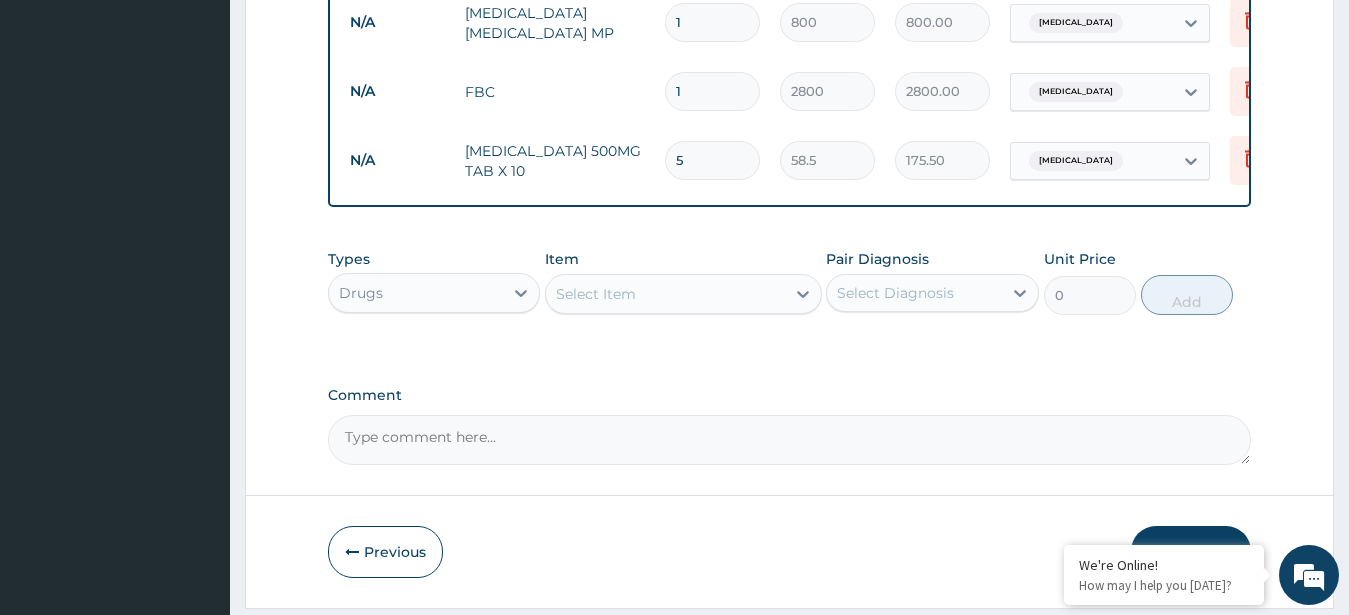 type on "292.50" 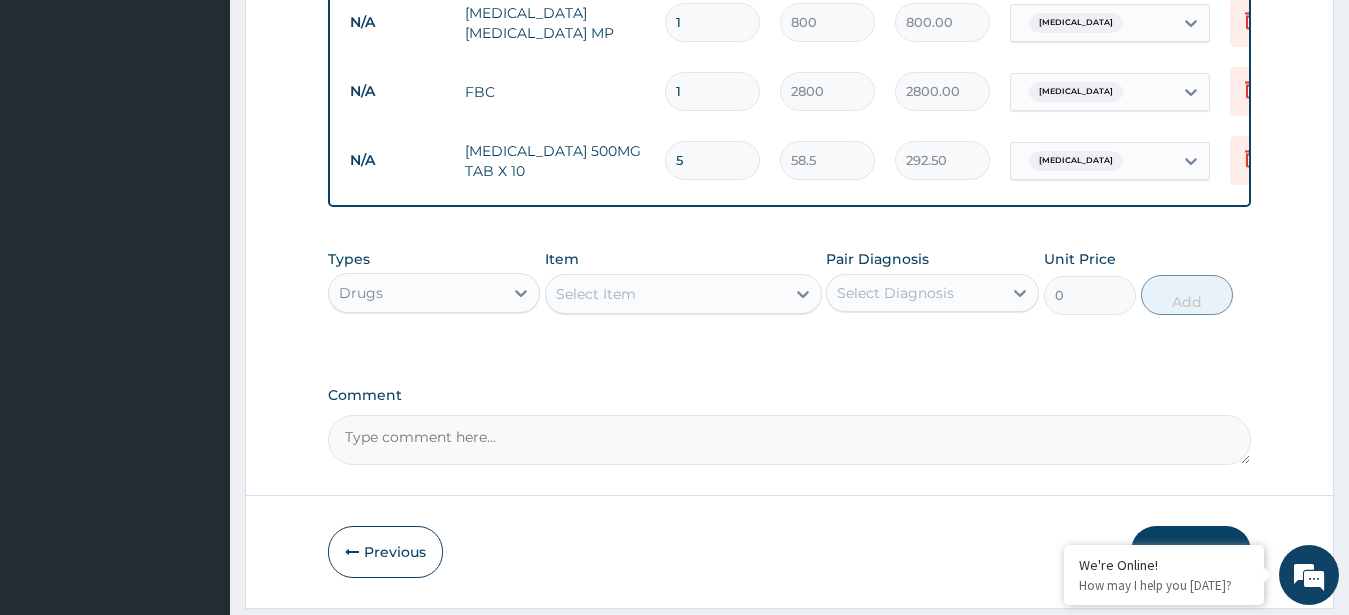 type on "6" 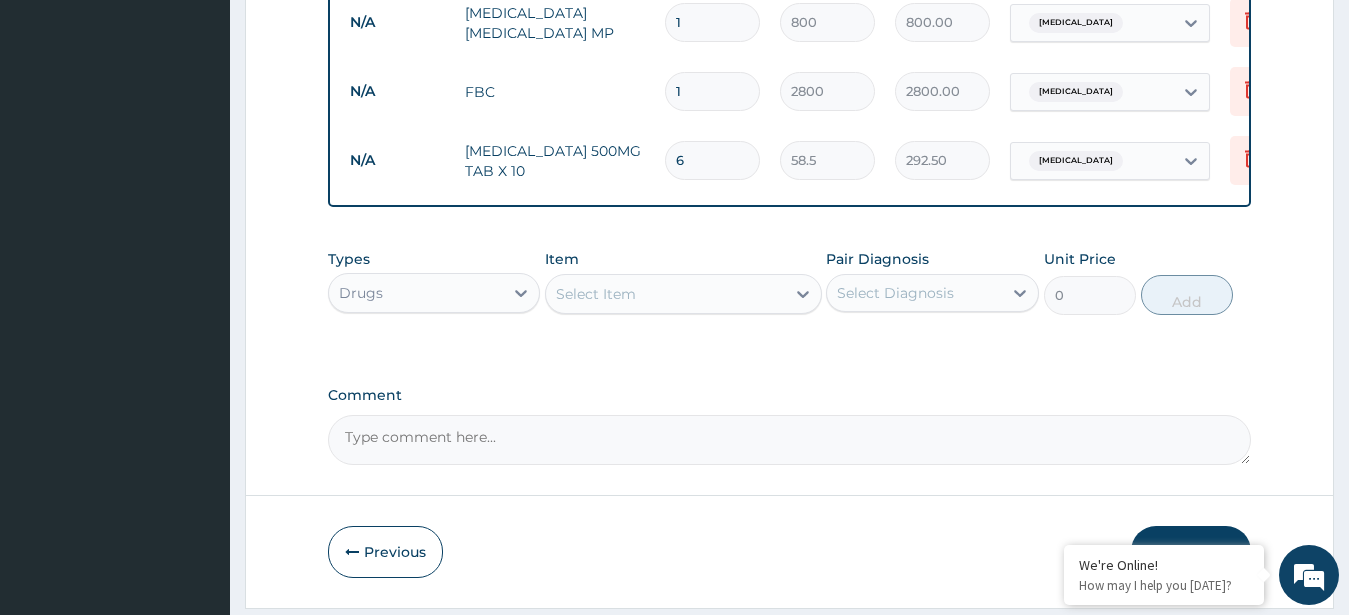 type on "351.00" 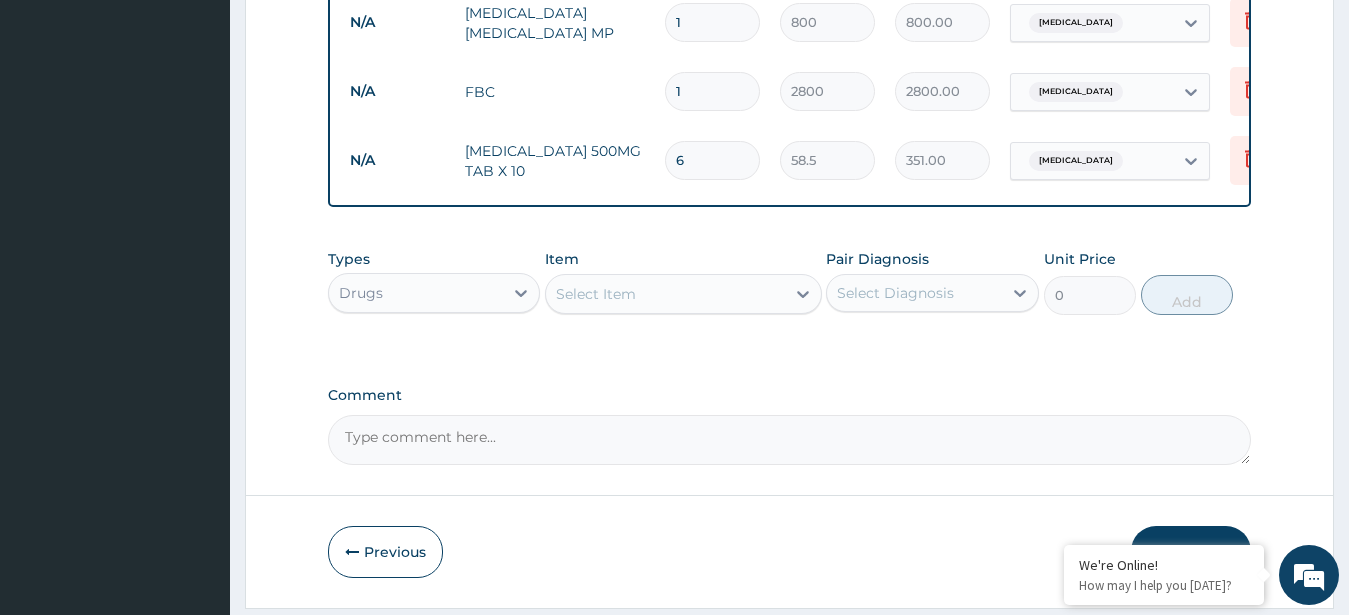 type on "7" 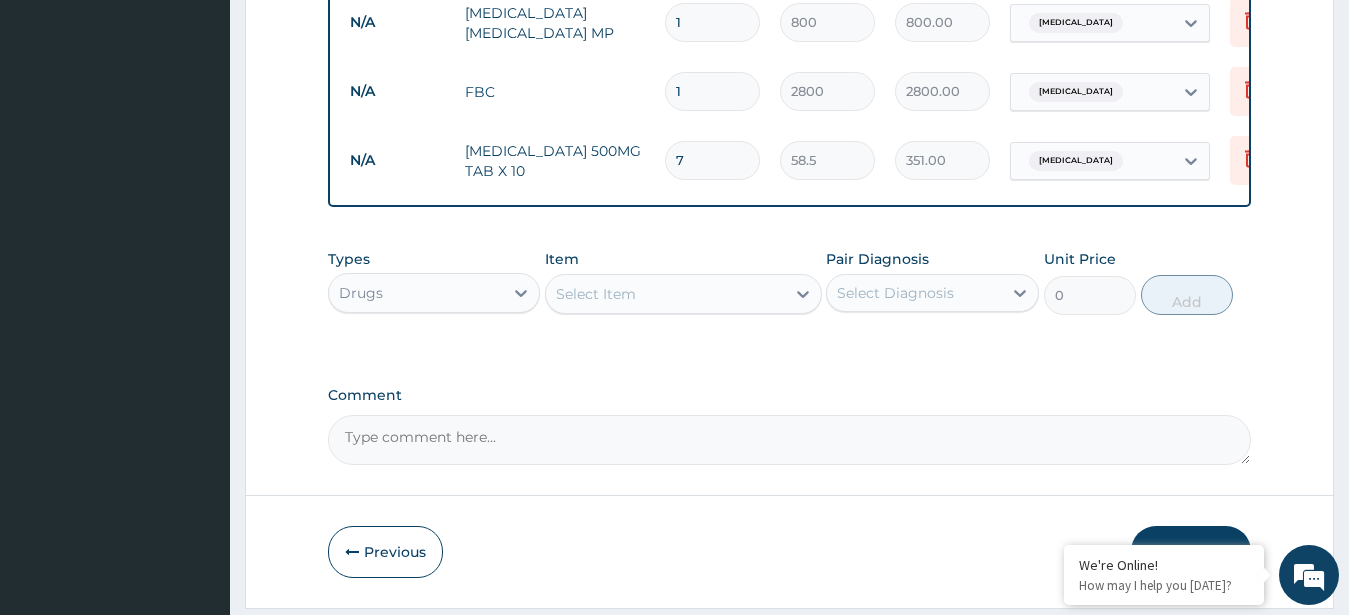 type on "409.50" 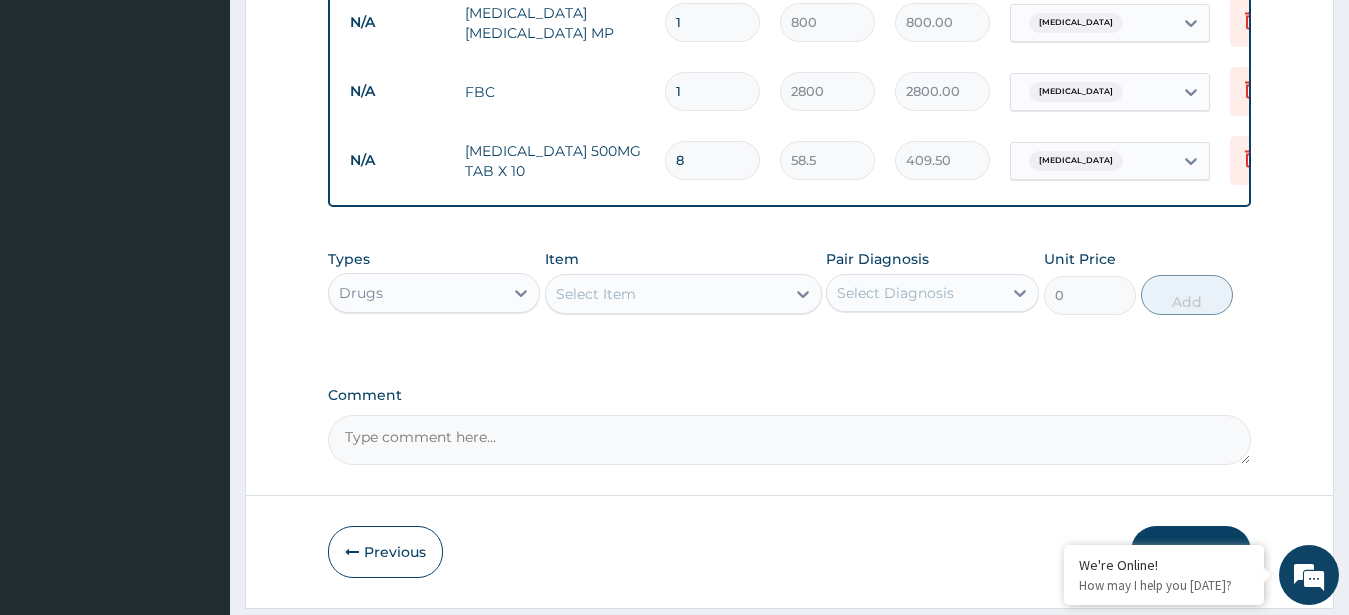 type on "9" 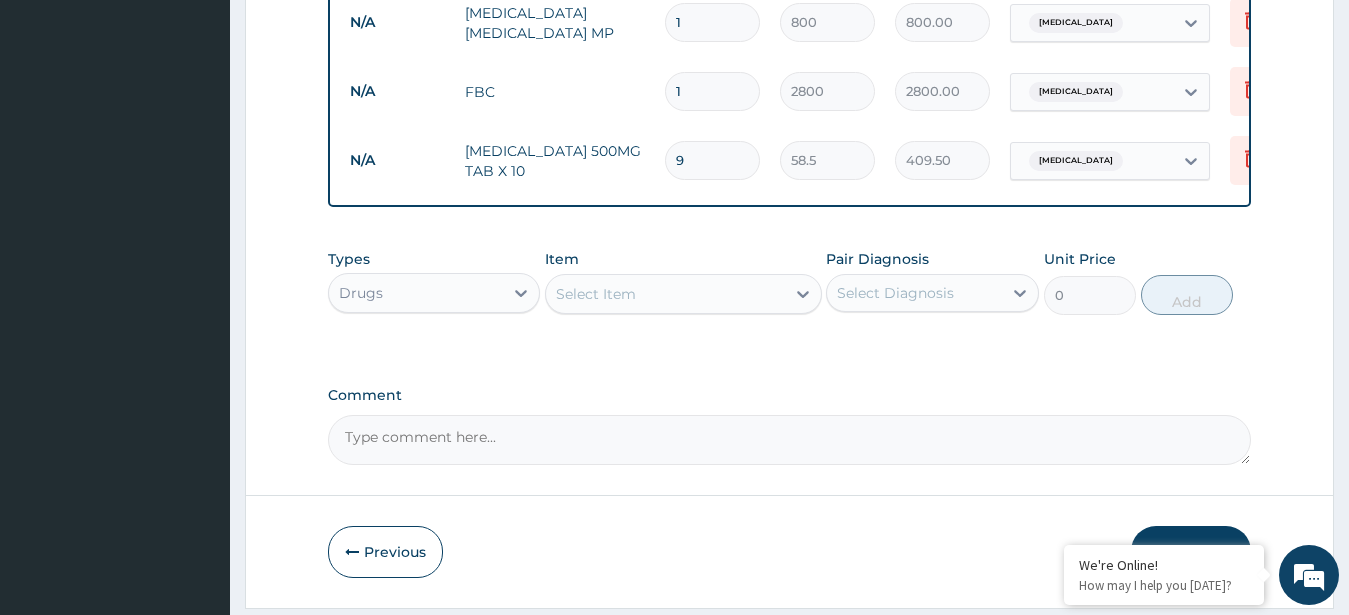 type on "526.50" 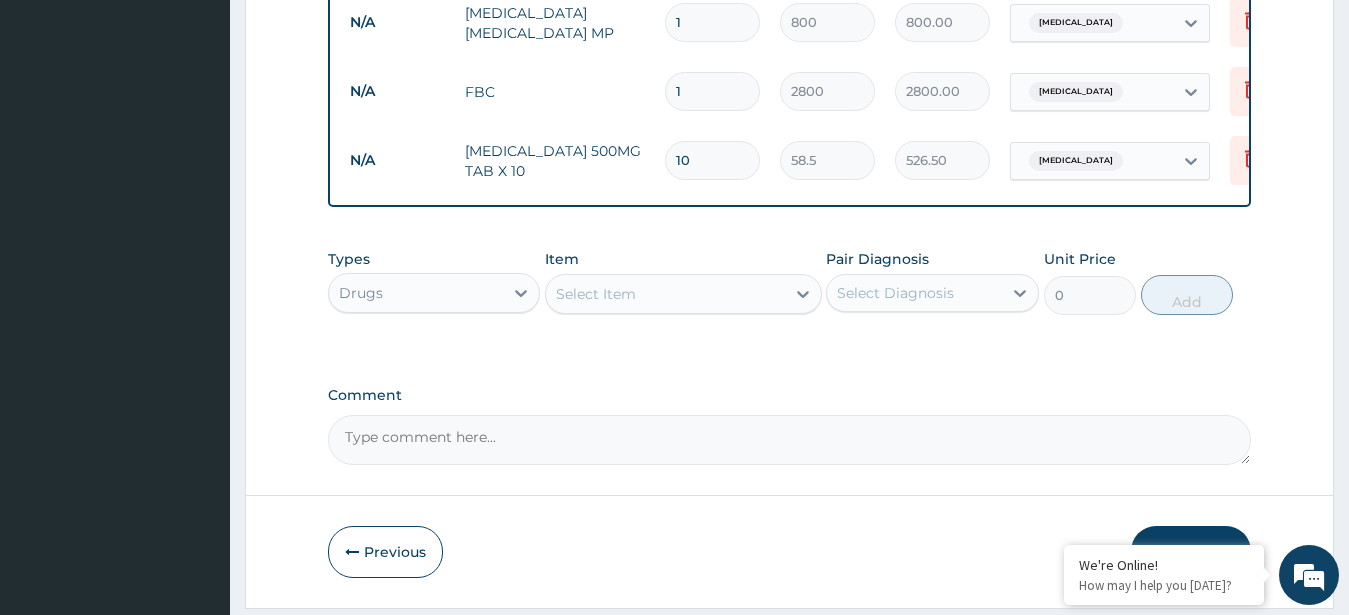 type on "11" 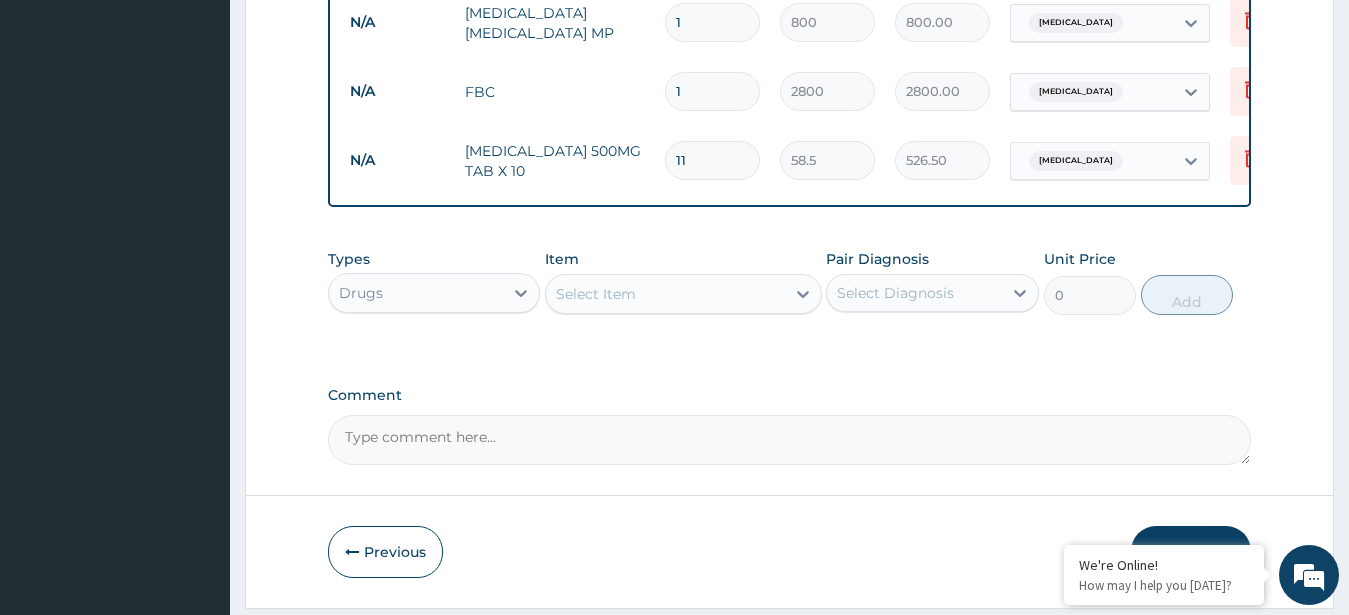 type on "643.50" 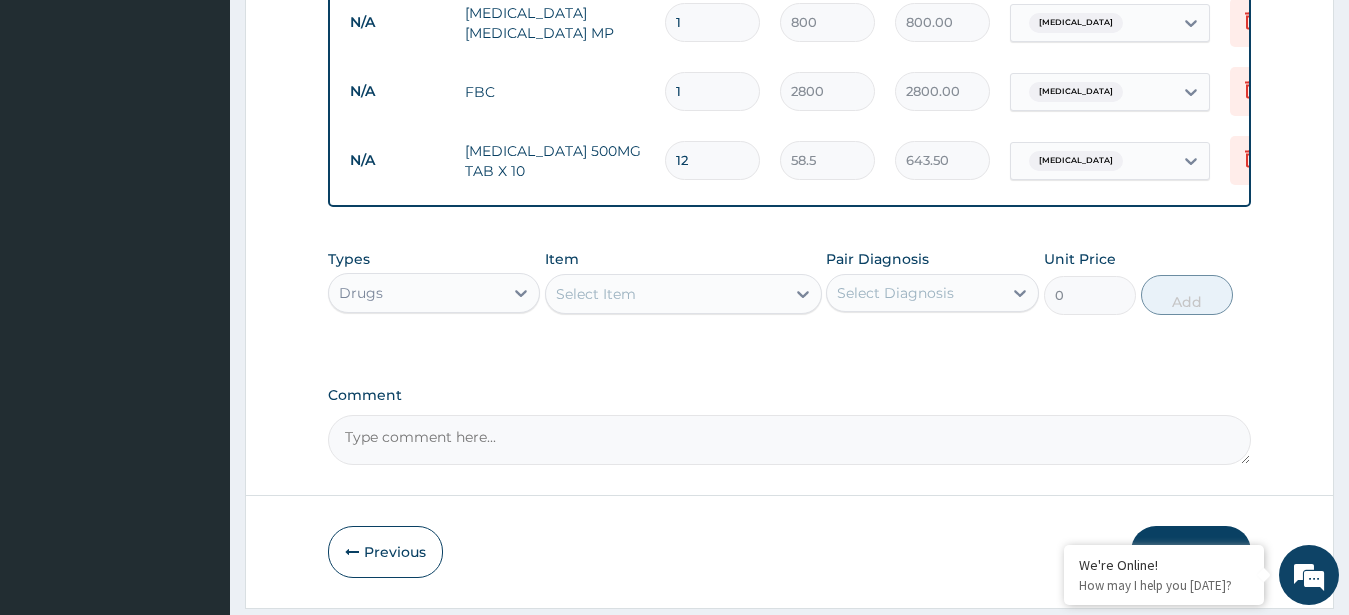 type on "13" 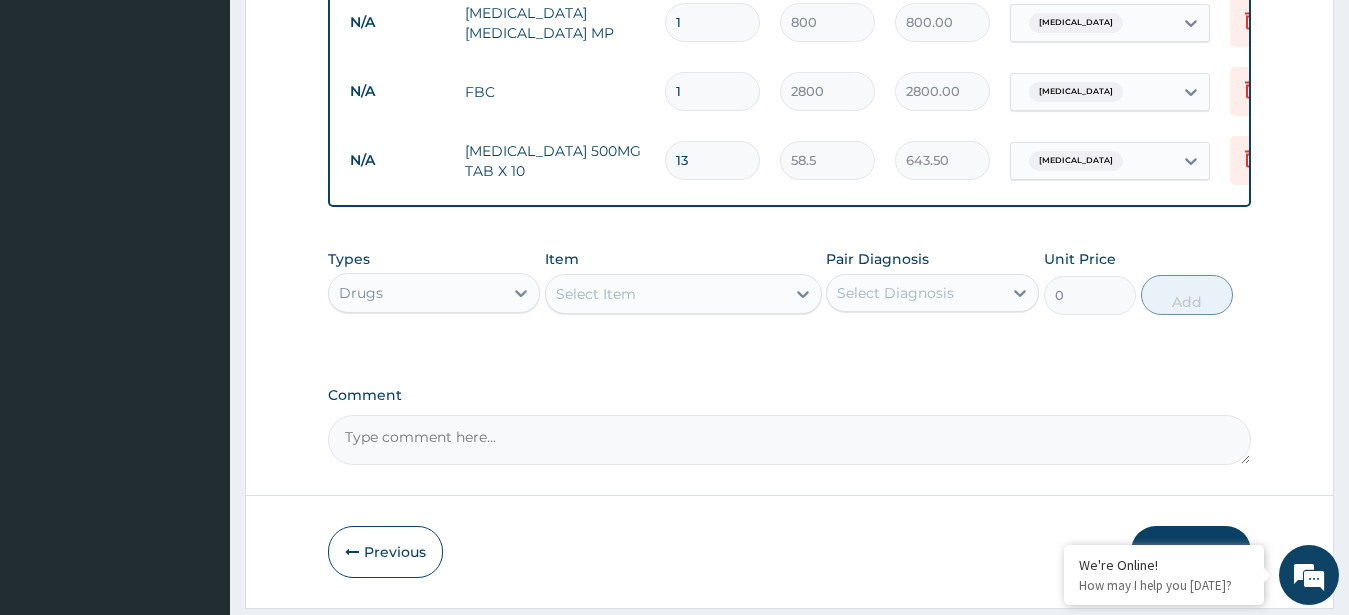 type on "760.50" 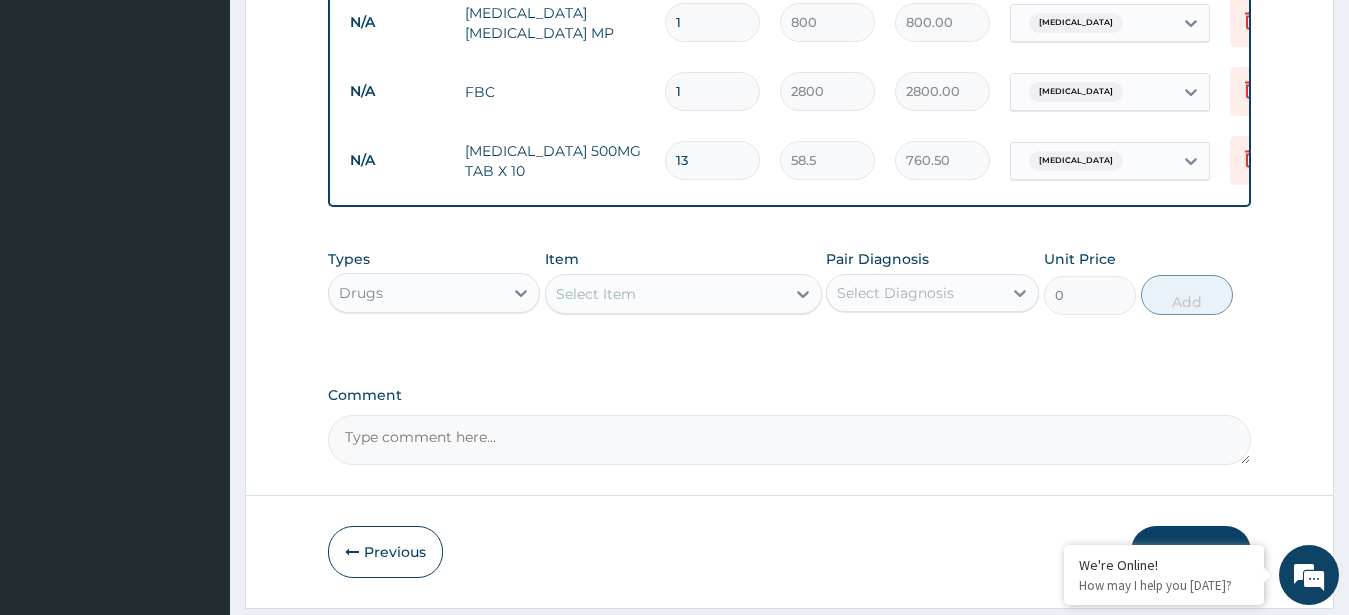 type on "14" 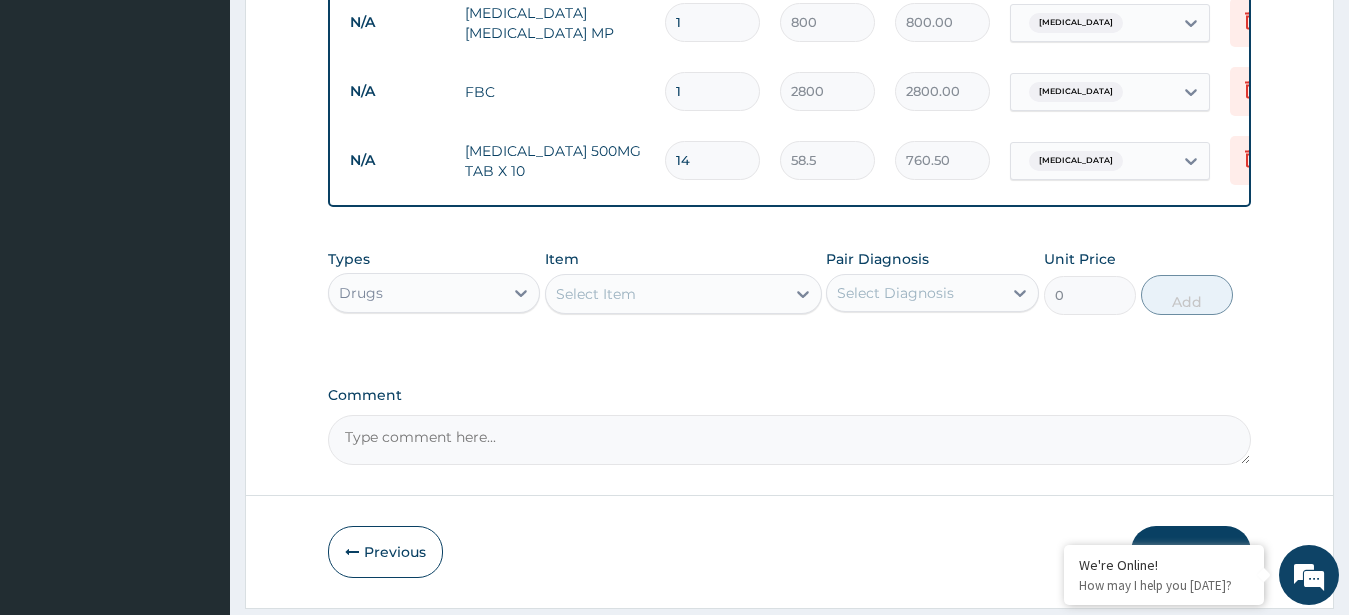 type on "819.00" 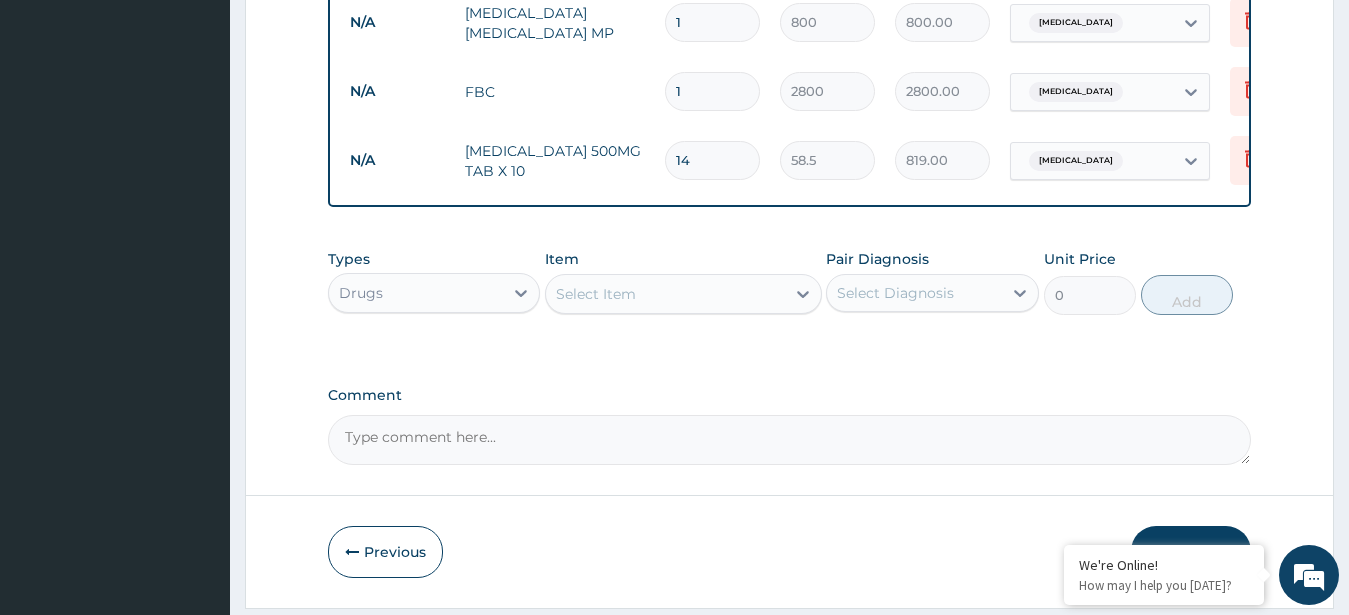 type on "15" 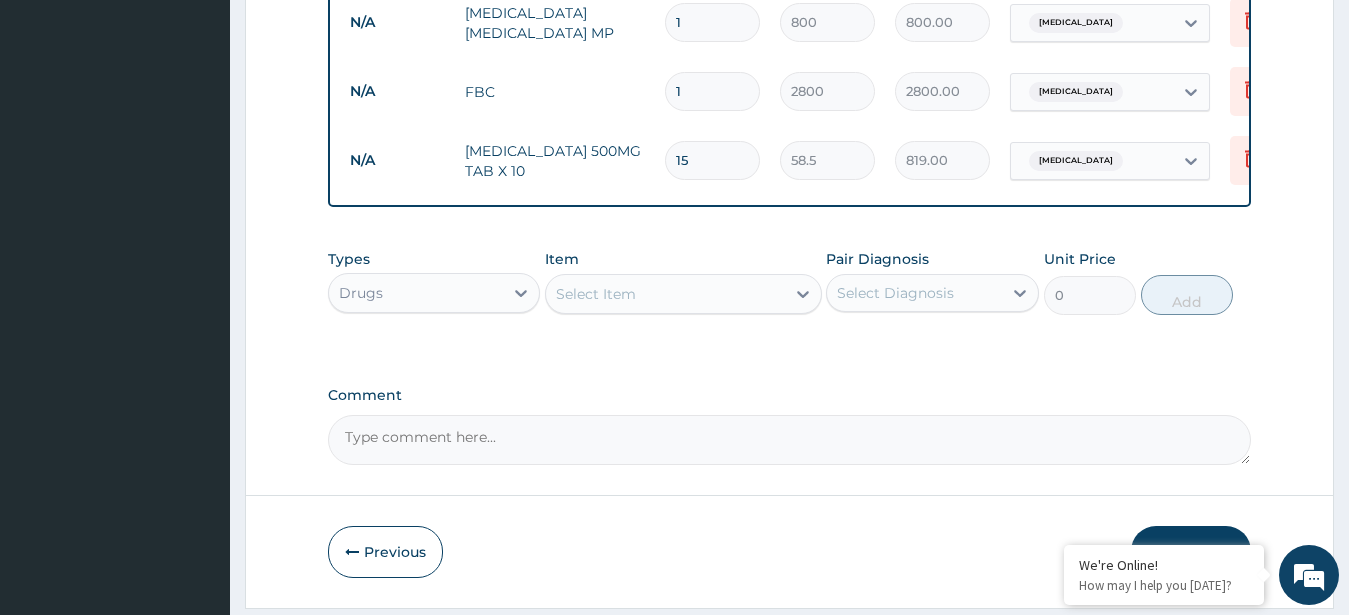 type on "877.50" 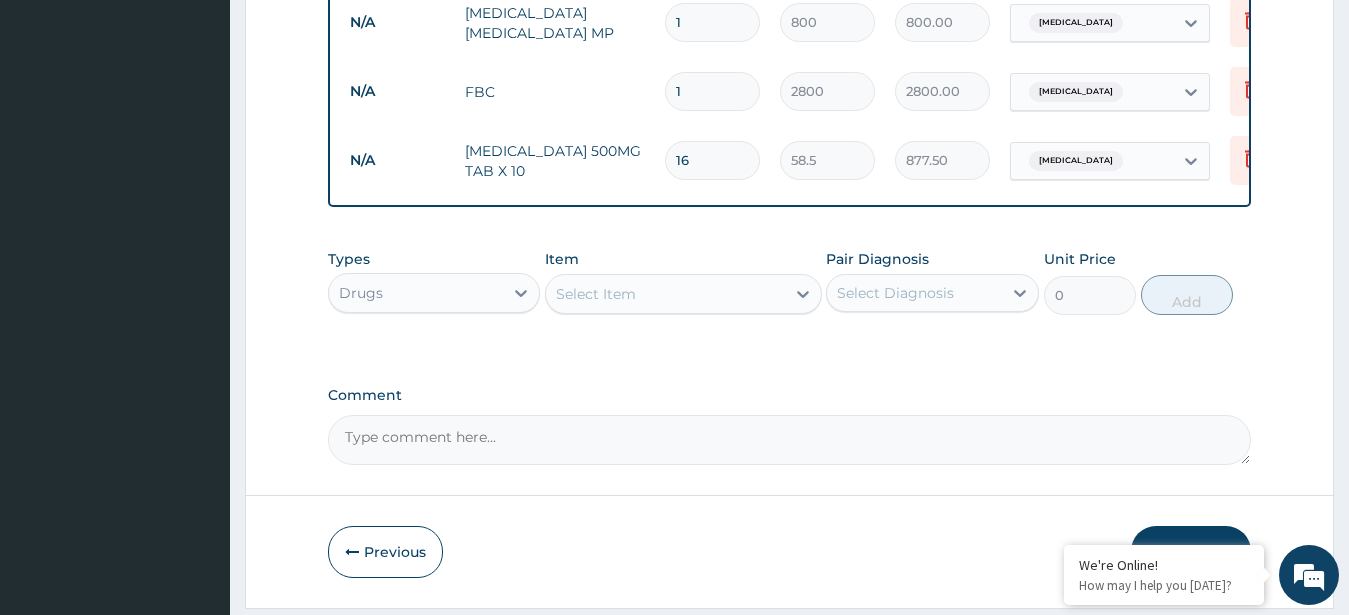 type on "17" 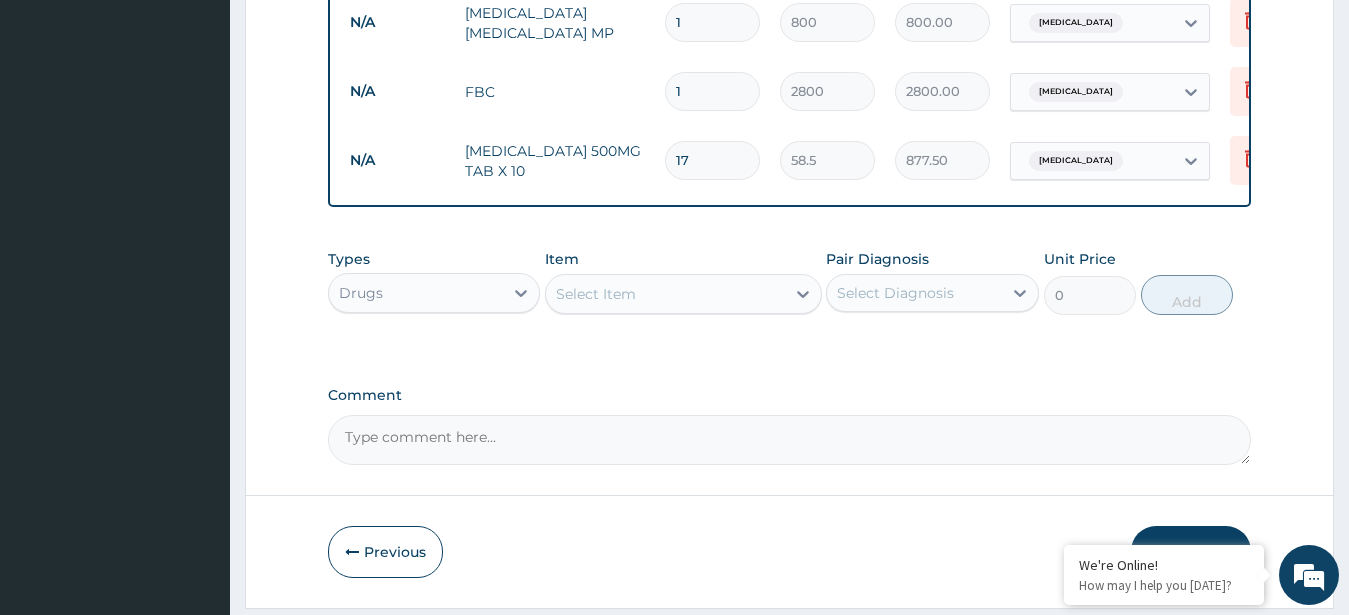 type on "994.50" 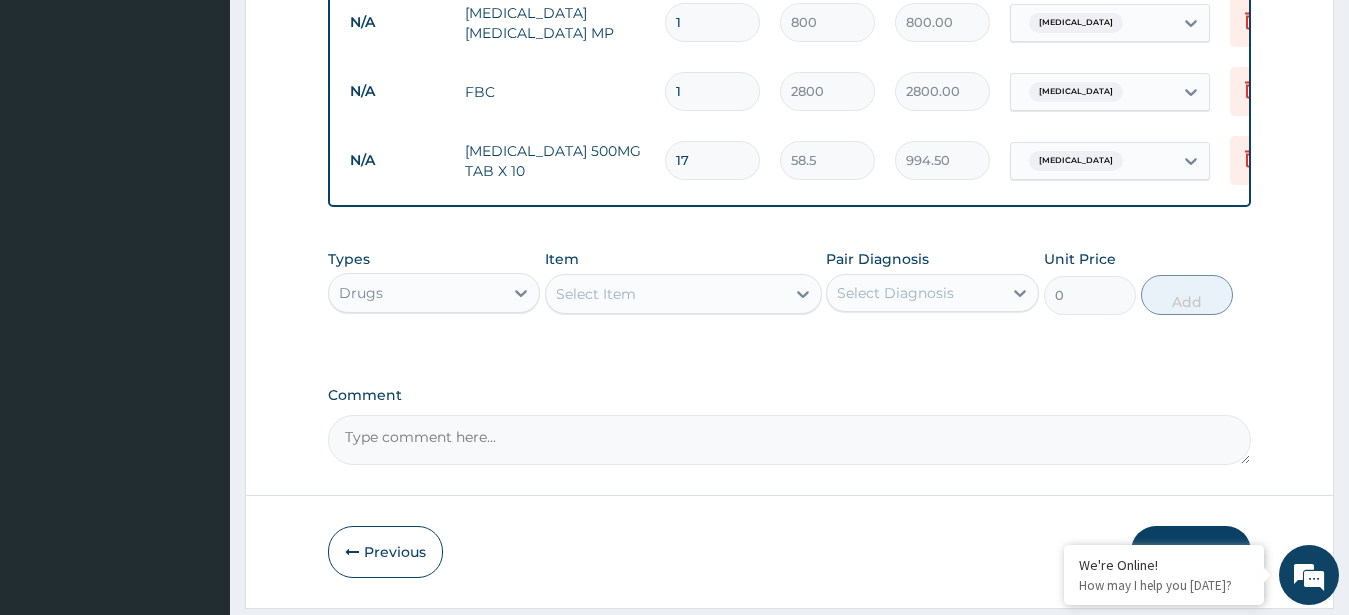 type on "18" 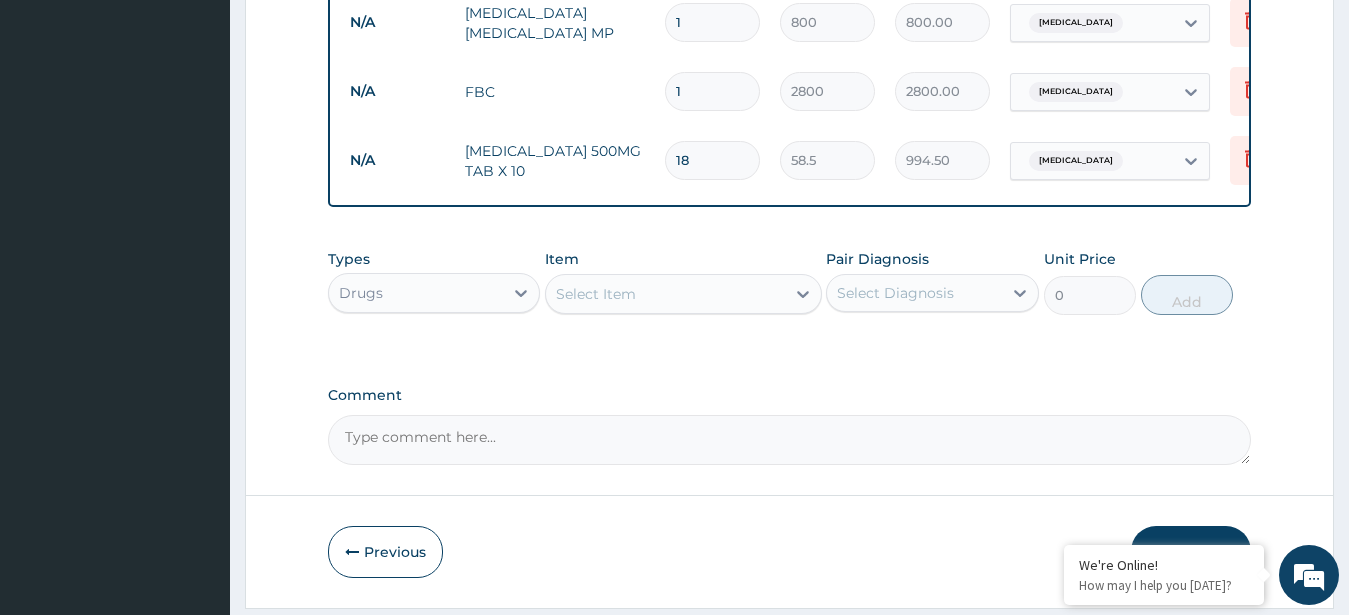 type on "1053.00" 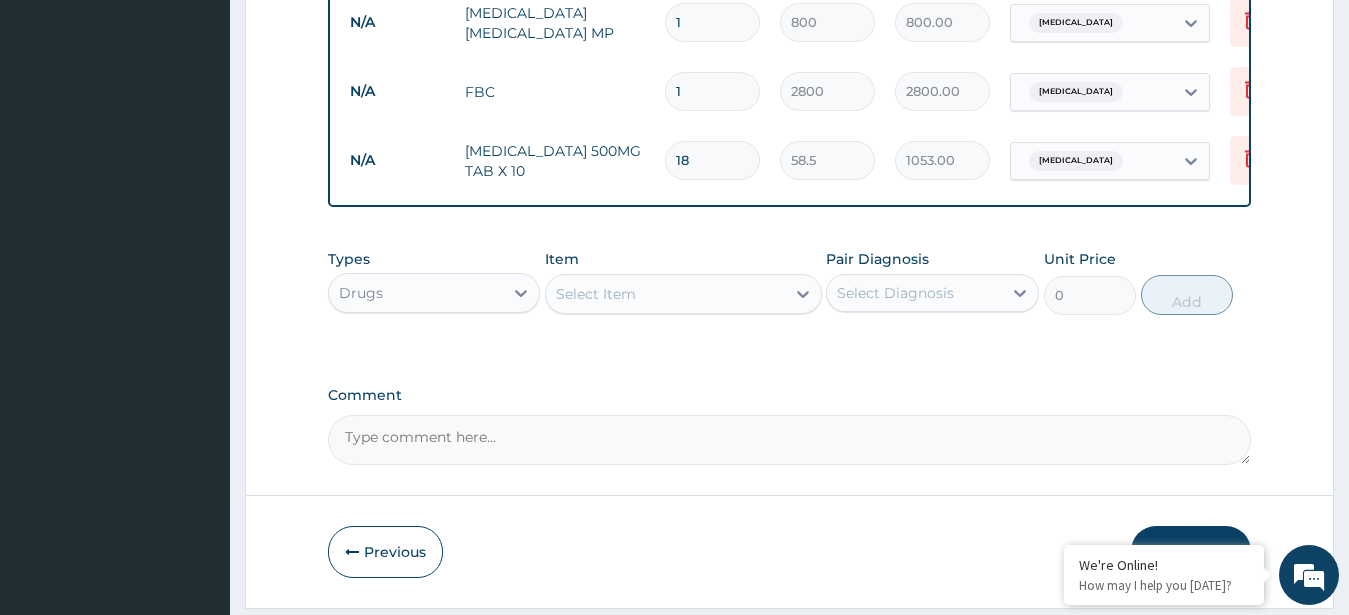 type on "19" 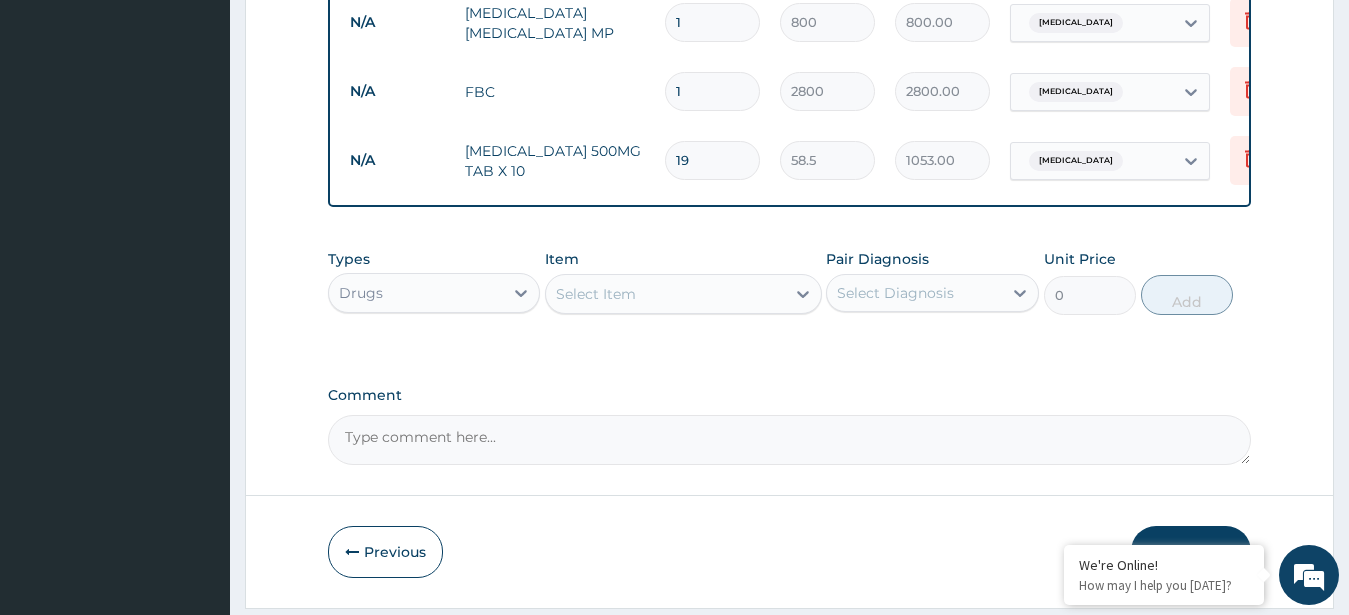 type on "1111.50" 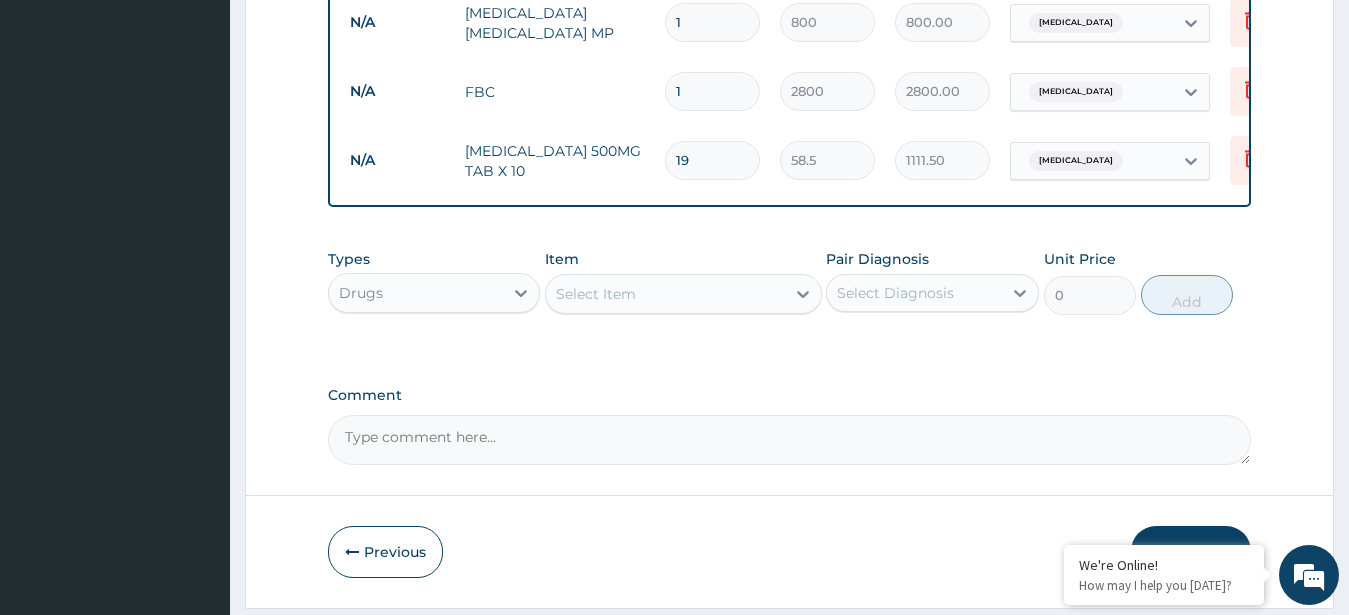 type on "20" 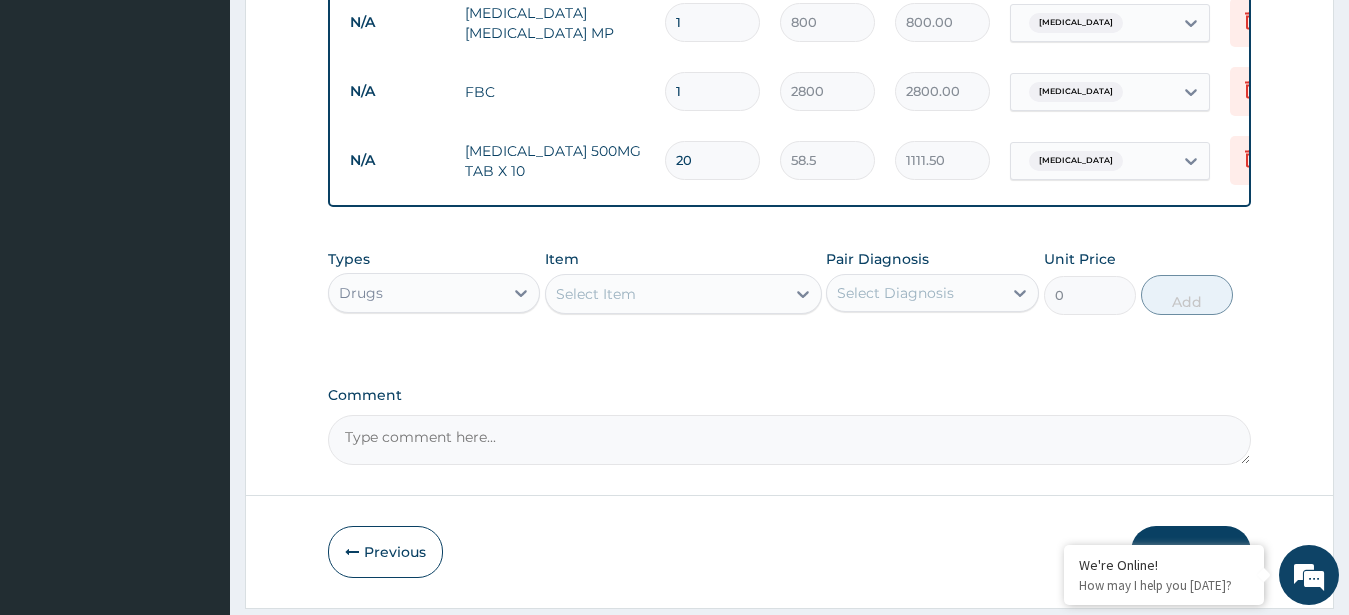 type on "1170.00" 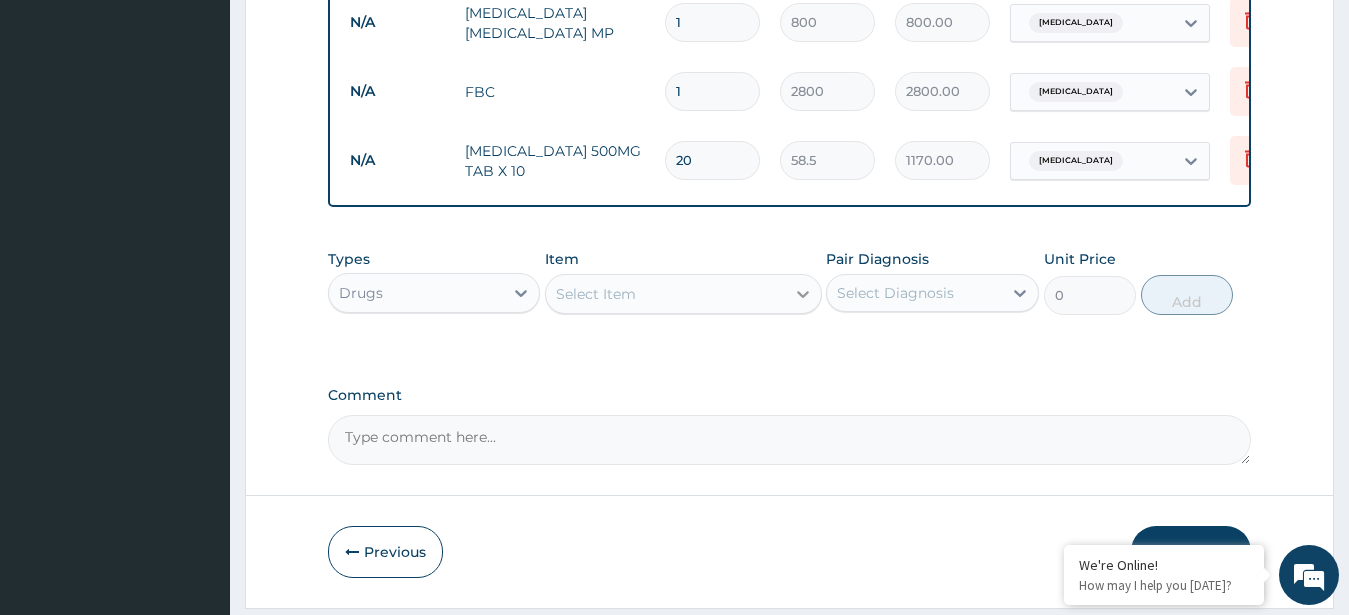 click 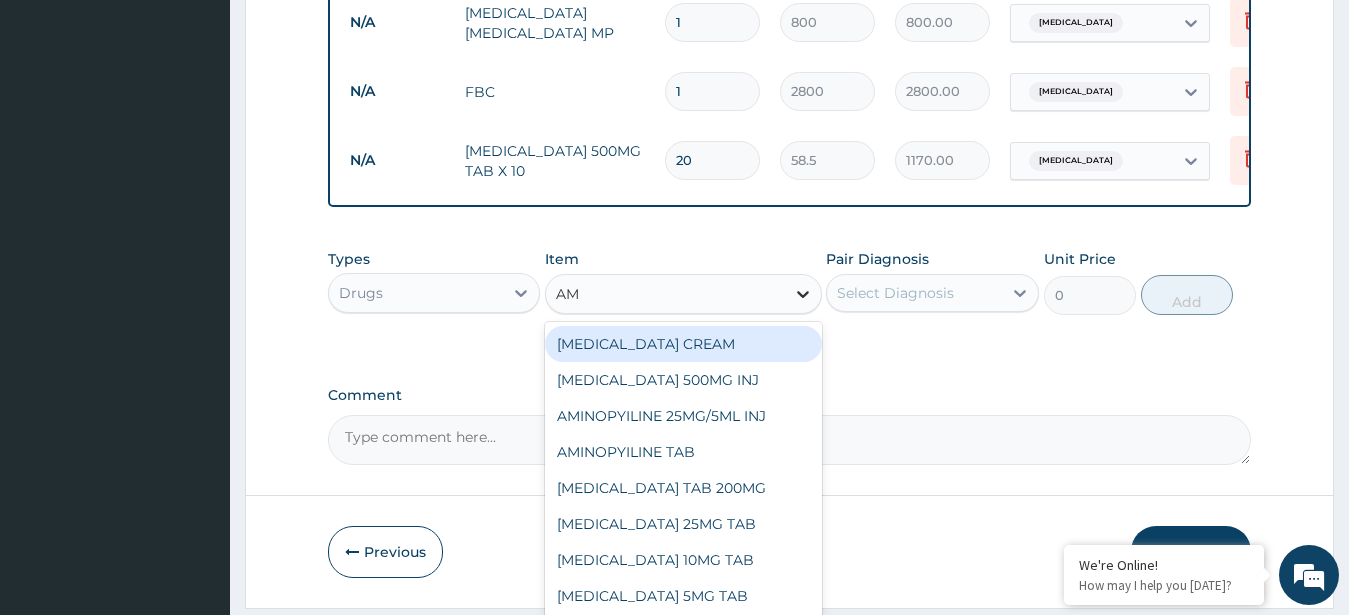 type on "AMO" 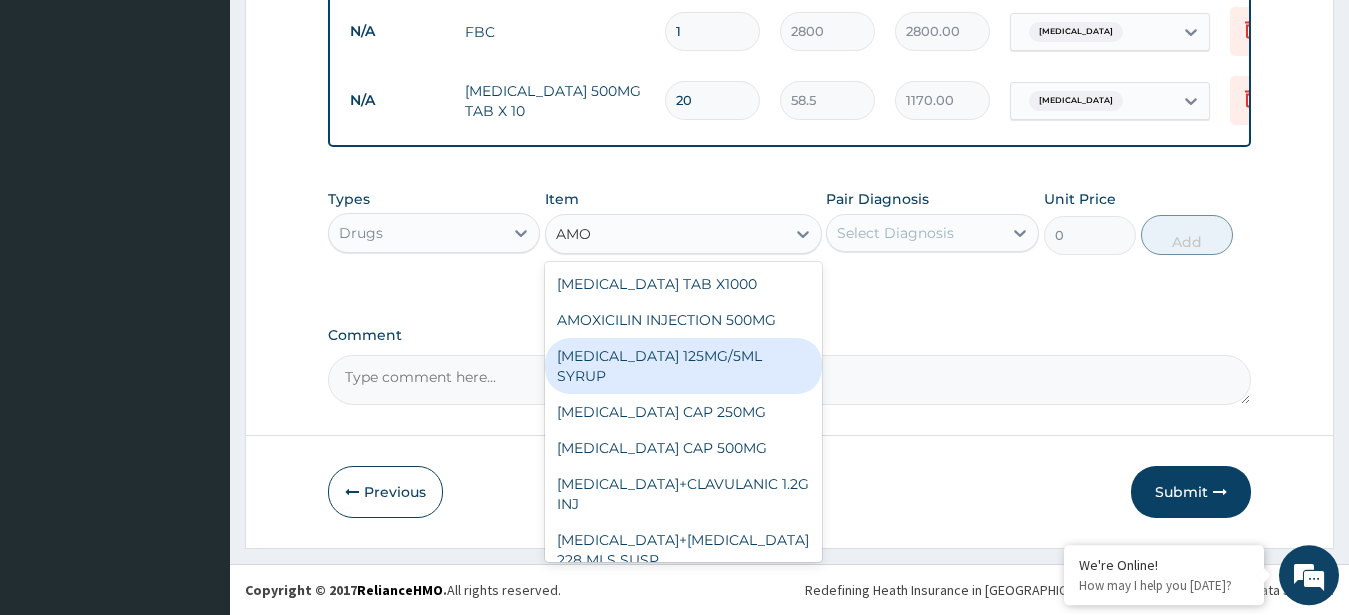 scroll, scrollTop: 956, scrollLeft: 0, axis: vertical 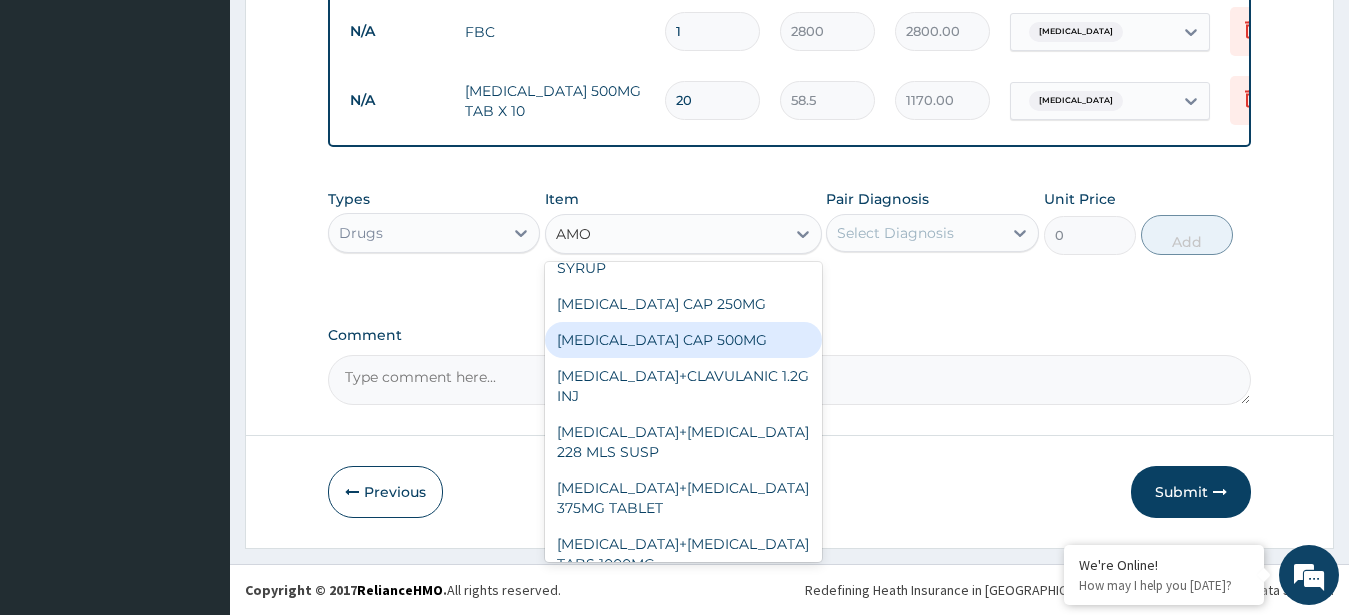 click on "AMOXICILLIN CAP 500MG" at bounding box center [683, 340] 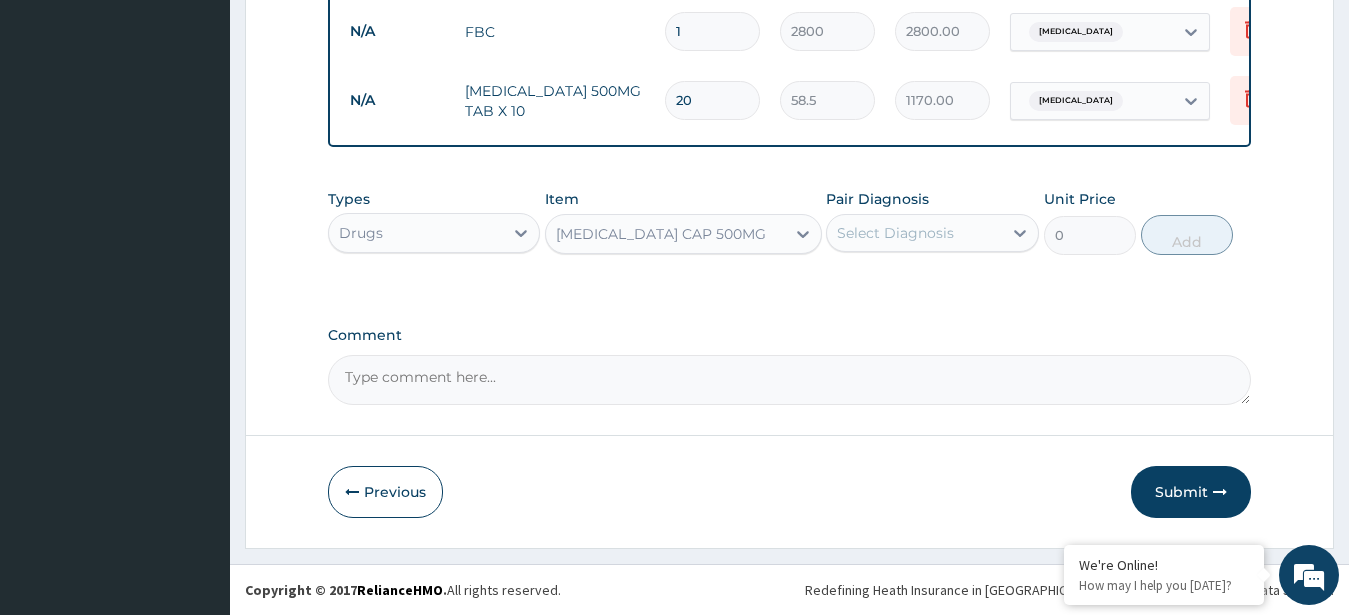 type 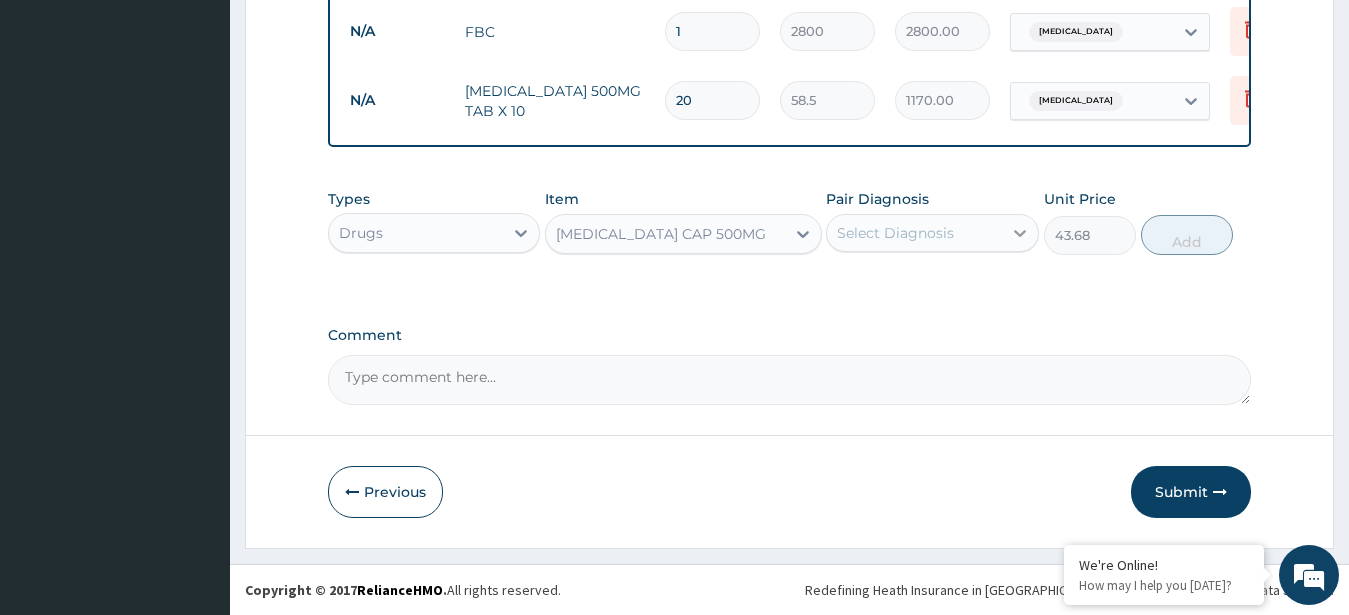 click 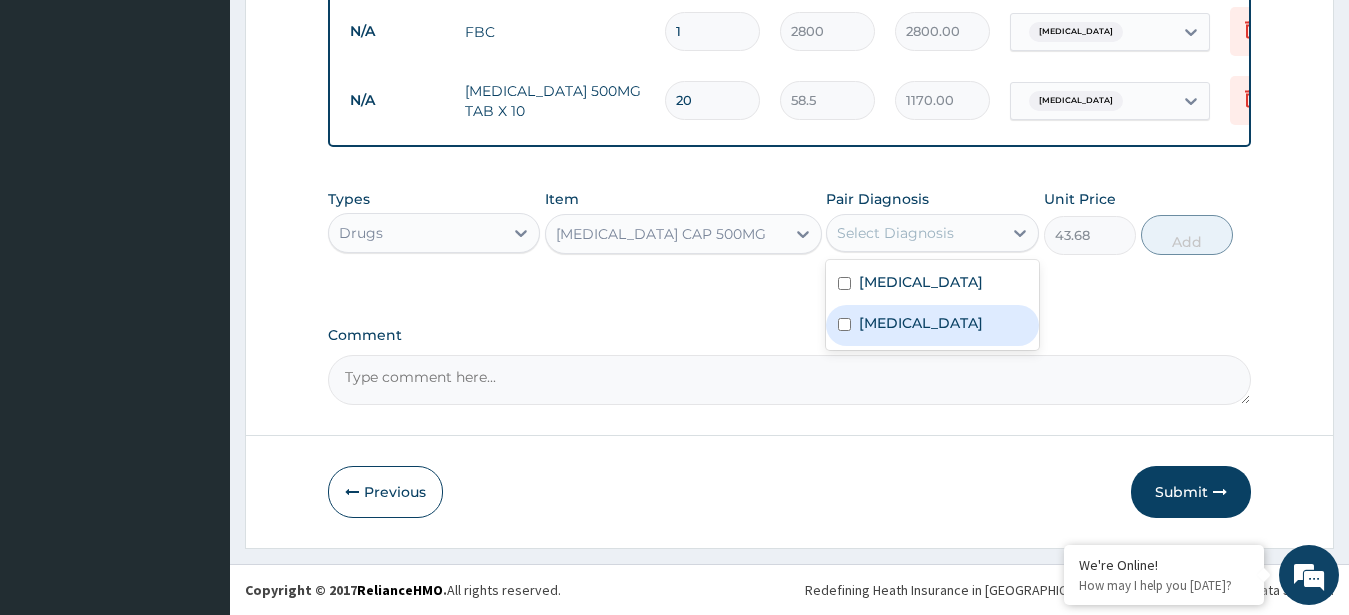 click on "Typhoid fever" at bounding box center (921, 323) 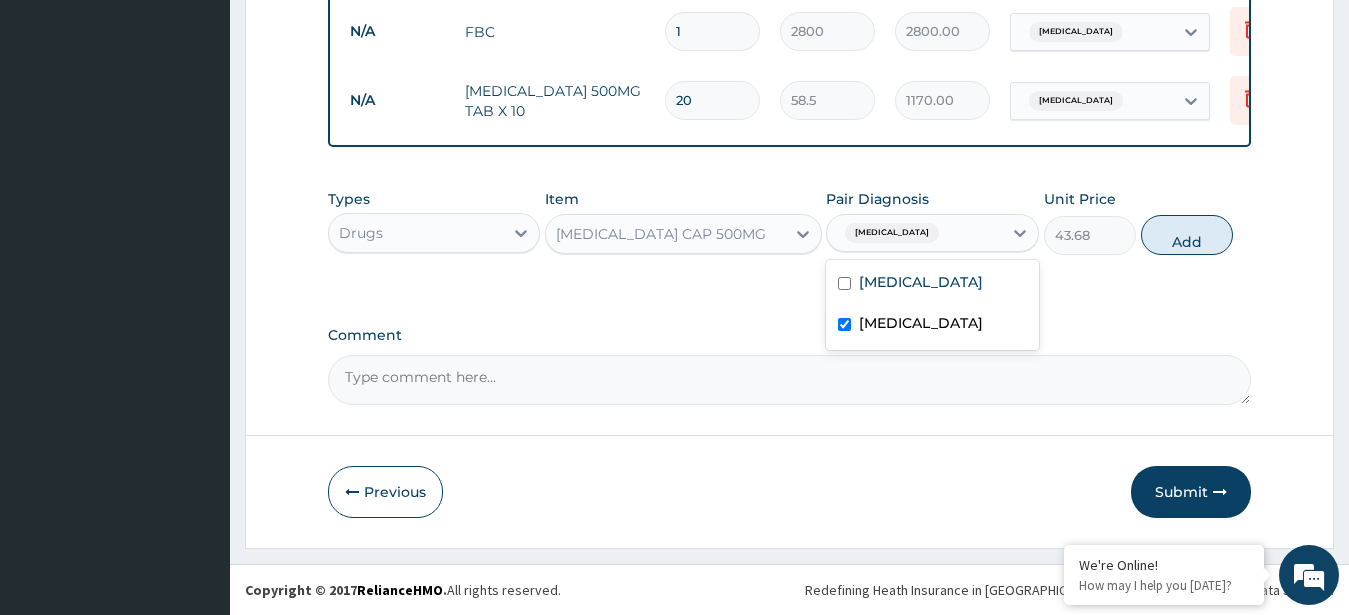 checkbox on "true" 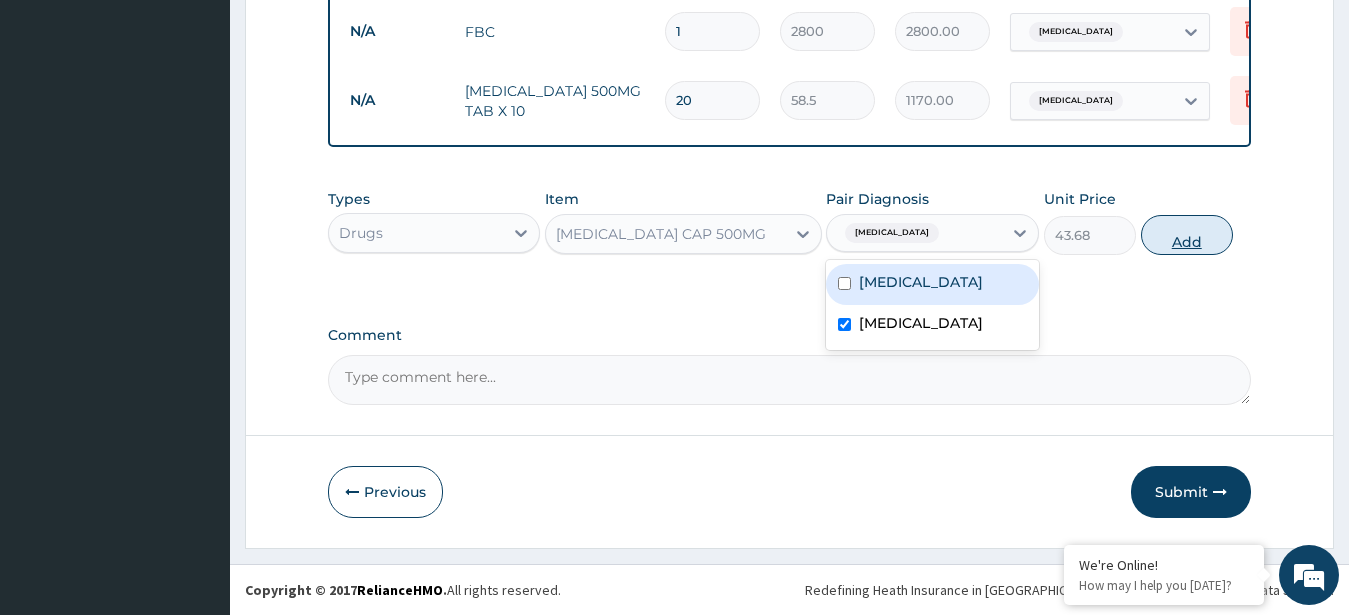 click on "Add" at bounding box center [1187, 235] 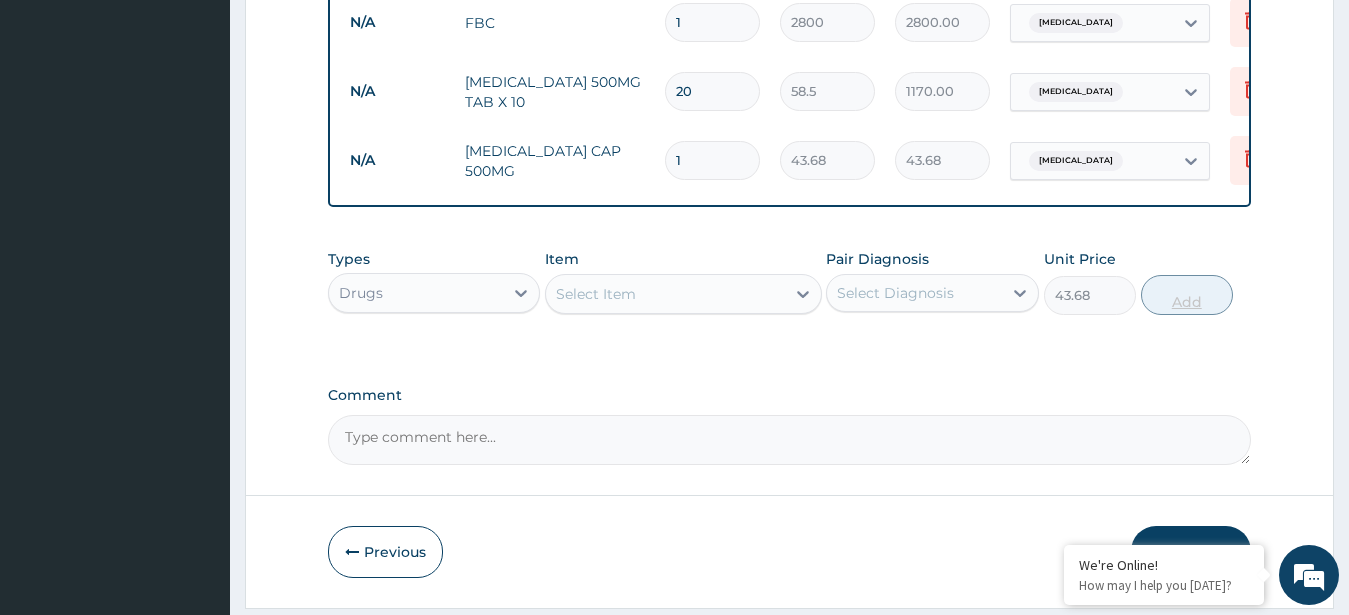 type on "0" 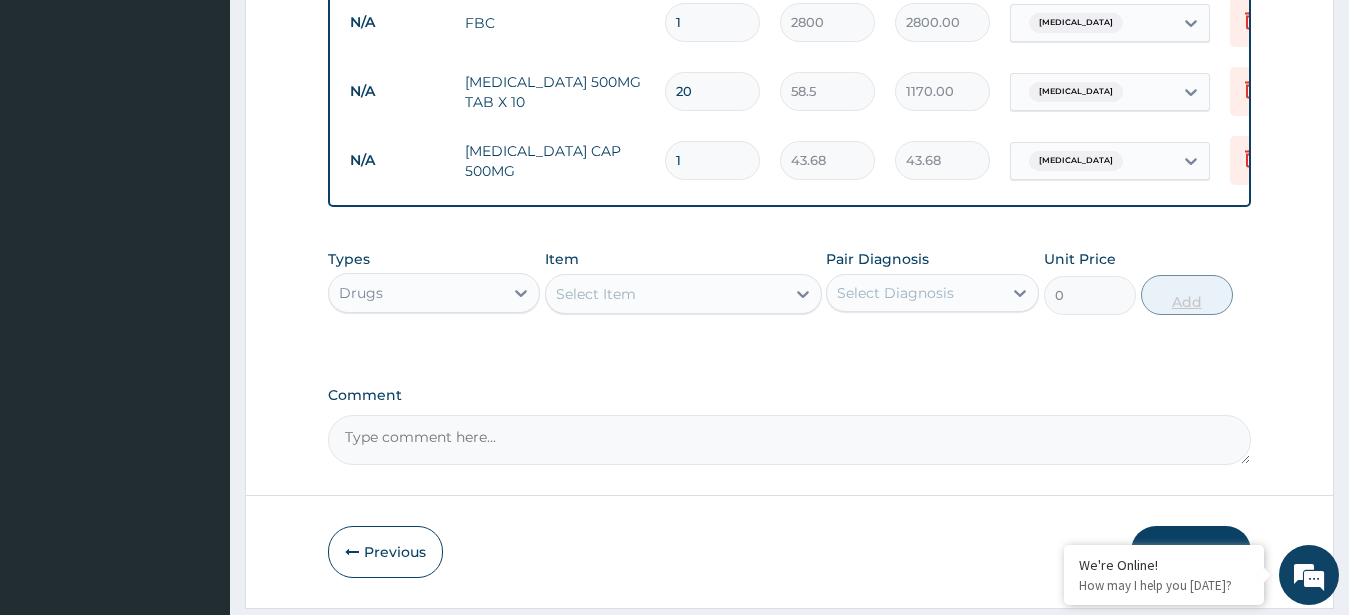 type on "2" 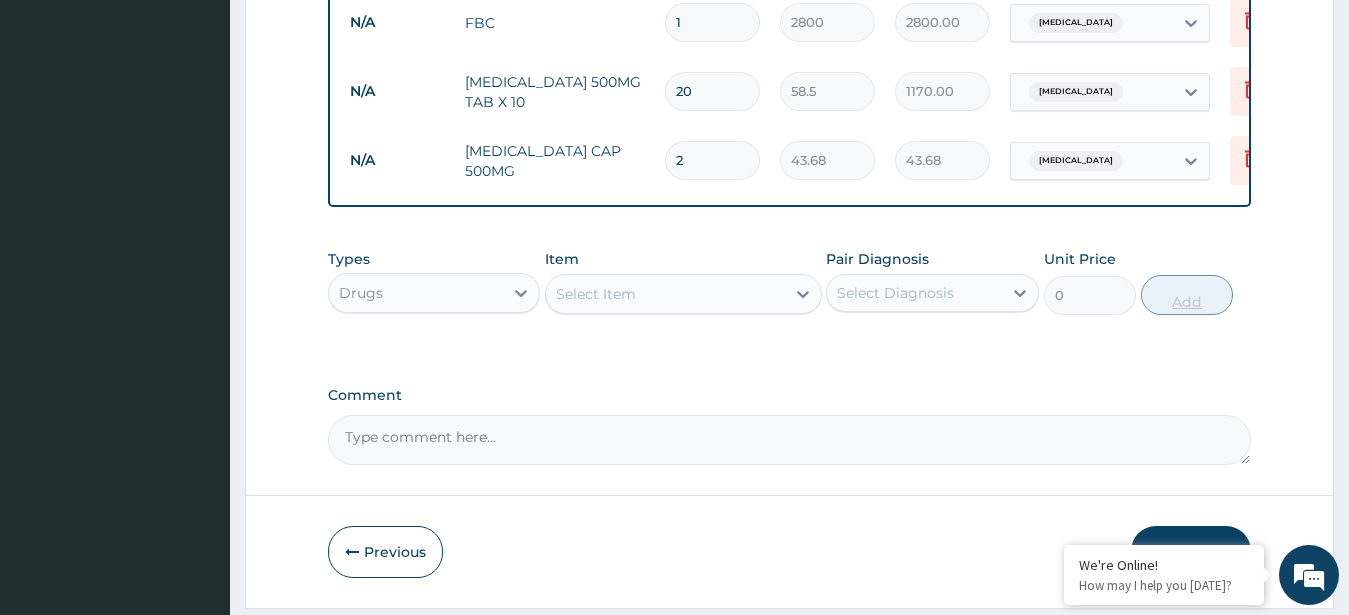 type on "87.36" 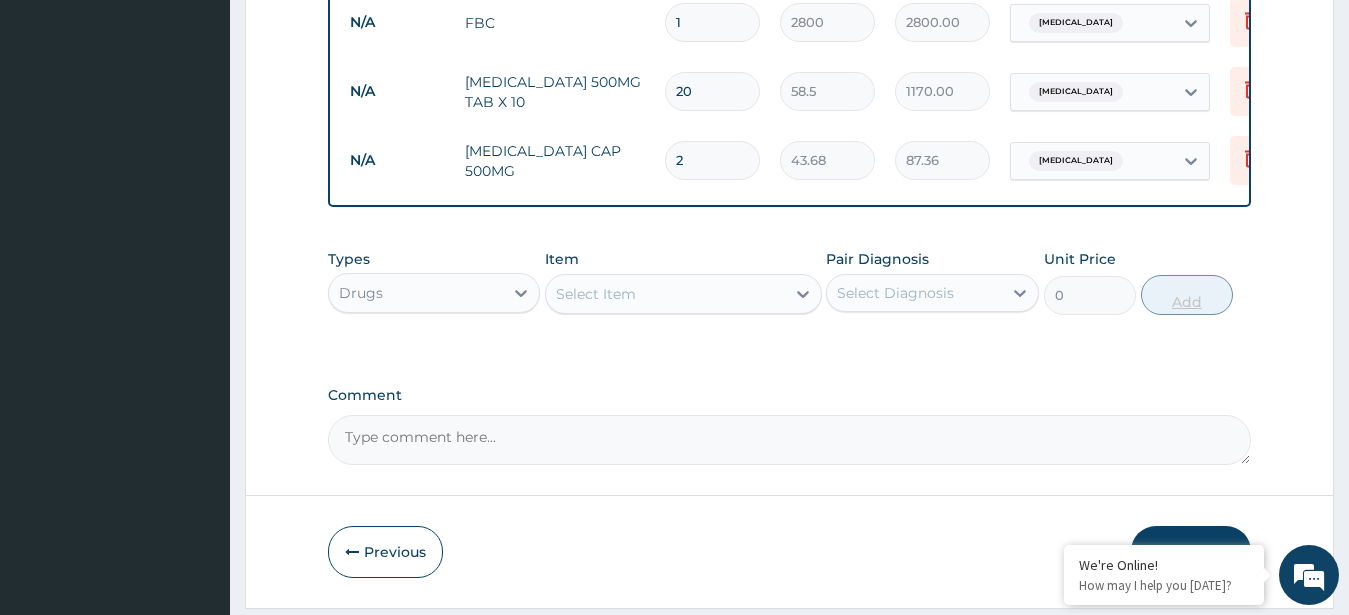 type on "3" 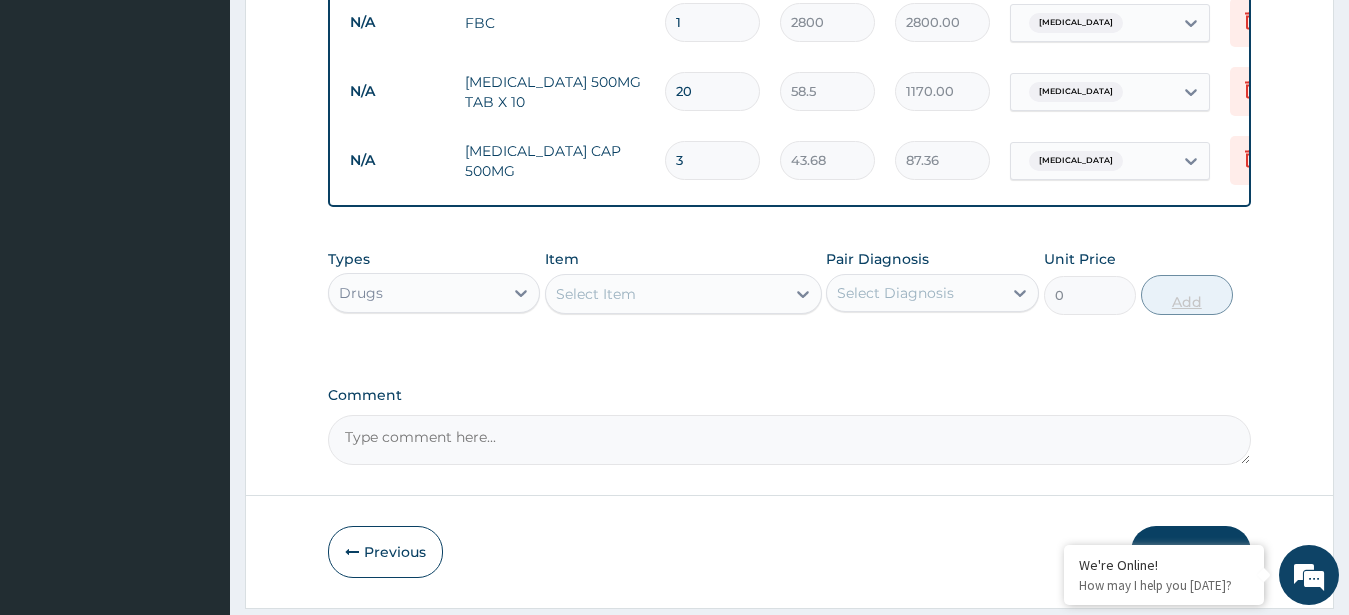 type on "131.04" 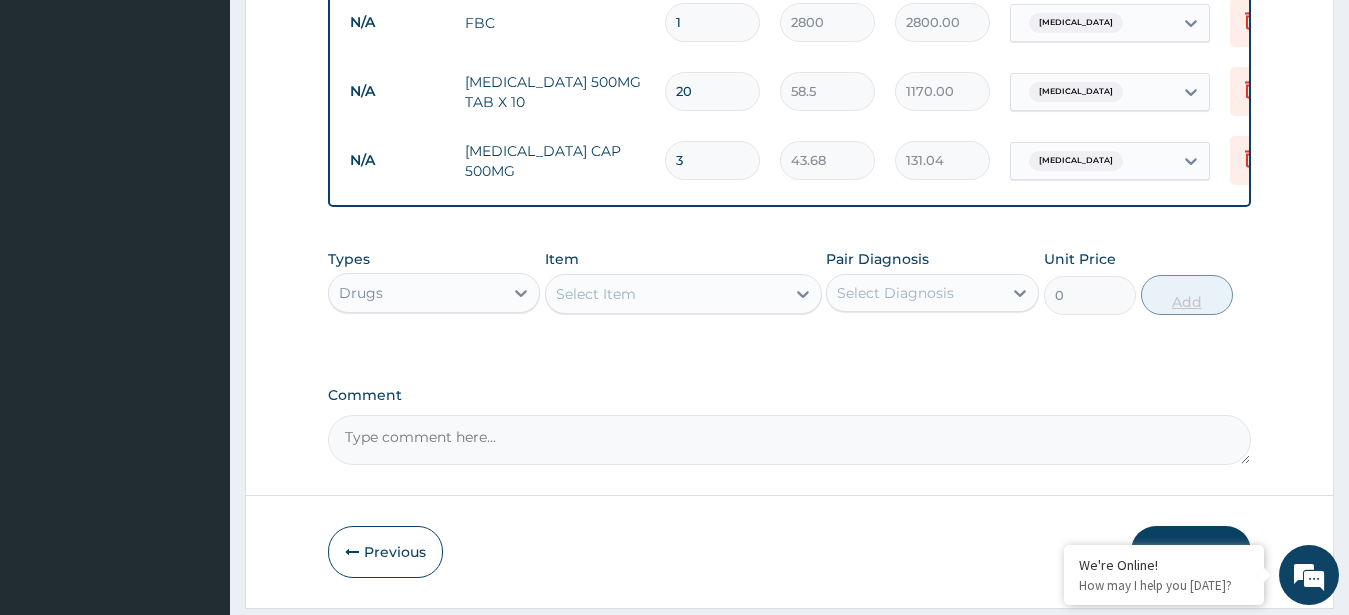 type on "4" 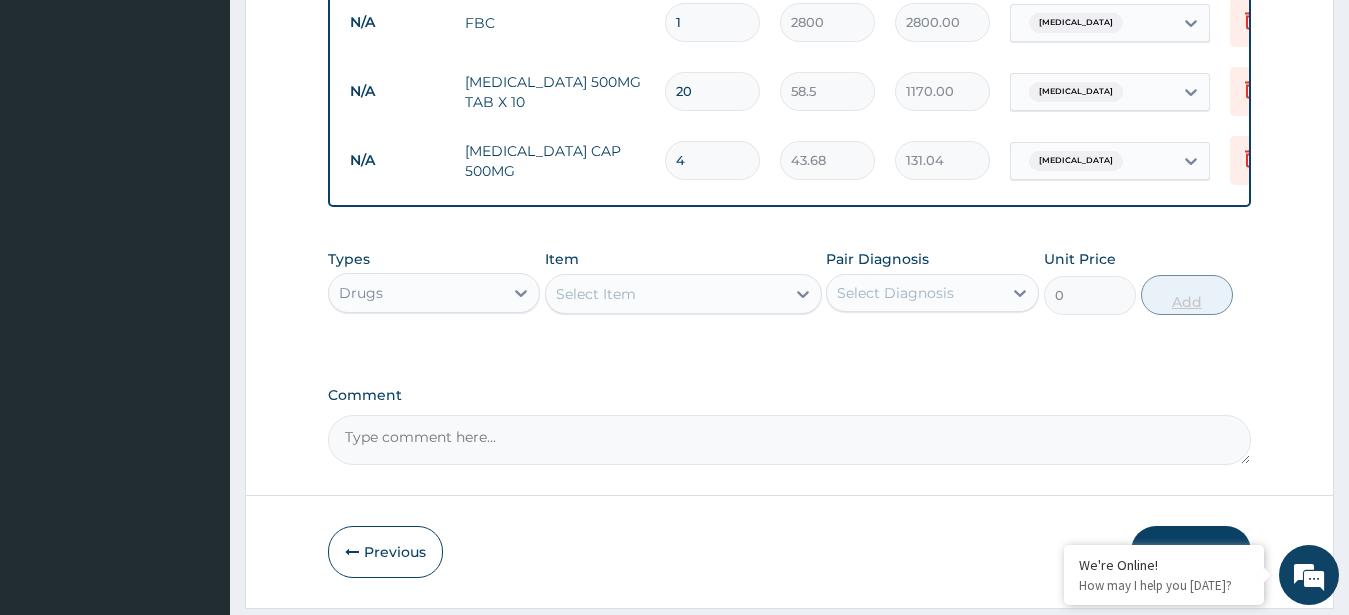 type on "174.72" 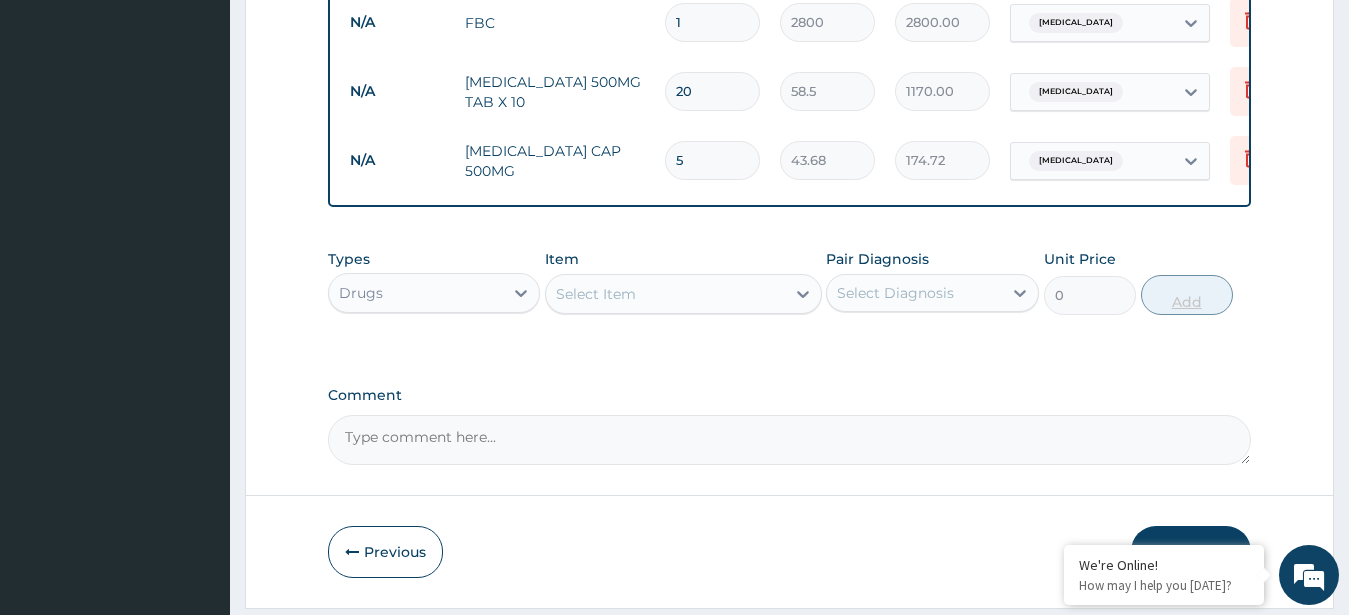 type on "6" 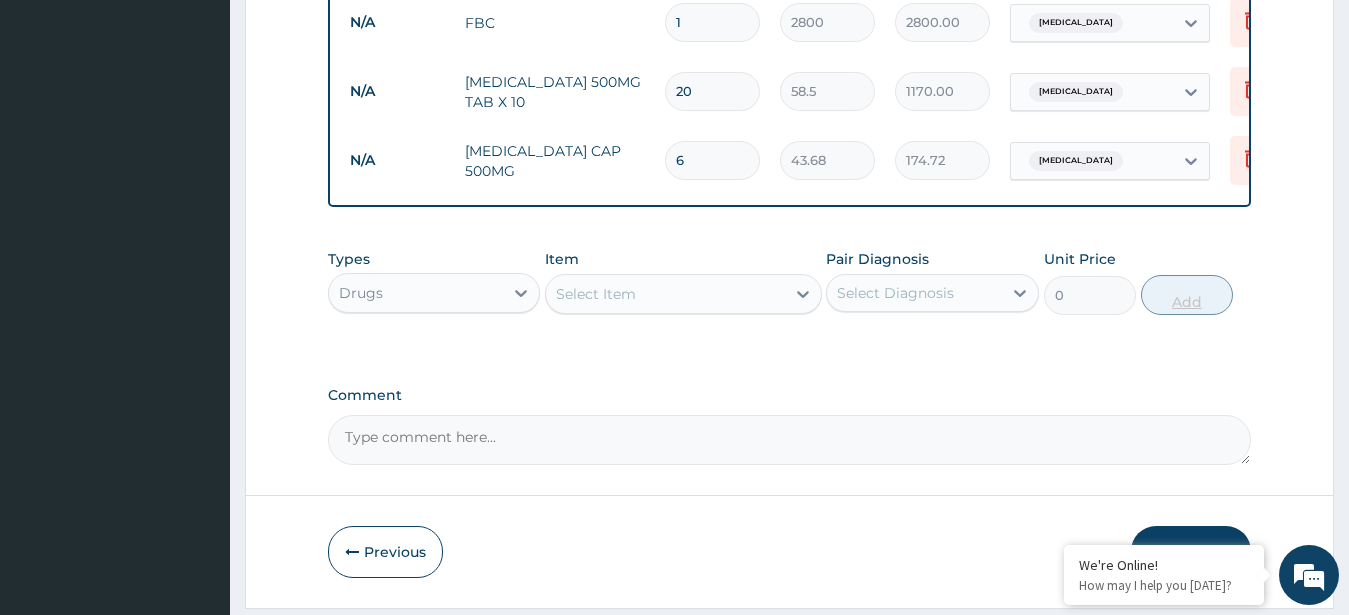 type on "262.08" 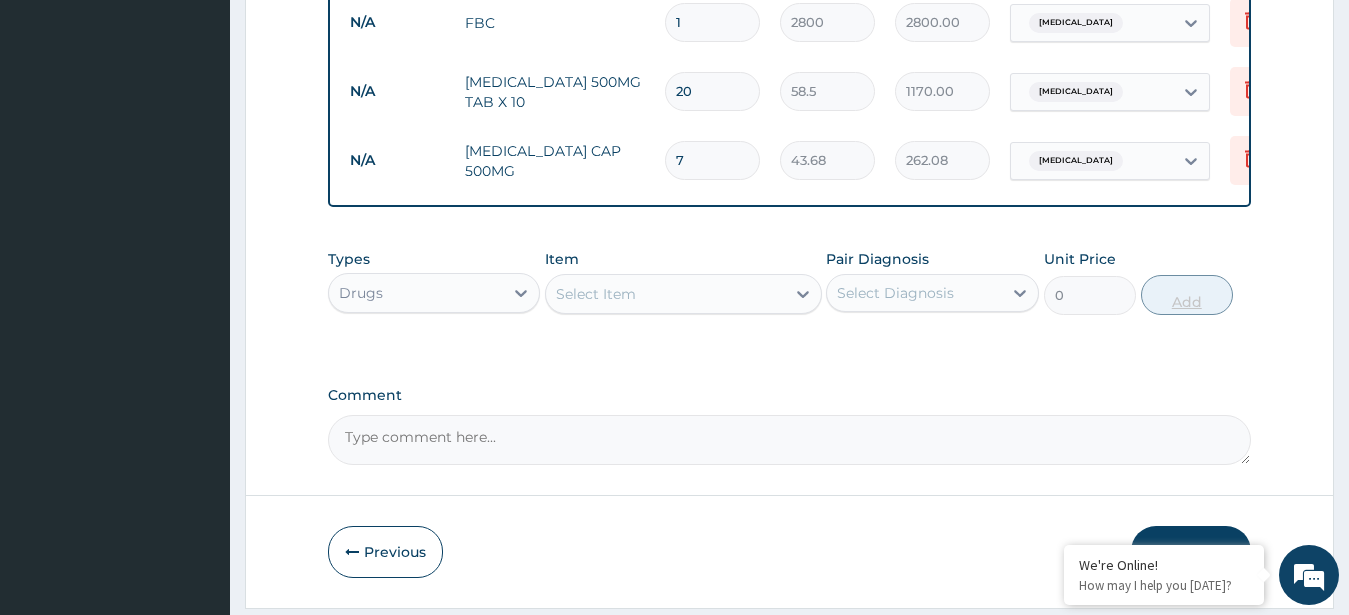 type on "8" 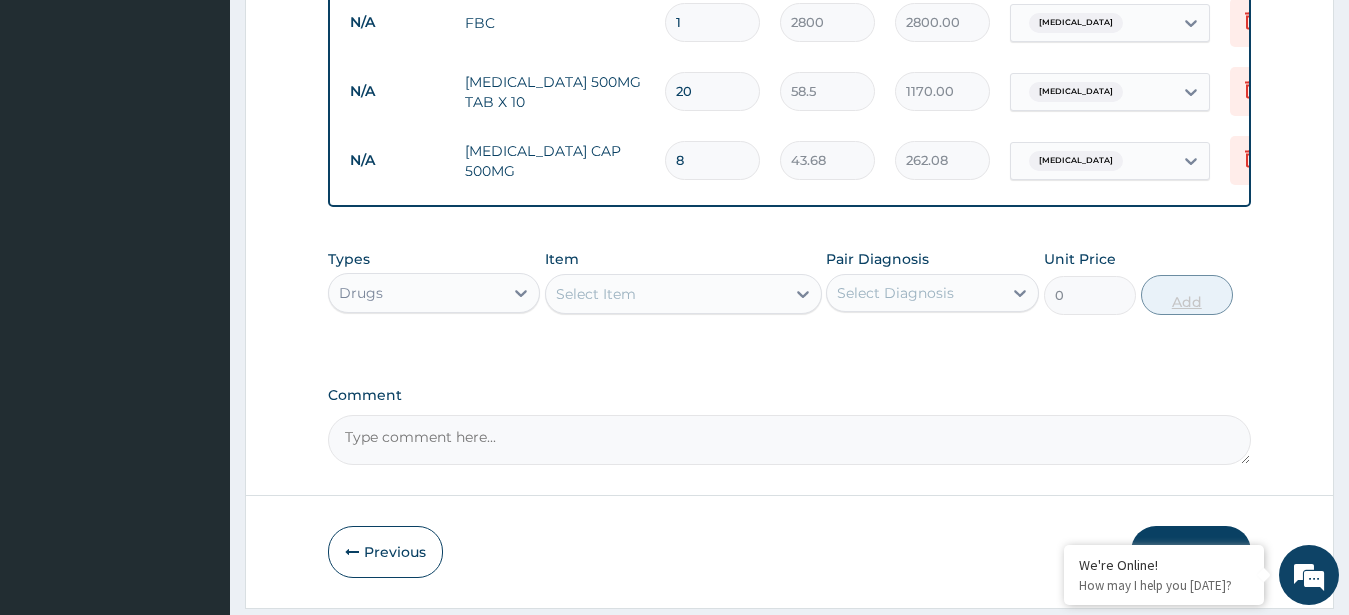 type on "349.44" 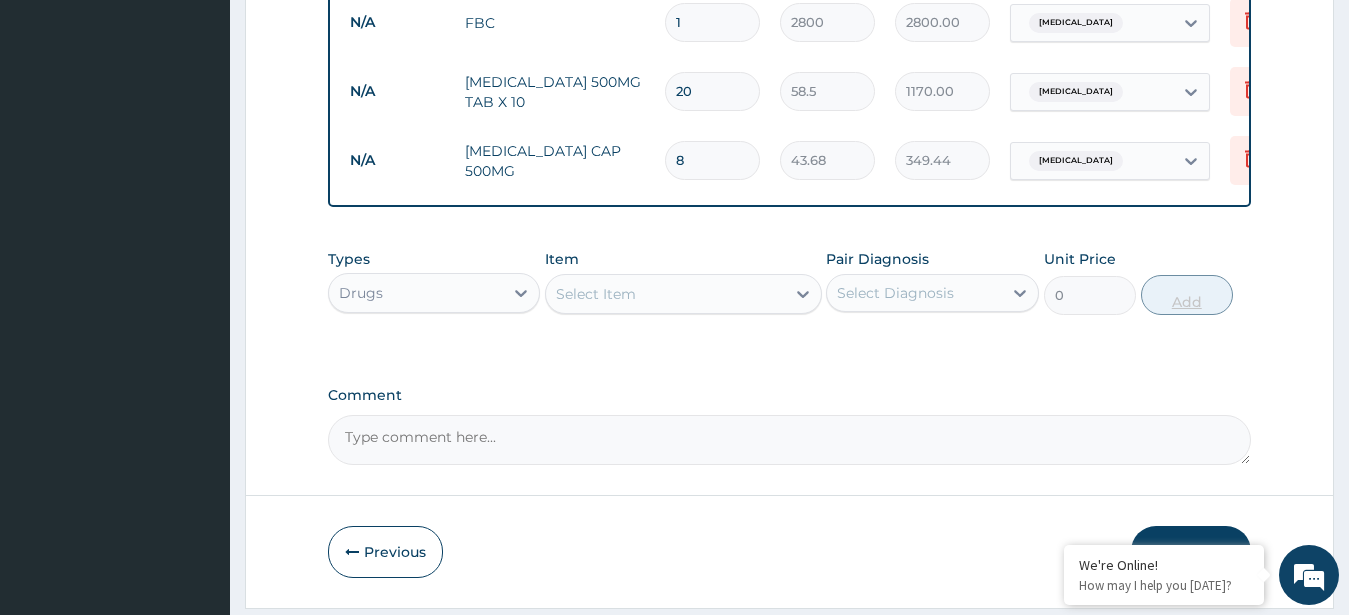 type on "9" 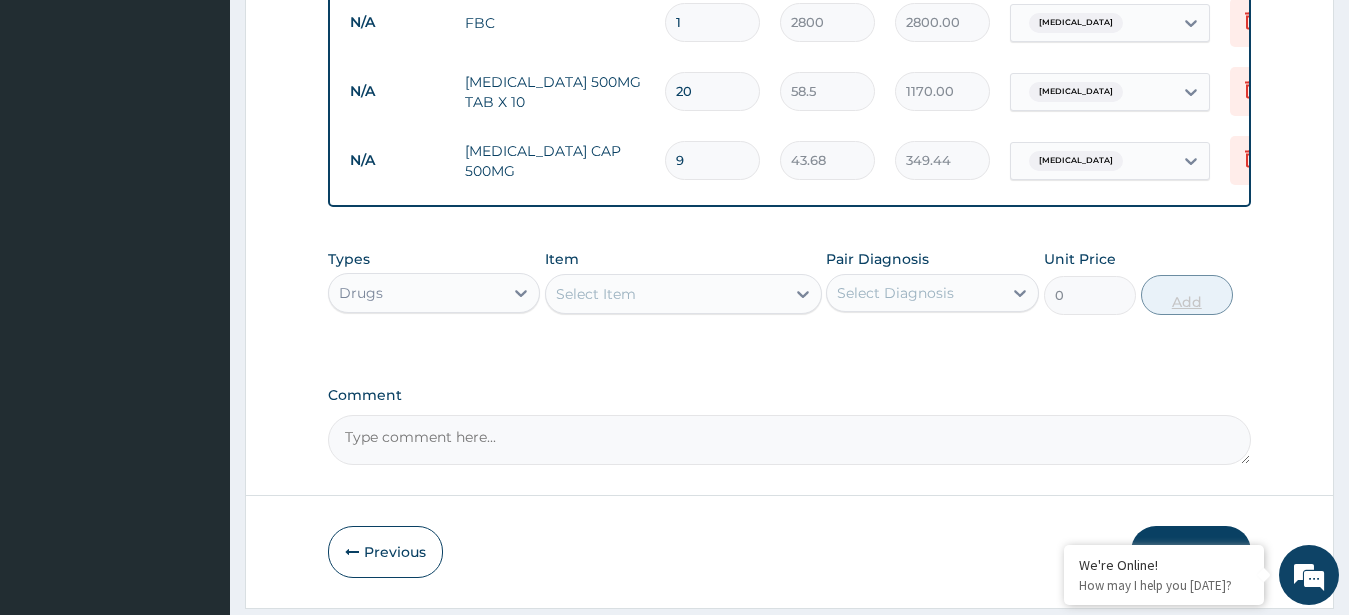 type on "393.12" 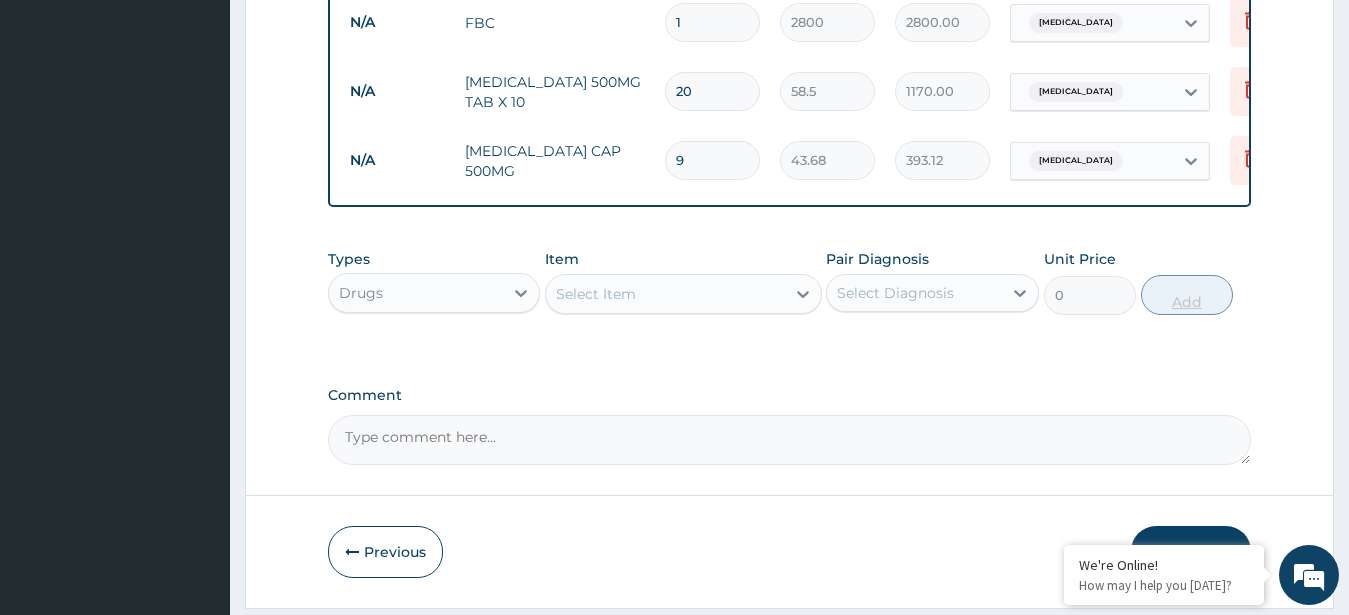 type on "10" 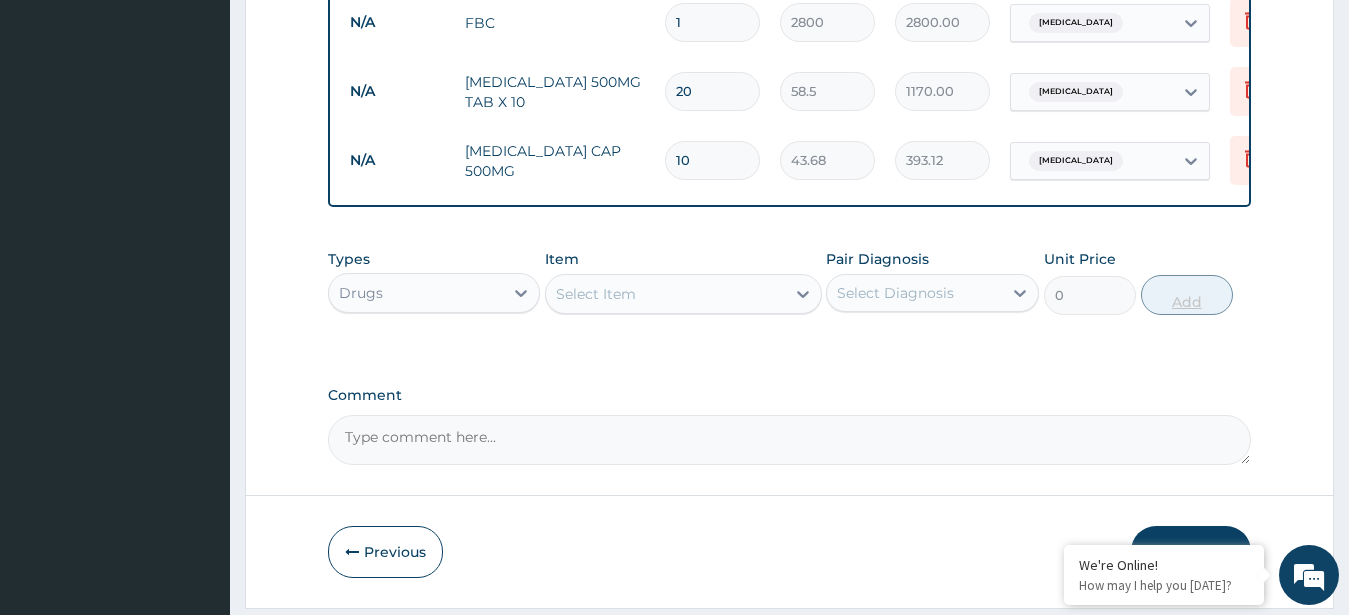 type on "436.80" 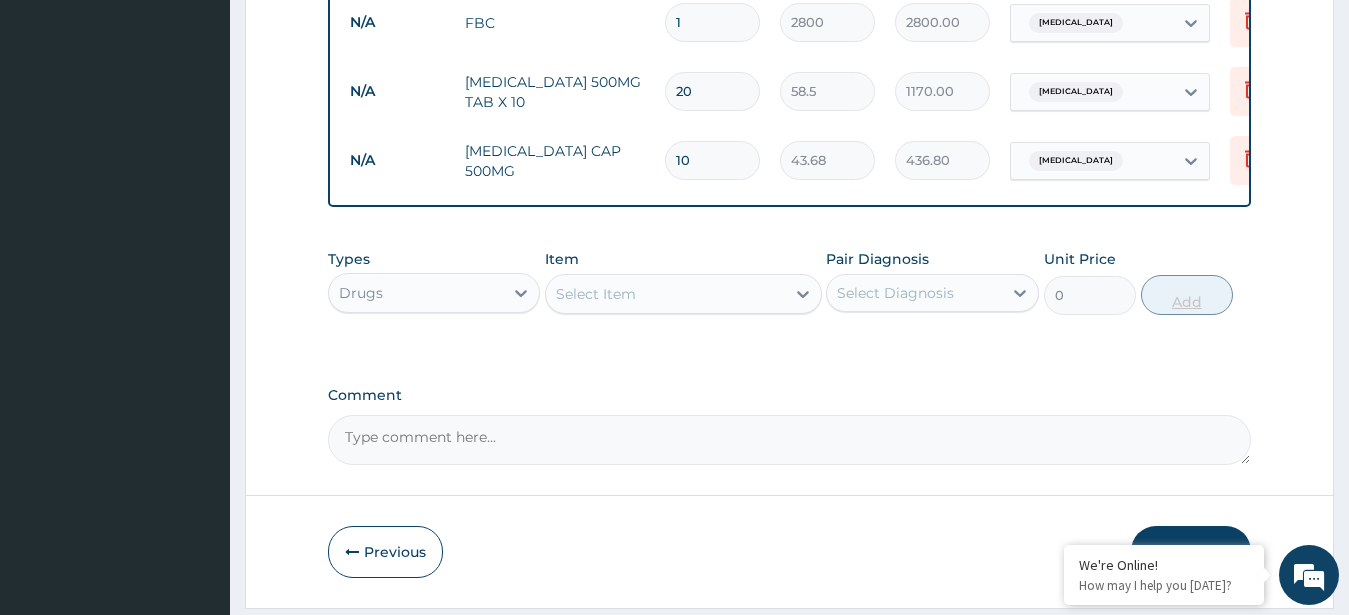 type on "11" 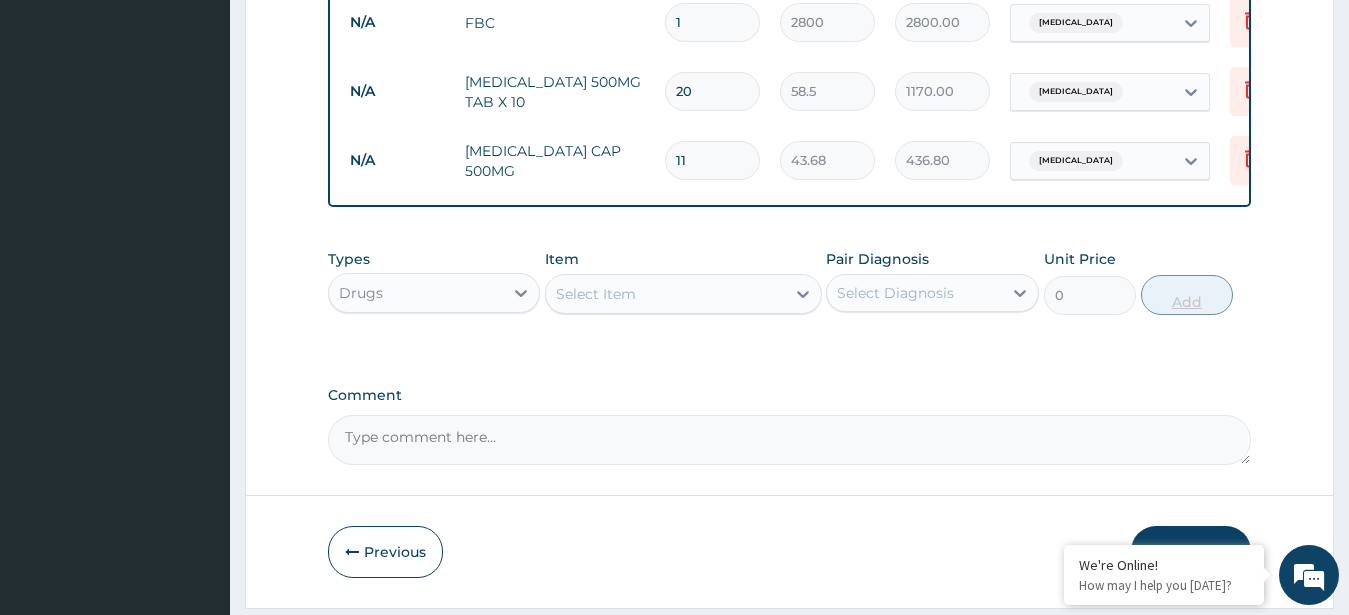 type on "480.48" 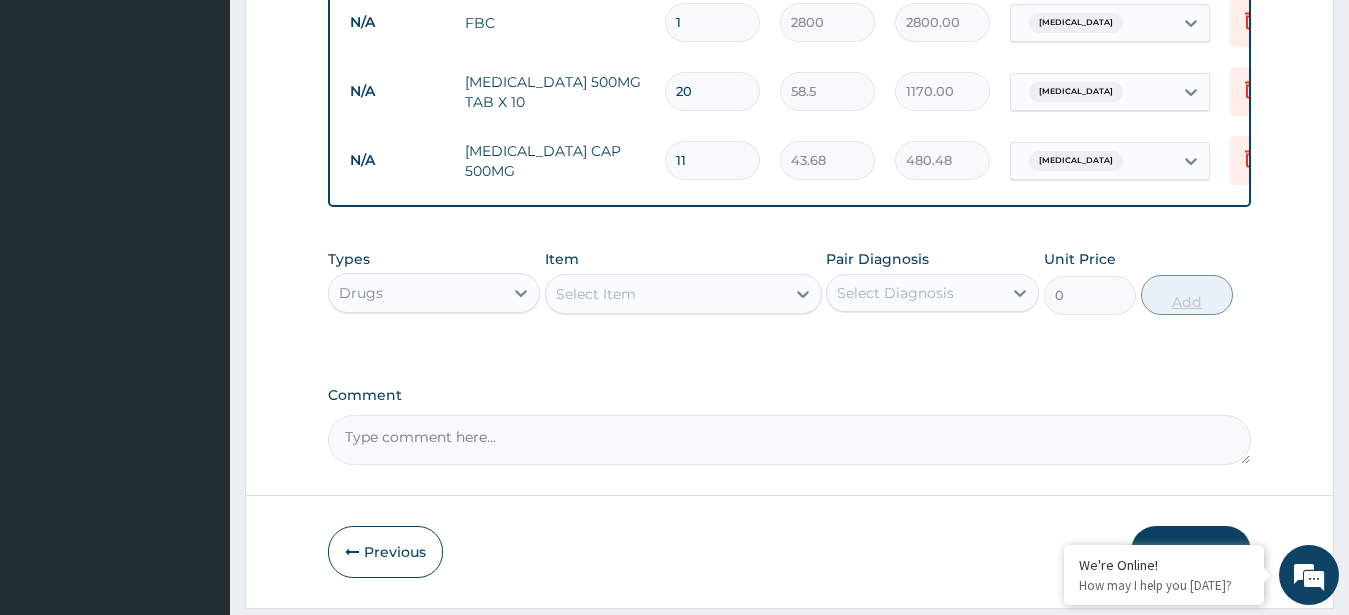 type on "12" 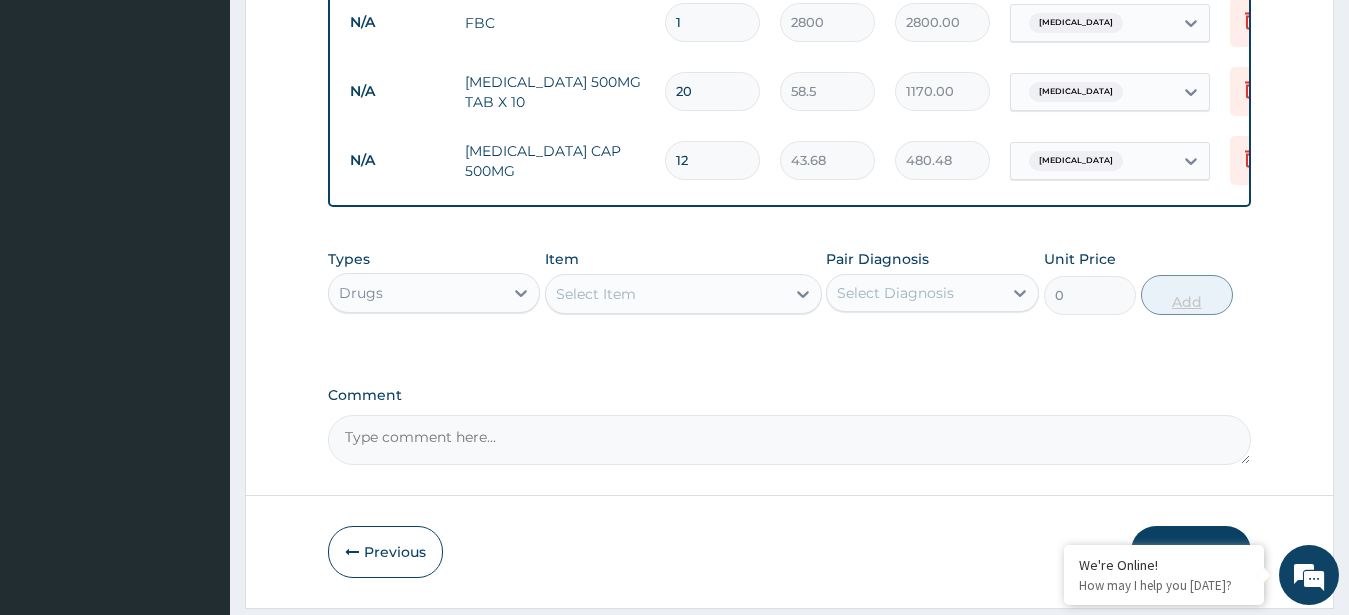 type on "524.16" 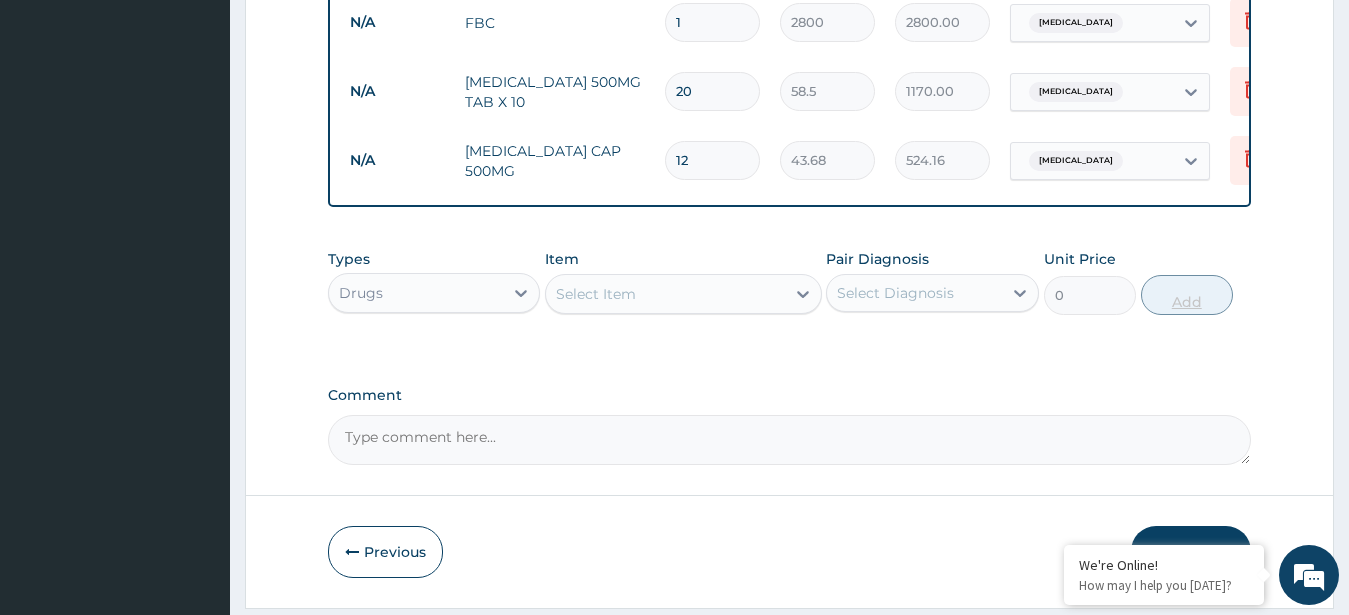 type on "13" 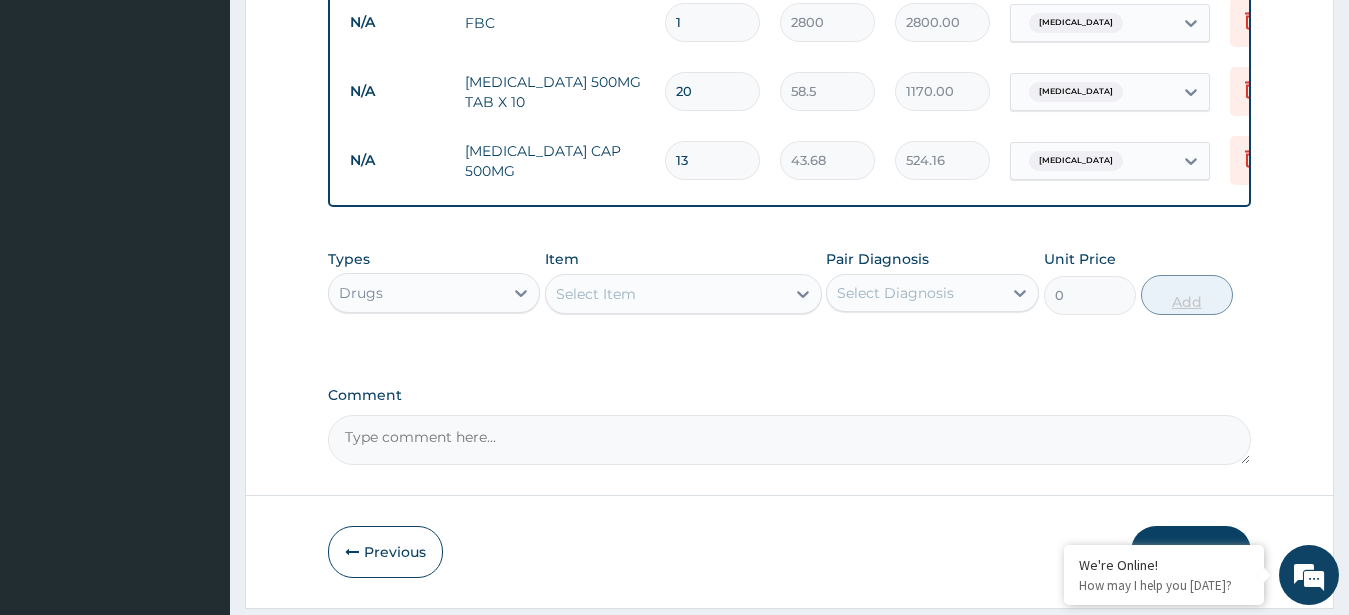 type on "567.84" 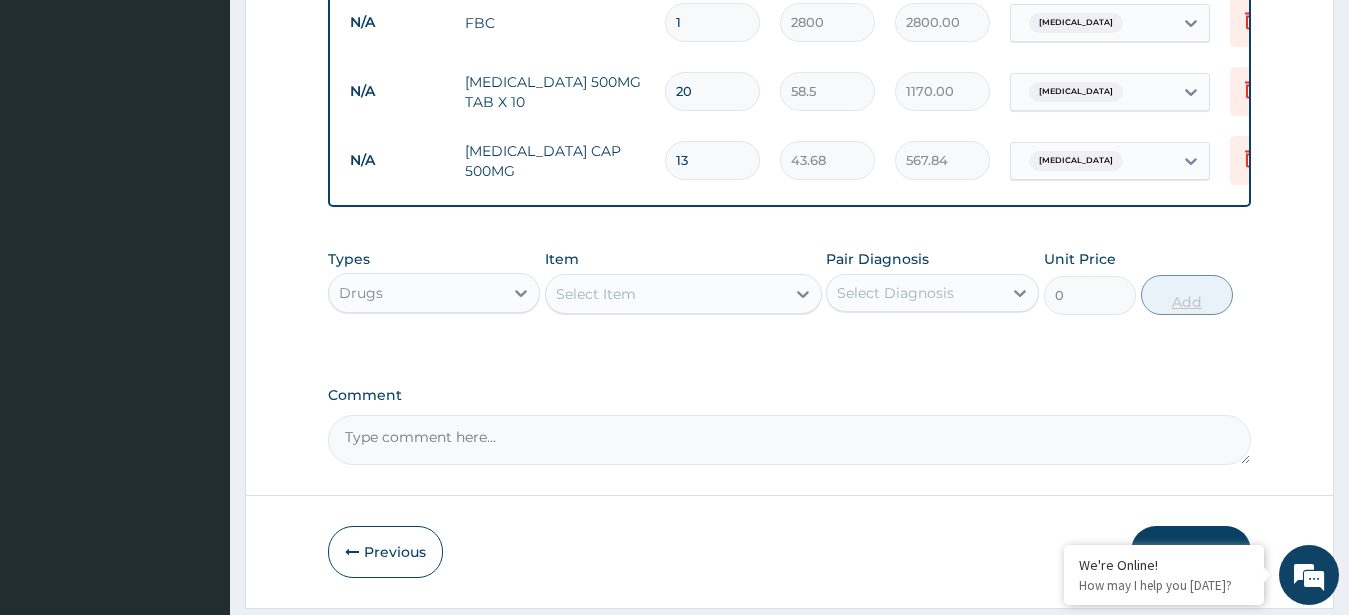 type on "14" 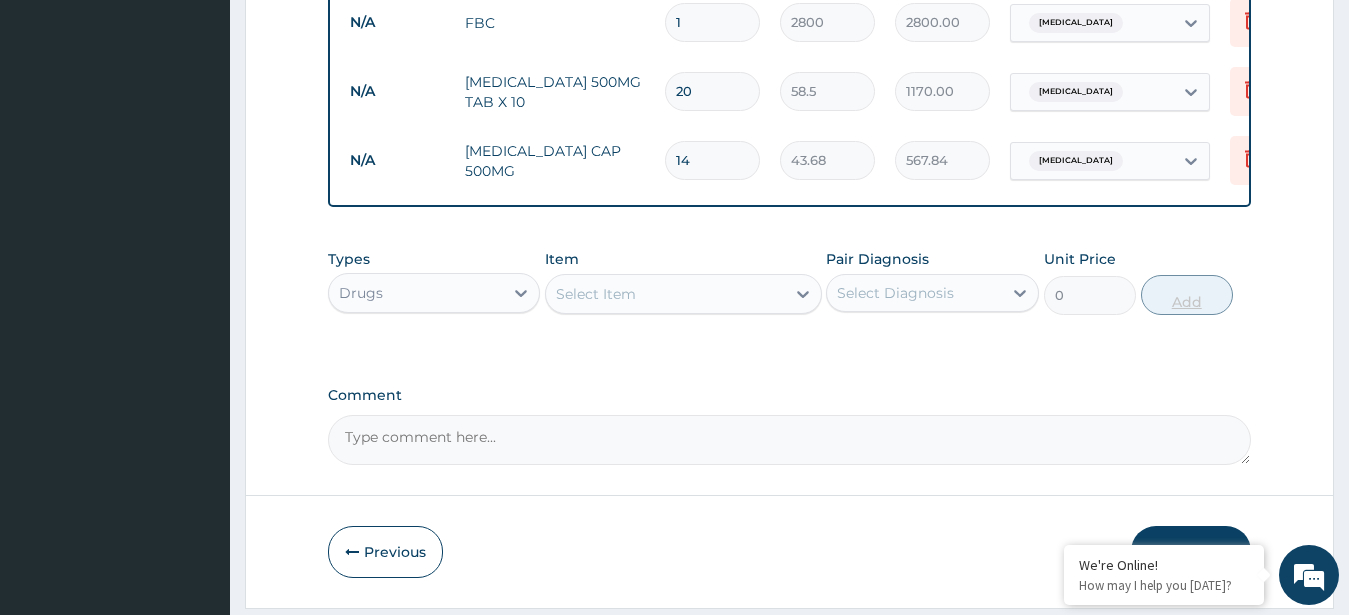 type on "611.52" 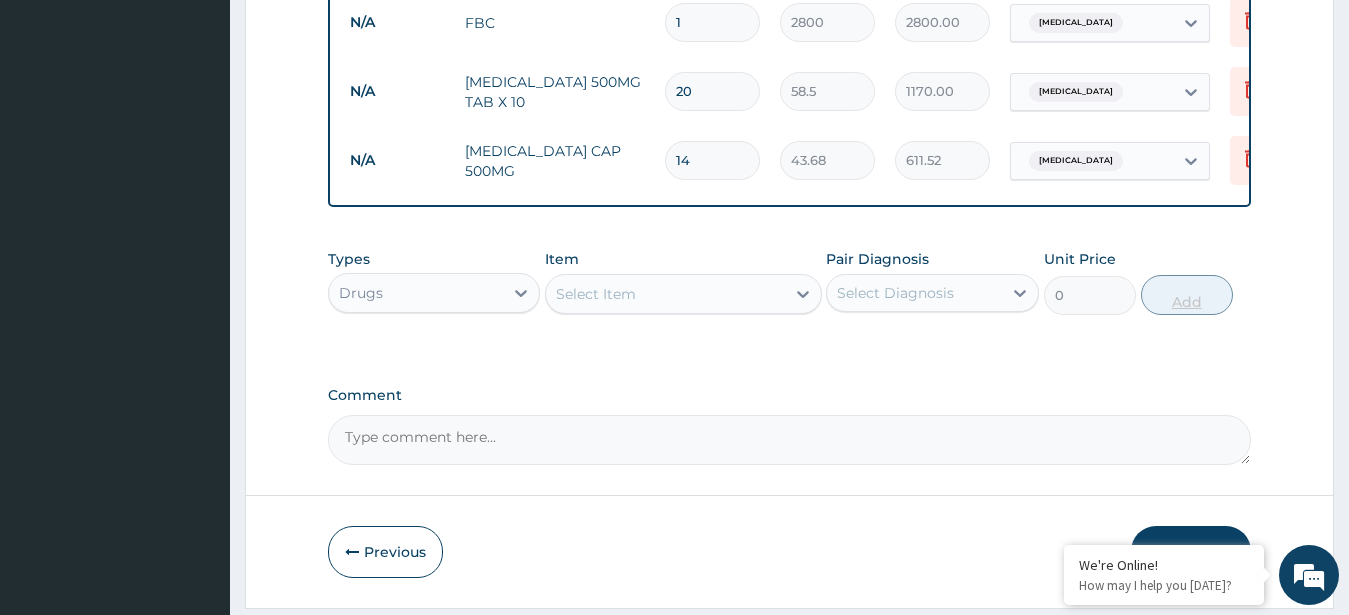 type on "15" 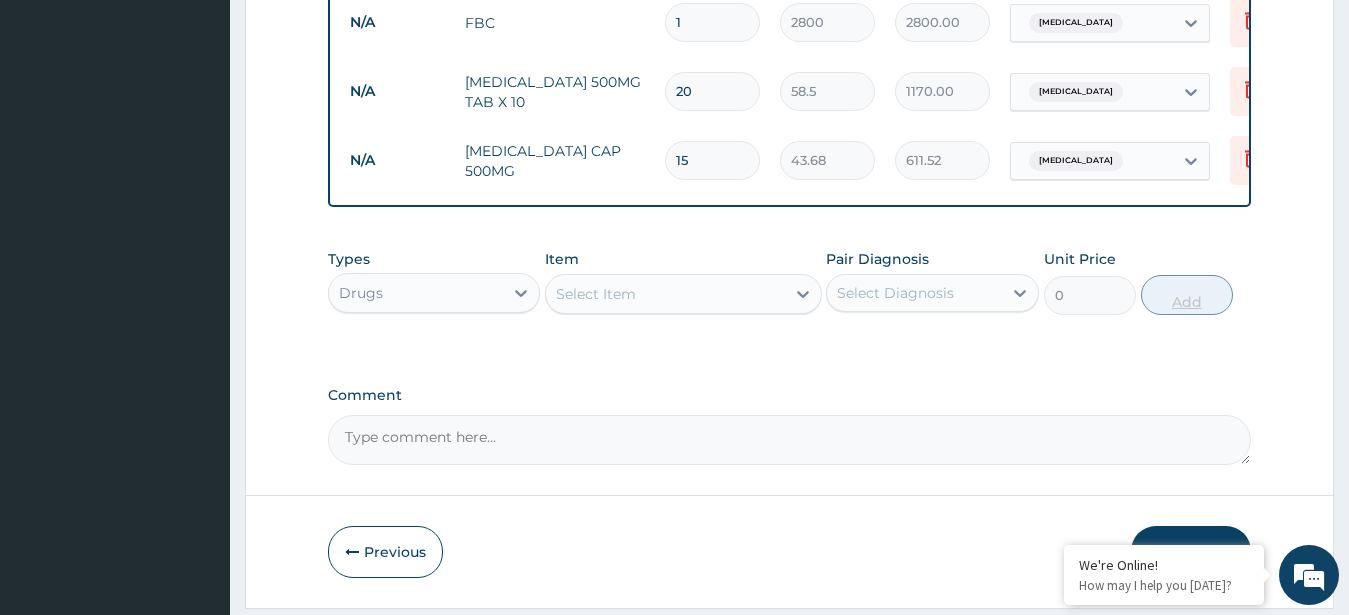 type on "655.20" 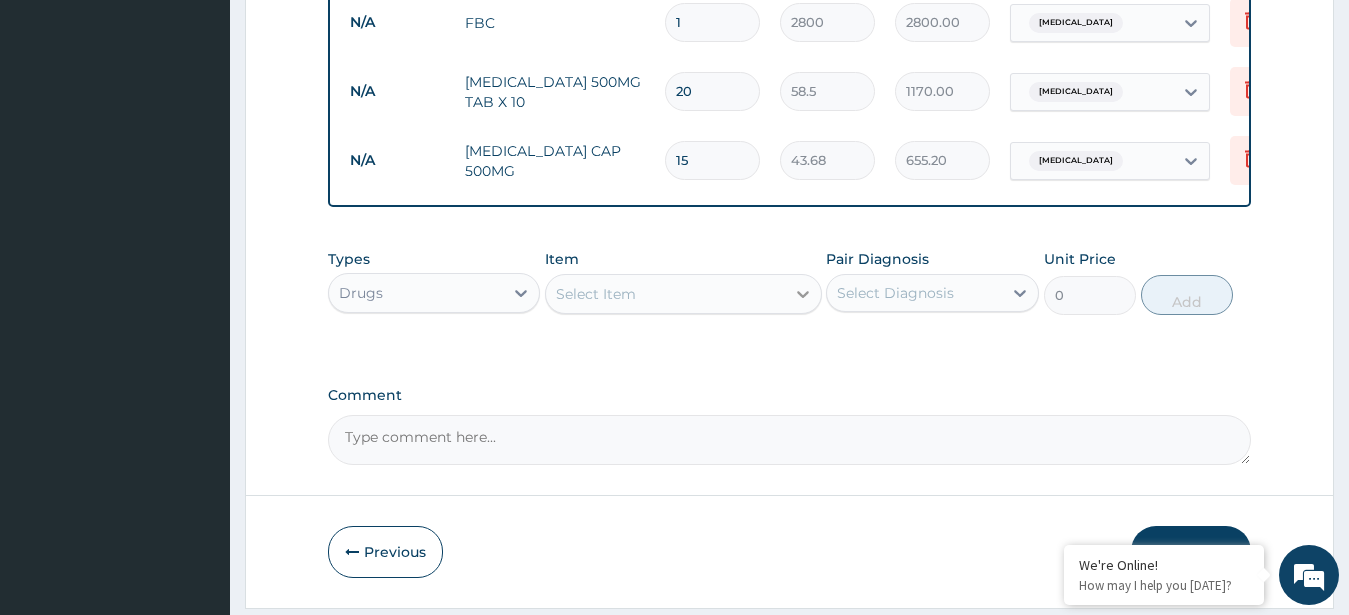click at bounding box center (803, 294) 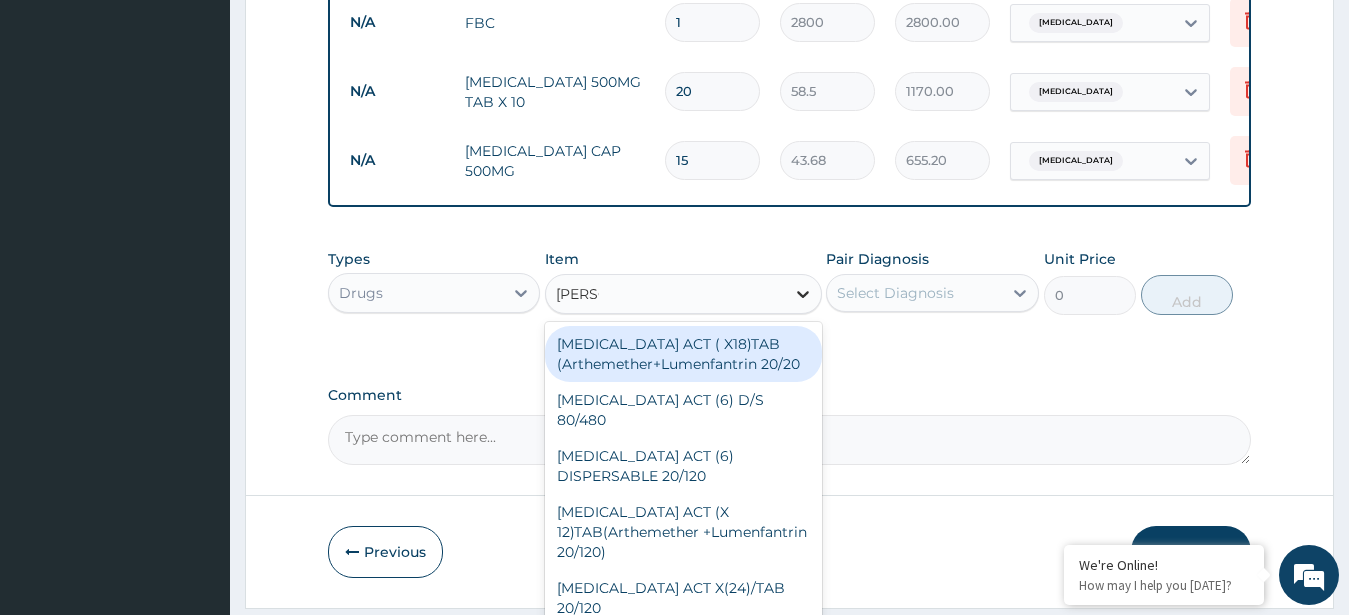 type on "COART" 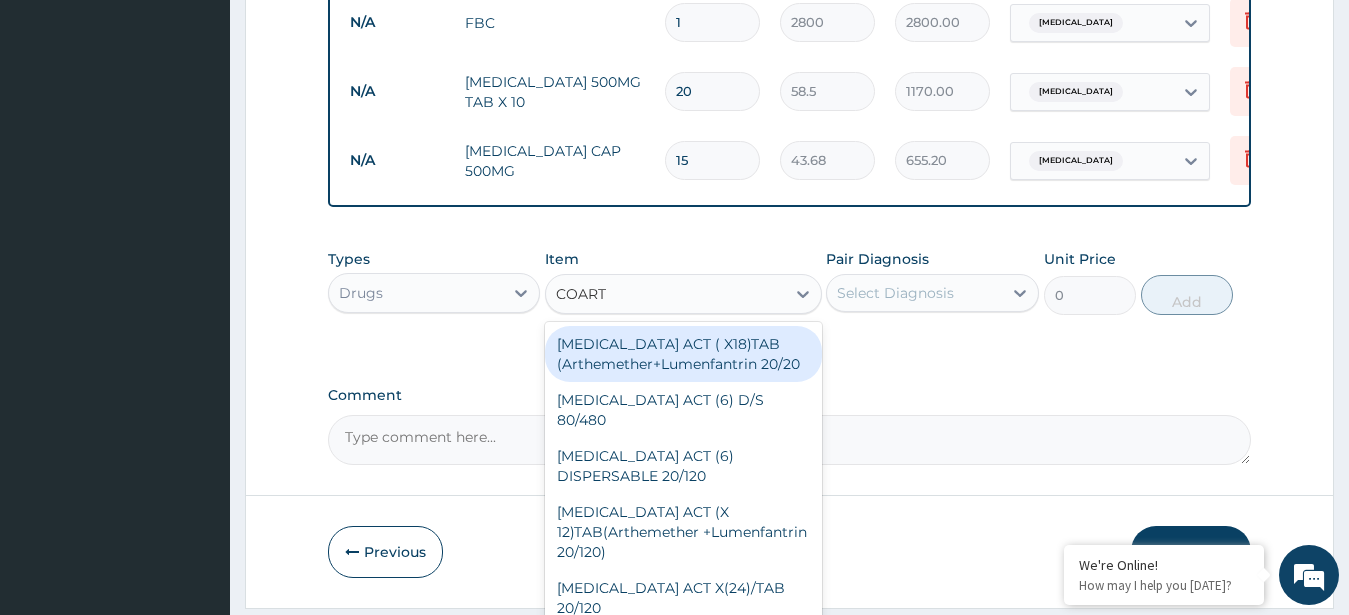 scroll, scrollTop: 1025, scrollLeft: 0, axis: vertical 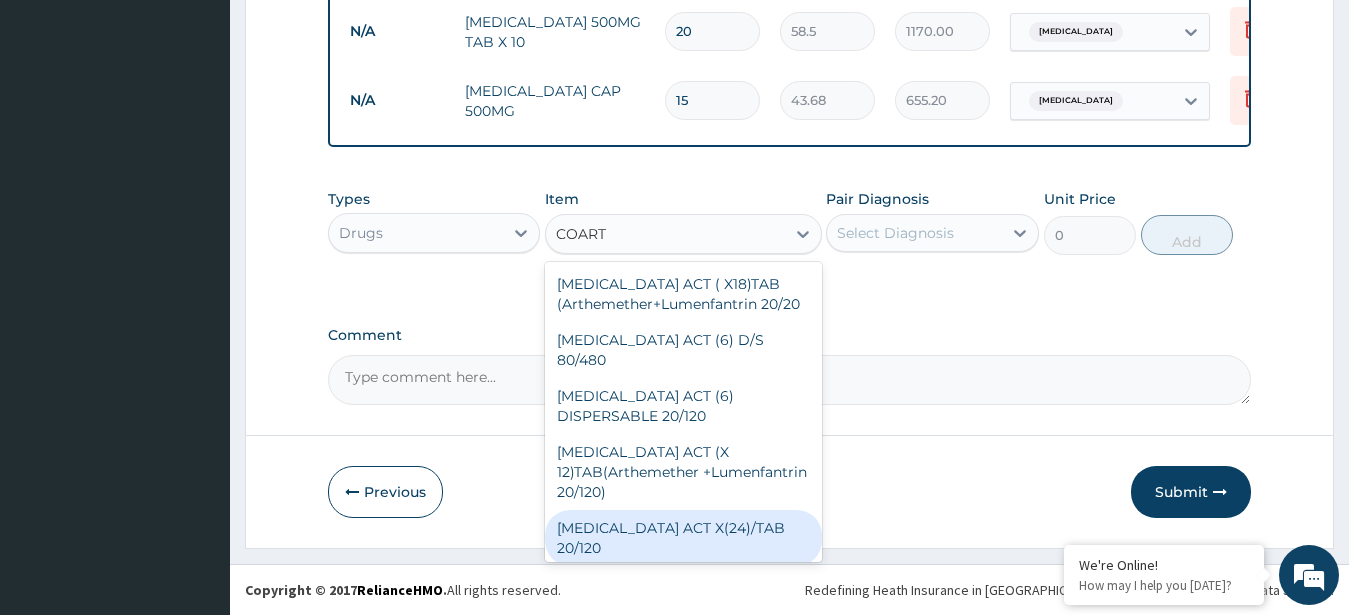click on "COARTEM ACT X(24)/TAB 20/120" at bounding box center (683, 538) 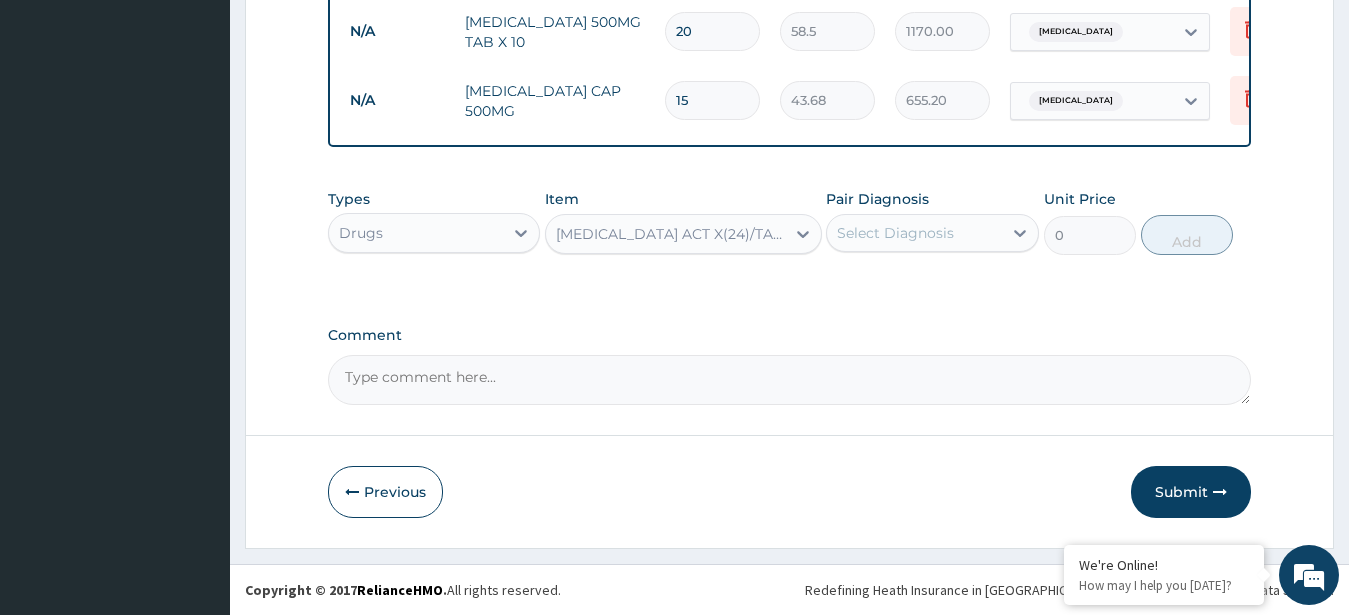 type 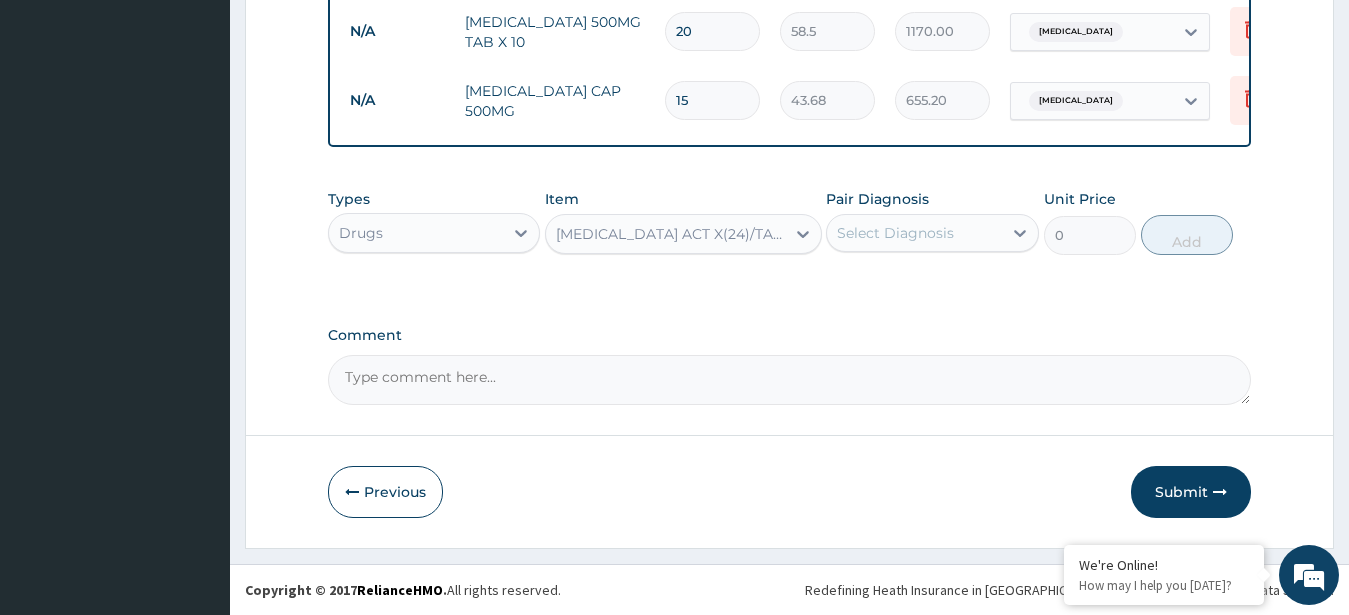 type on "32.5" 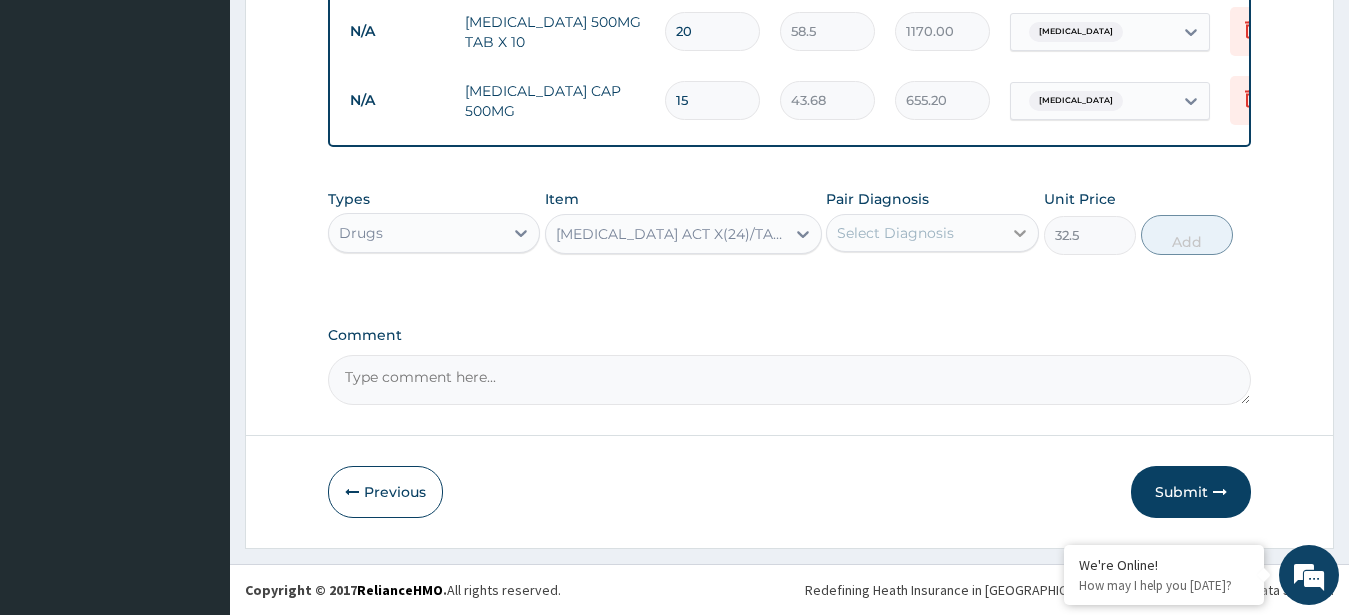 click 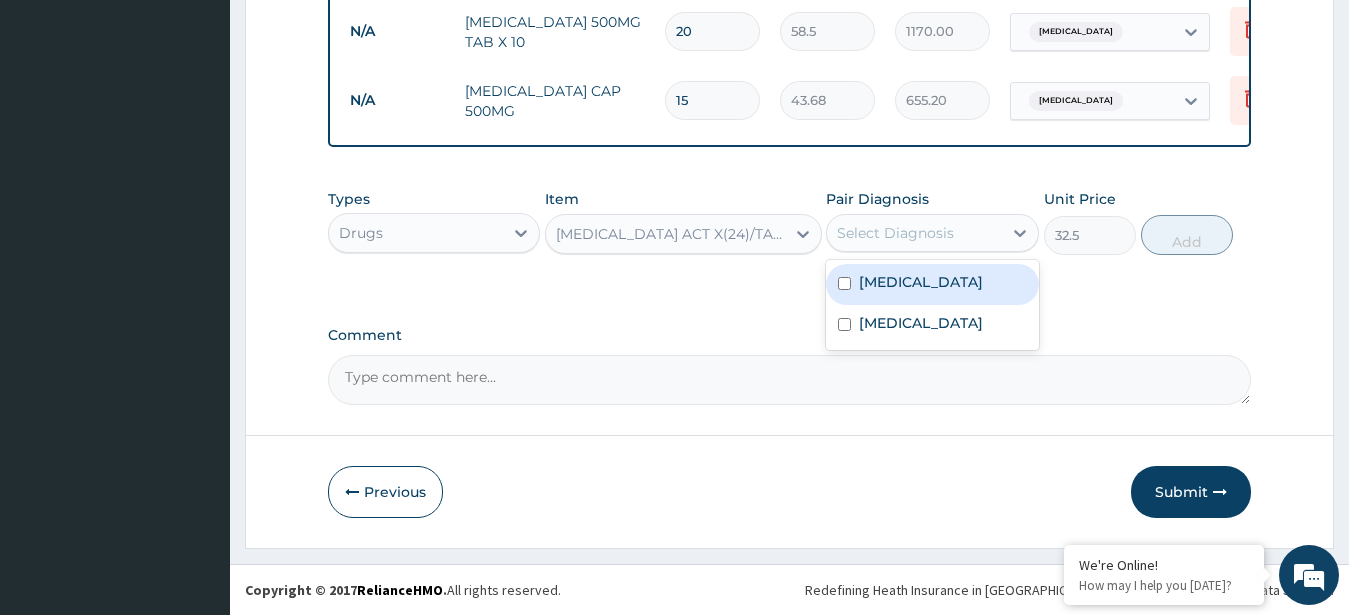 click on "Malaria" at bounding box center [932, 284] 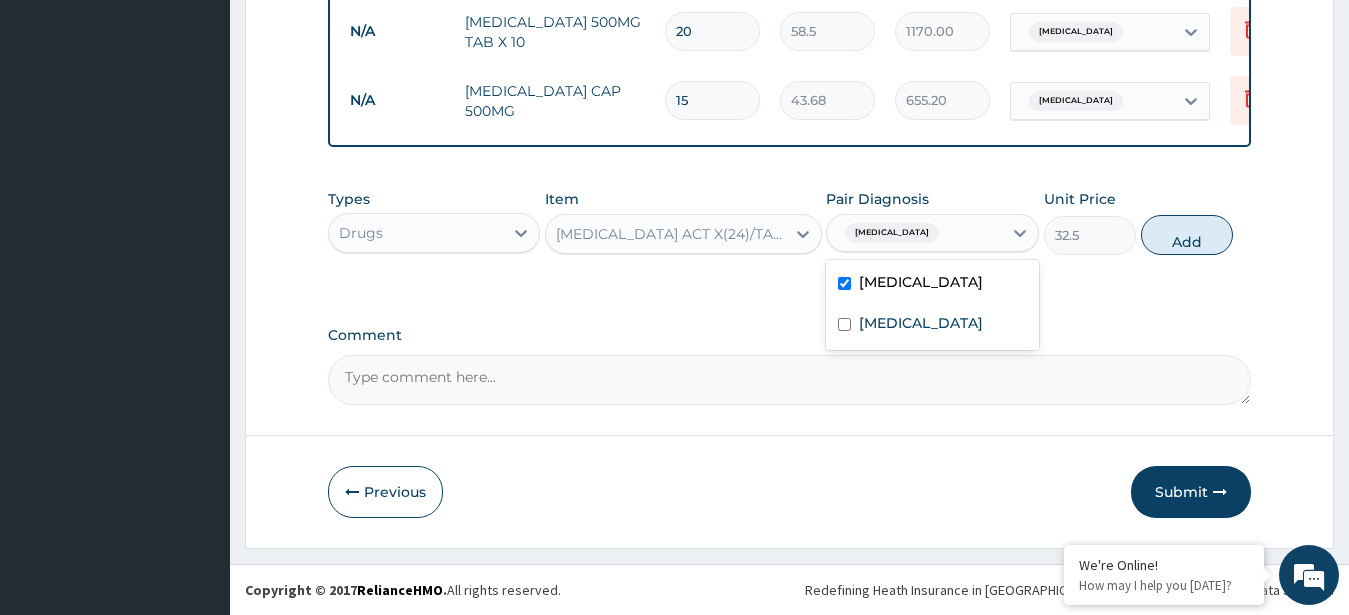 checkbox on "true" 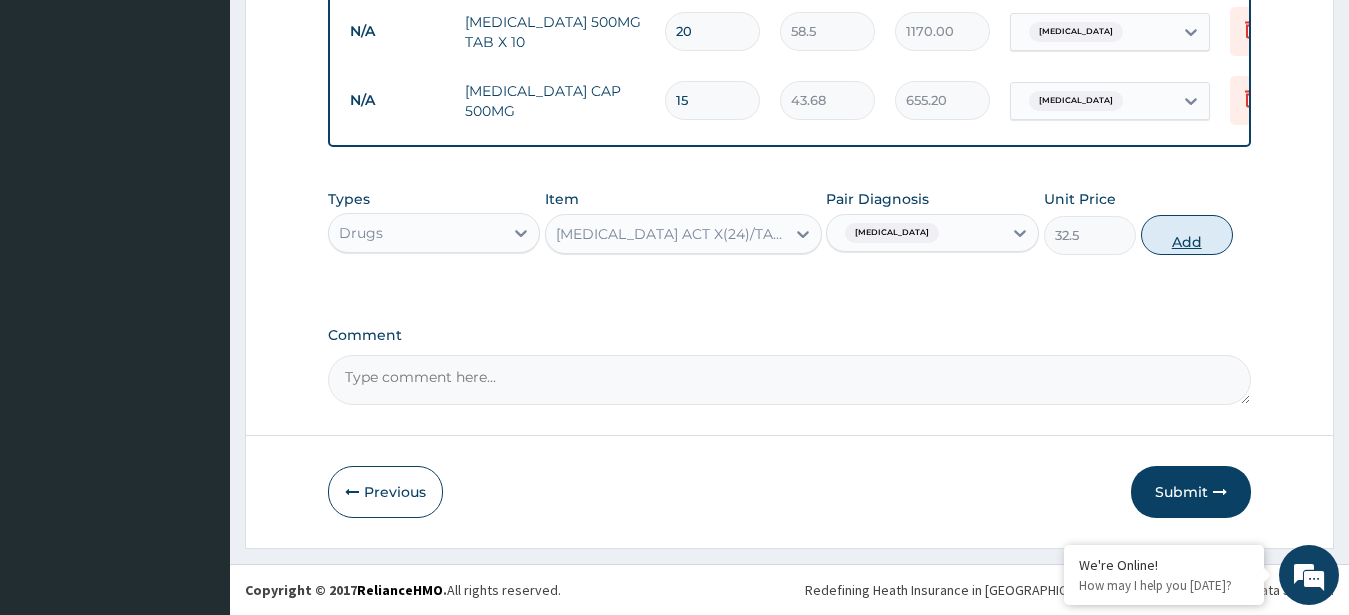 click on "Add" at bounding box center [1187, 235] 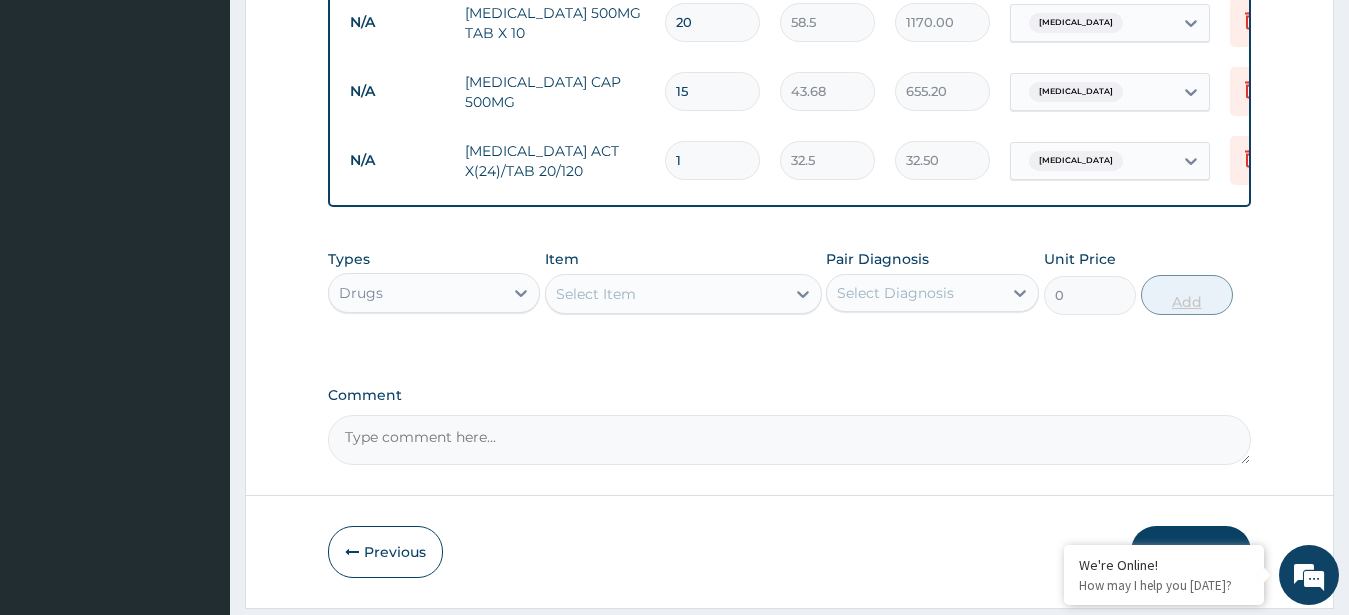 type on "2" 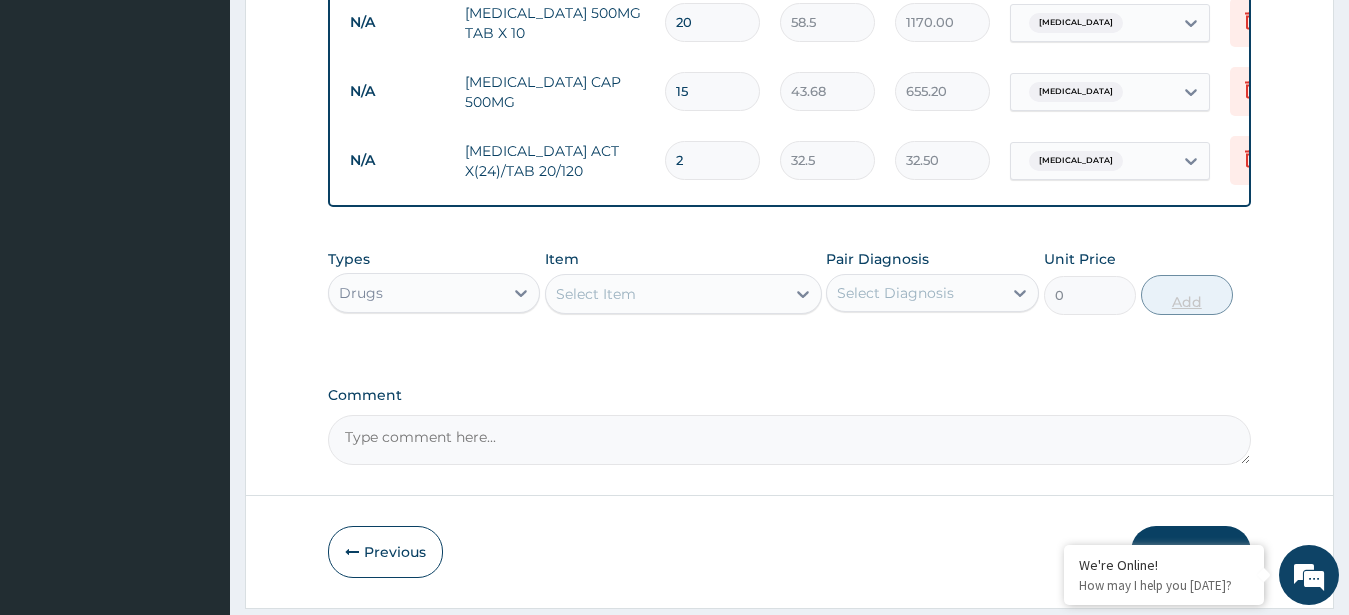 type on "65.00" 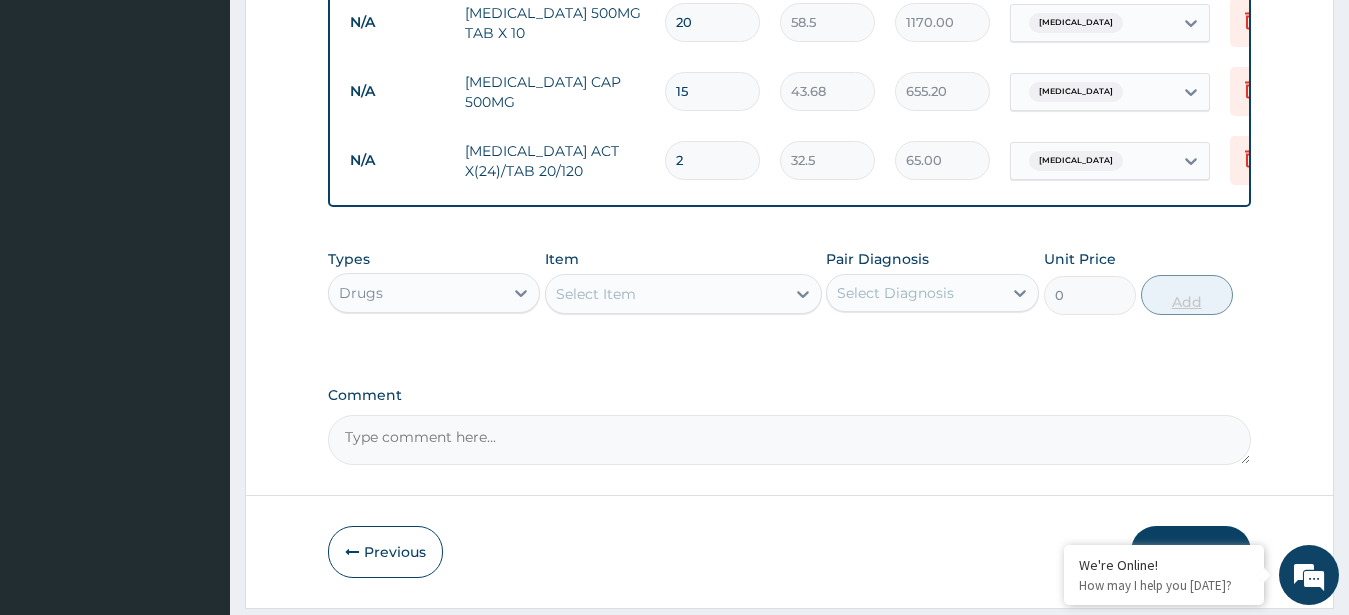 type on "3" 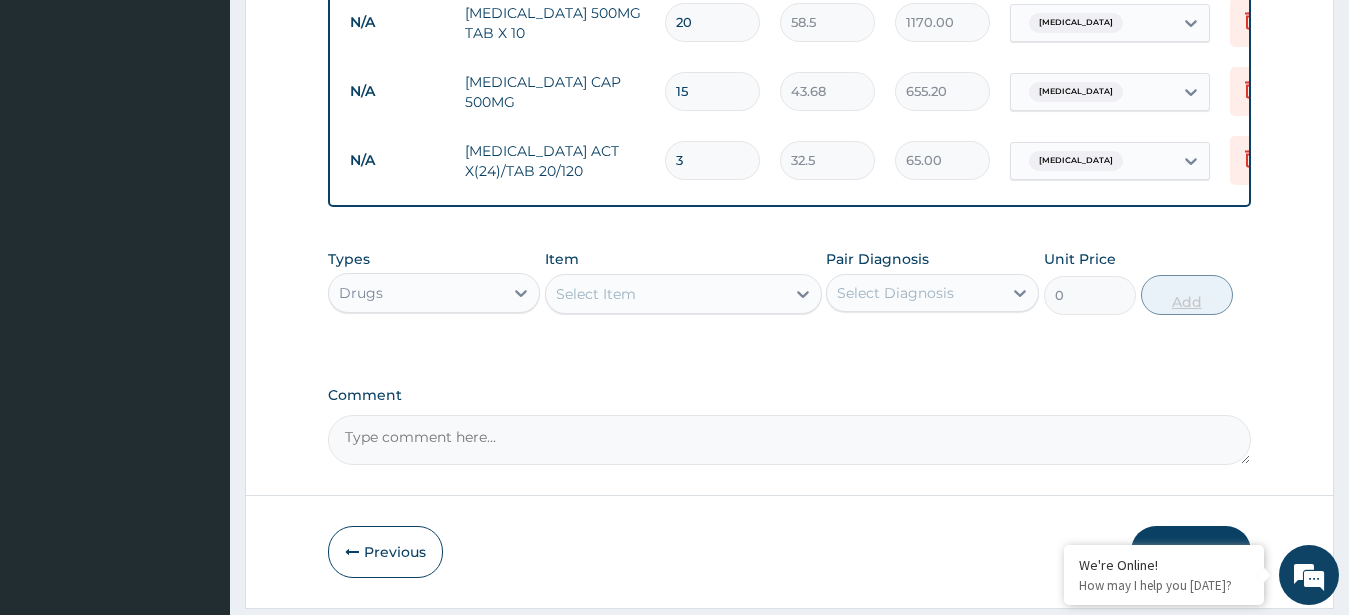 type on "97.50" 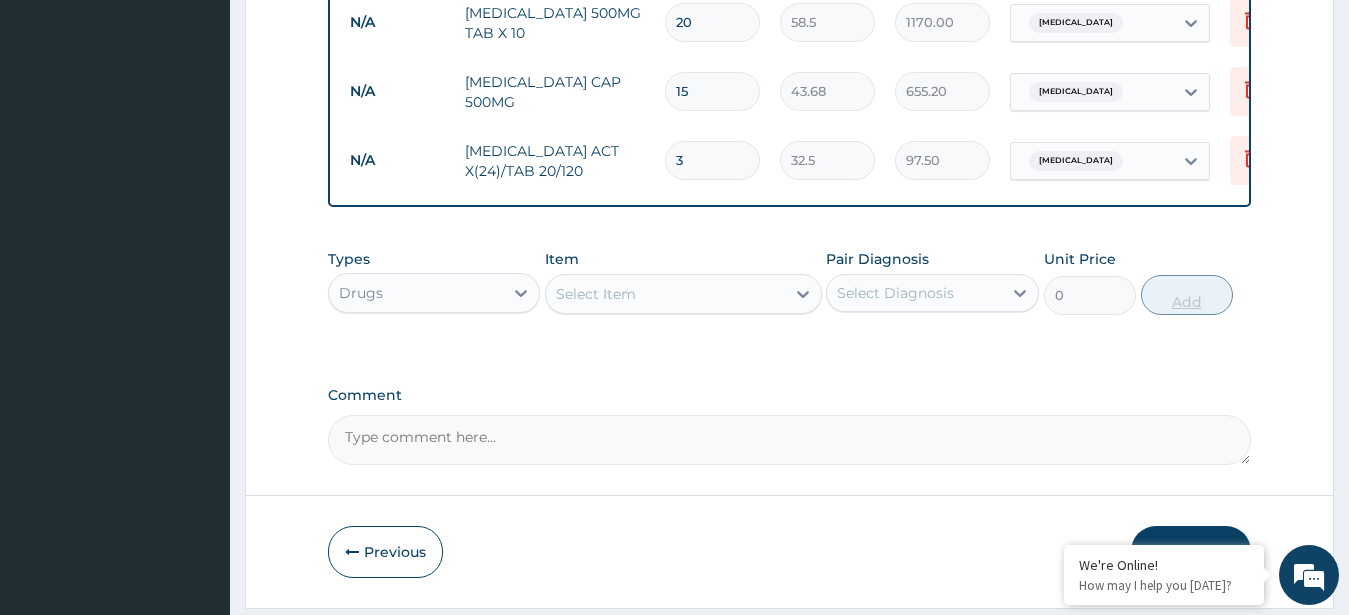 type on "4" 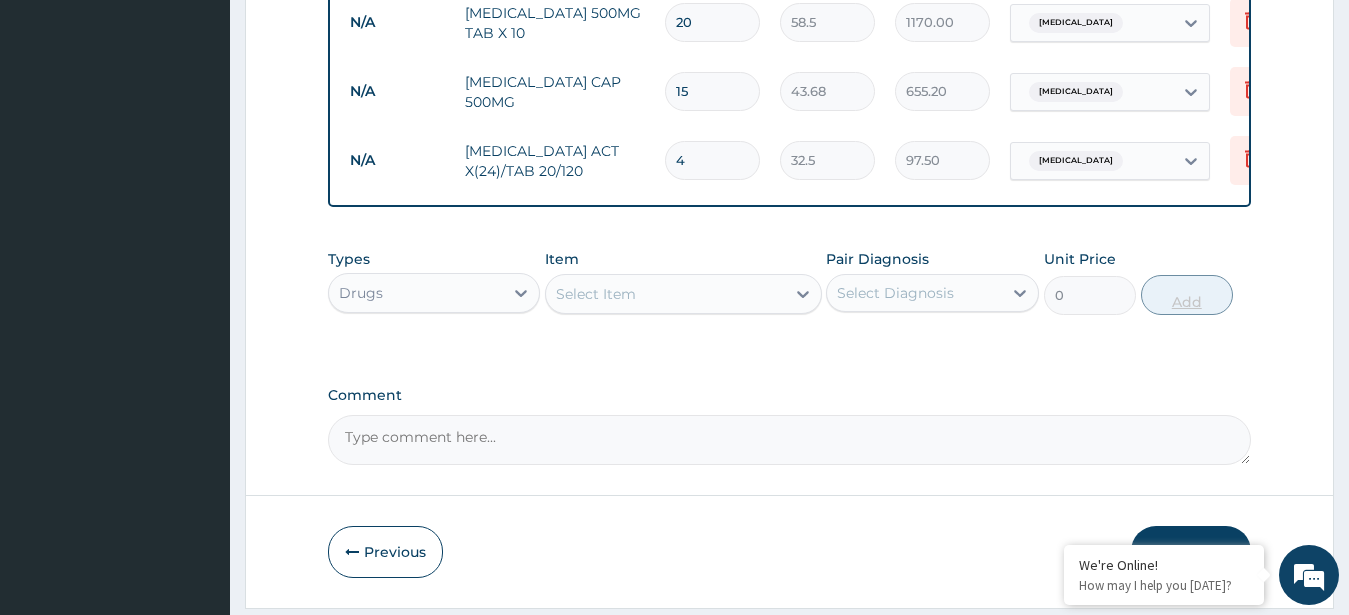 type on "130.00" 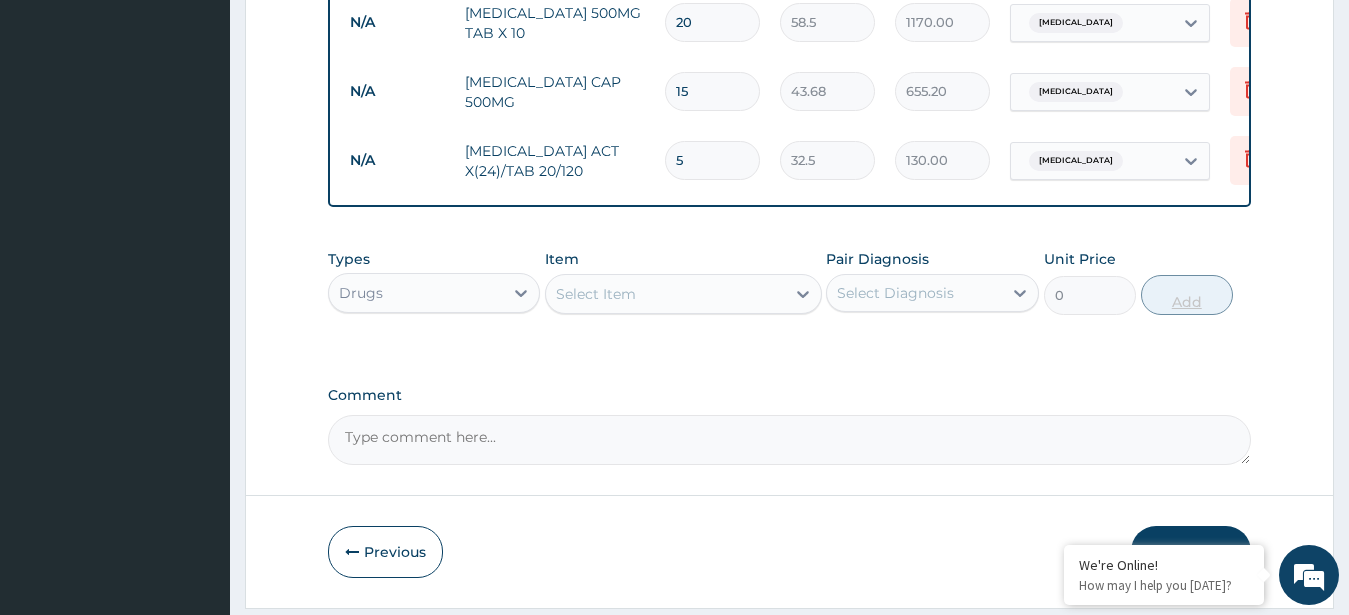 type on "6" 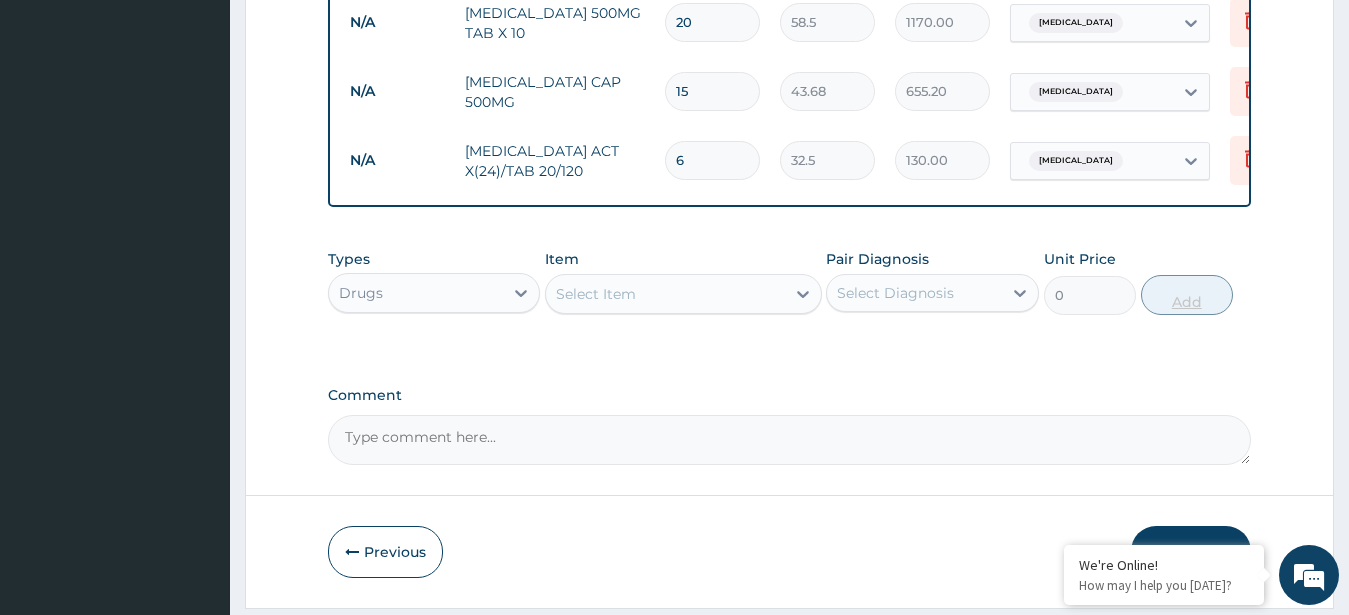 type on "195.00" 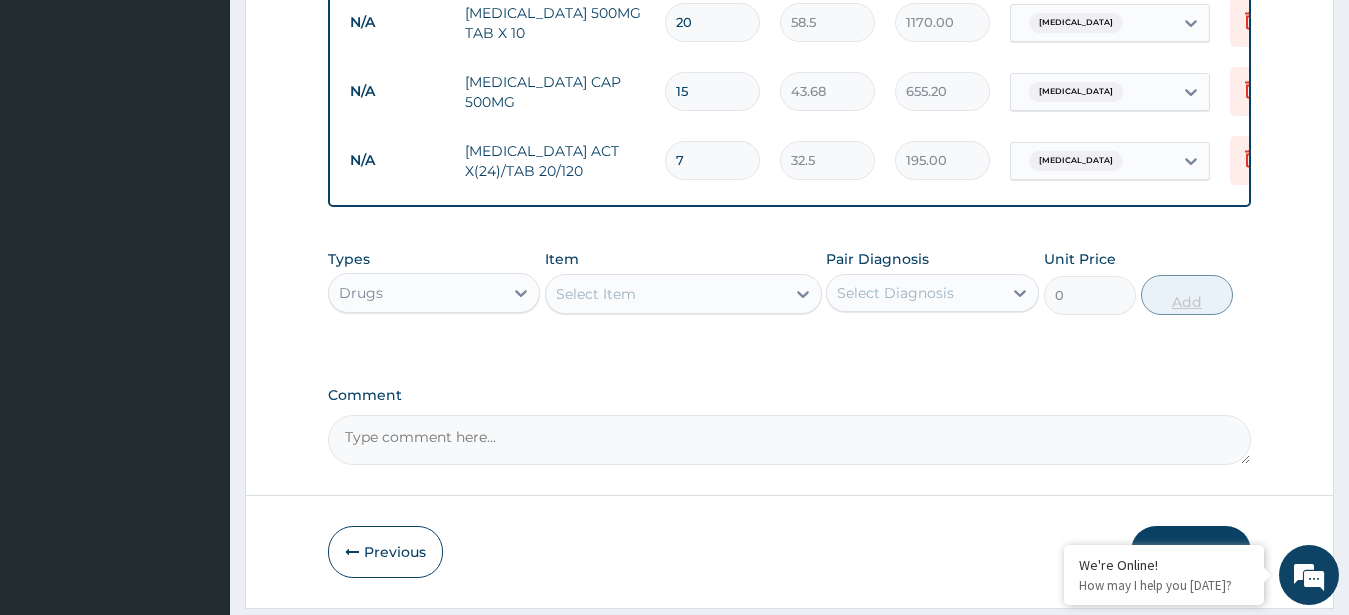 type on "8" 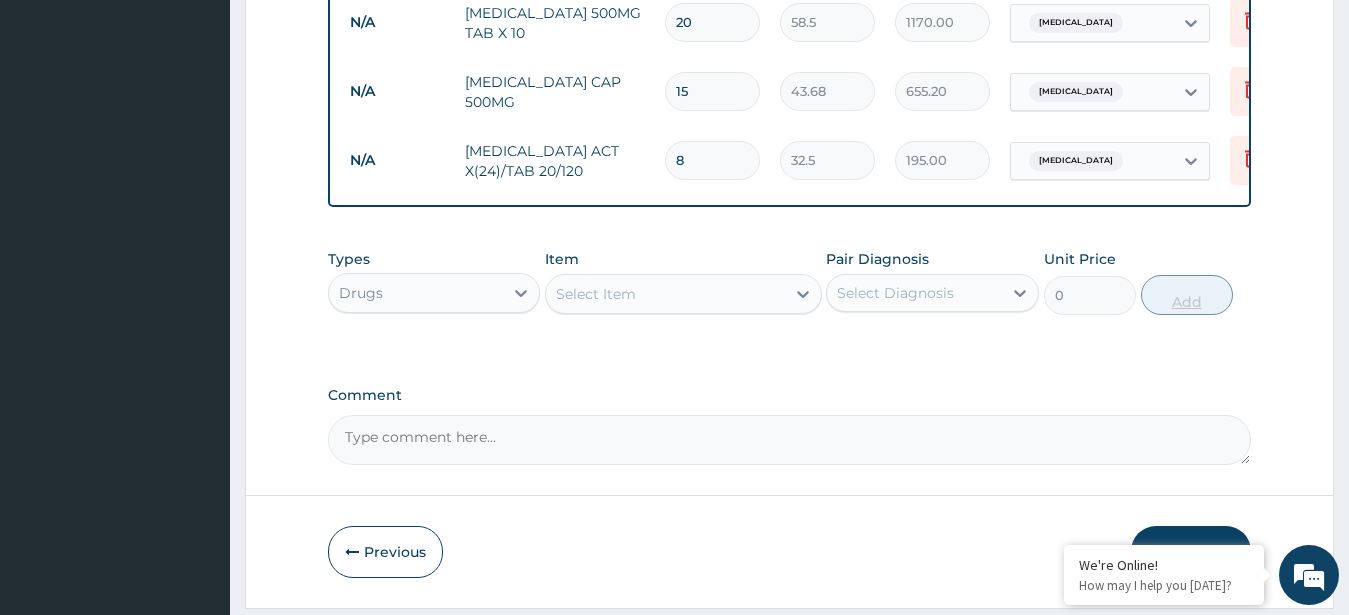 type on "260.00" 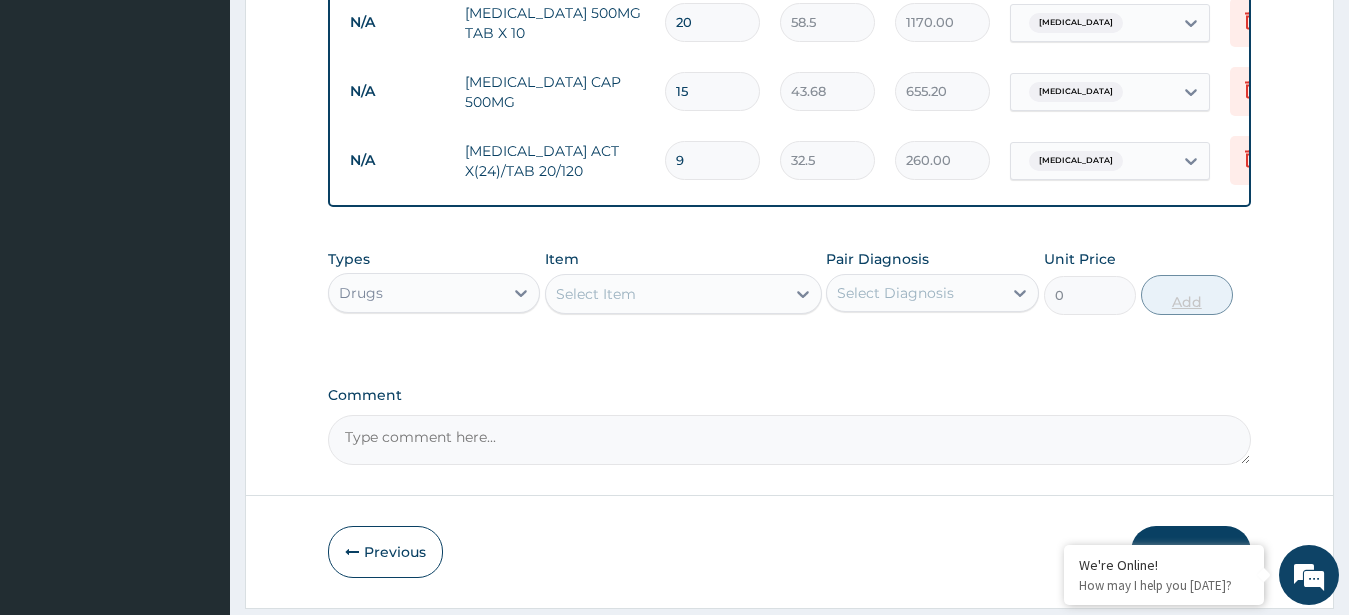 type on "10" 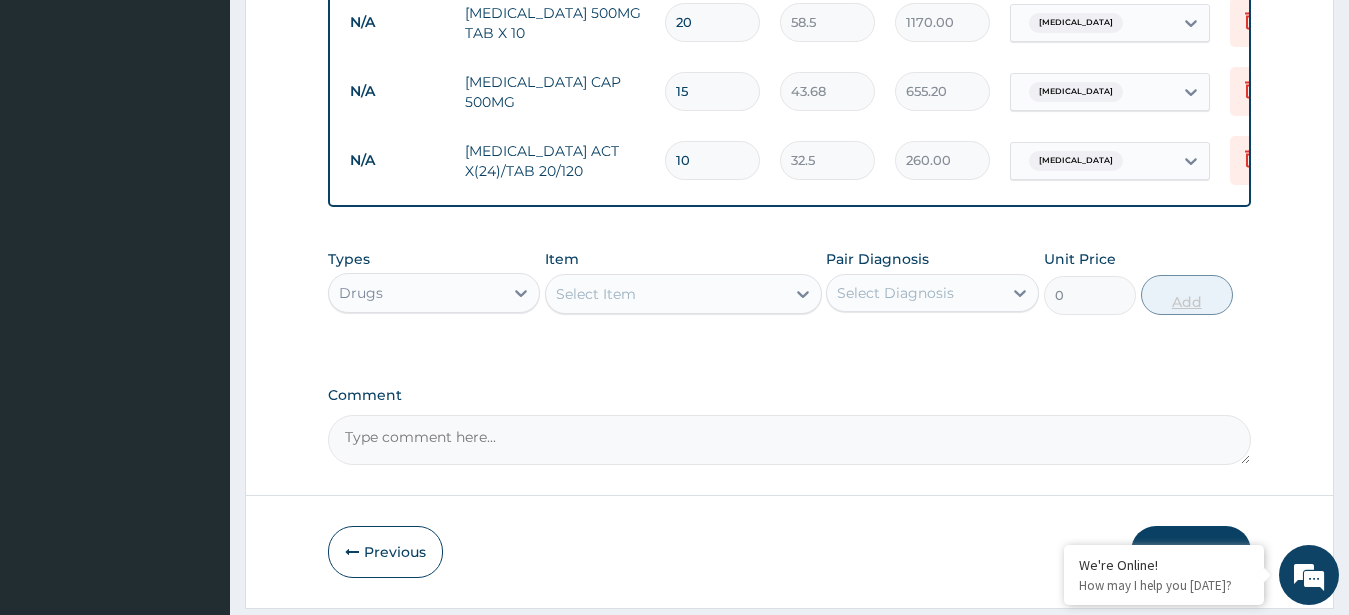 type on "325.00" 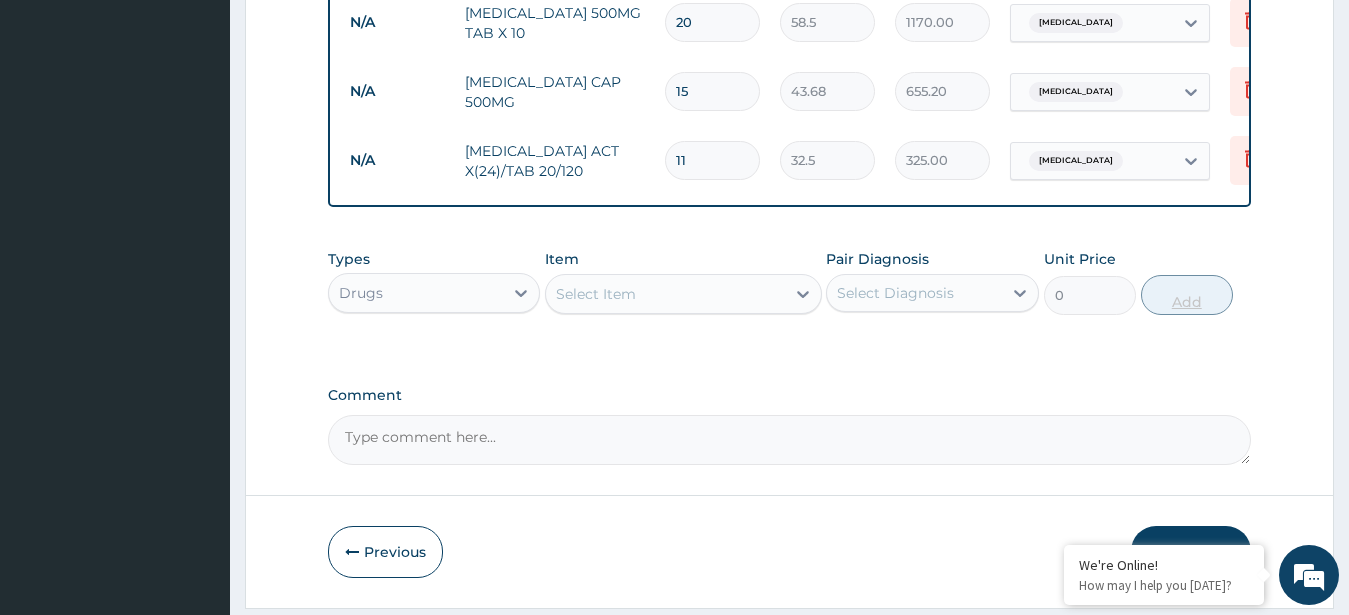 type on "12" 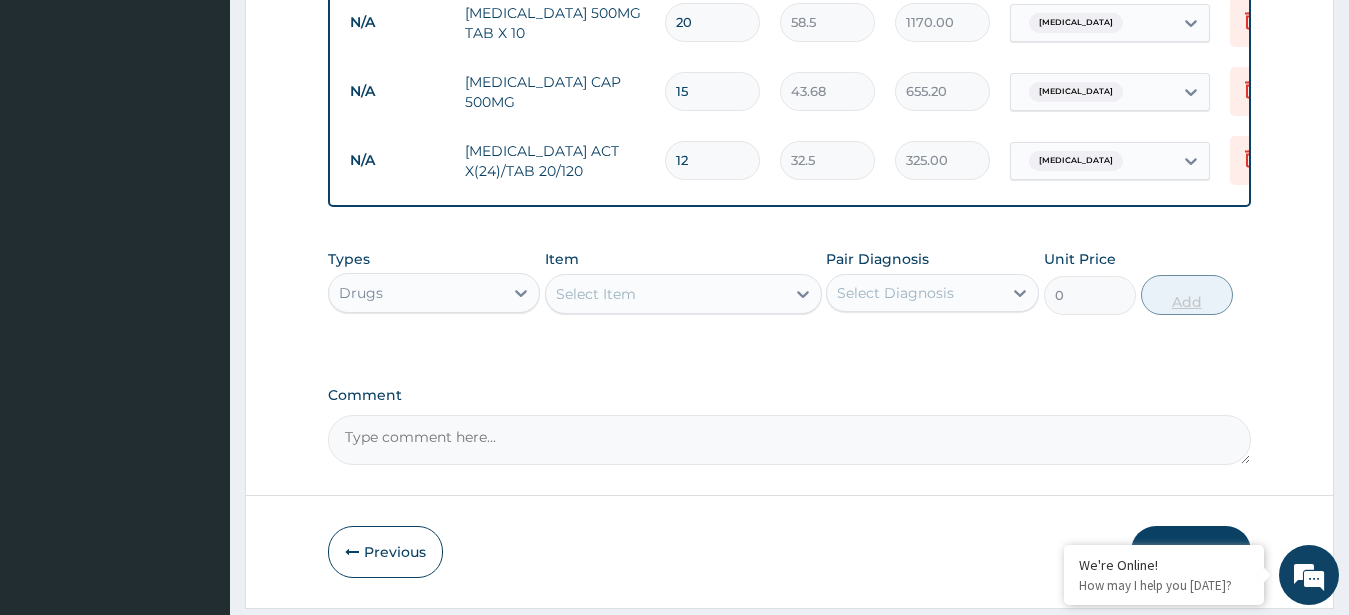 type on "390.00" 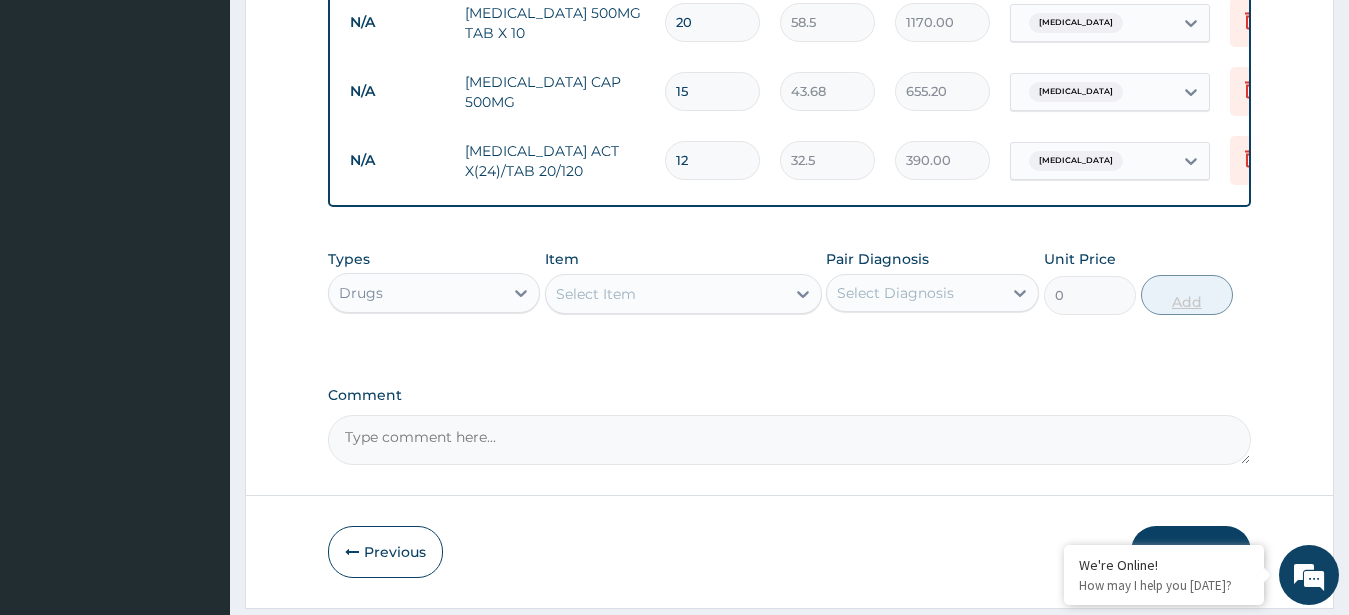 type on "13" 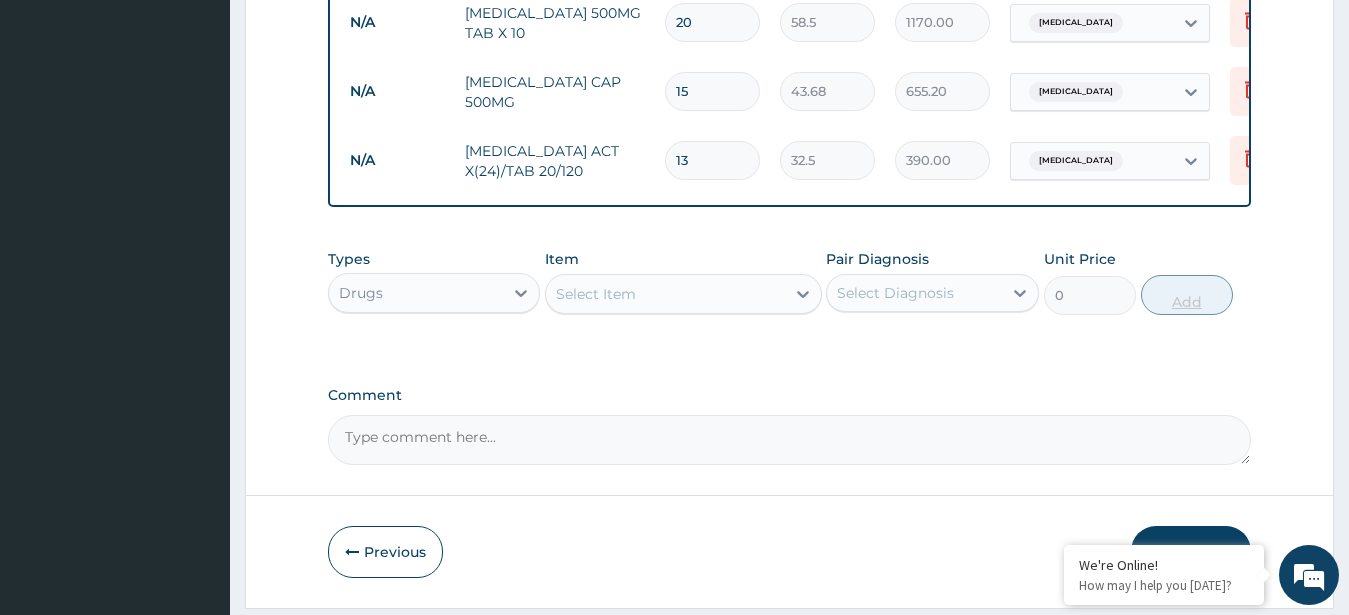 type on "422.50" 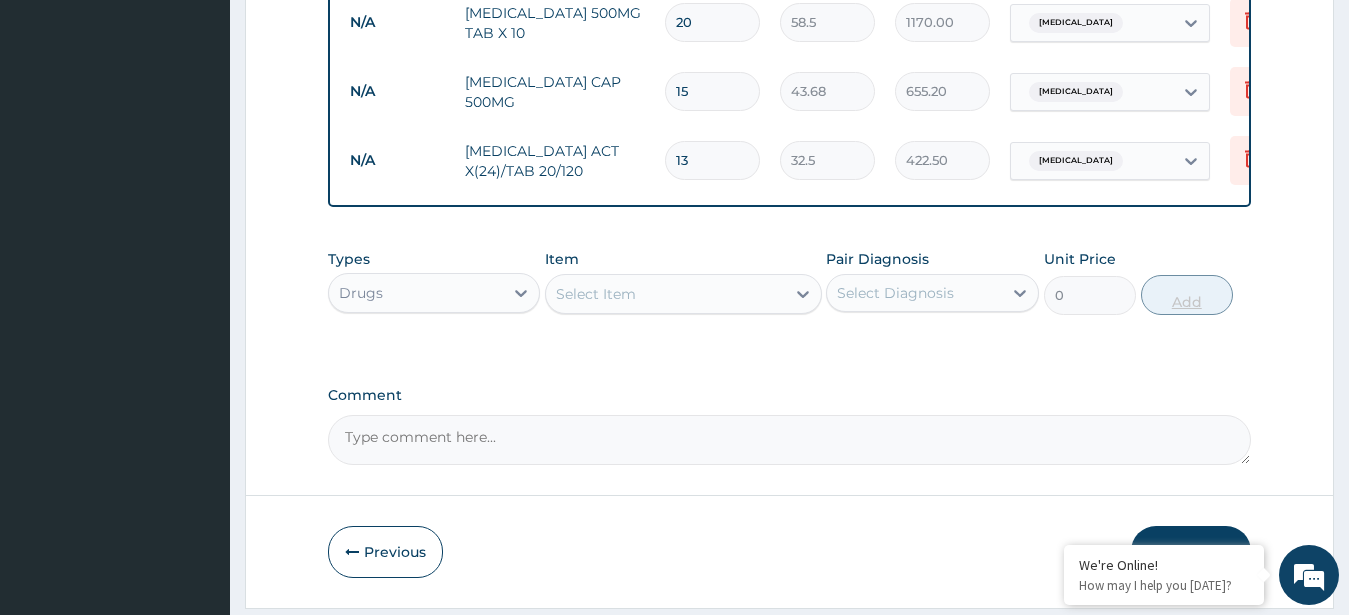 type on "14" 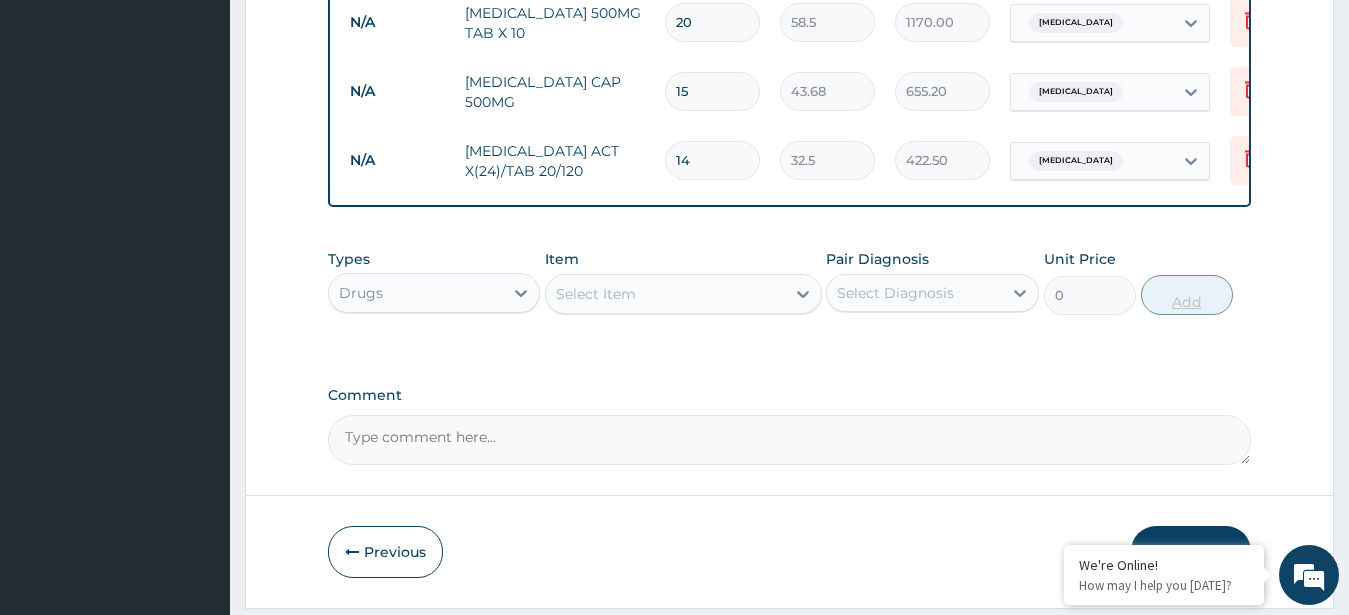 type on "455.00" 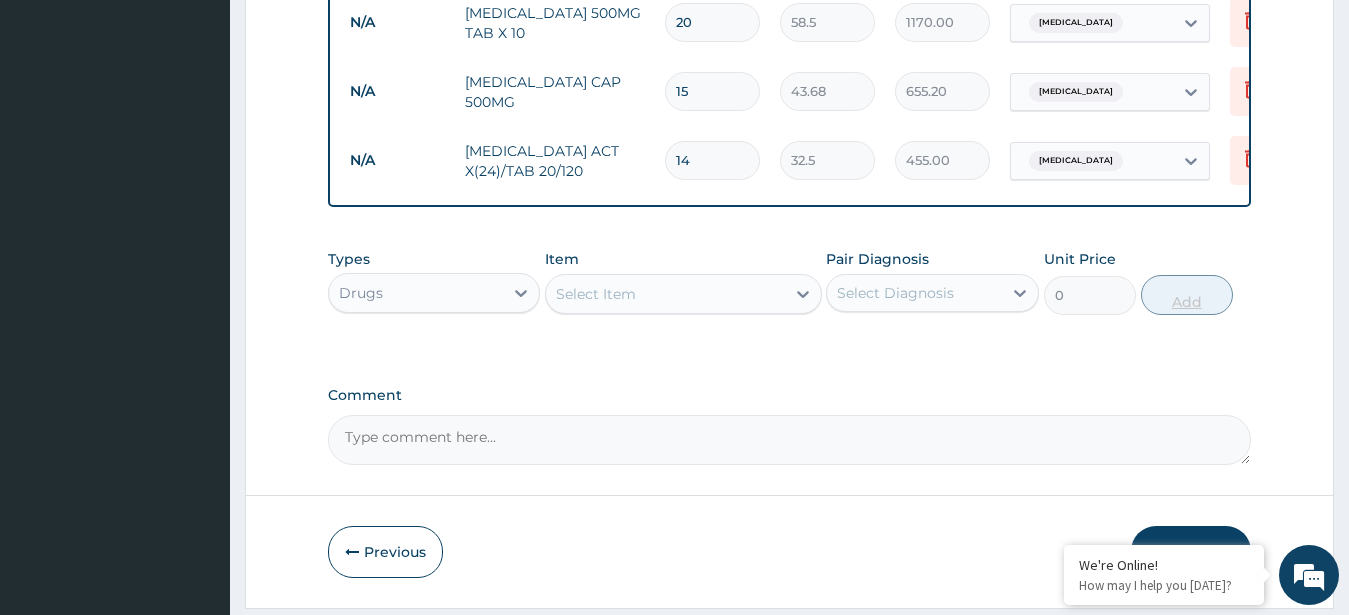 type on "15" 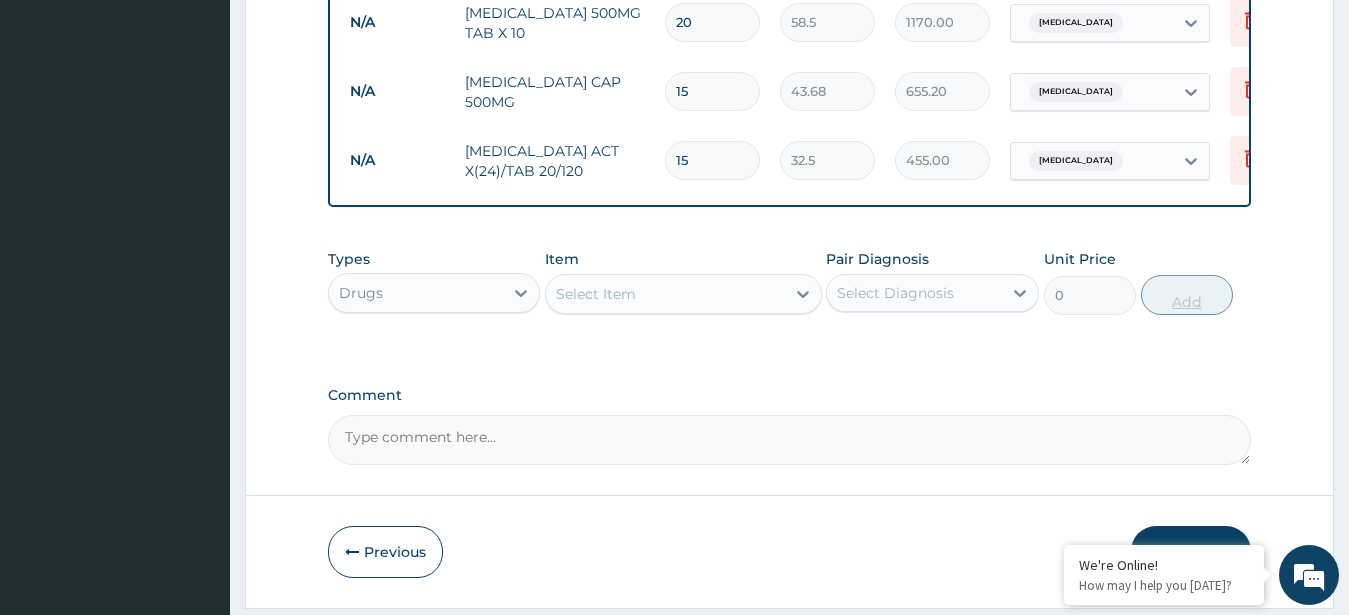 type on "487.50" 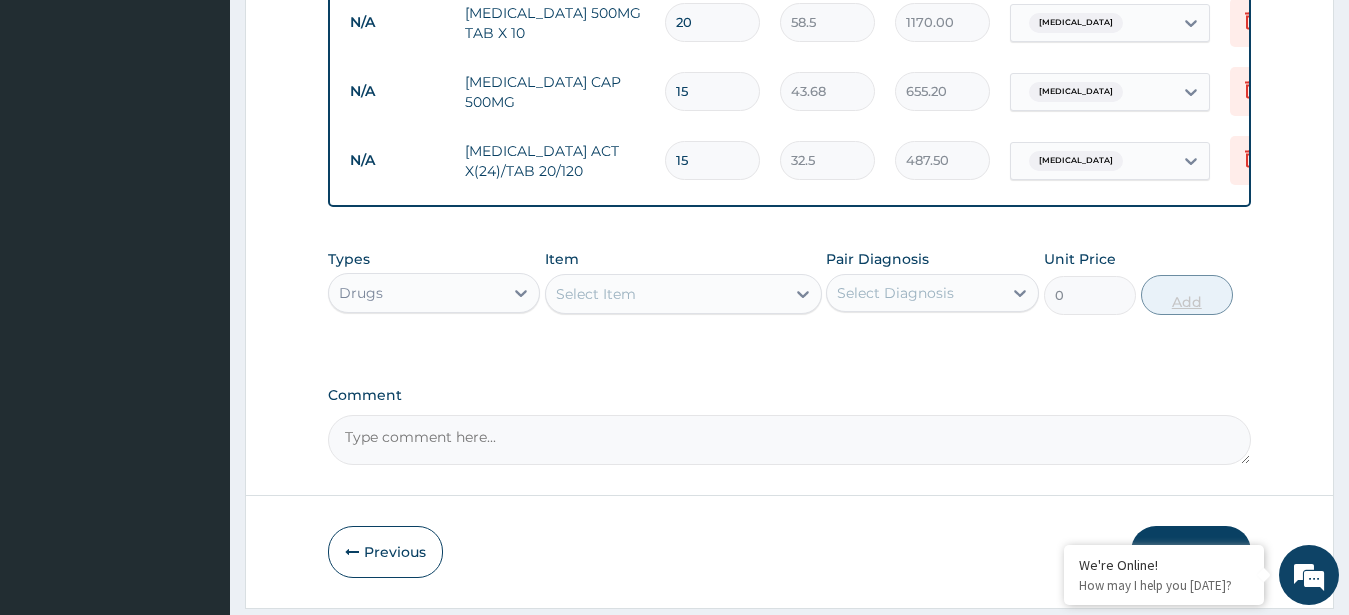 type on "16" 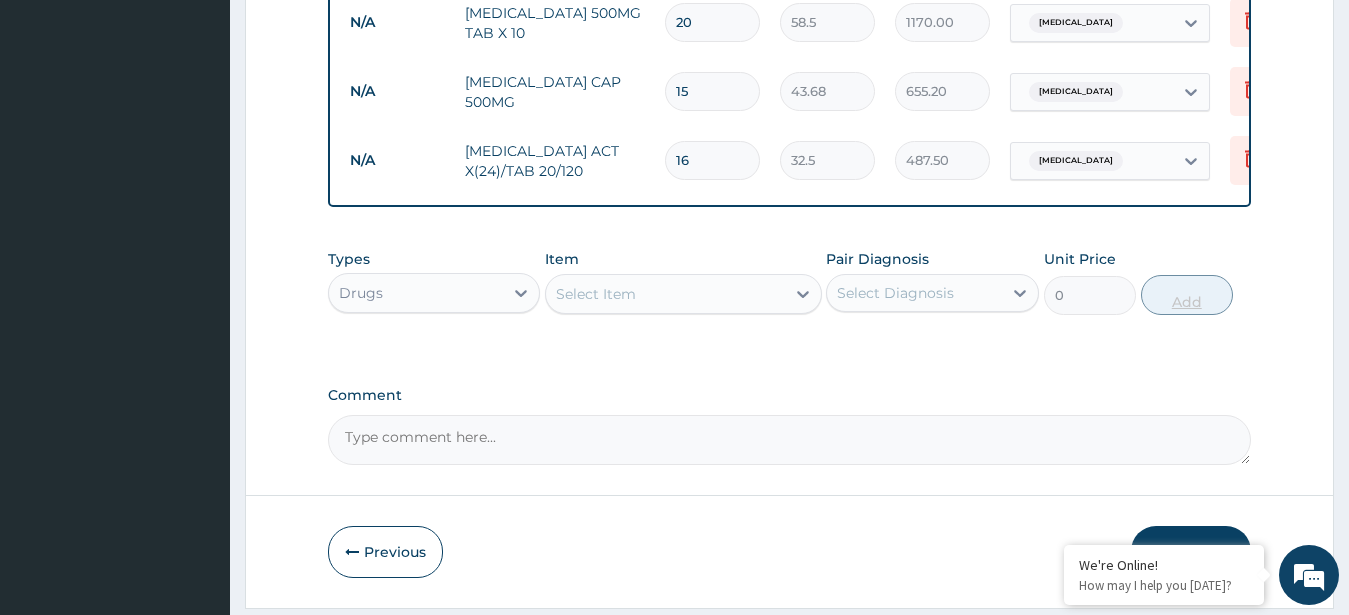 type on "520.00" 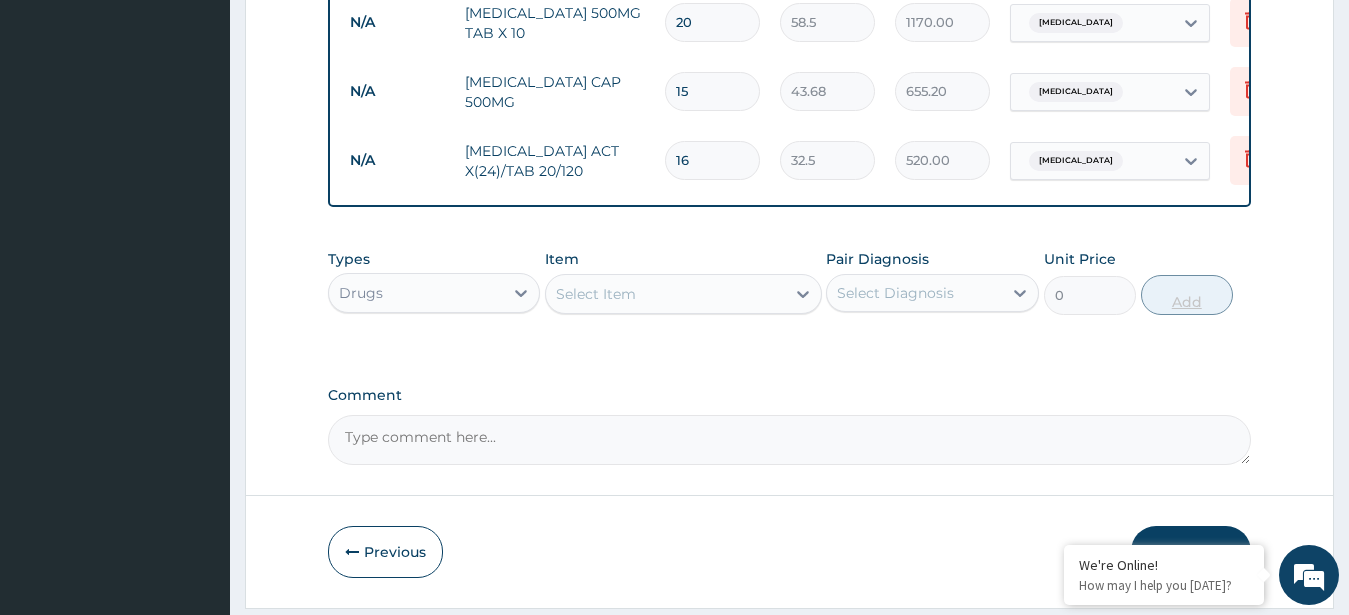 type on "17" 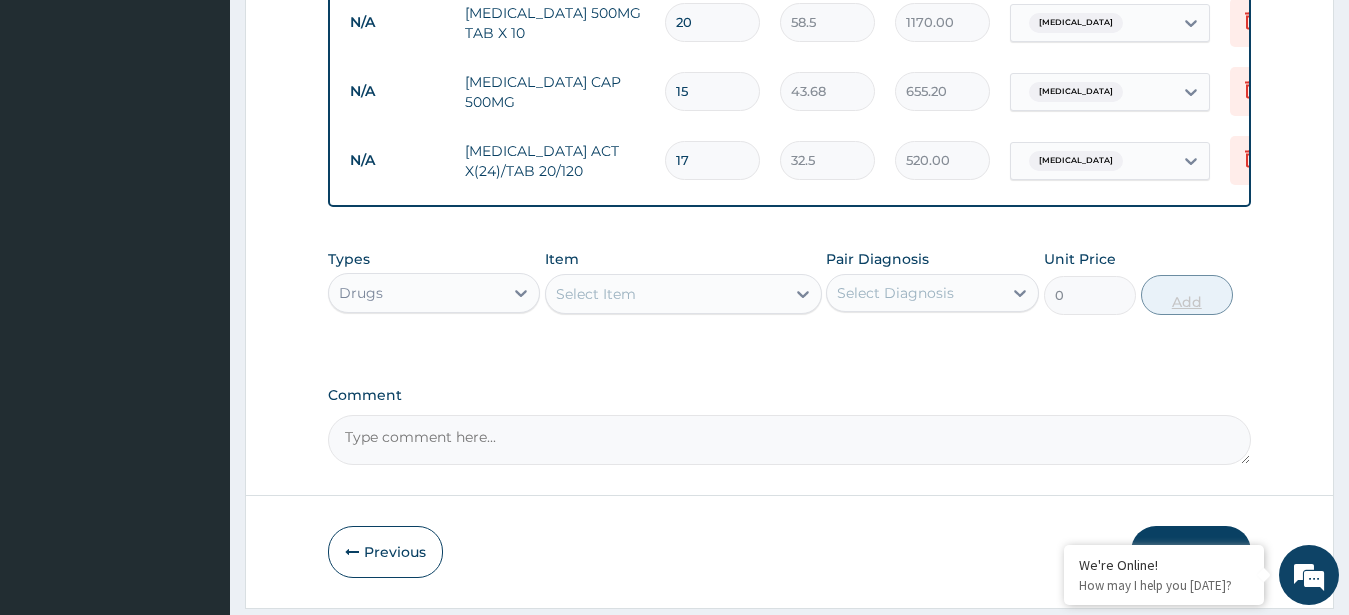 type on "552.50" 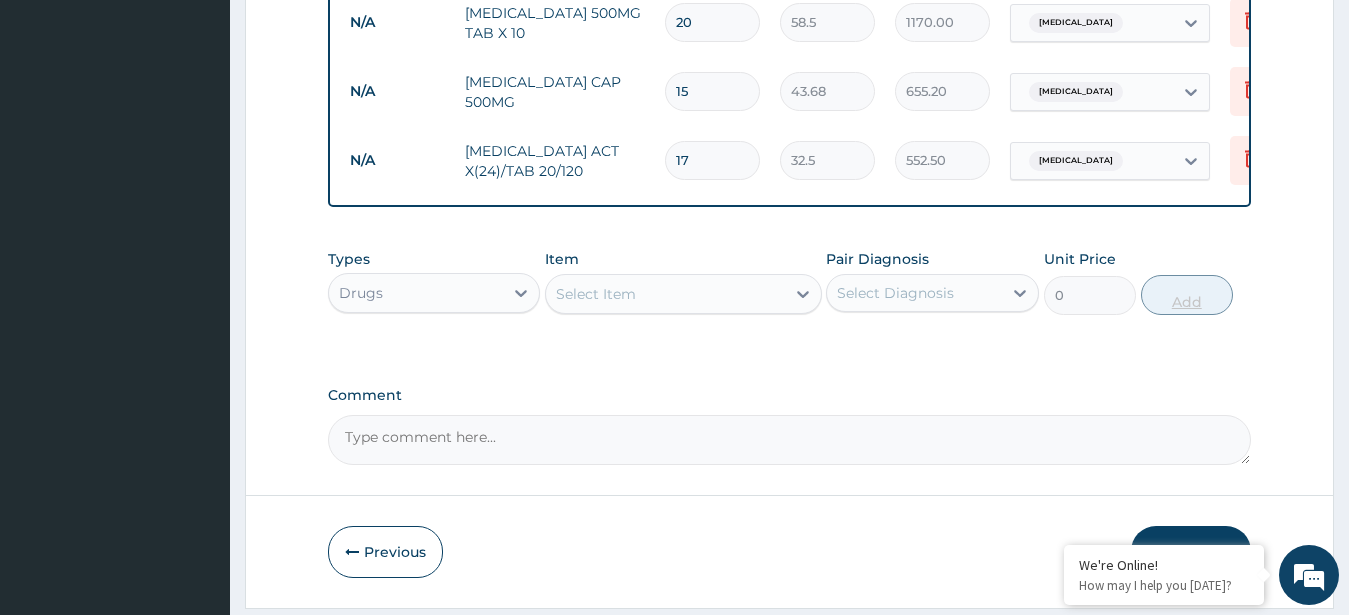 type on "18" 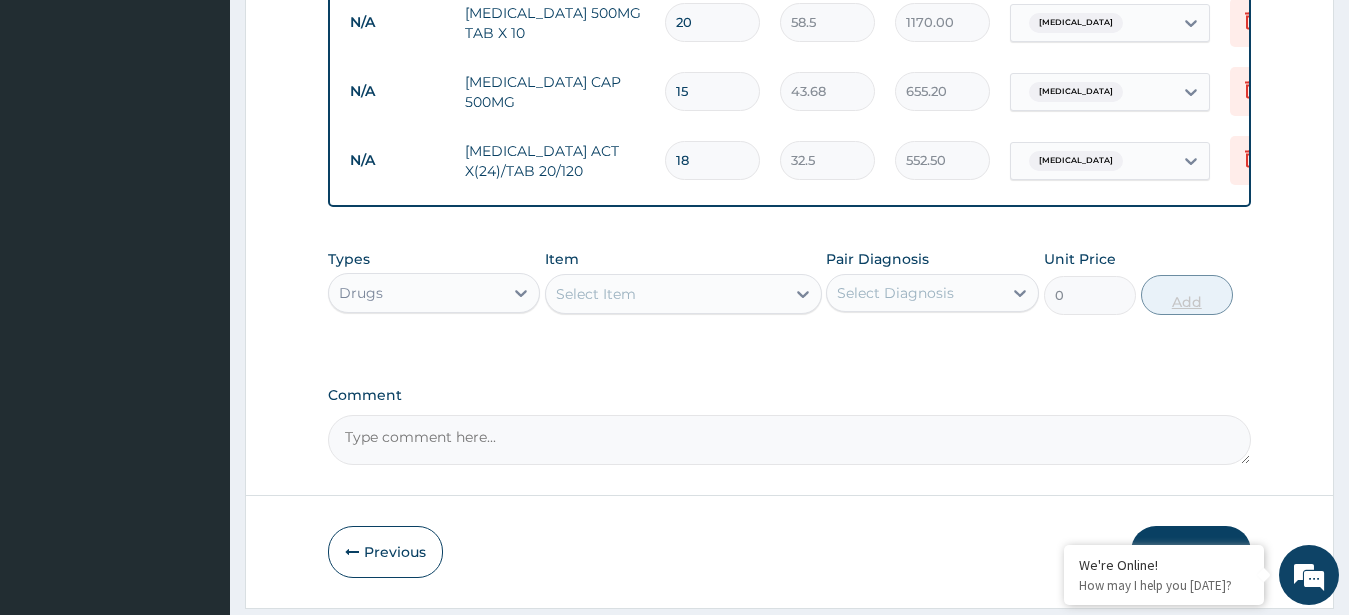 type on "585.00" 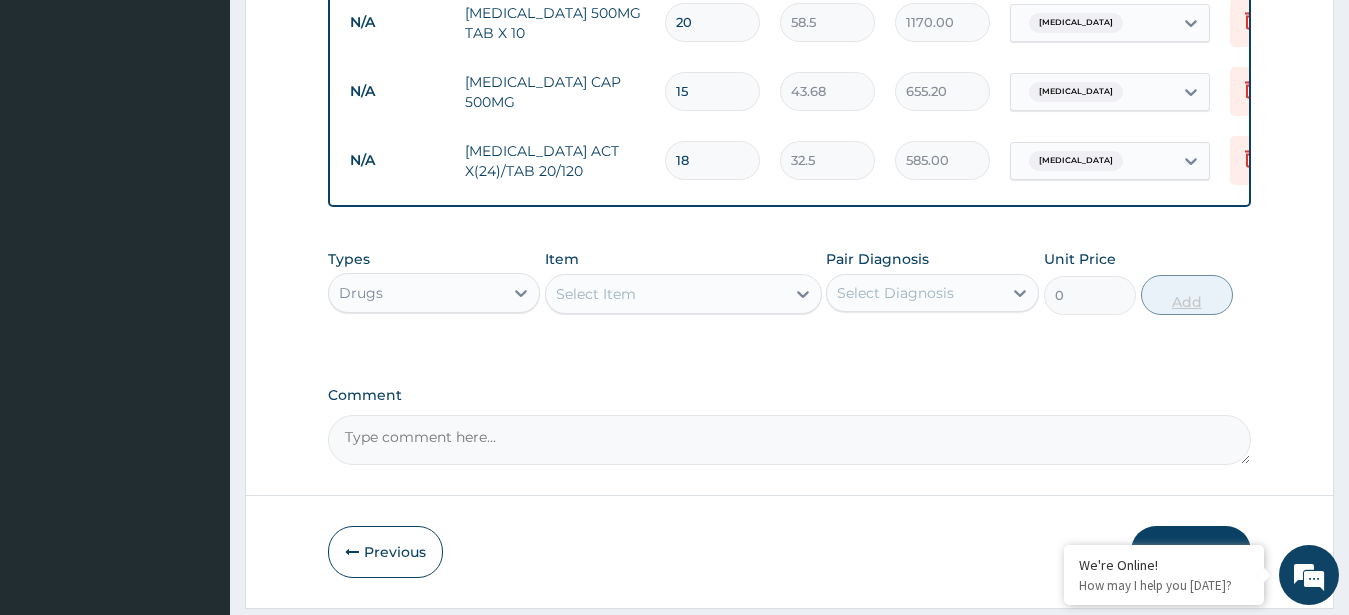 type on "19" 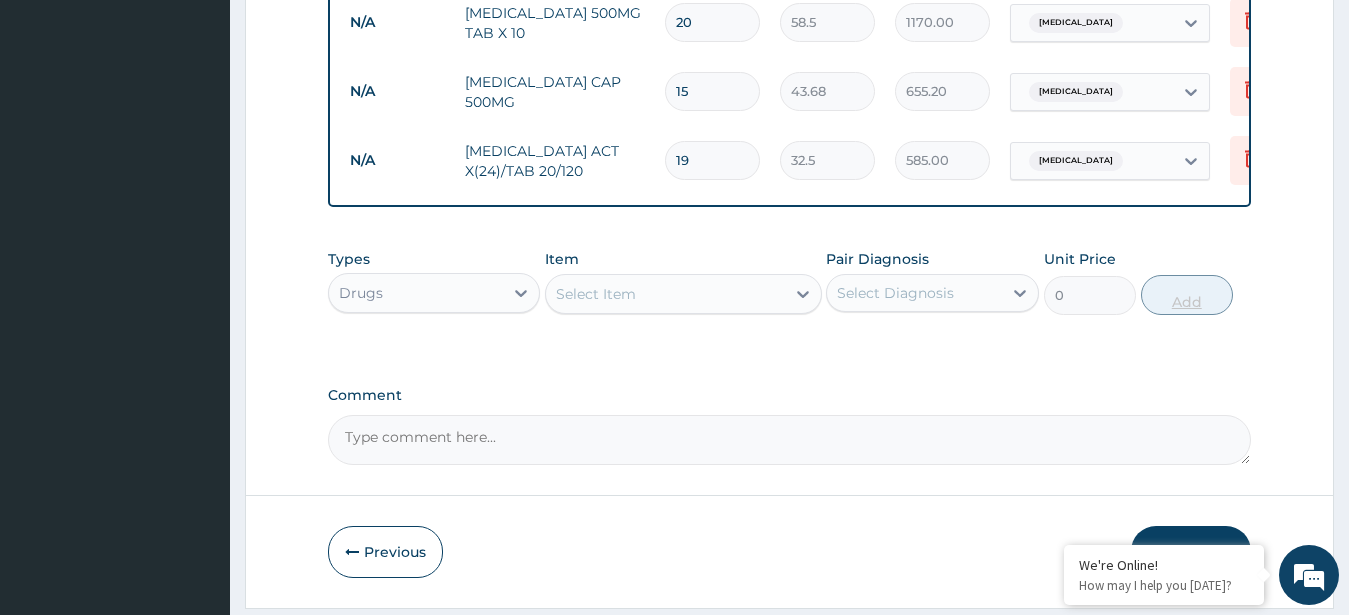 type on "617.50" 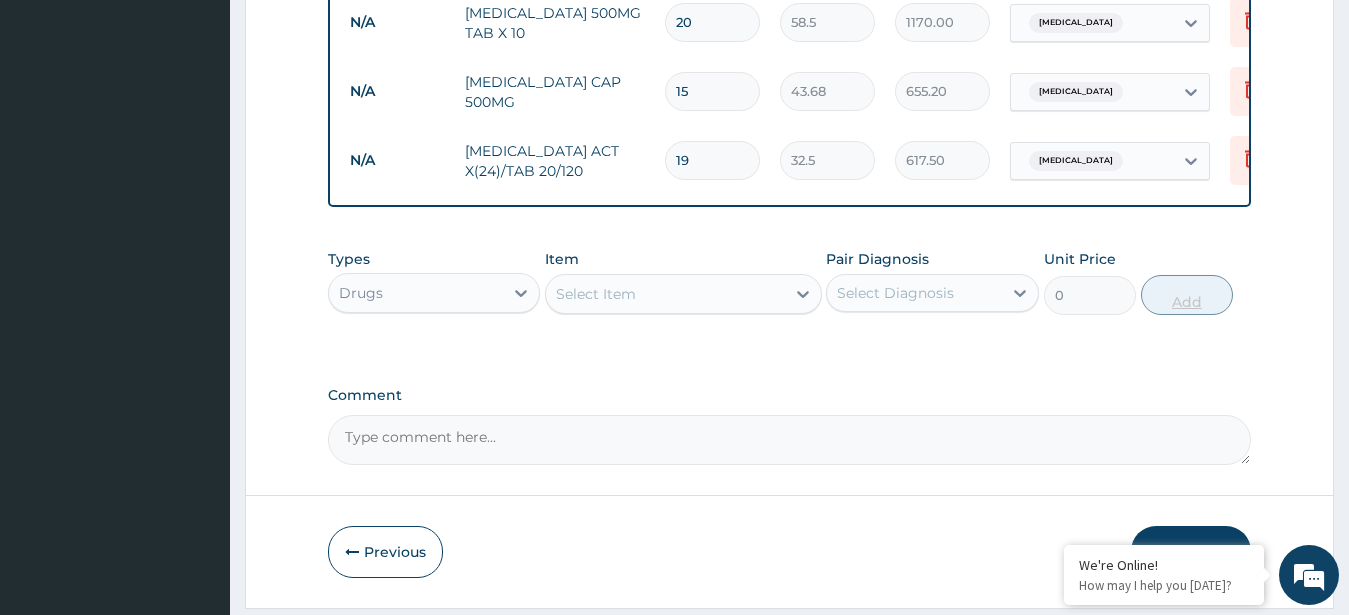 type on "20" 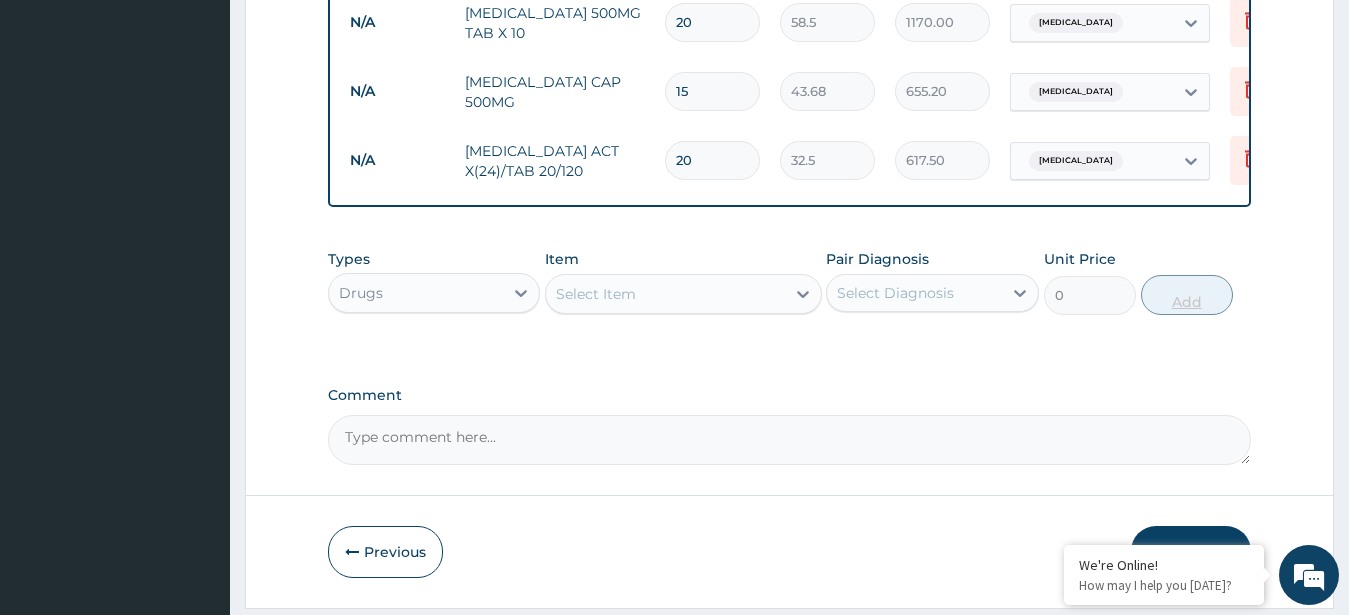 type on "650.00" 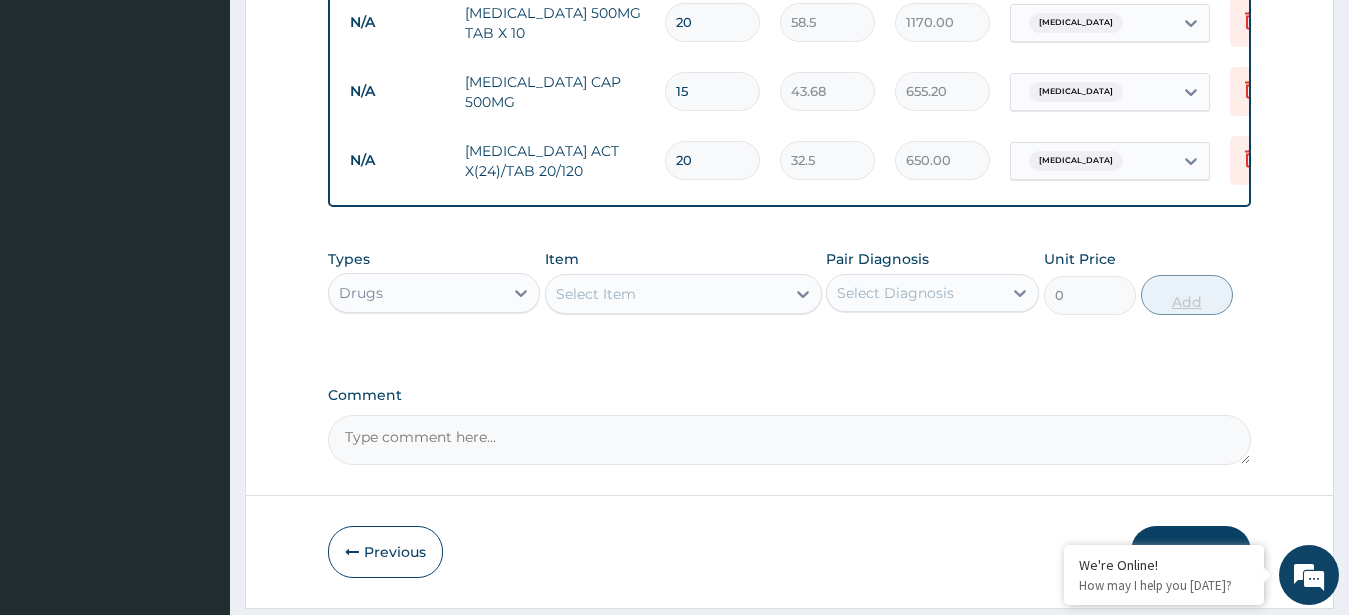 type on "21" 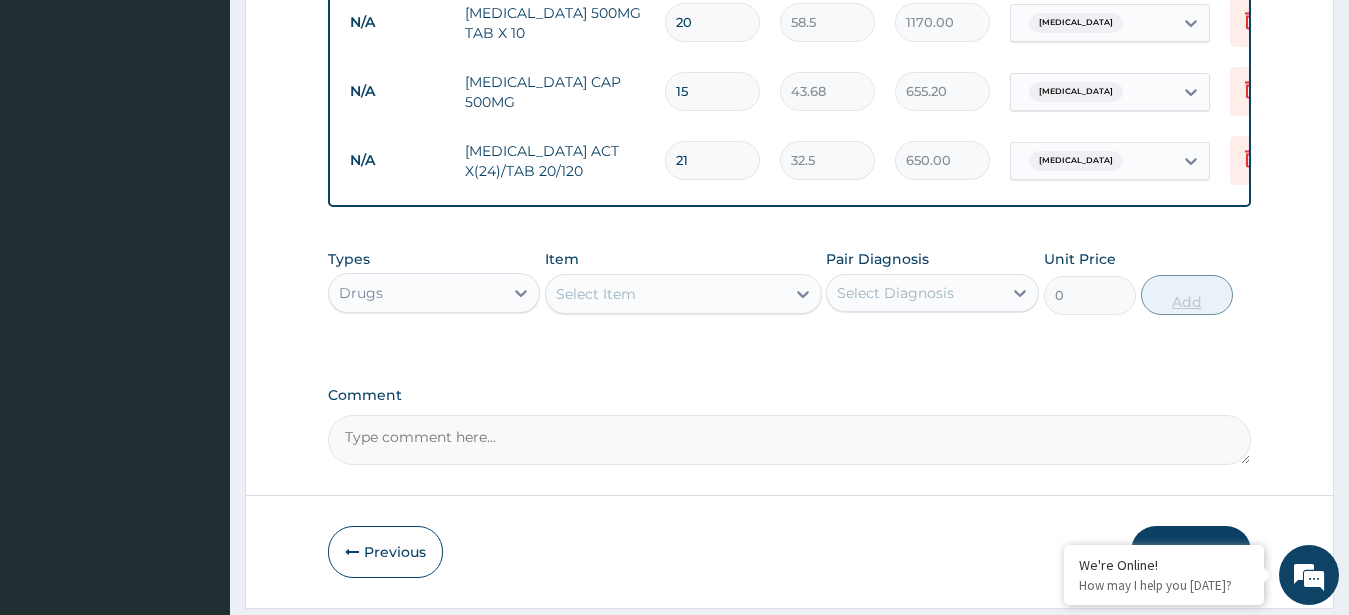 type on "682.50" 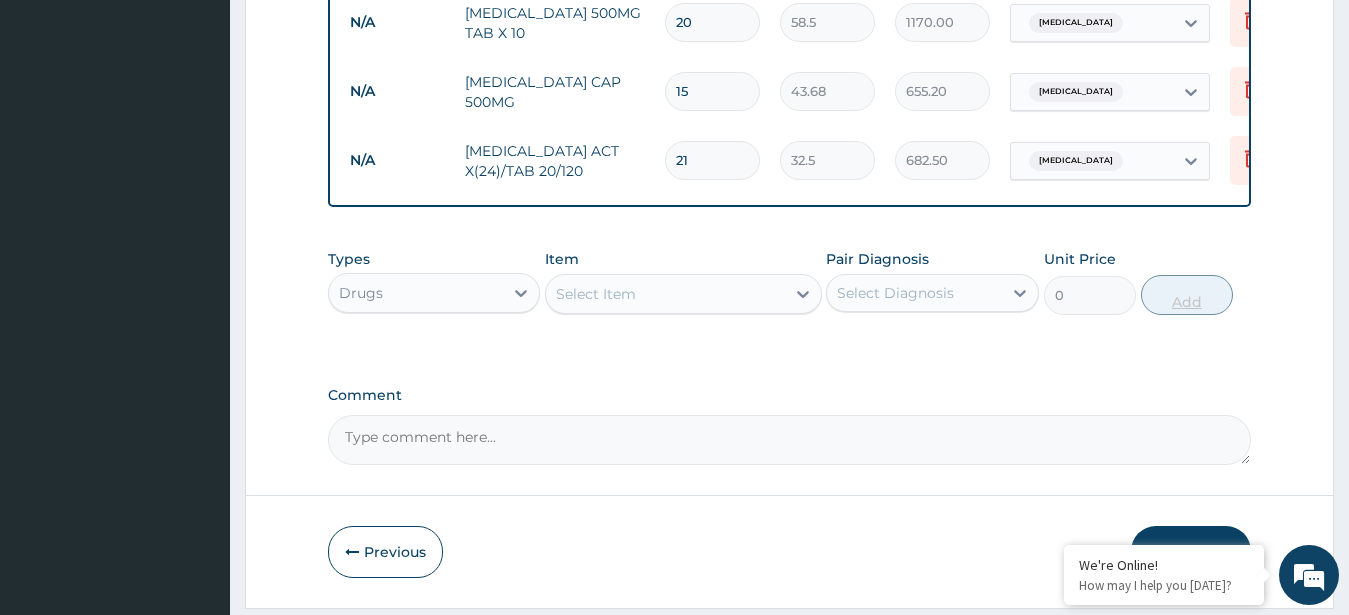 type on "22" 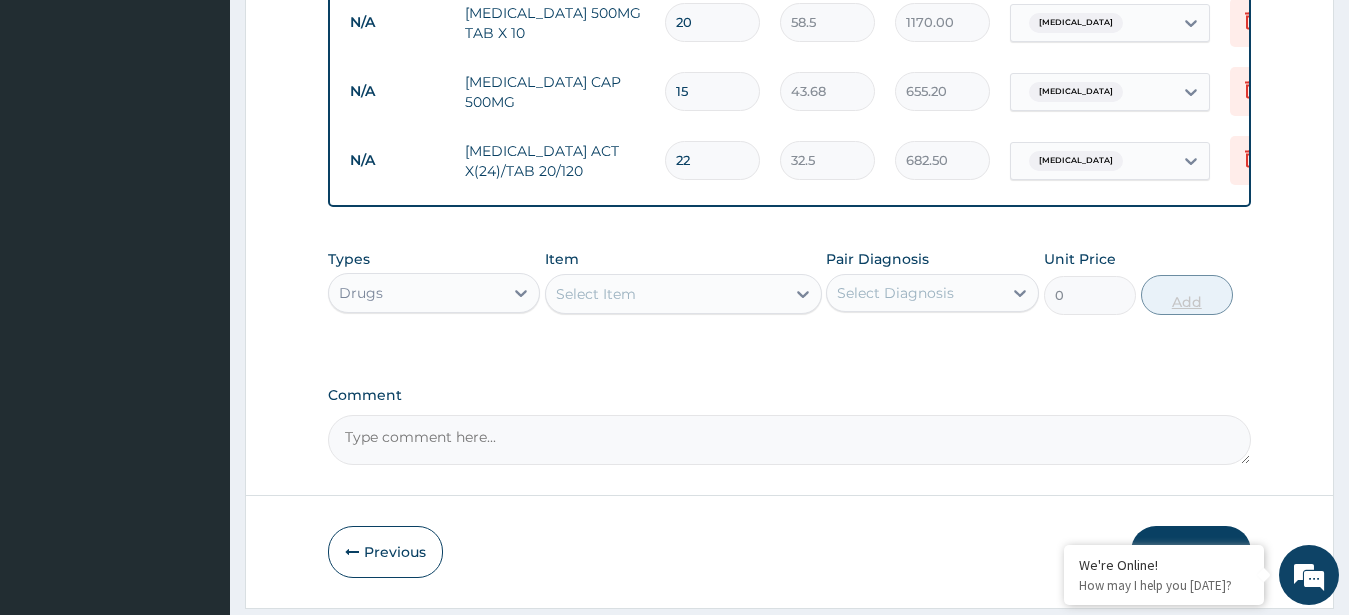 type on "715.00" 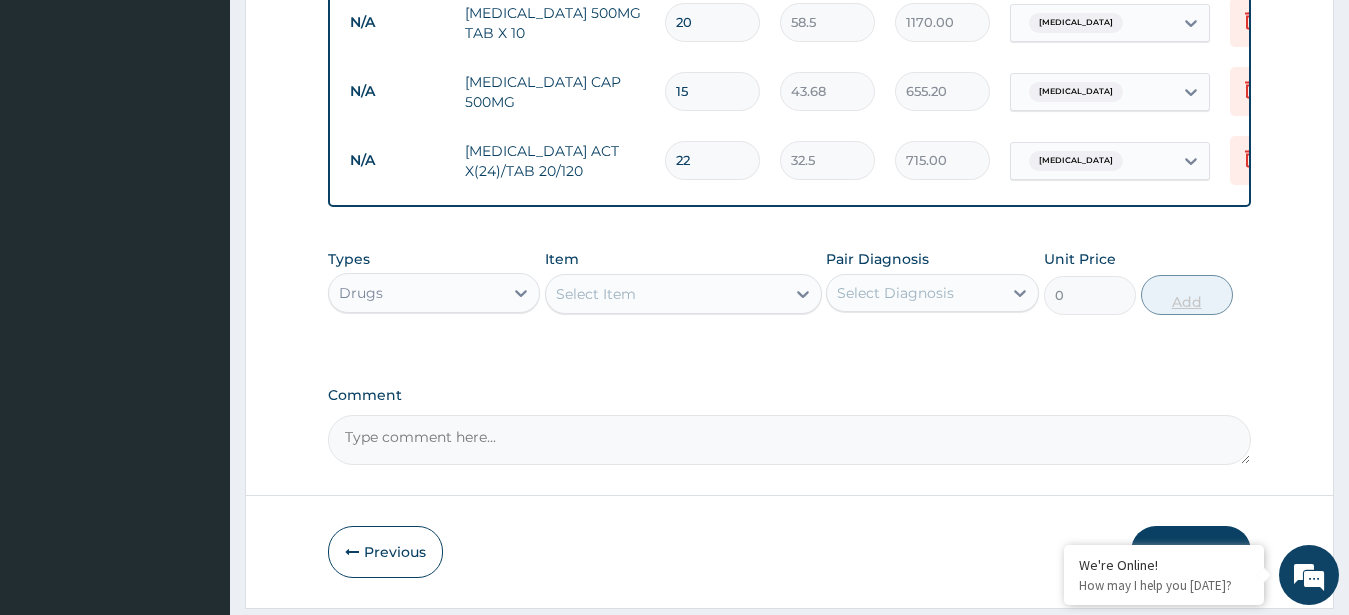 type on "23" 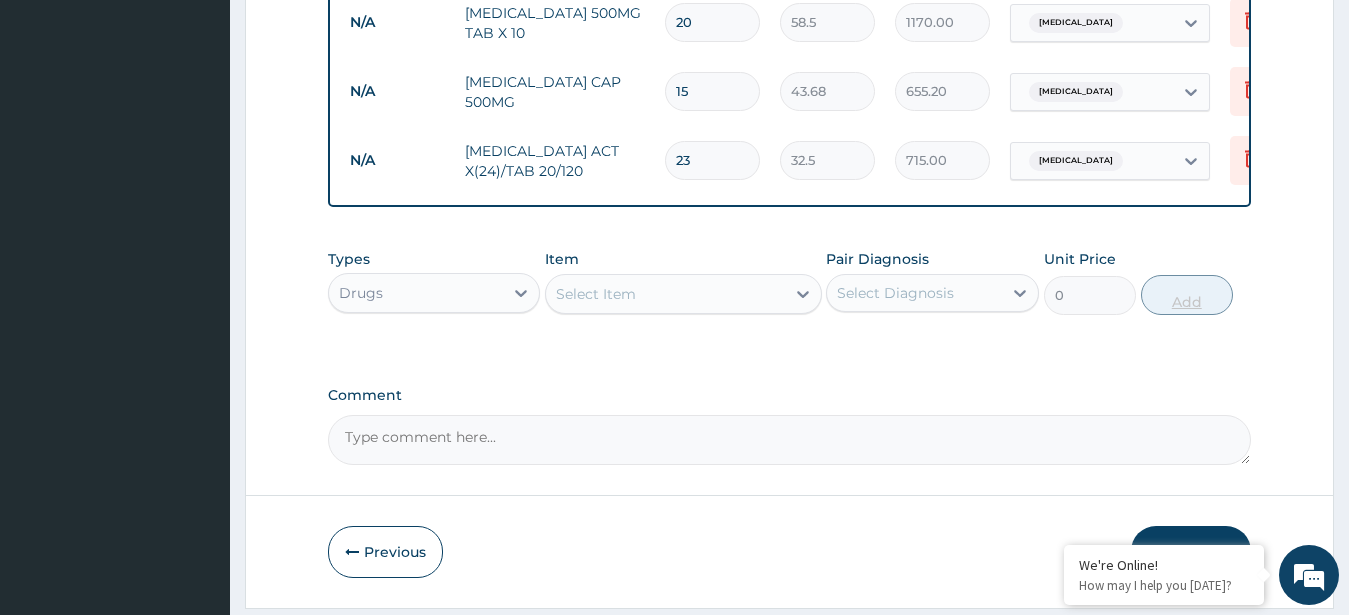 type on "747.50" 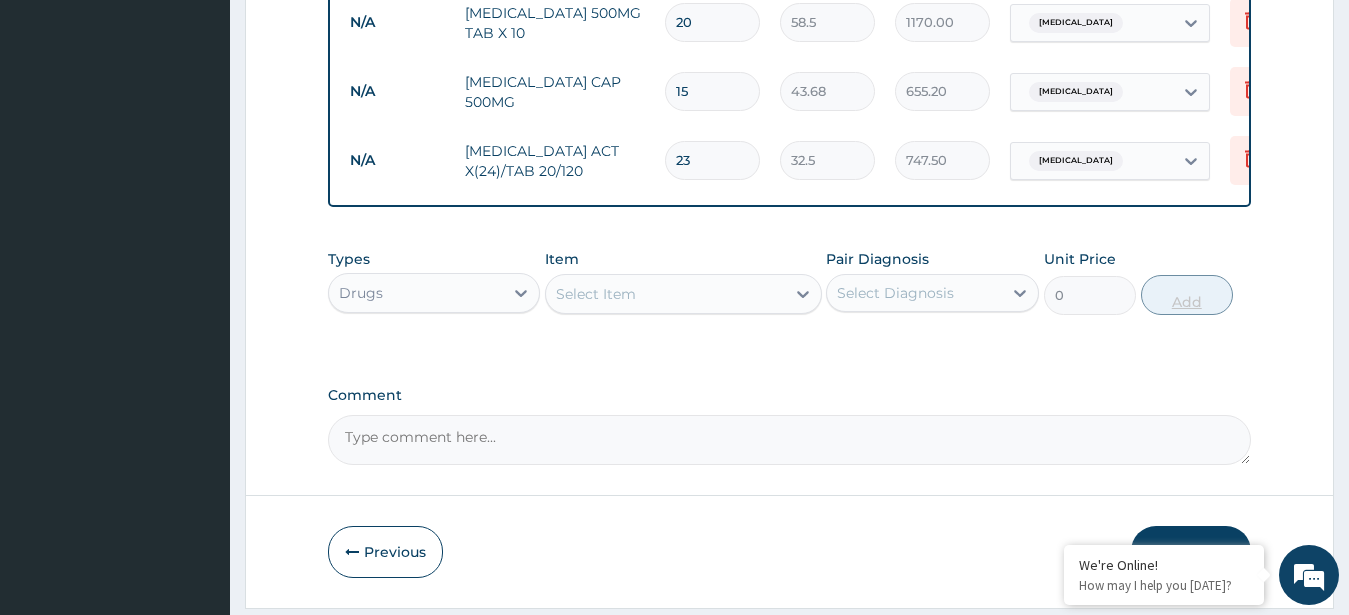 type on "24" 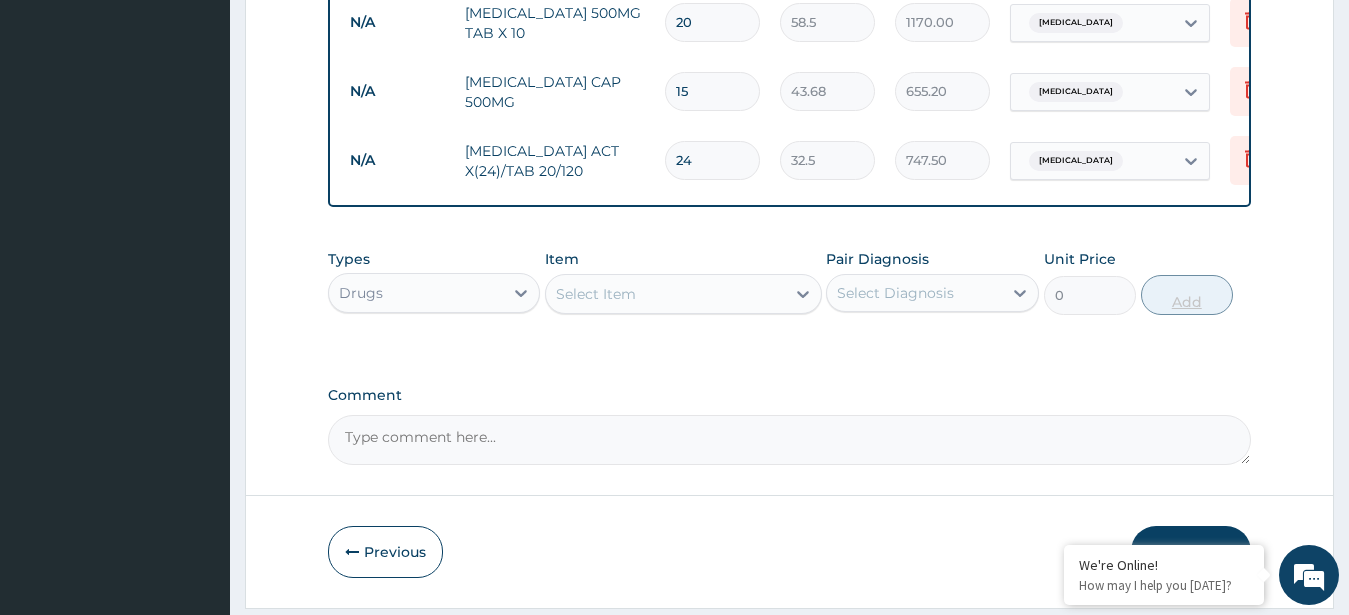 type on "780.00" 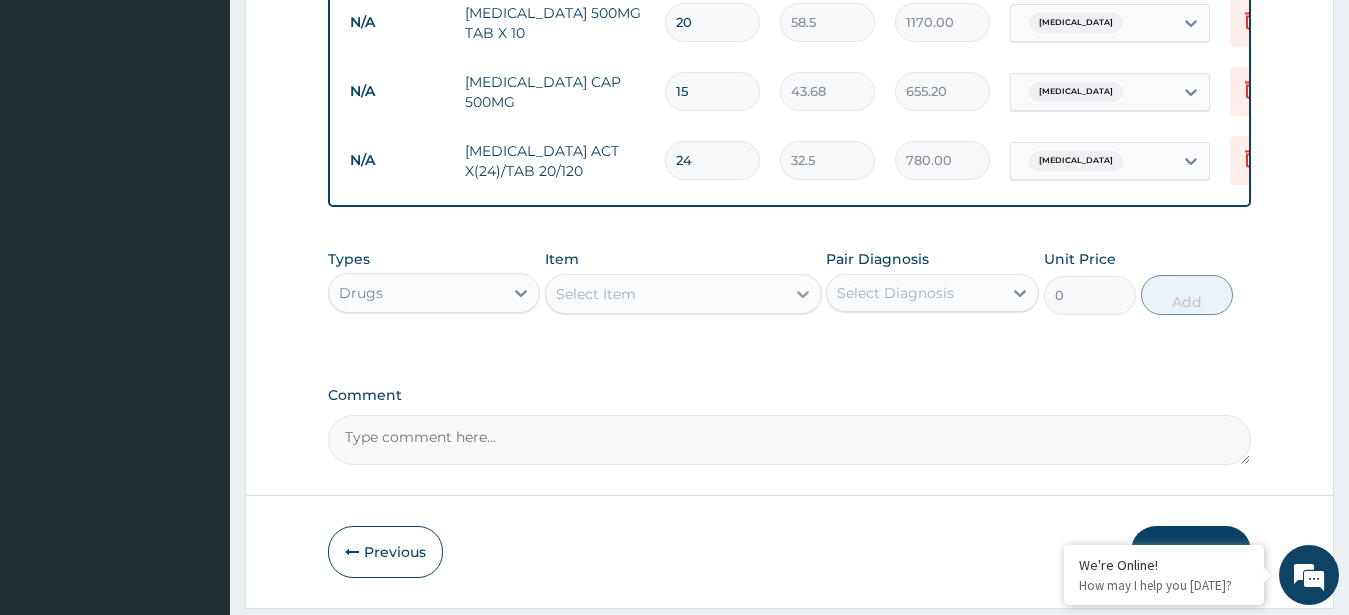click 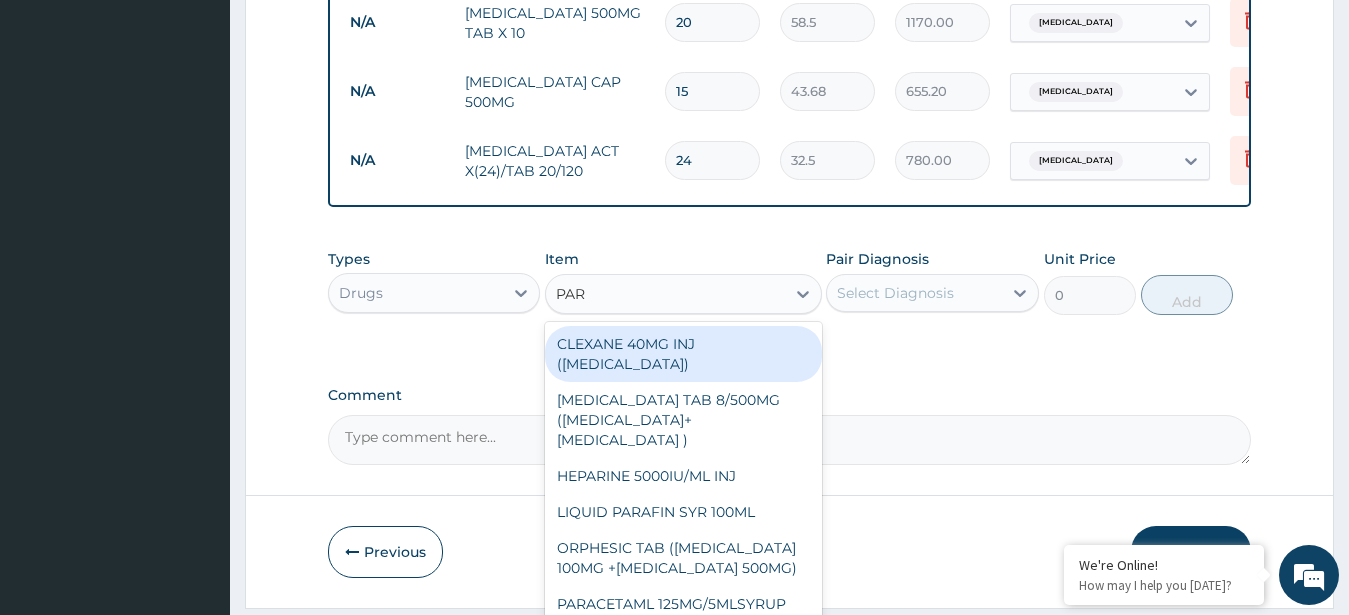 type on "PARA" 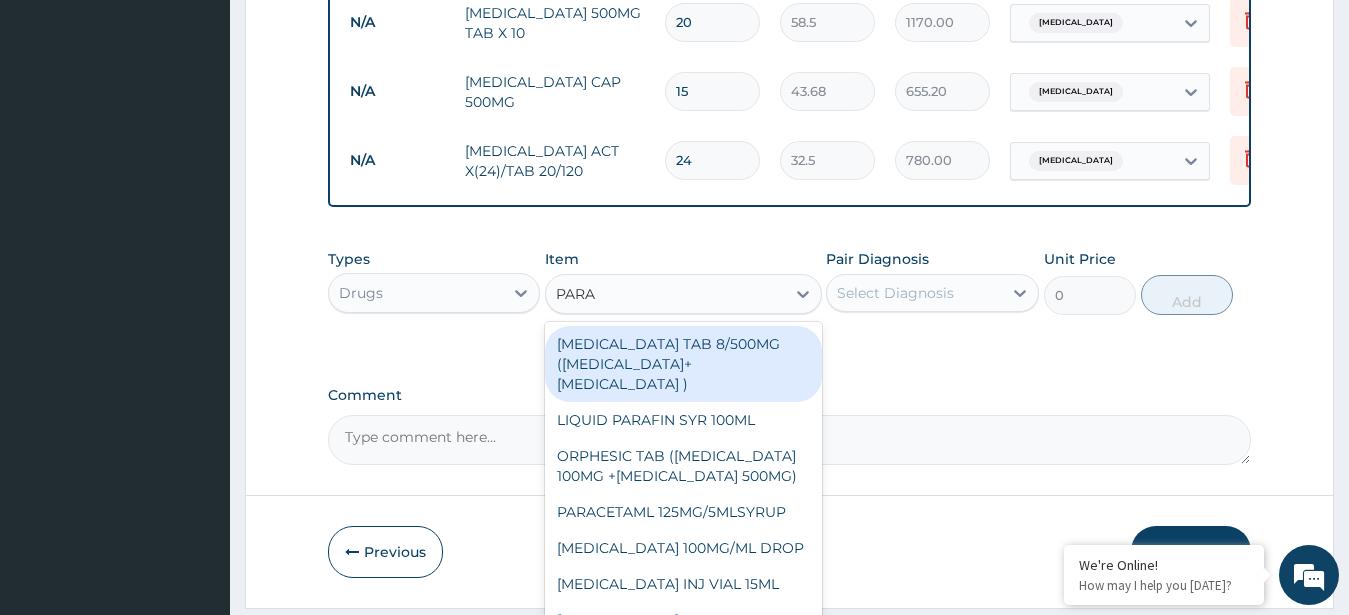 scroll, scrollTop: 1094, scrollLeft: 0, axis: vertical 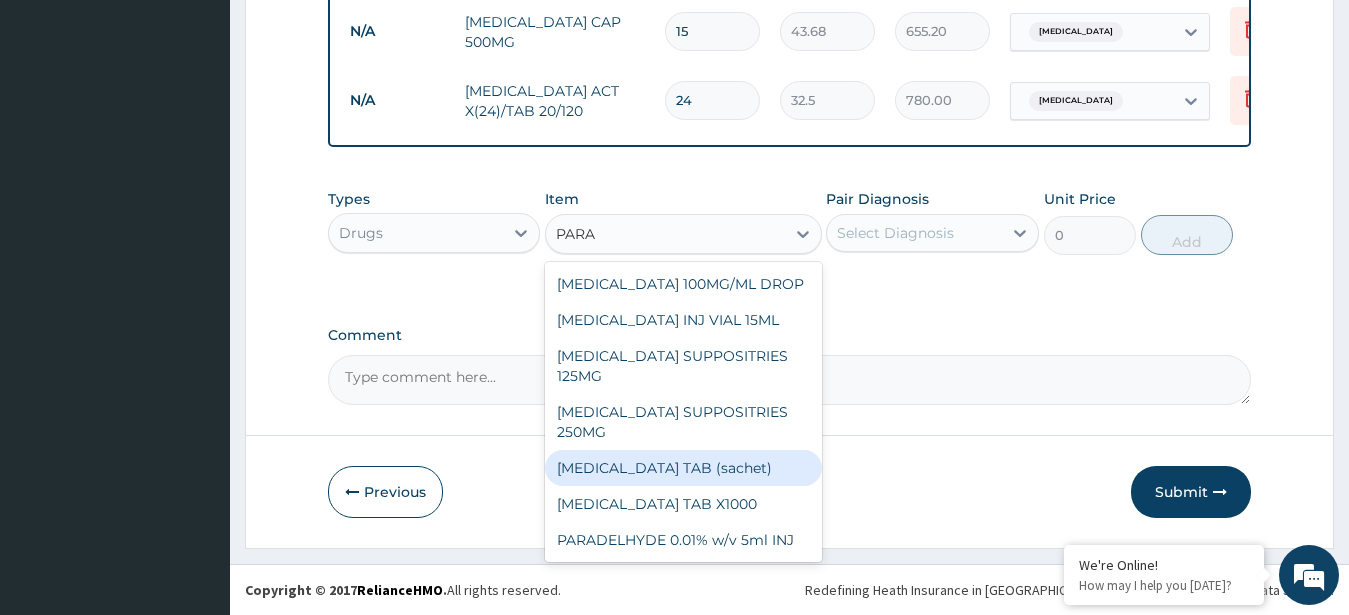 click on "PARACETAMOL TAB (sachet)" at bounding box center (683, 468) 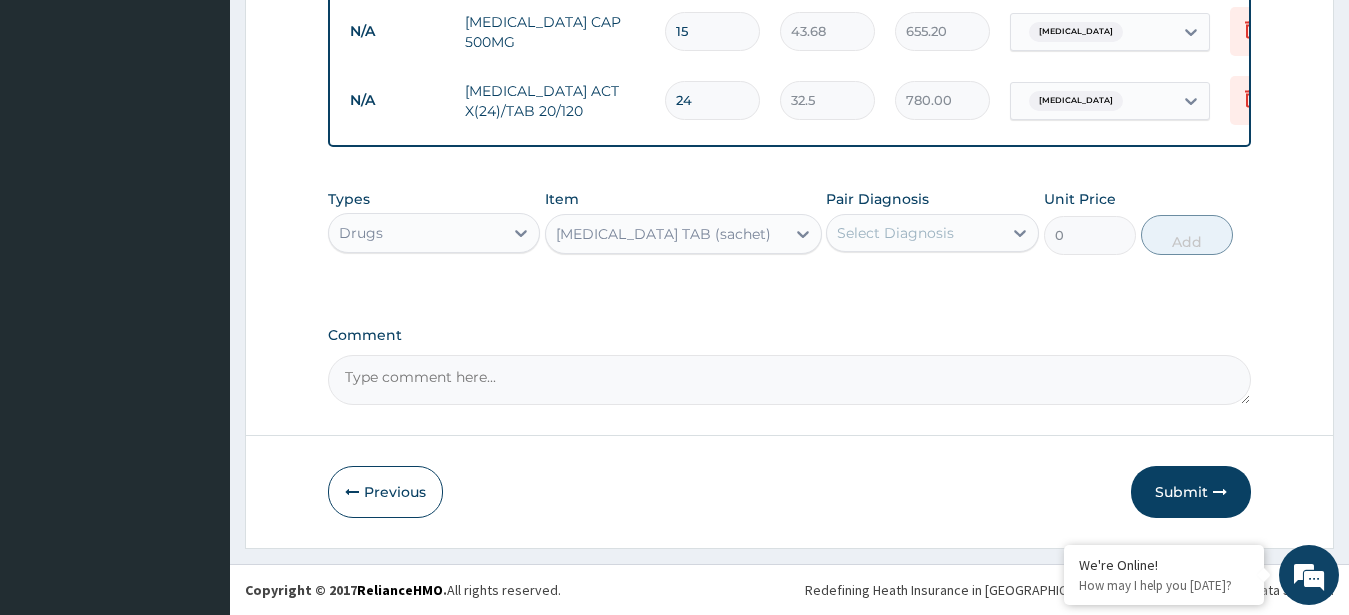 type 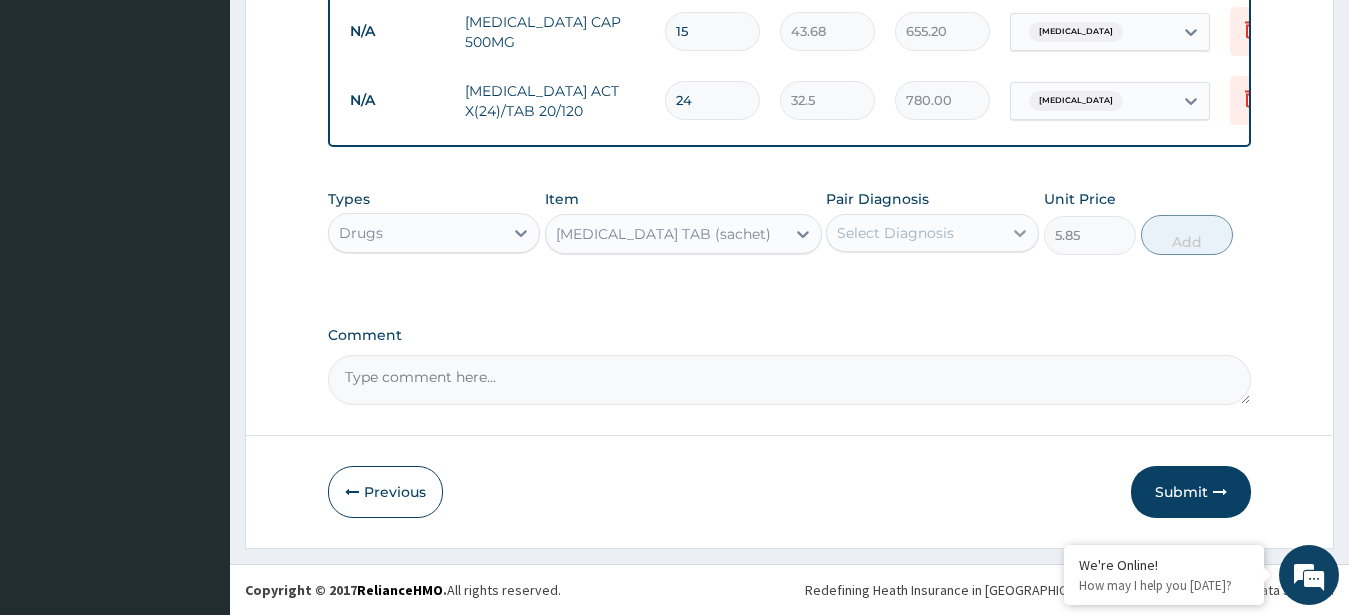 click 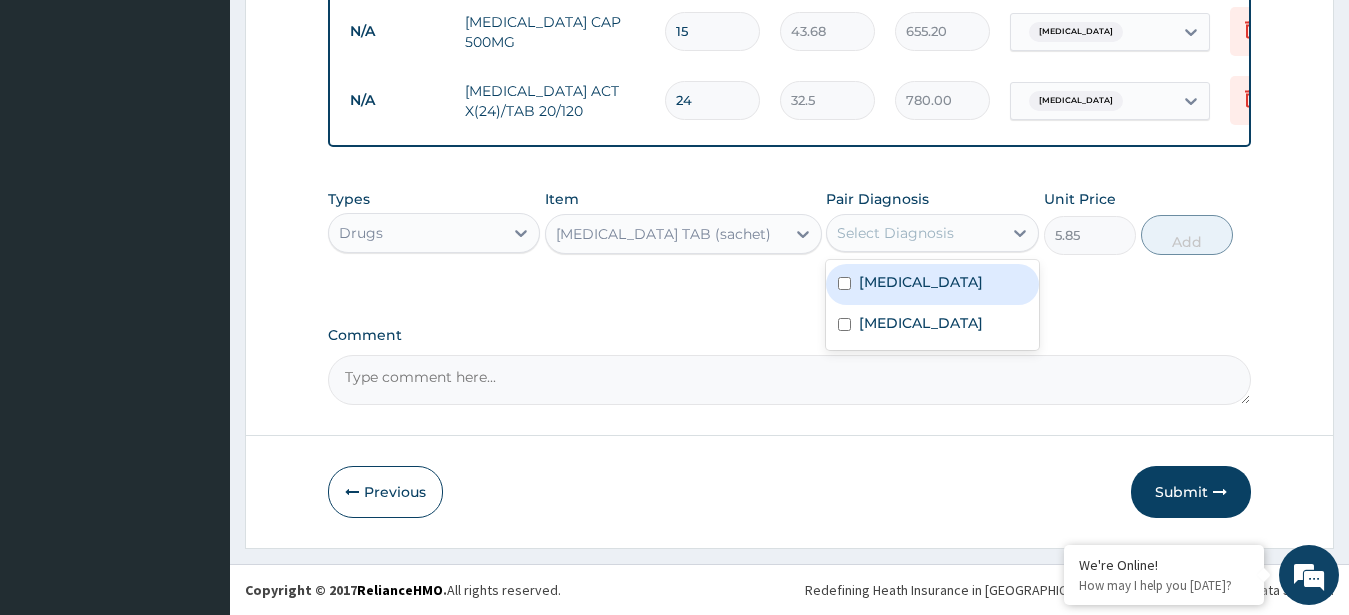 click on "Malaria" at bounding box center (932, 284) 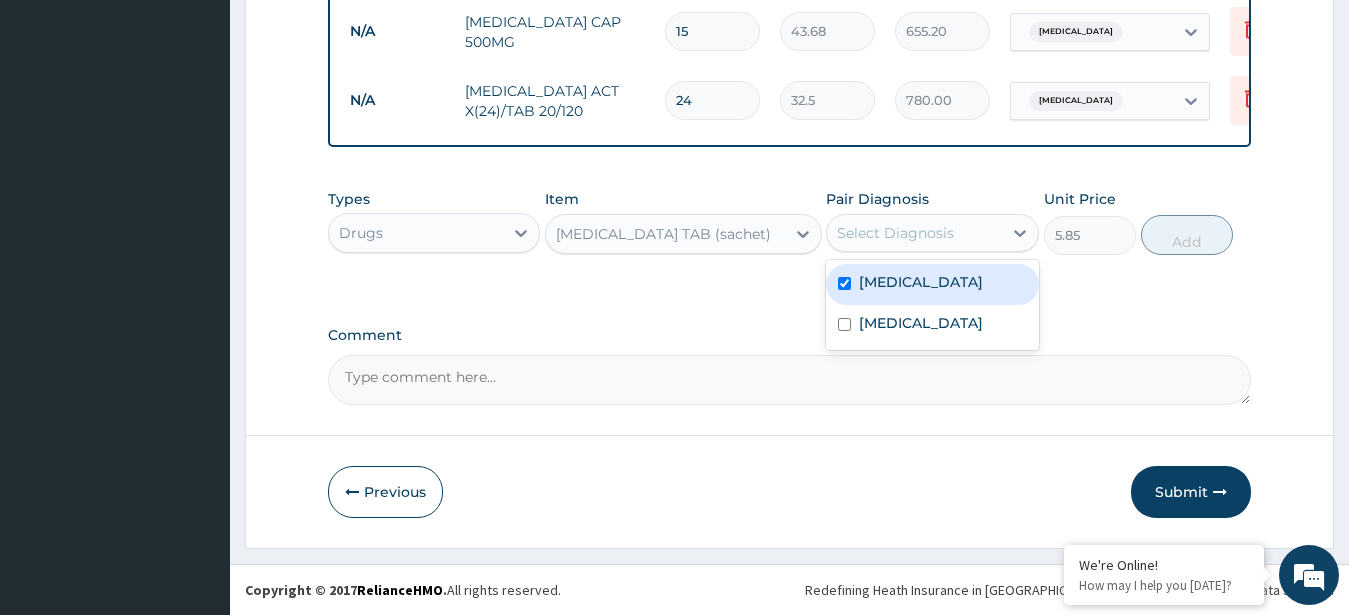 checkbox on "true" 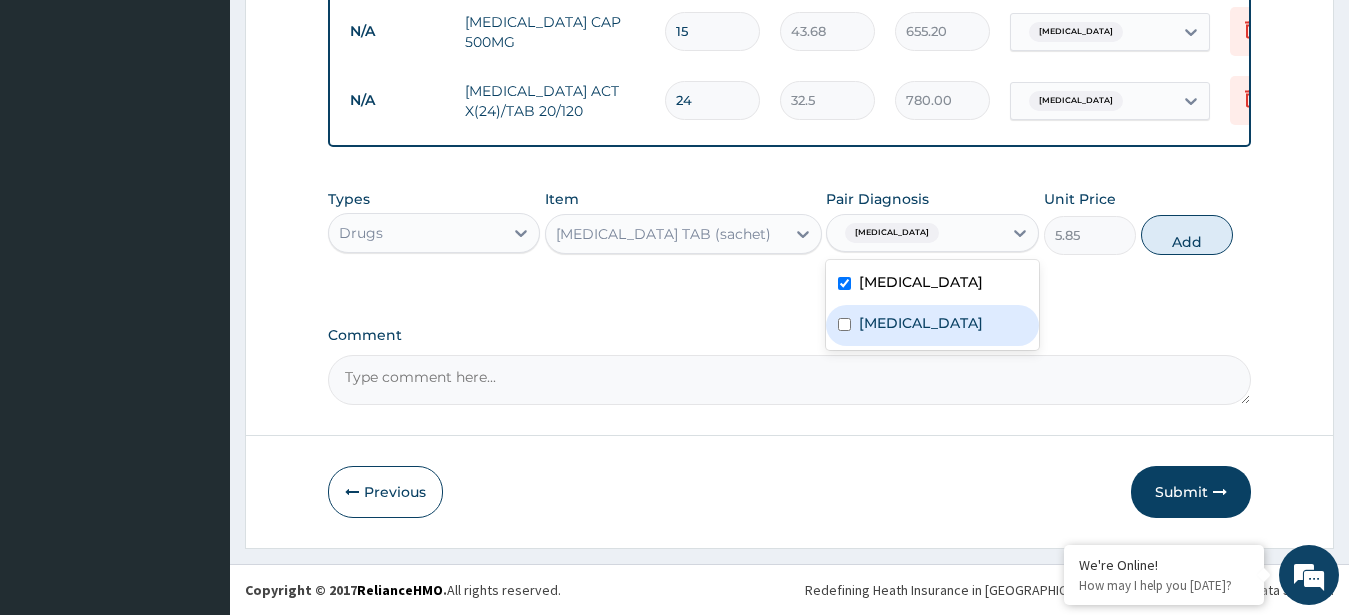 click on "Typhoid fever" at bounding box center [932, 325] 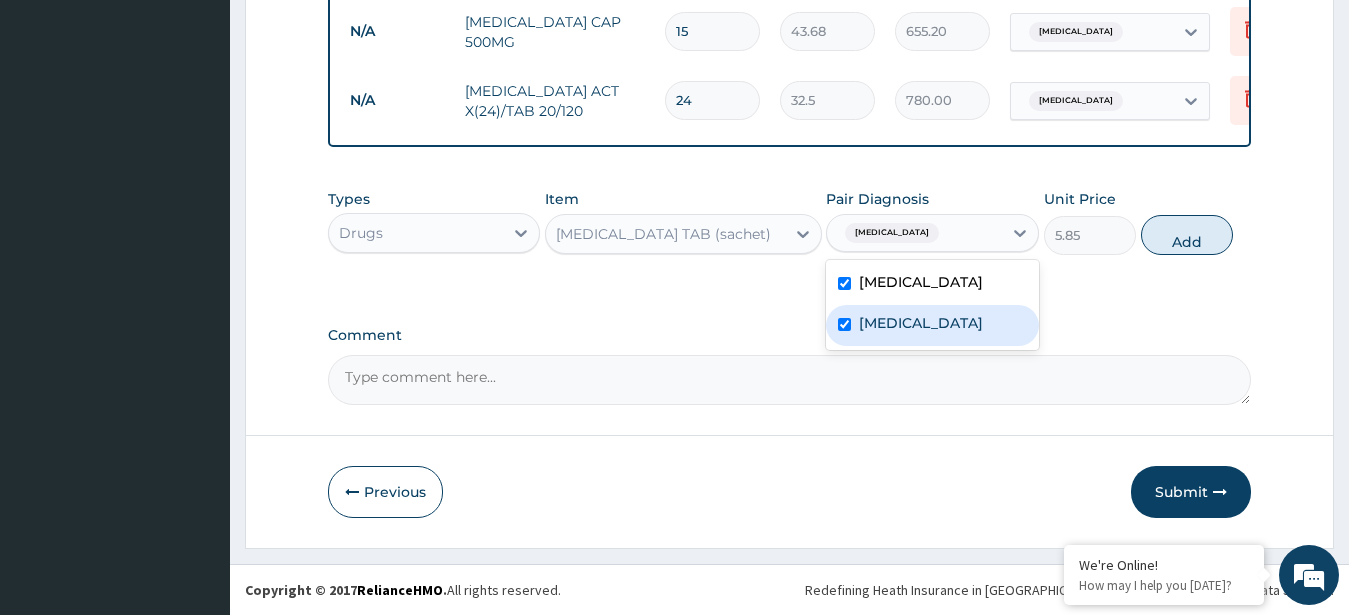 checkbox on "true" 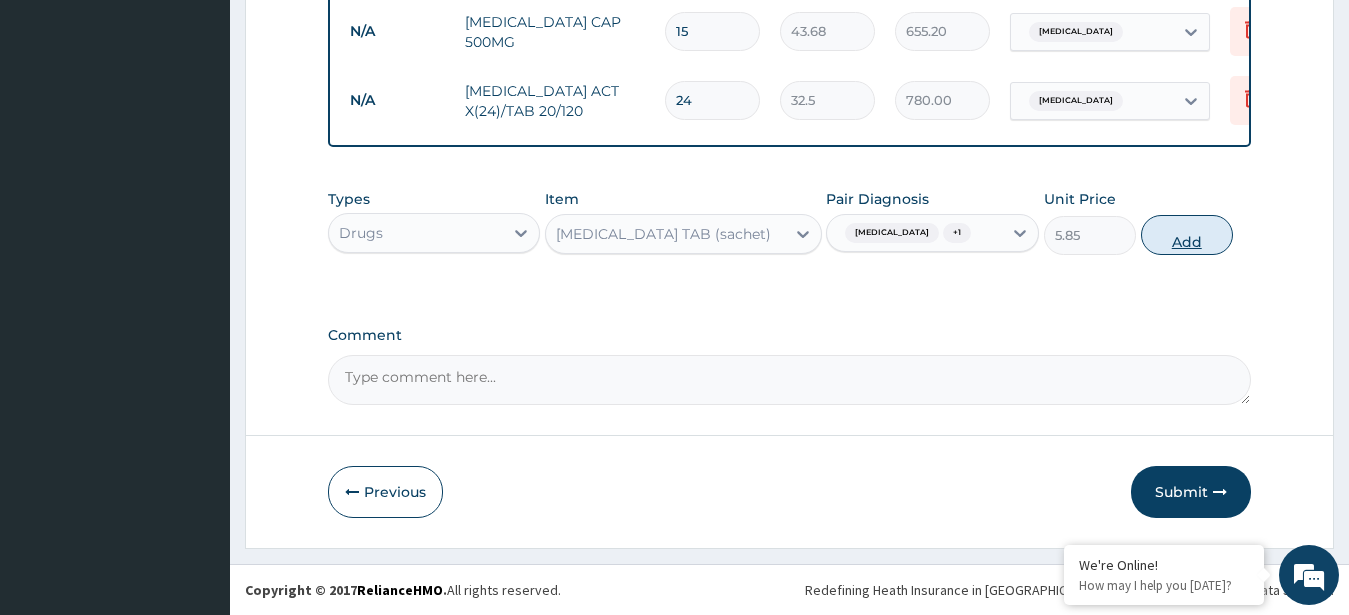 click on "Add" at bounding box center [1187, 235] 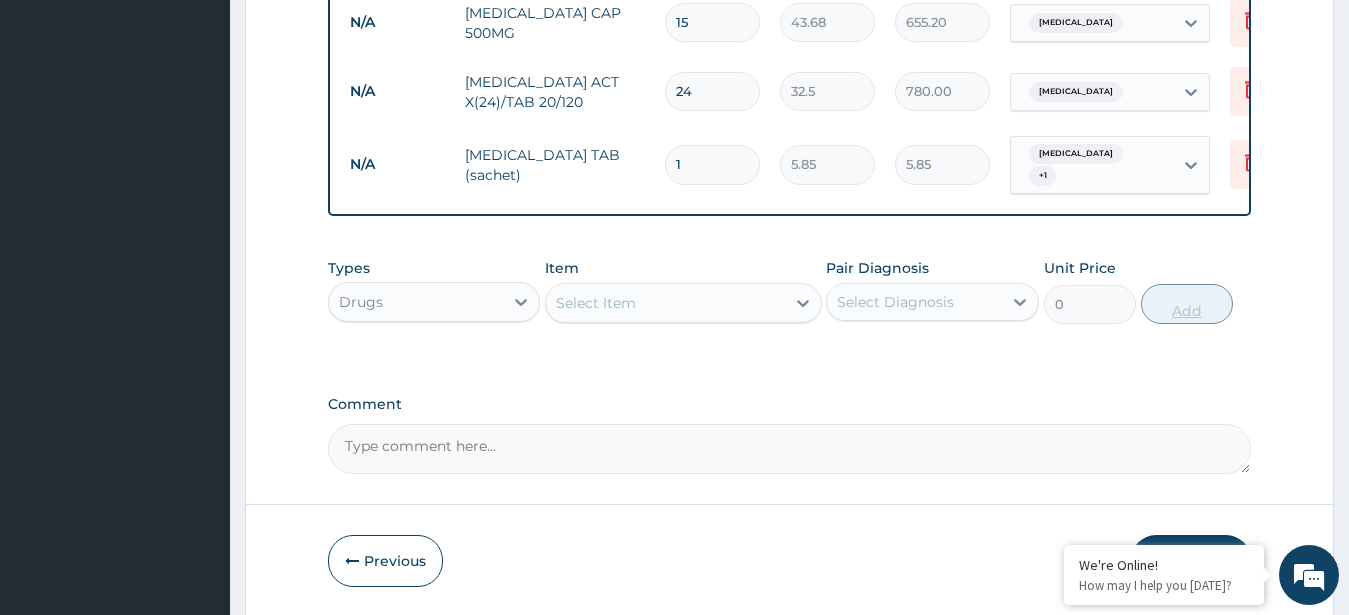 type on "2" 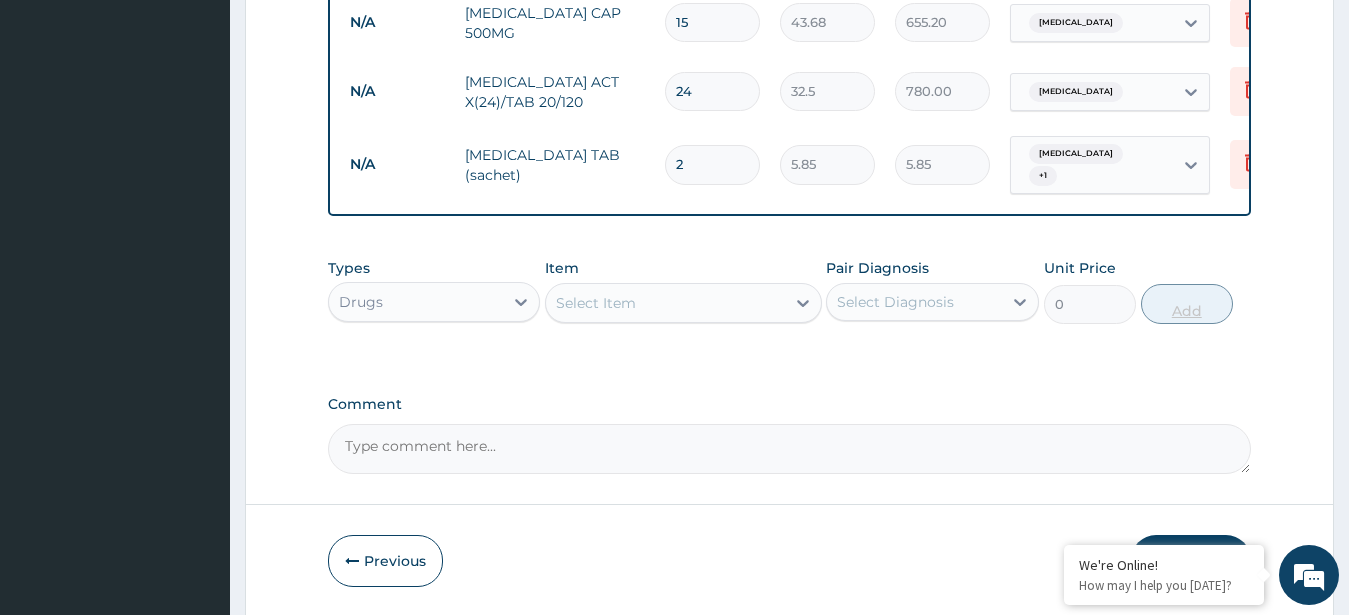 type on "11.70" 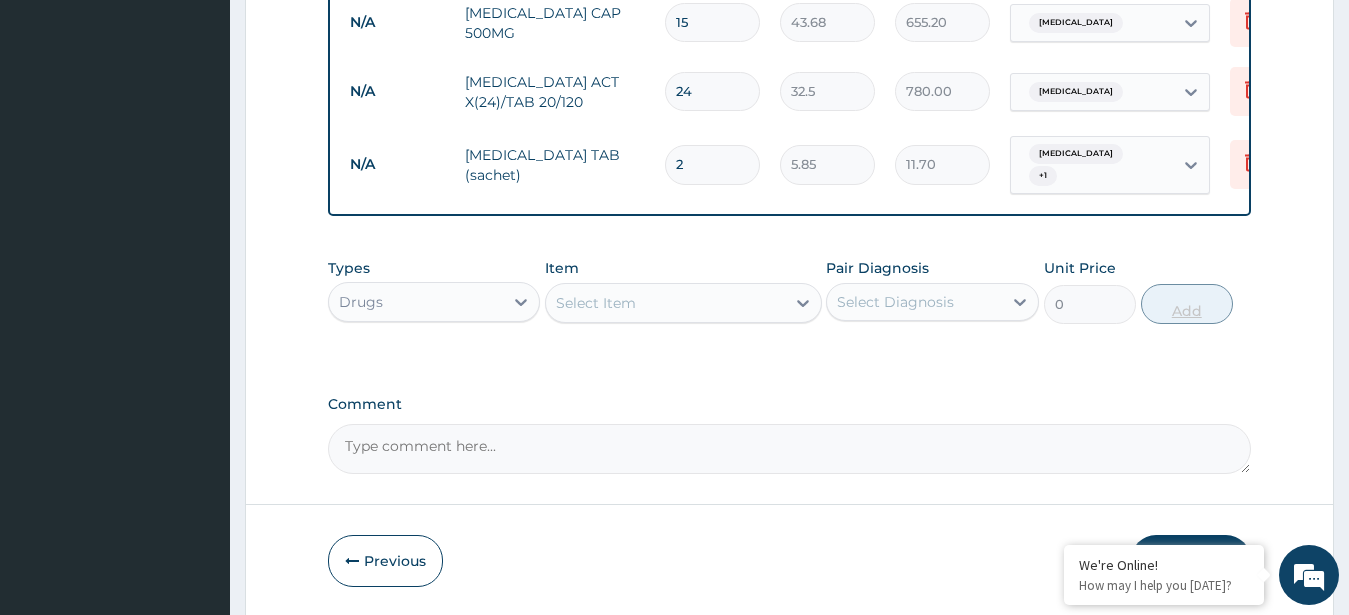 type on "3" 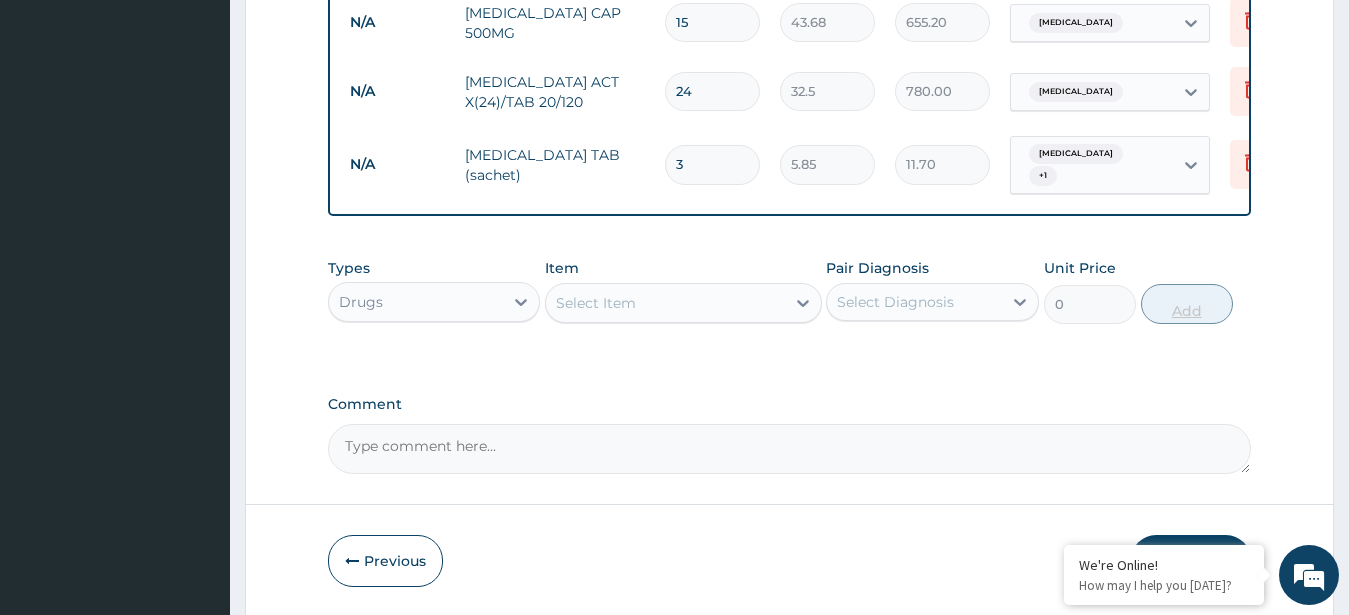 type on "17.55" 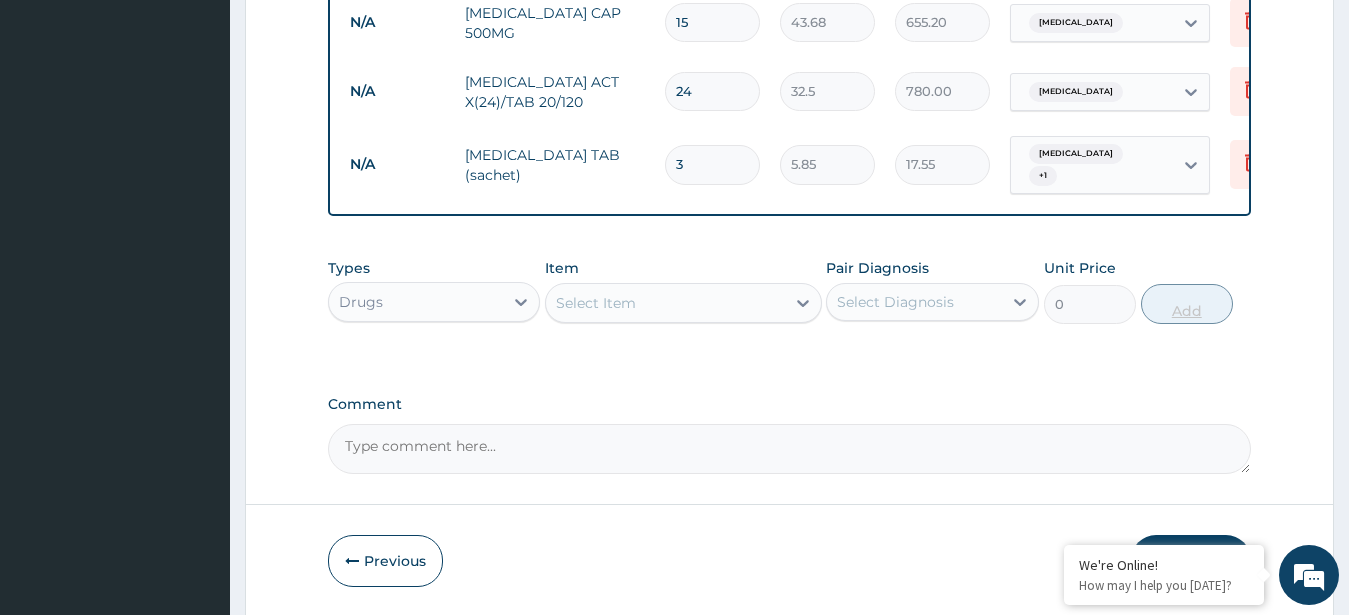 type on "4" 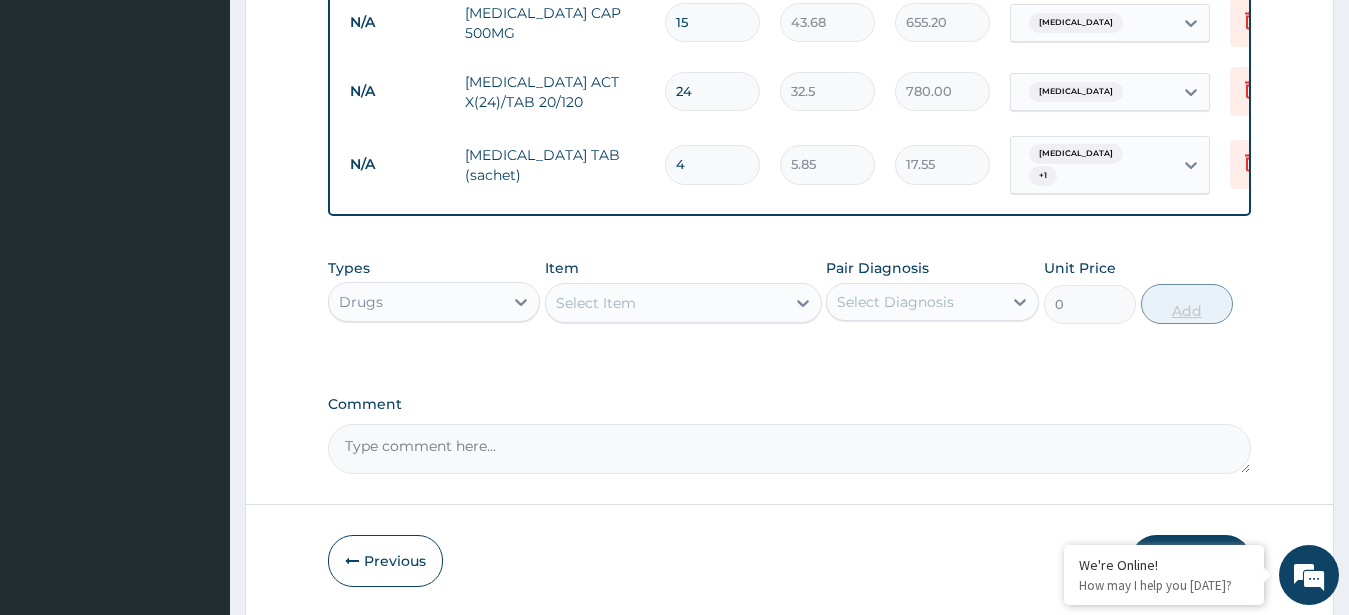 type on "23.40" 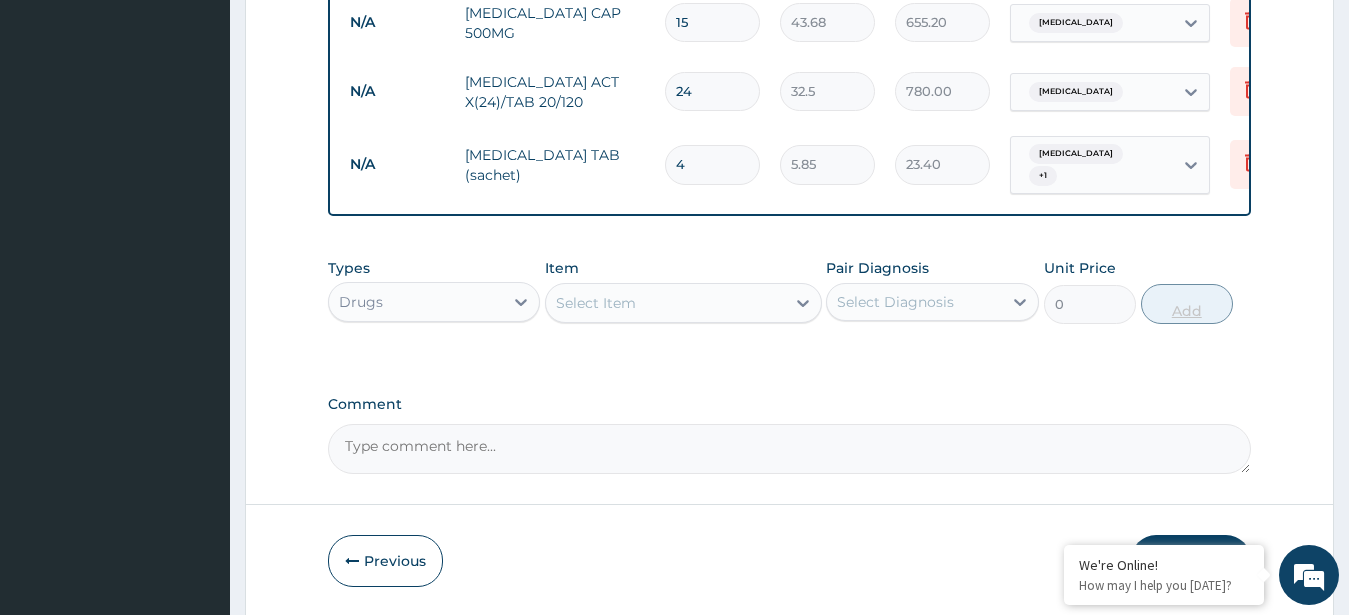 type on "5" 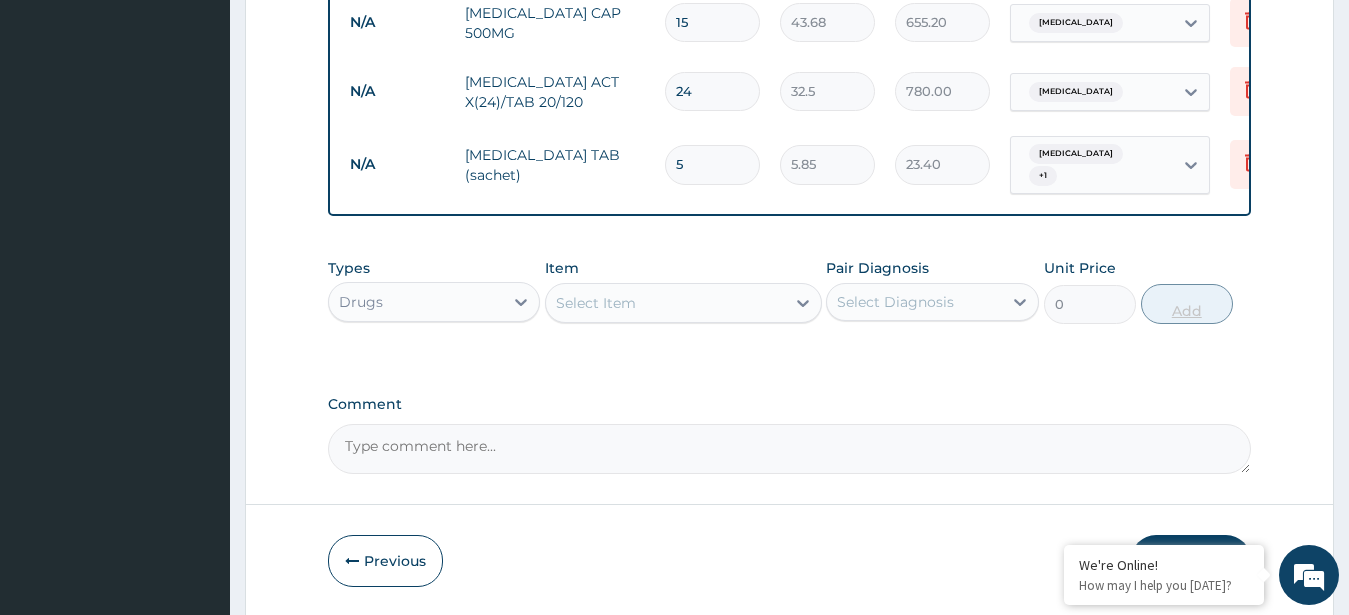 type on "29.25" 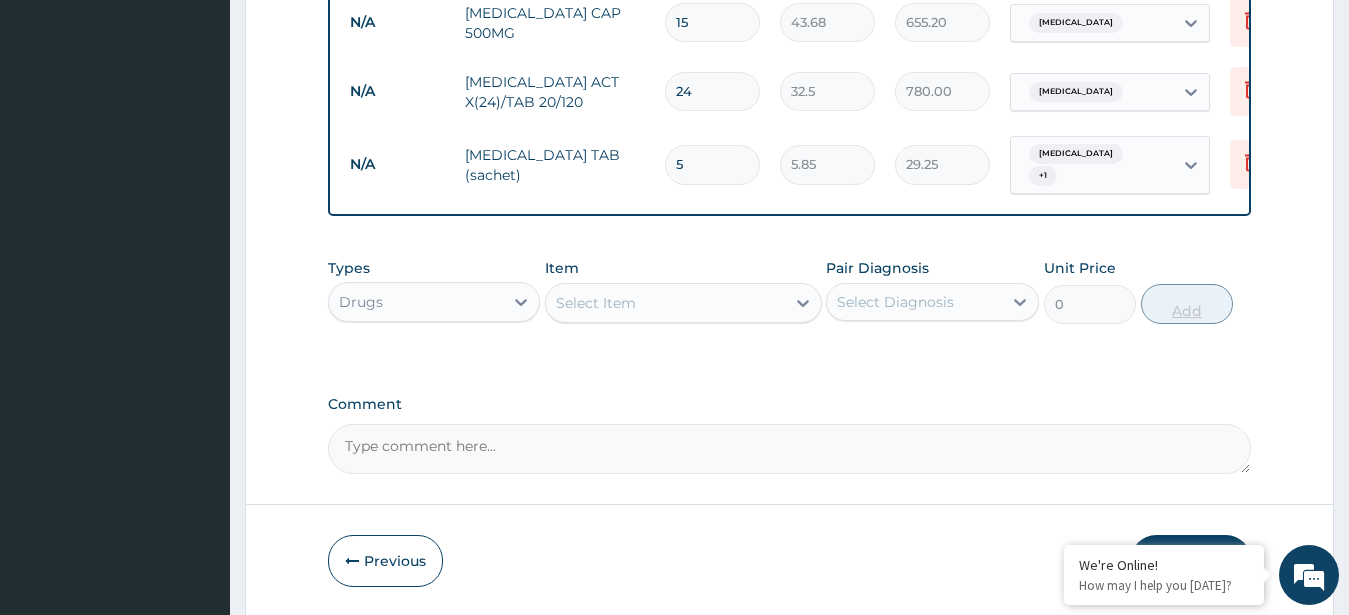 type on "6" 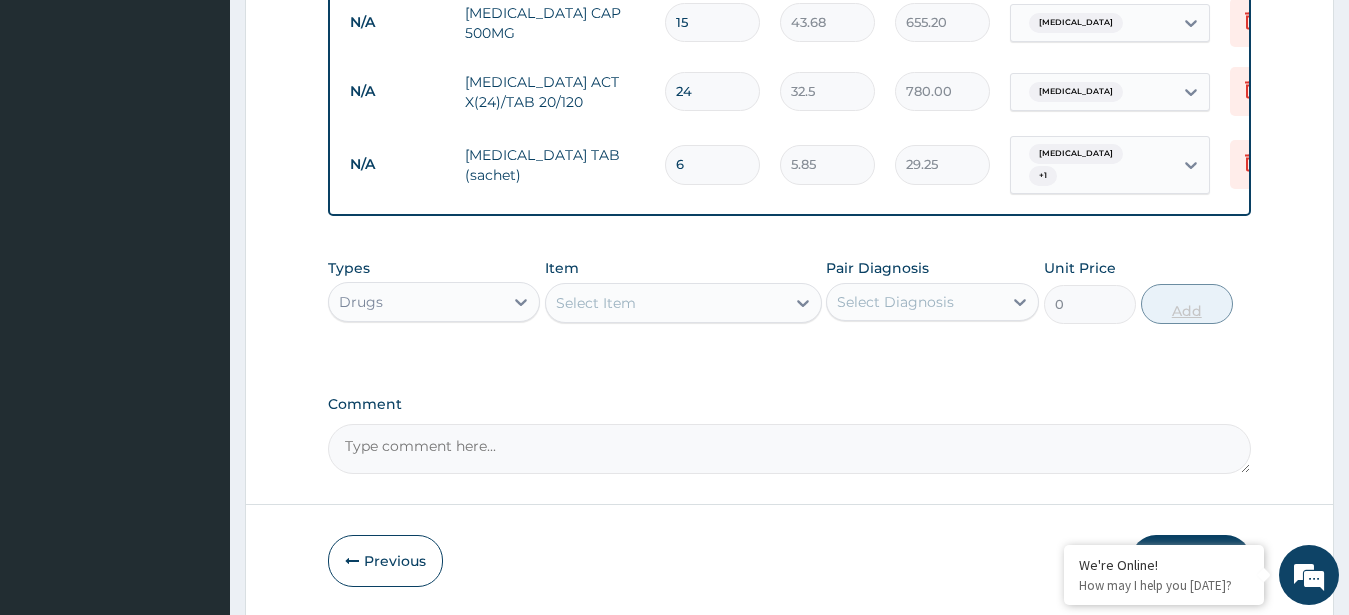 type on "35.10" 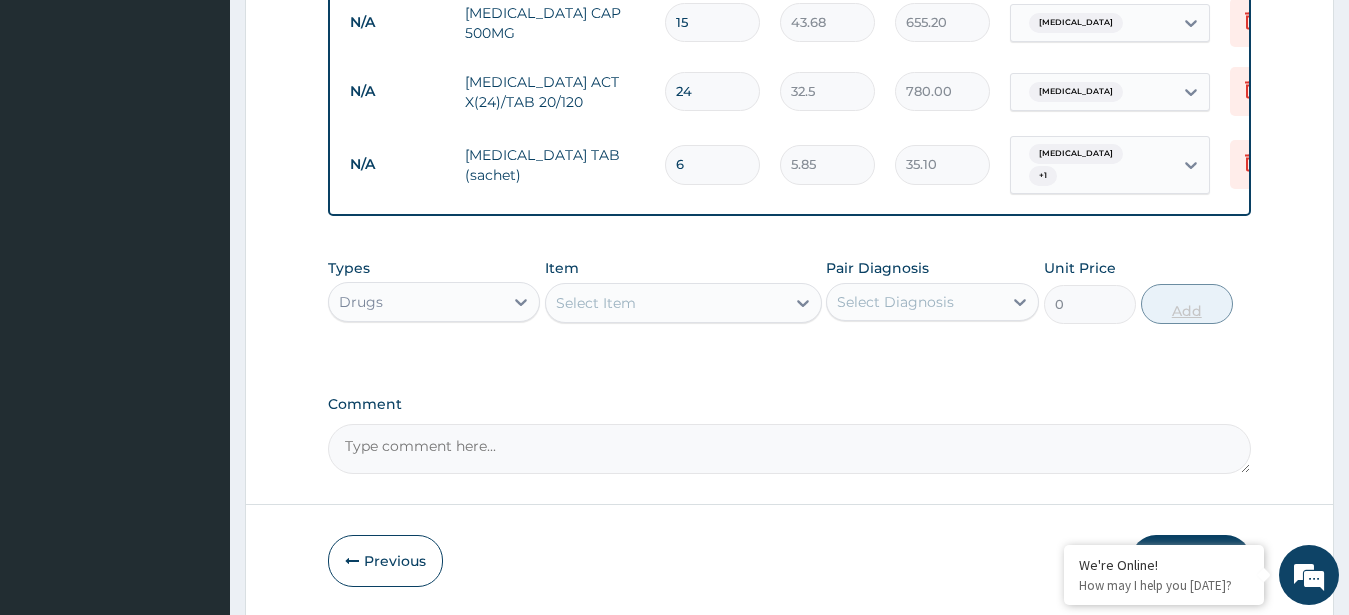 type on "7" 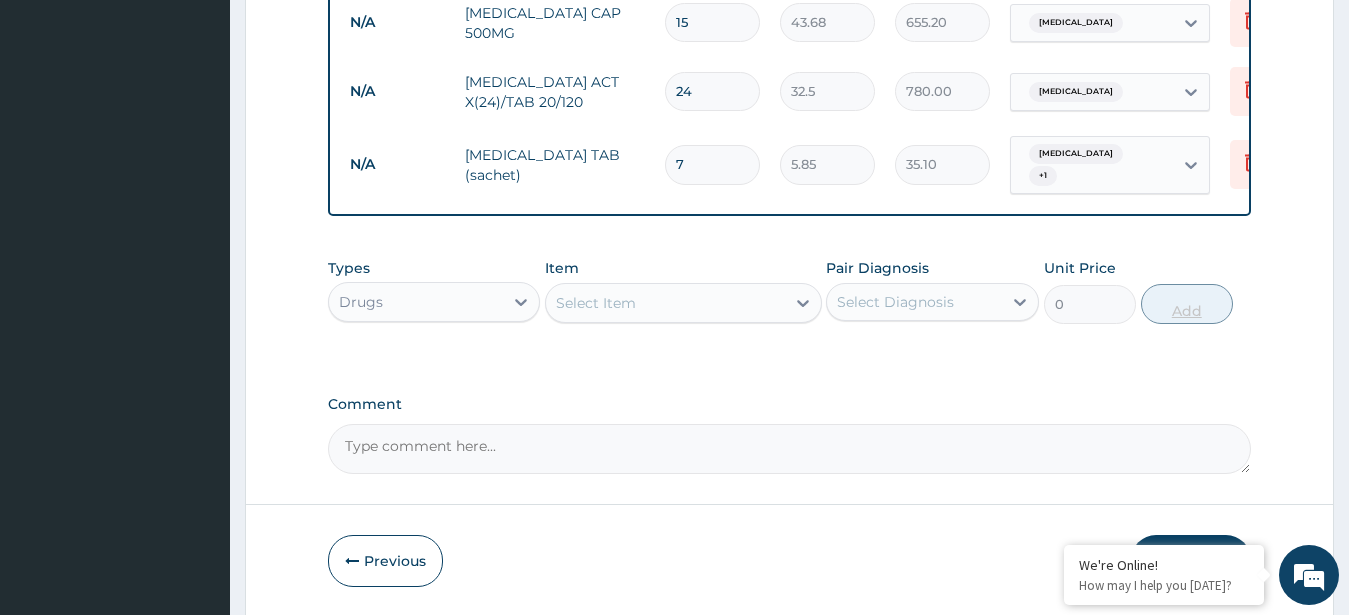 type on "40.95" 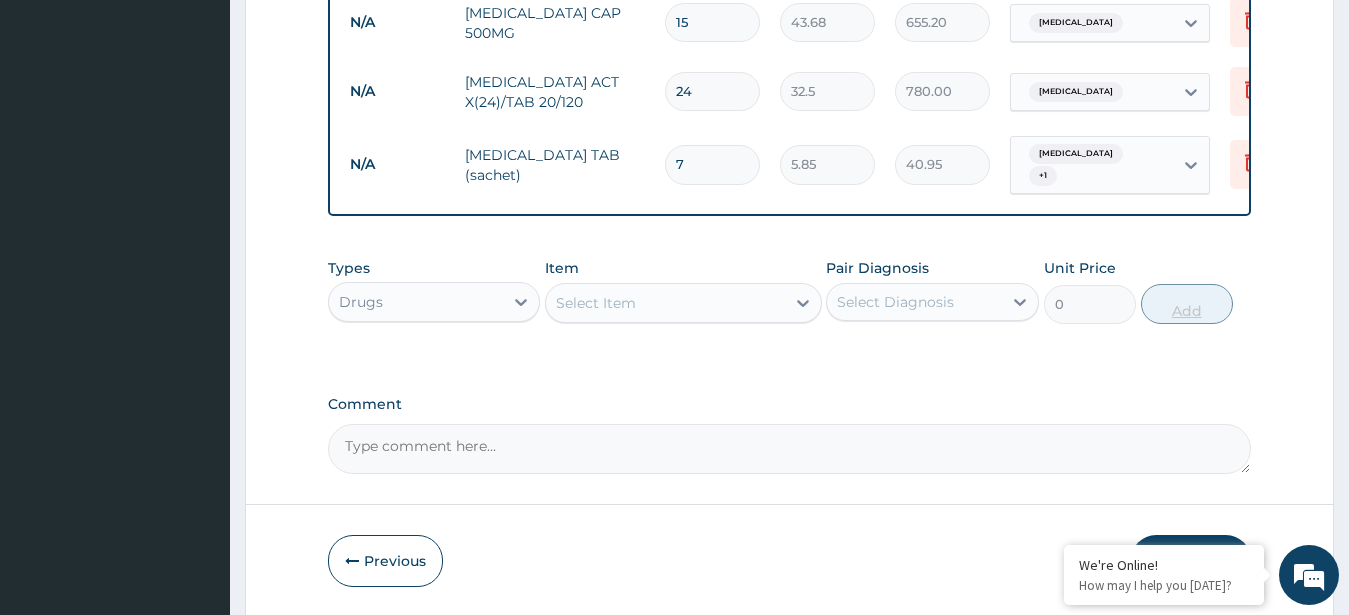 type on "8" 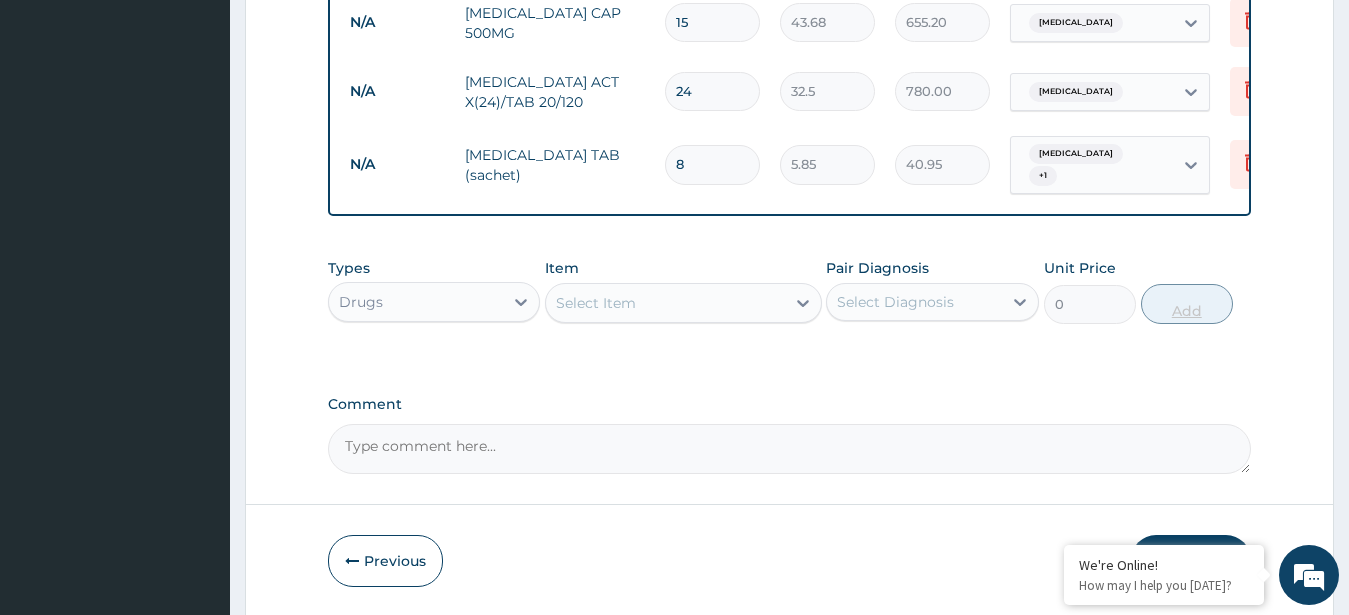type on "46.80" 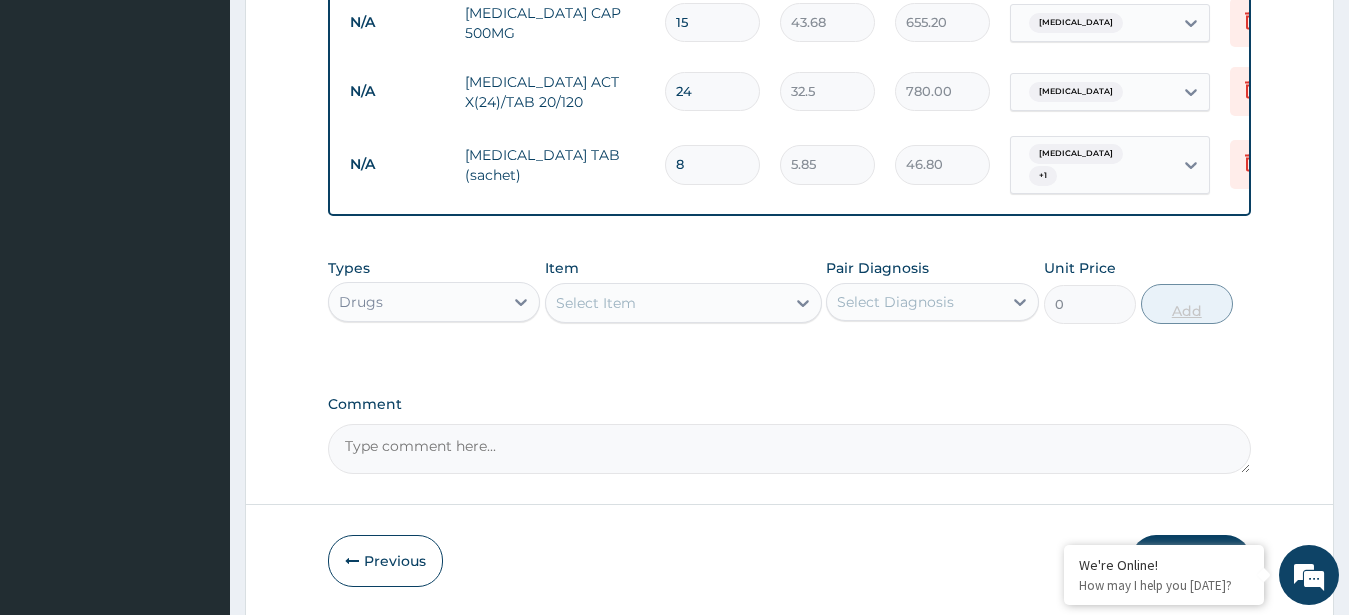 type on "9" 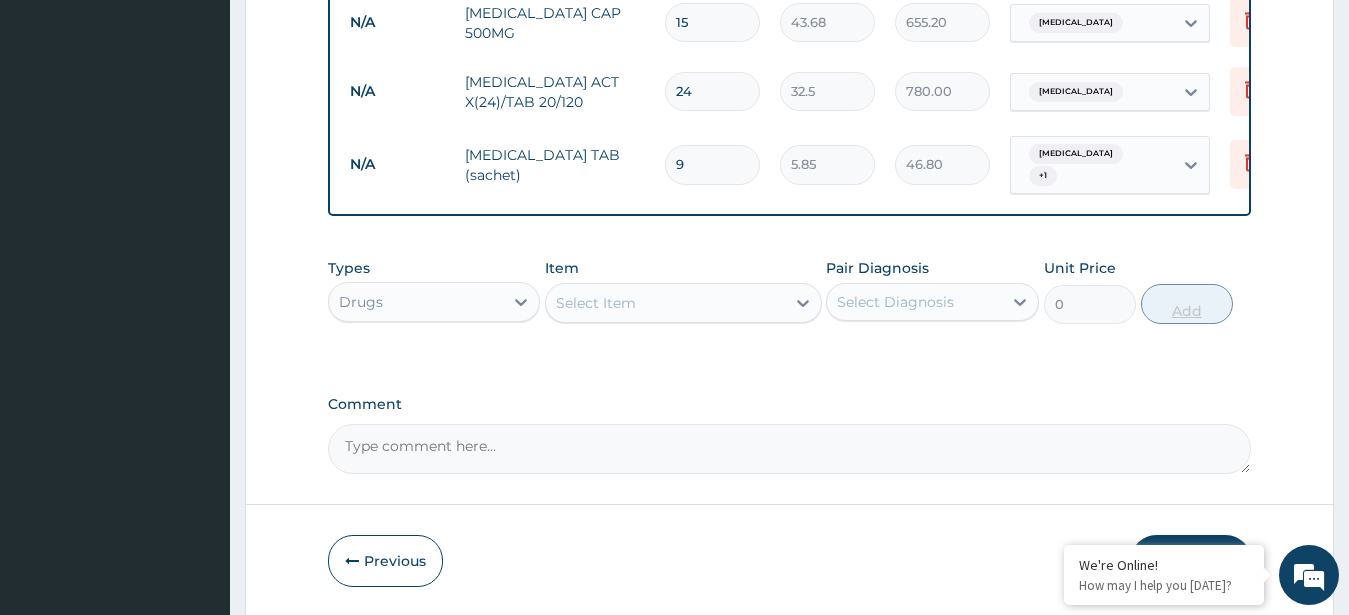 type on "52.65" 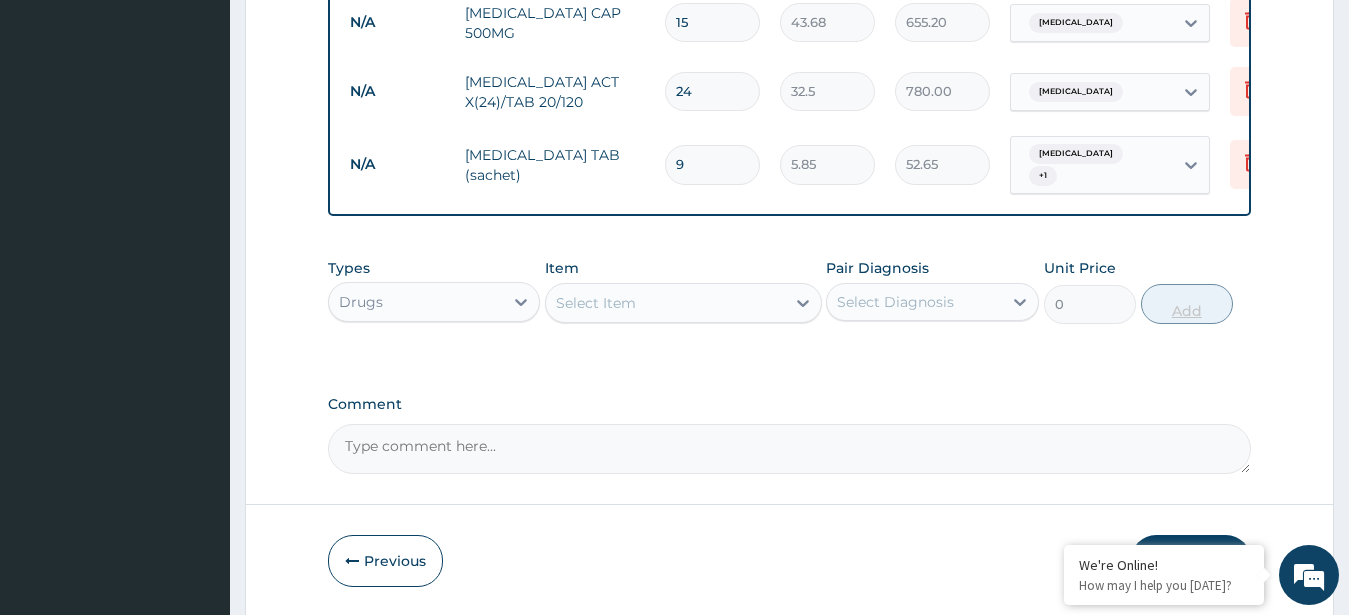 type on "10" 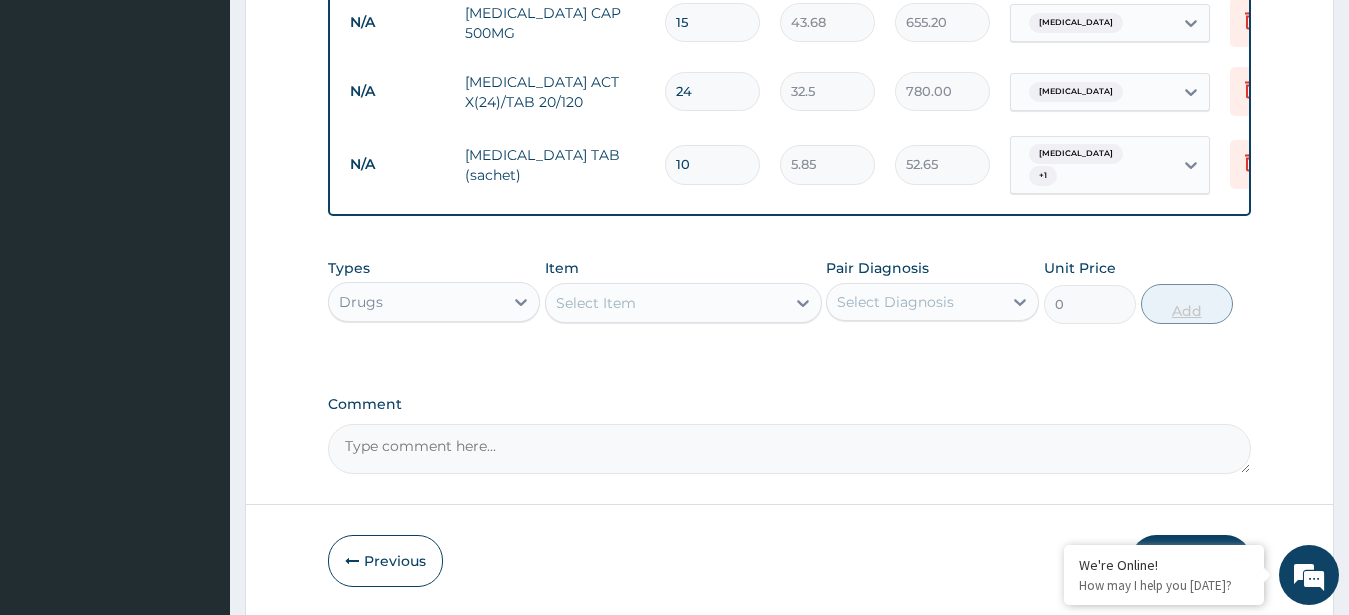 type on "58.50" 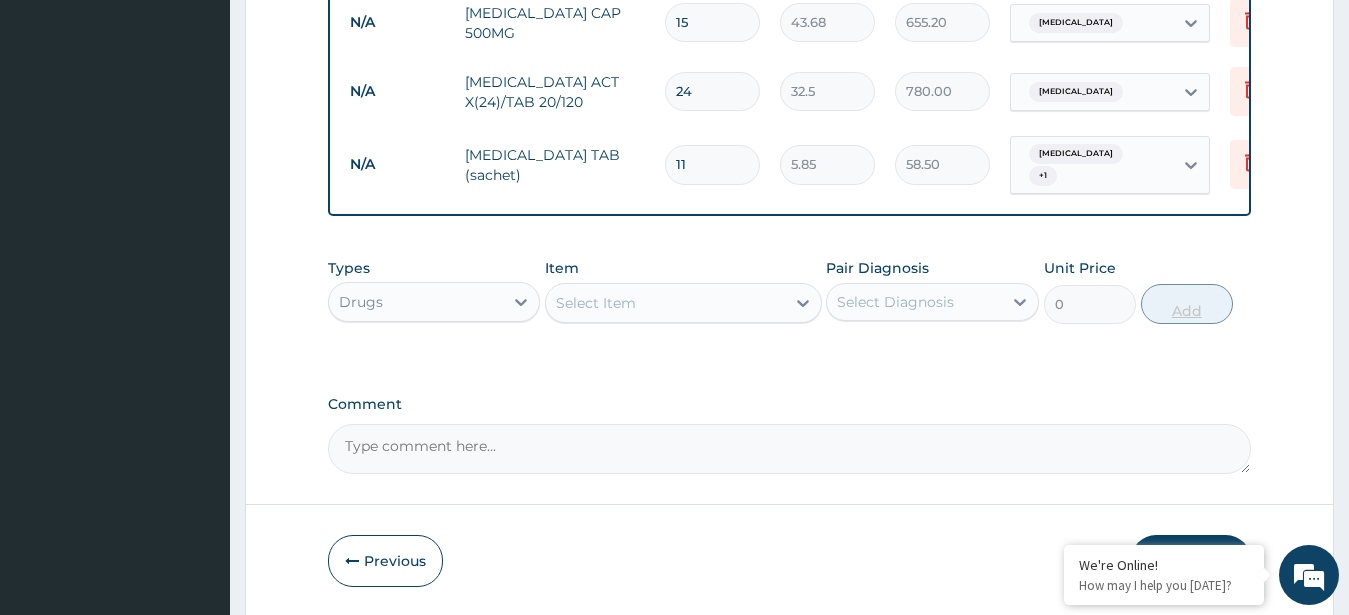 type on "12" 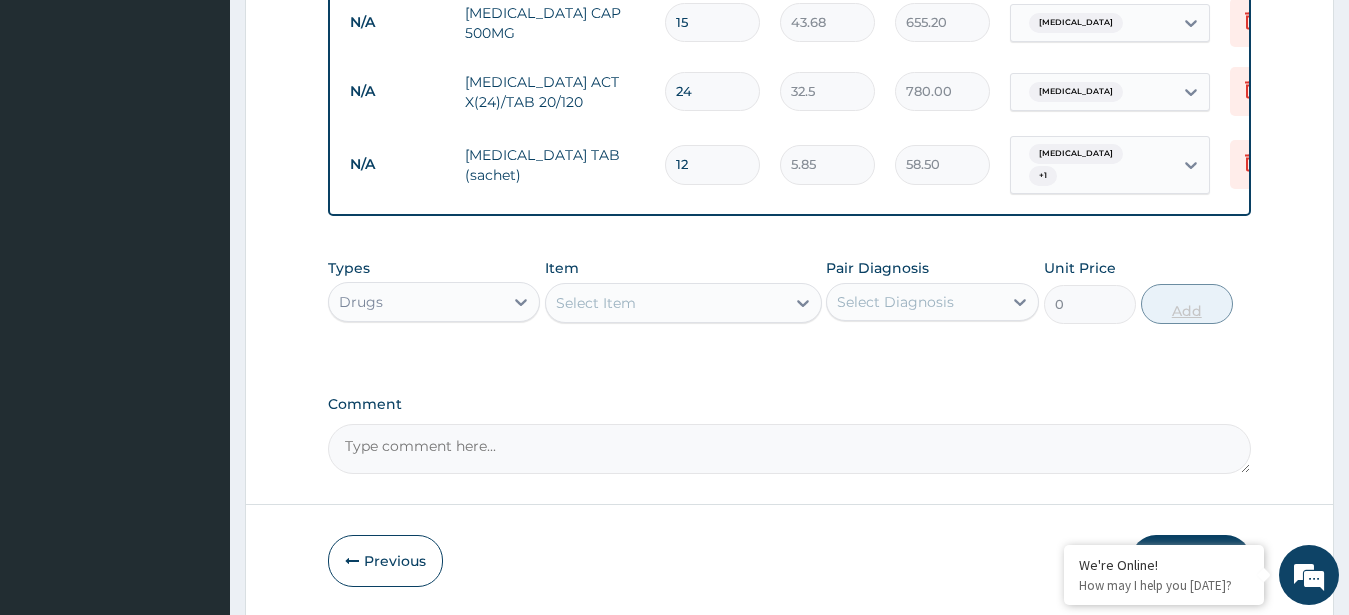 type on "70.20" 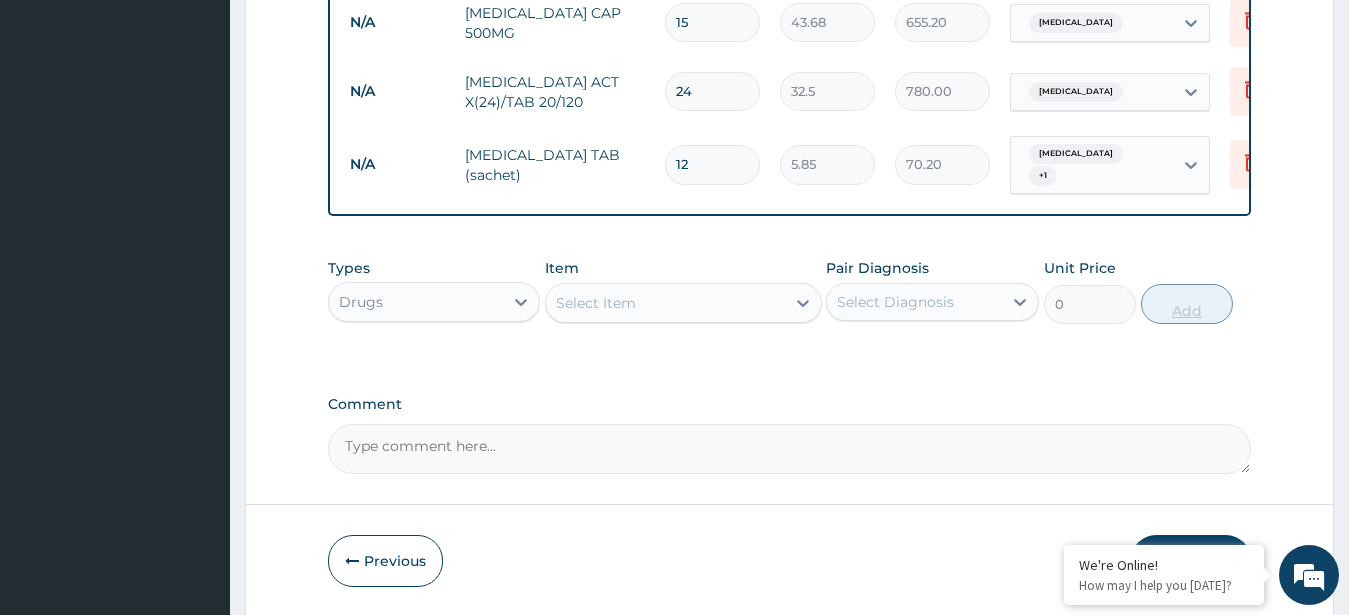 type on "13" 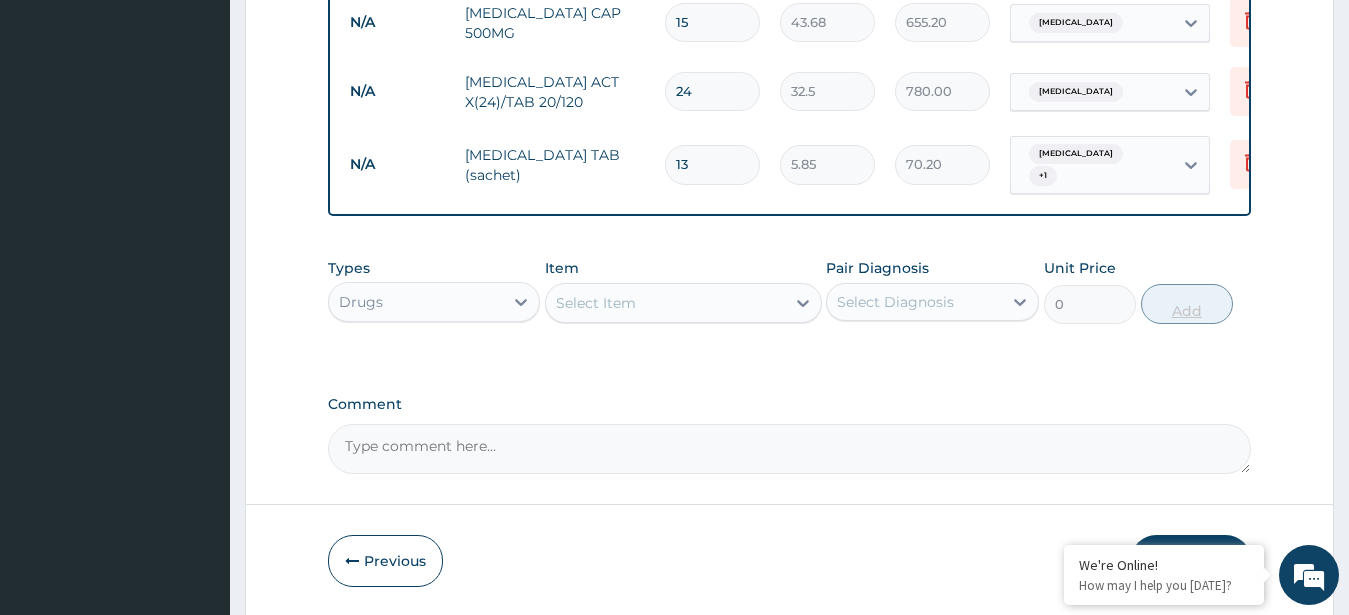 type on "76.05" 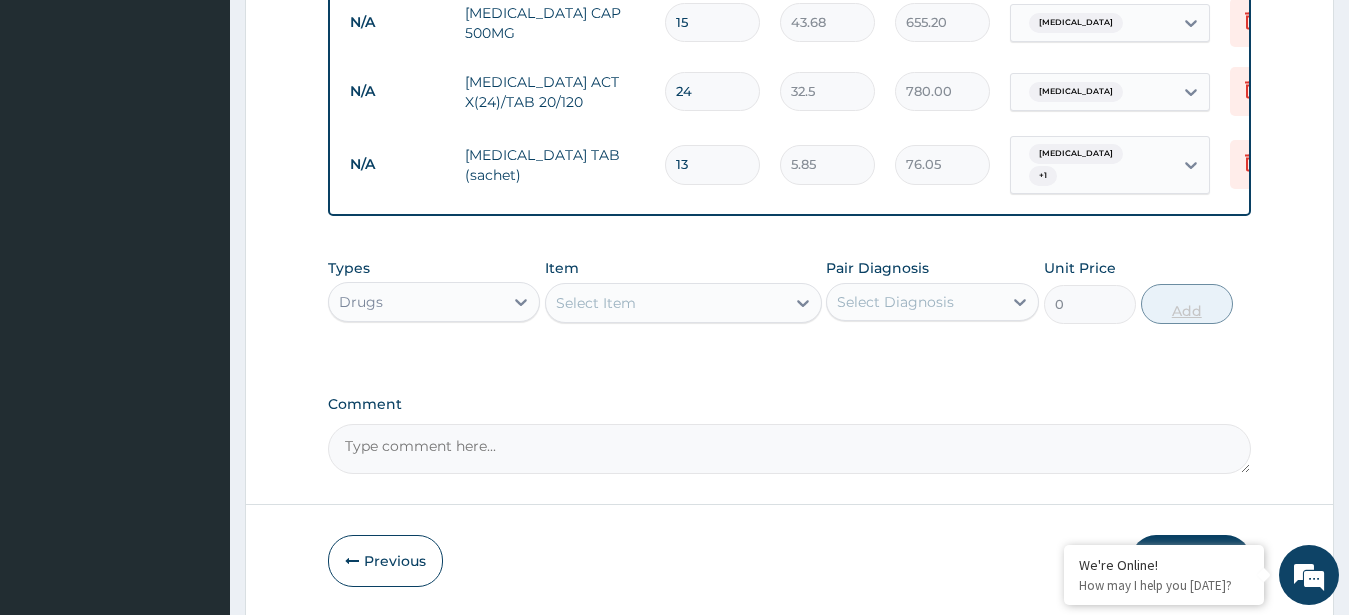 type on "14" 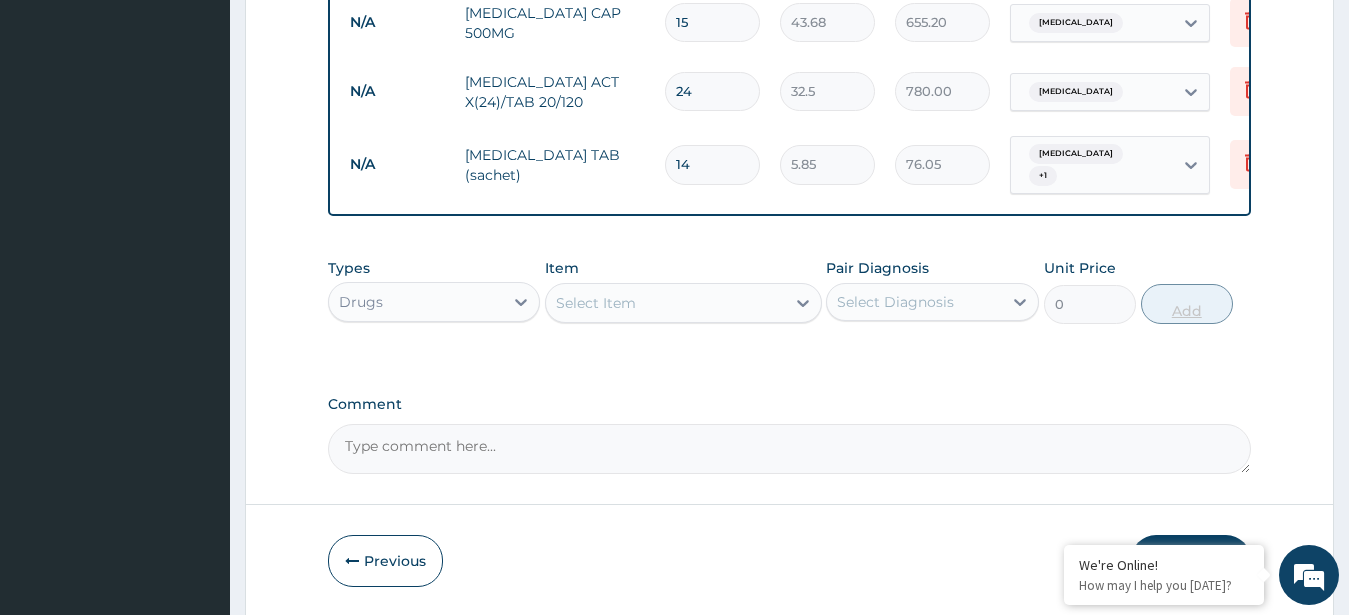 type on "81.90" 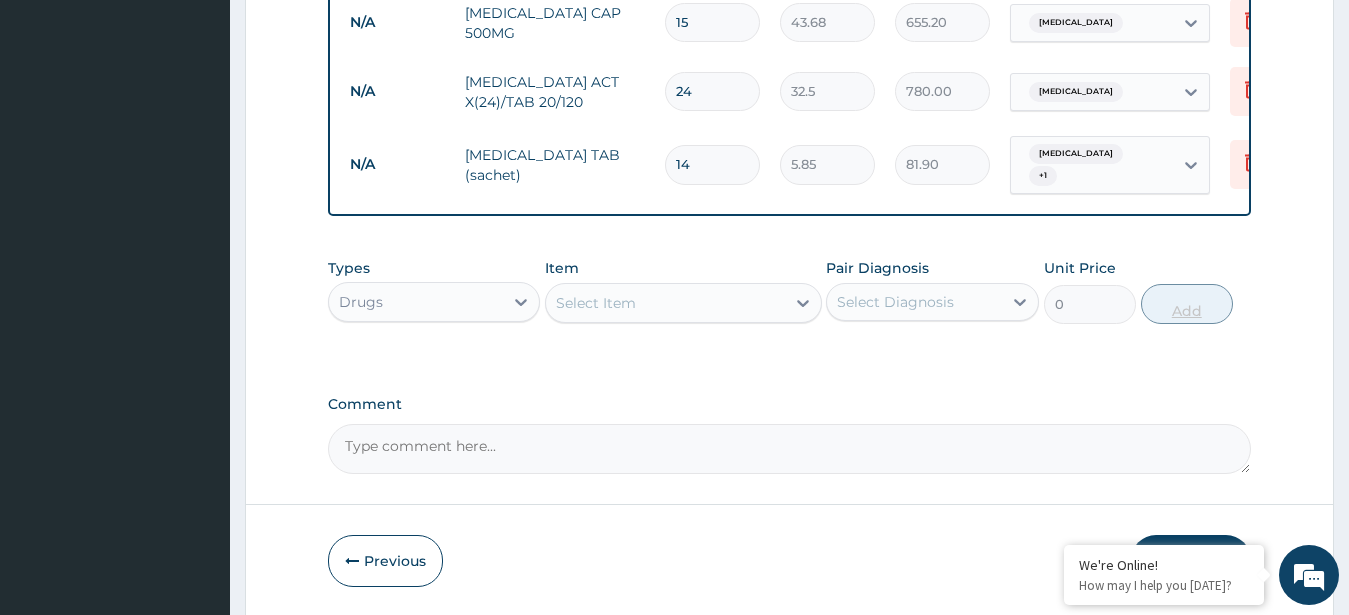 type on "15" 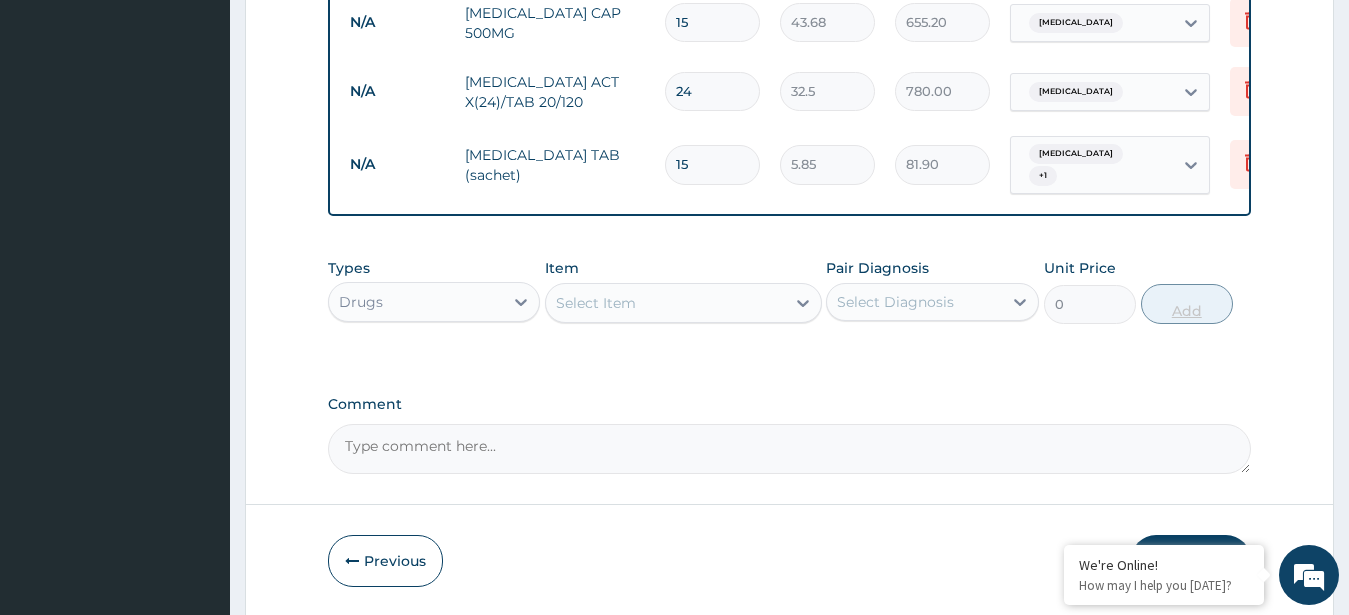type on "87.75" 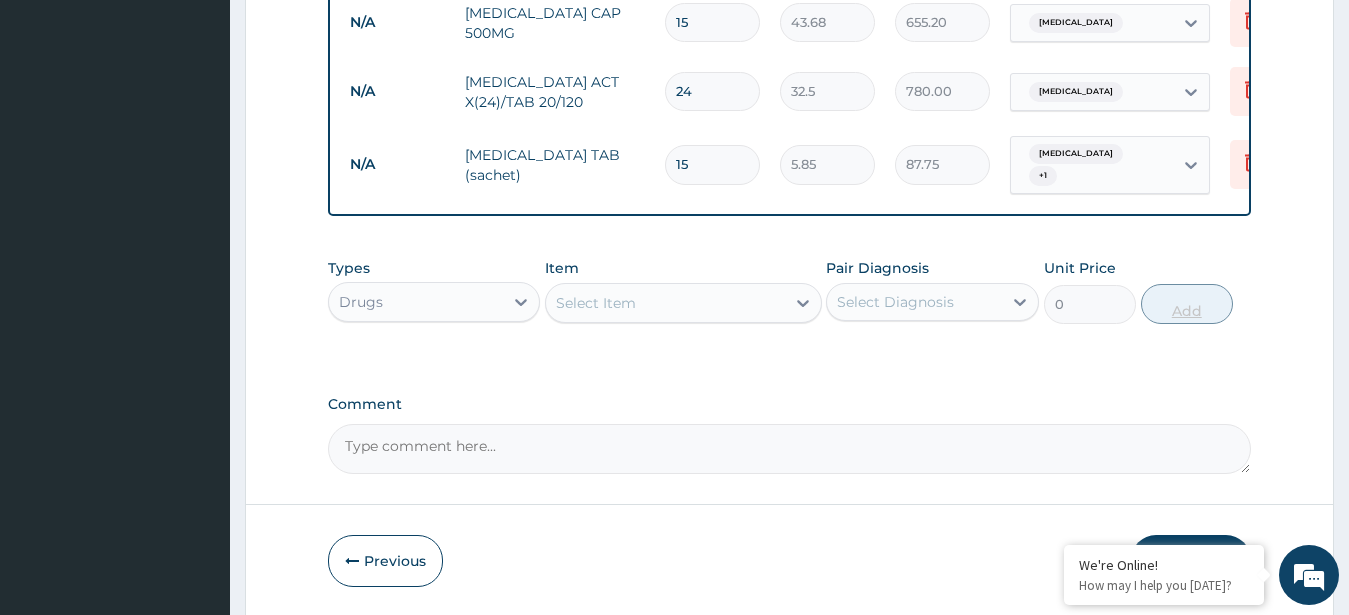 type on "16" 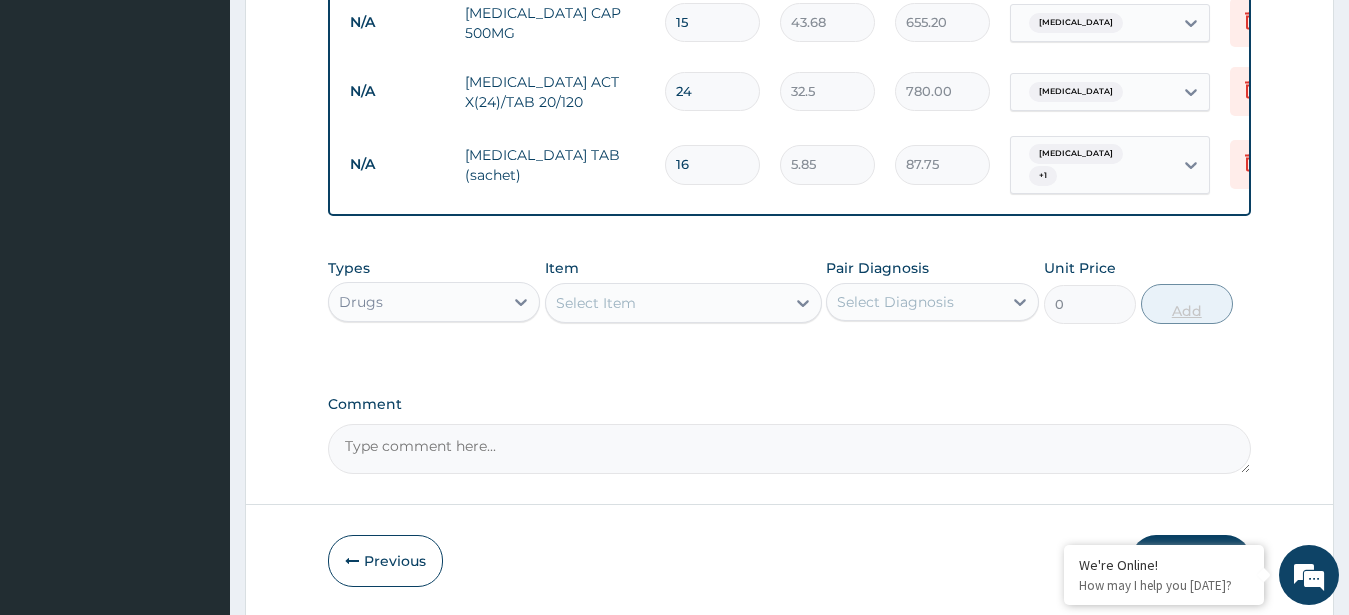 type on "93.60" 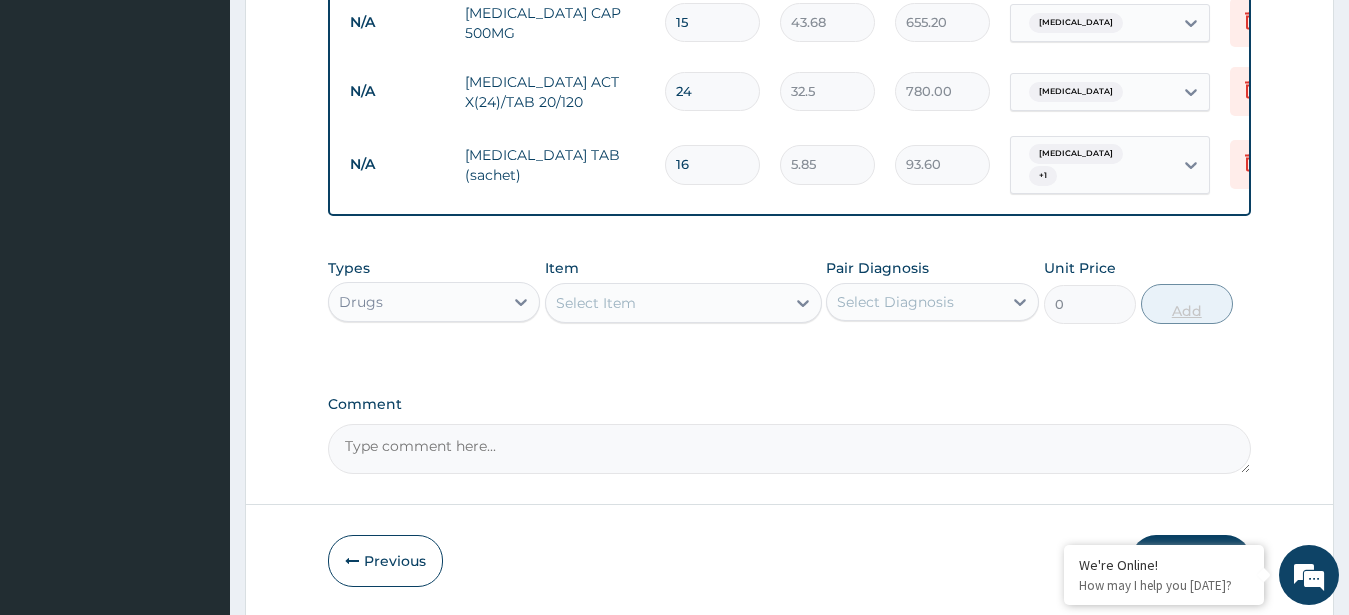 type on "17" 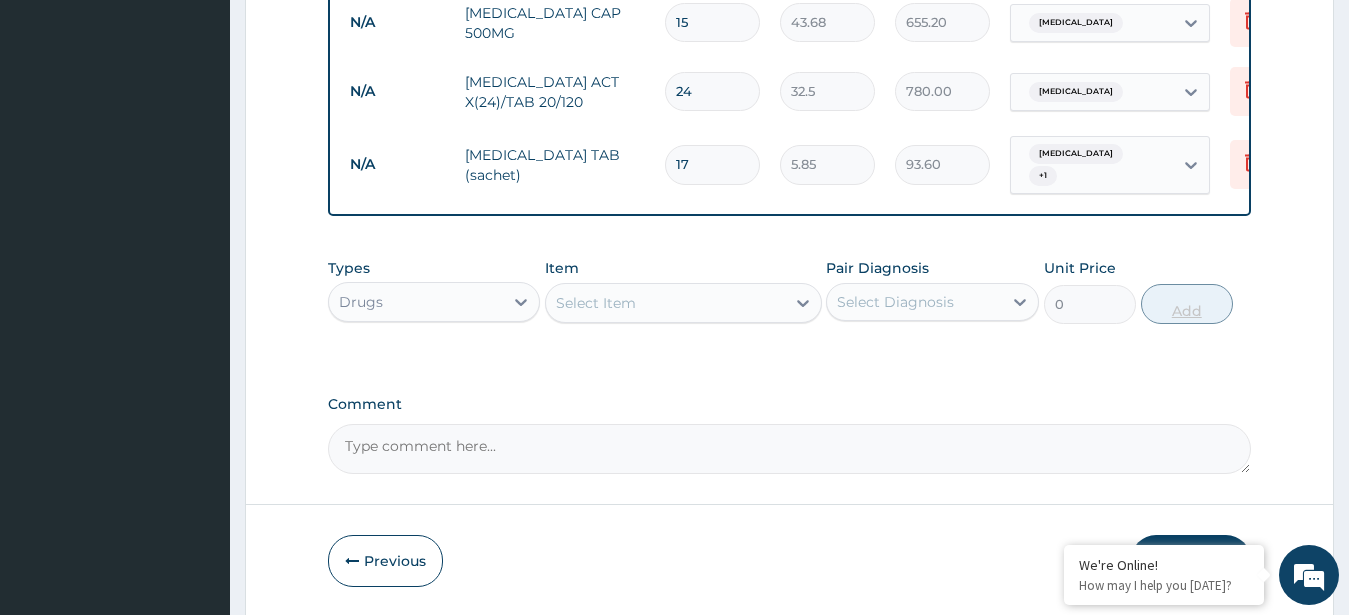 type on "99.45" 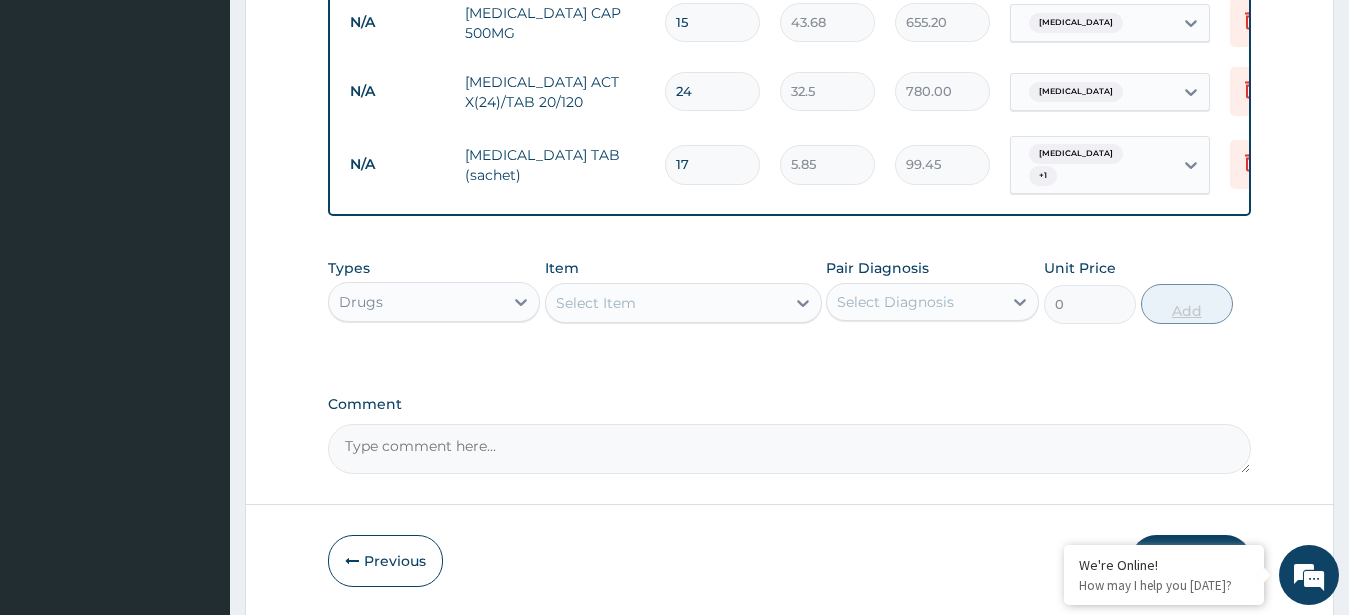 type on "18" 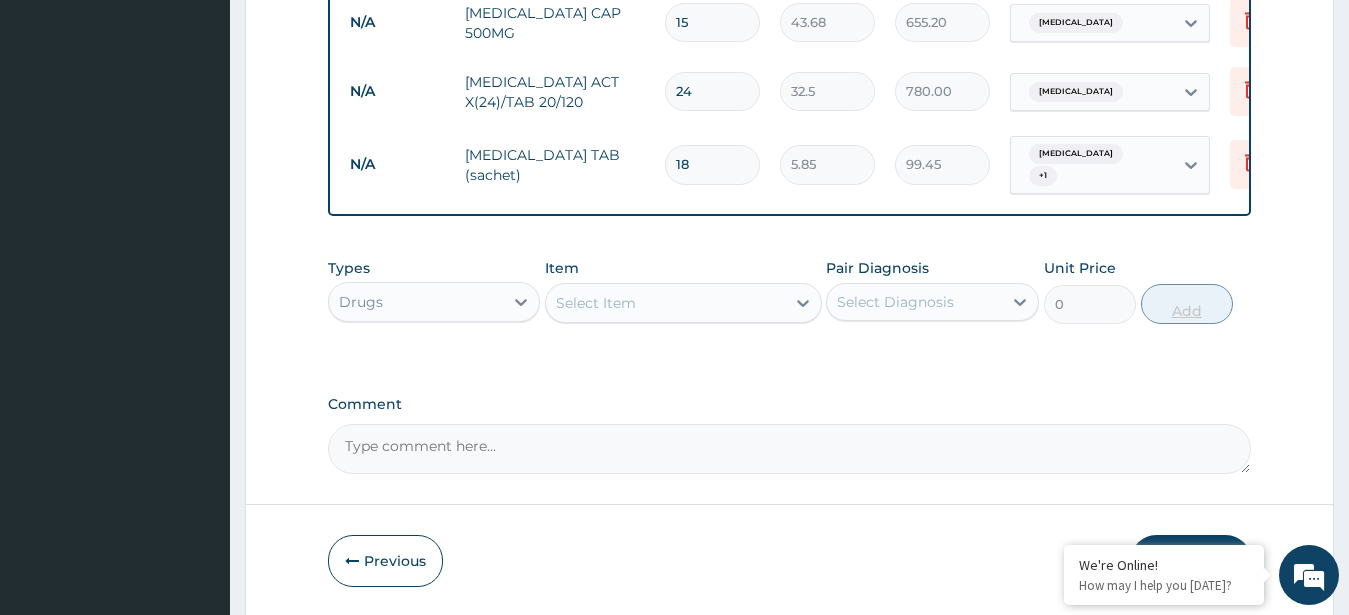 type on "105.30" 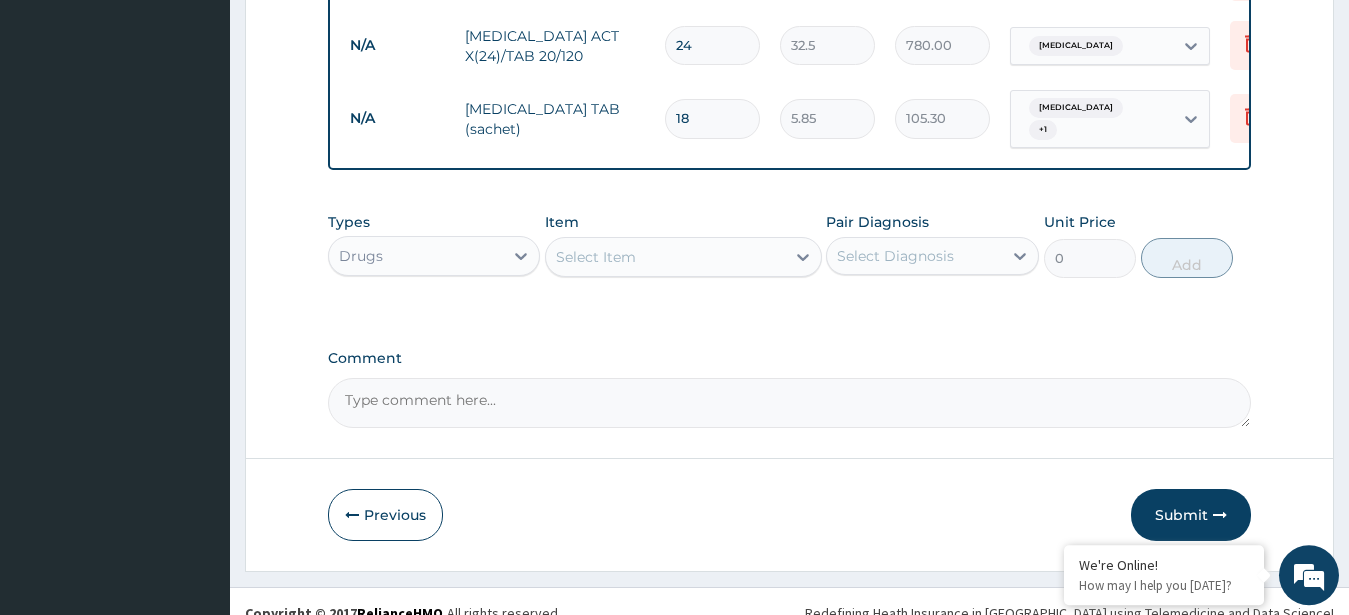 scroll, scrollTop: 1163, scrollLeft: 0, axis: vertical 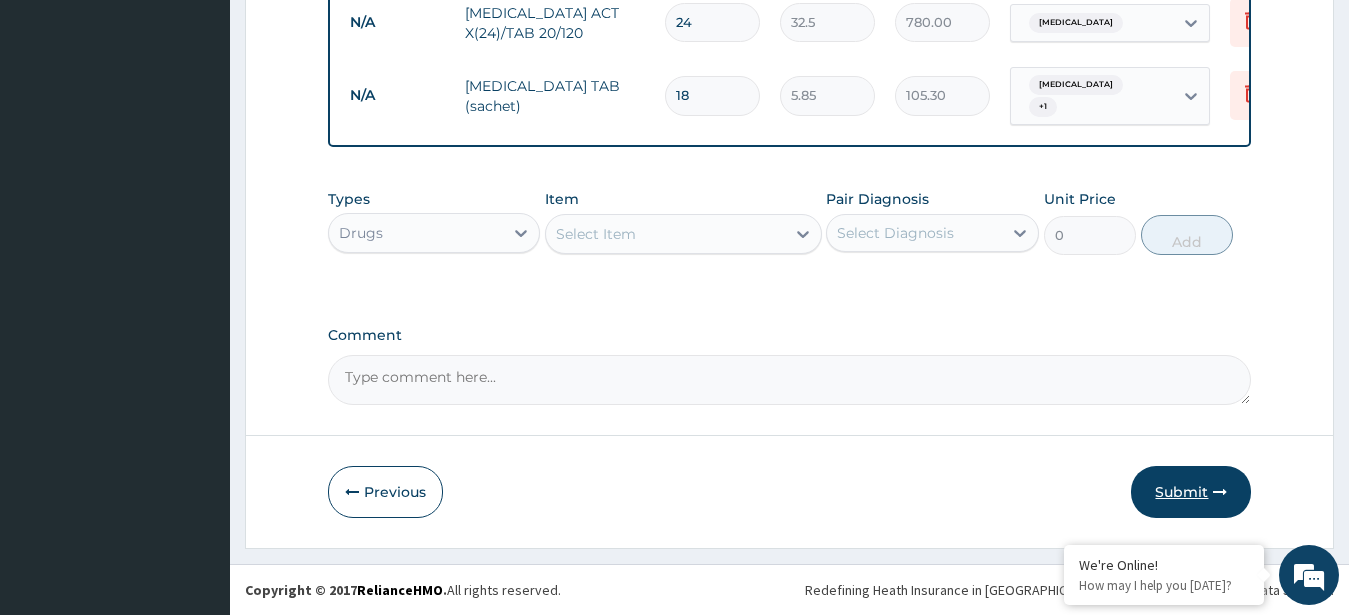 click on "Submit" at bounding box center [1191, 492] 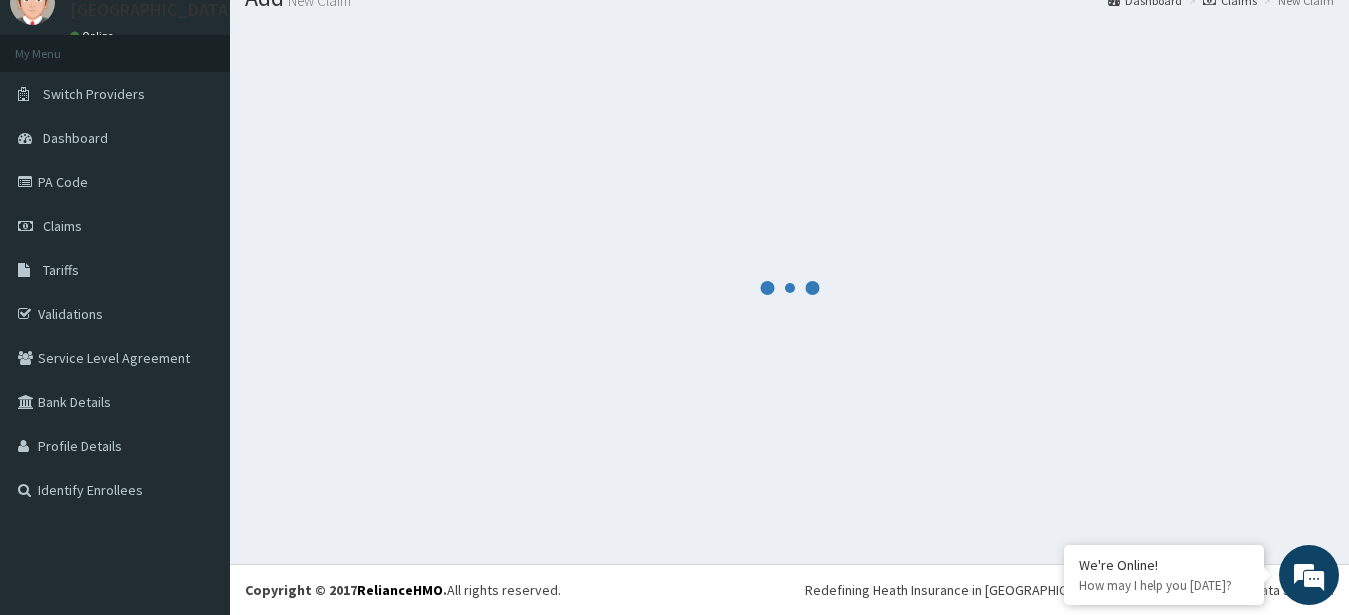 scroll, scrollTop: 80, scrollLeft: 0, axis: vertical 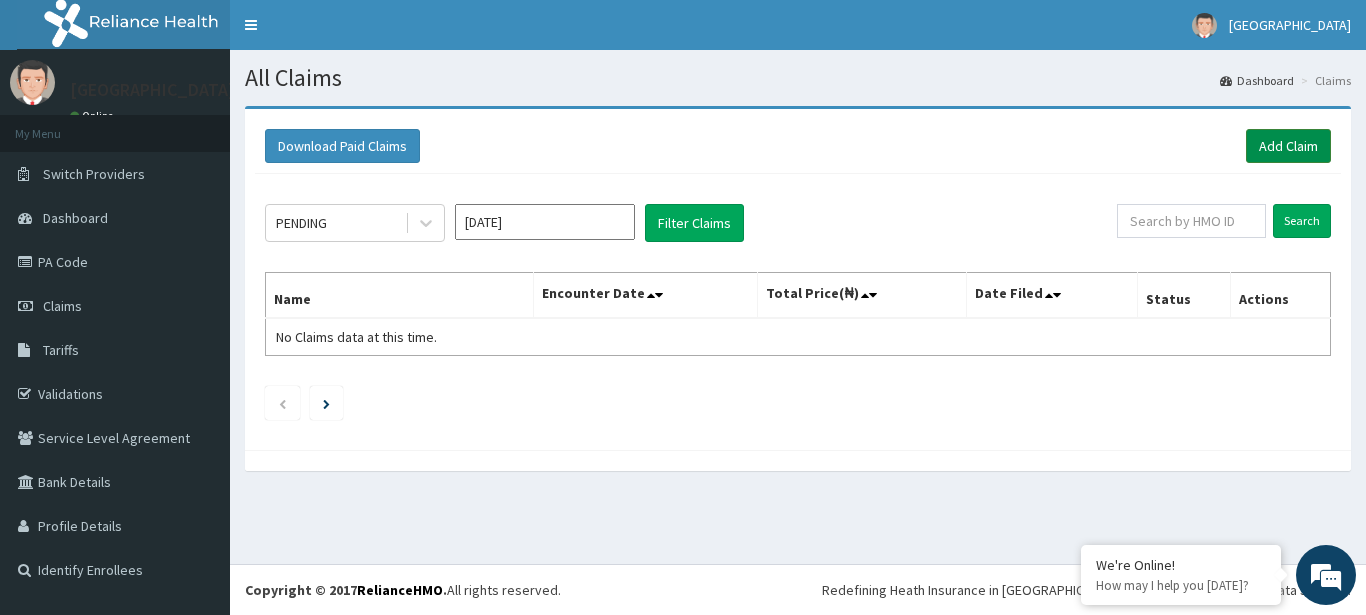 click on "Add Claim" at bounding box center [1288, 146] 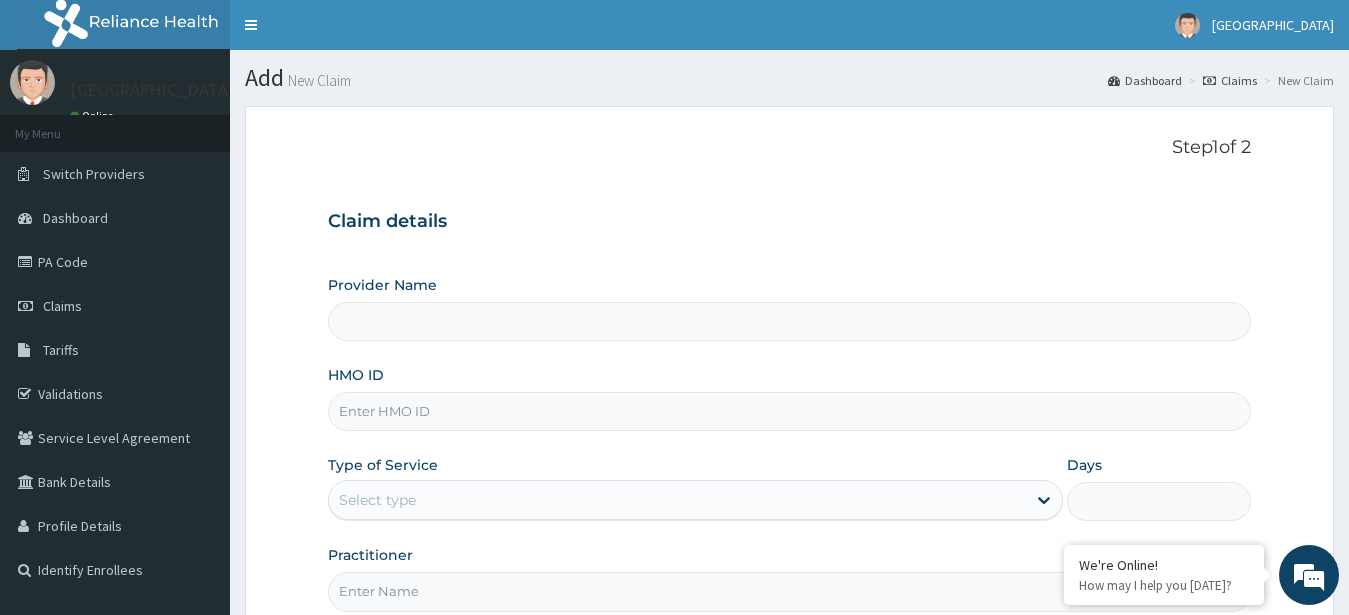 scroll, scrollTop: 0, scrollLeft: 0, axis: both 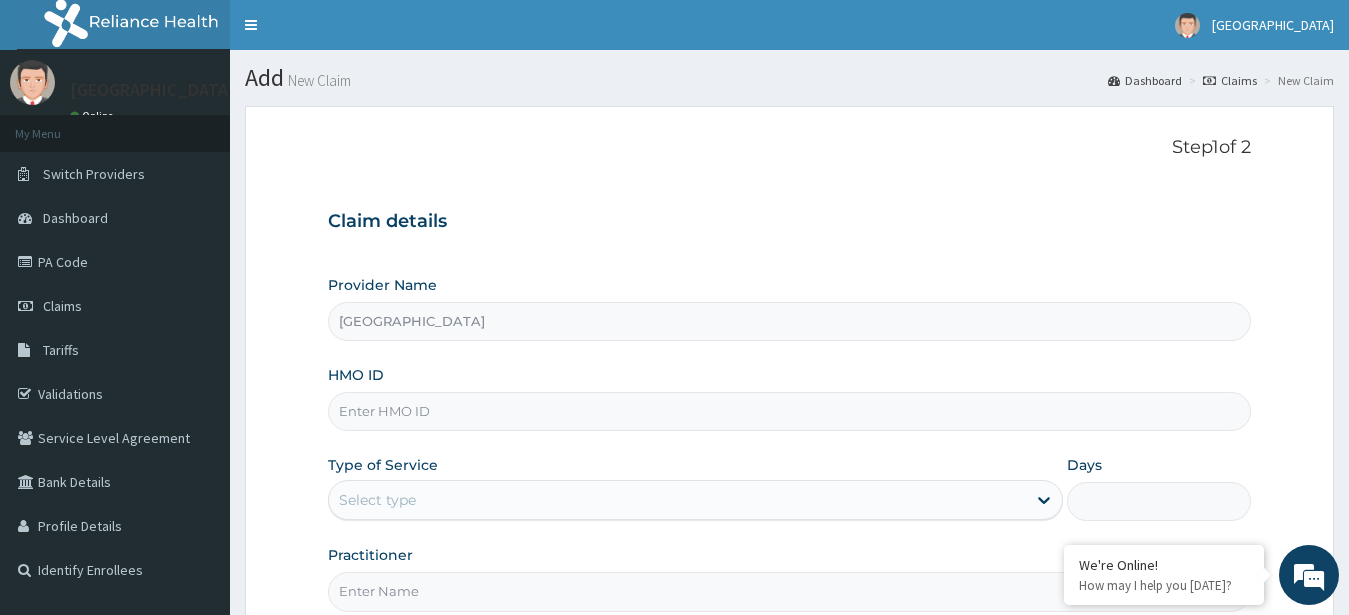 click on "HMO ID" at bounding box center [790, 411] 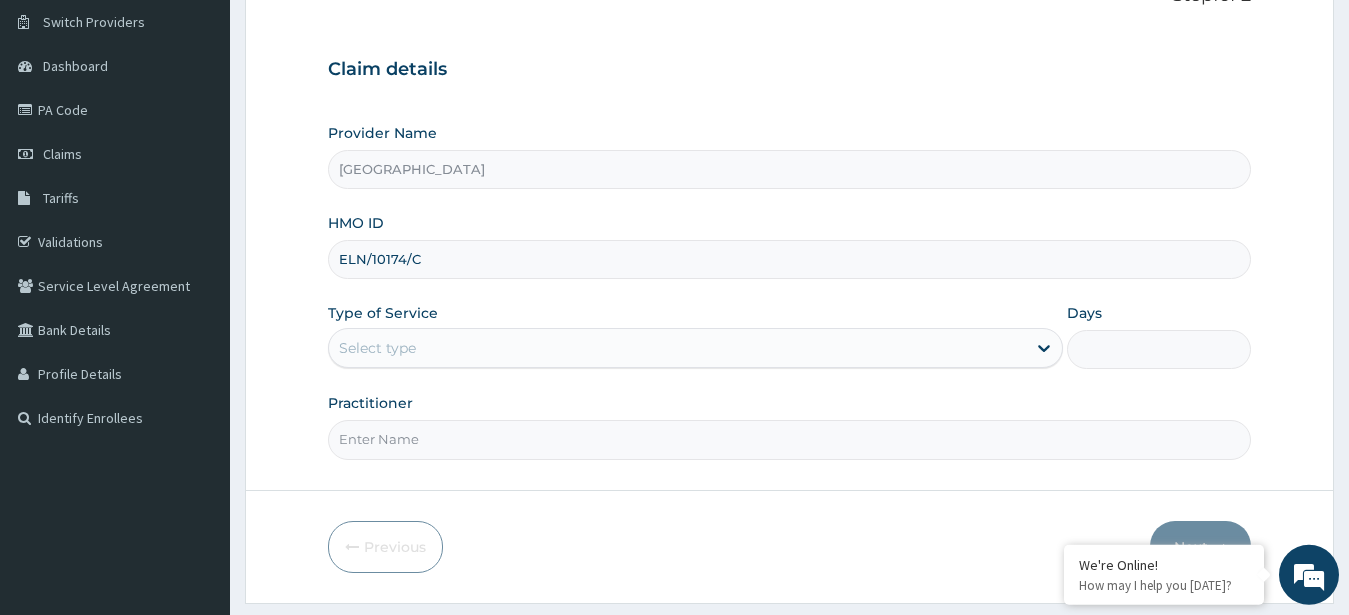 scroll, scrollTop: 153, scrollLeft: 0, axis: vertical 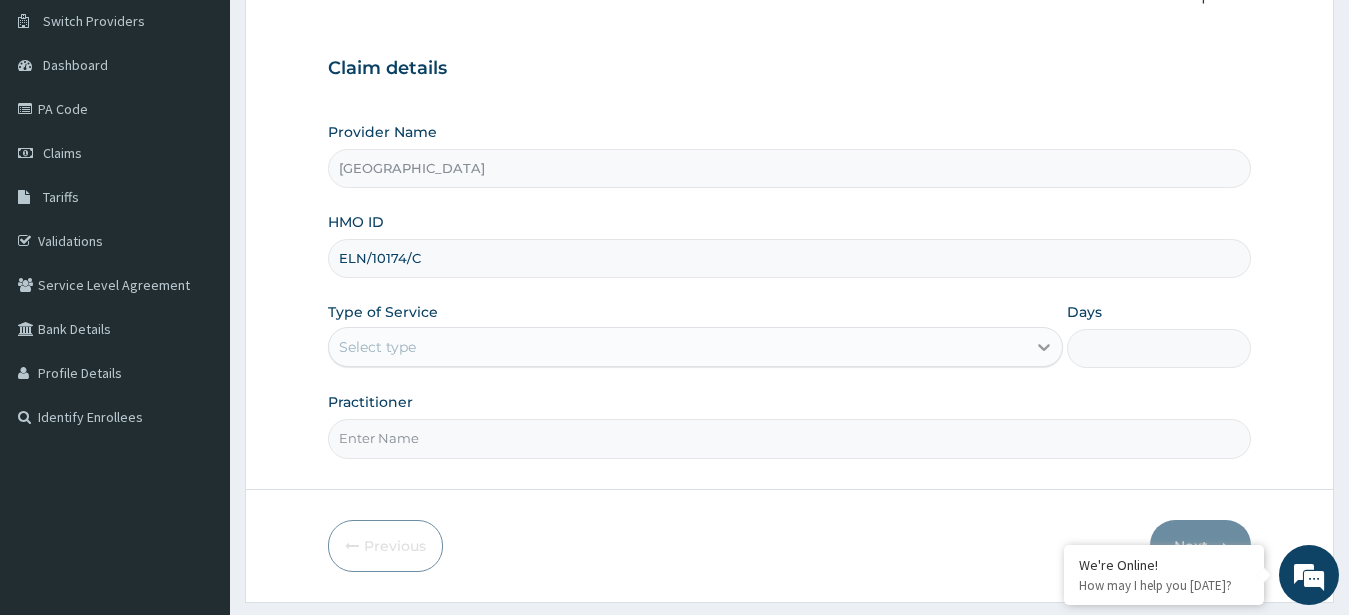 type on "ELN/10174/C" 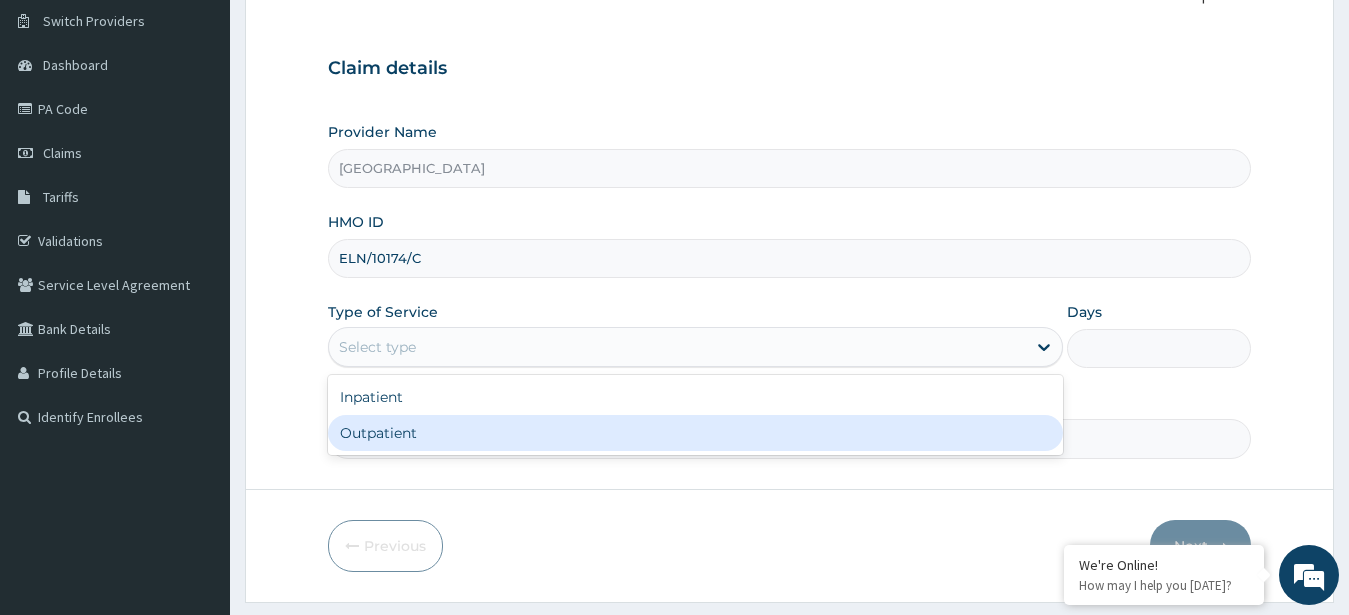 click on "Outpatient" at bounding box center (696, 433) 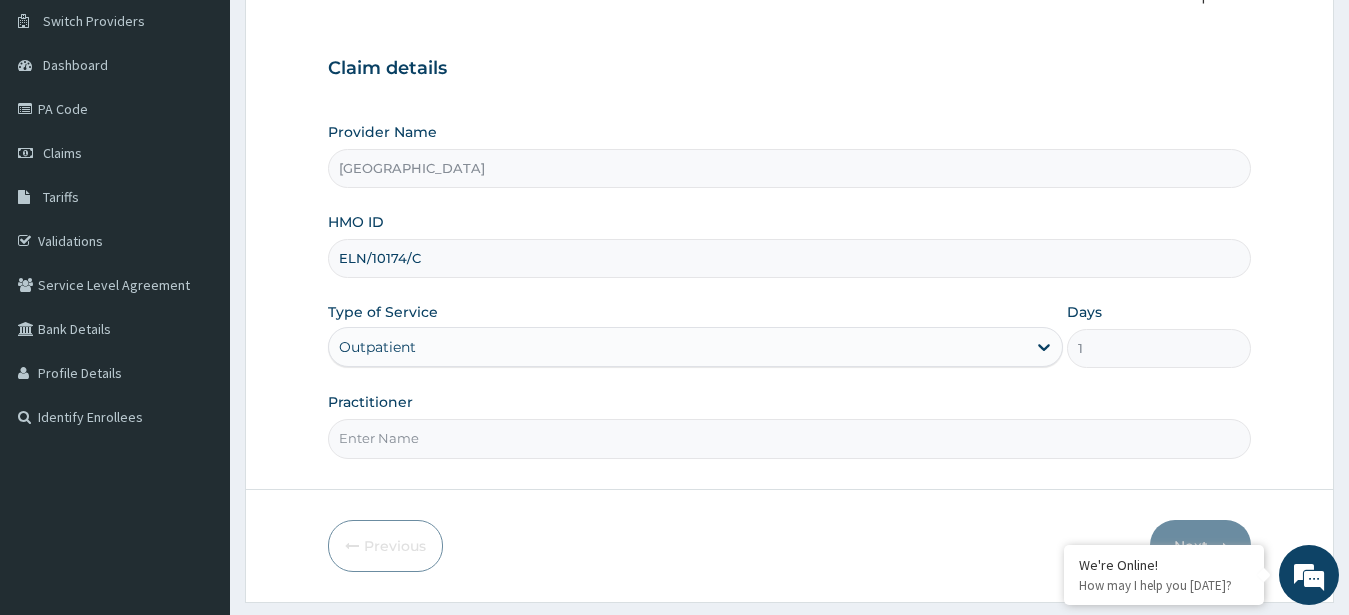 click on "Practitioner" at bounding box center [790, 438] 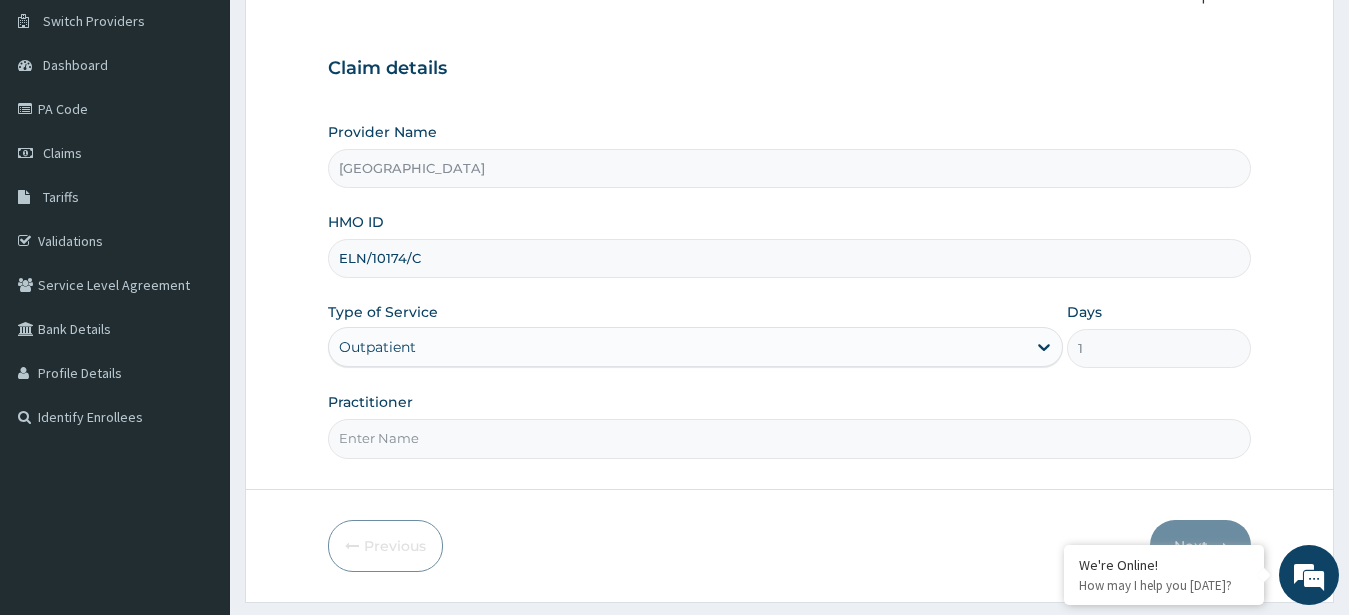 paste on "[PERSON_NAME]" 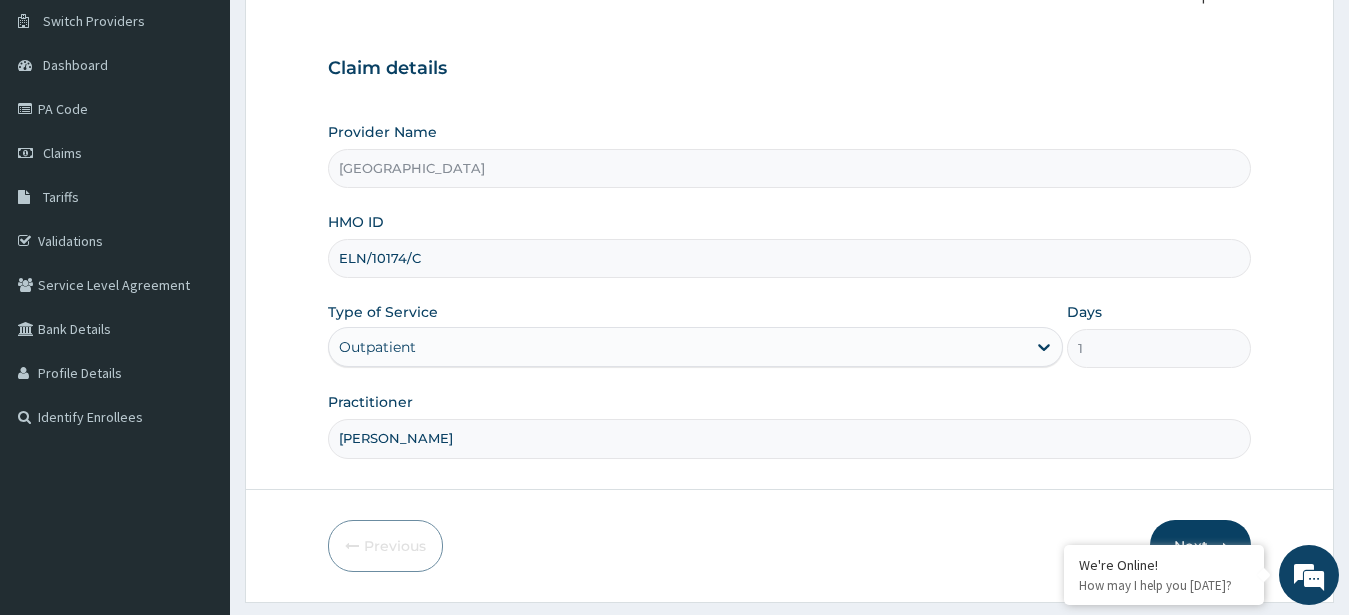 type on "[PERSON_NAME]" 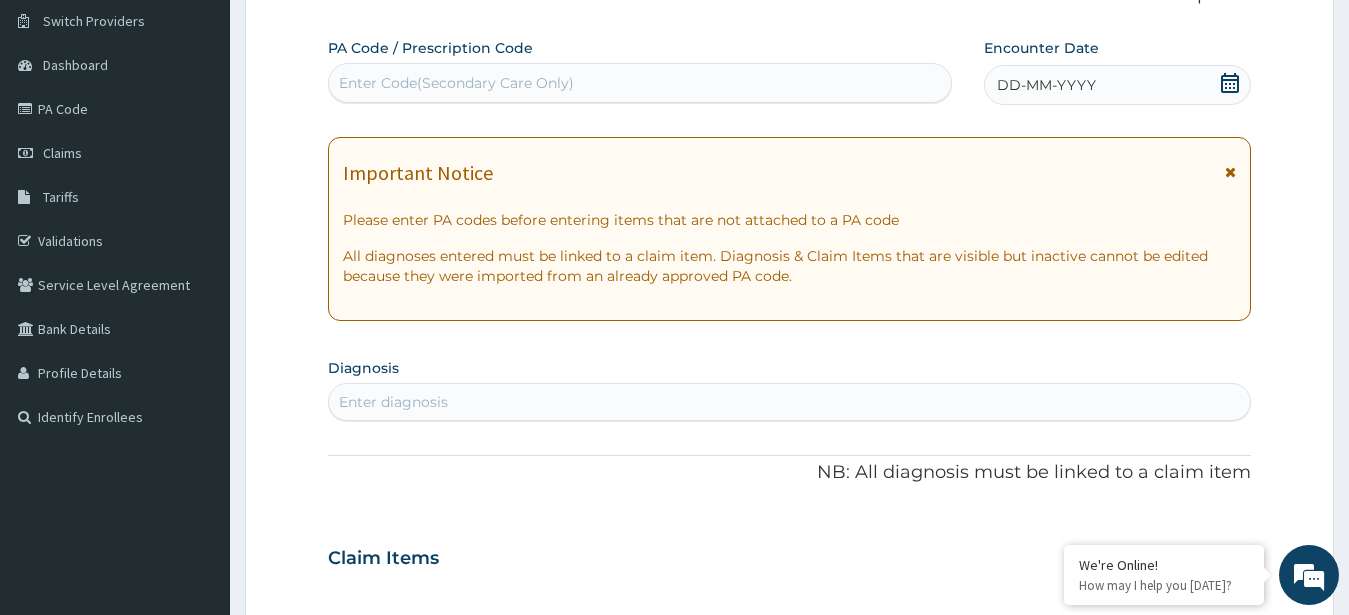 click 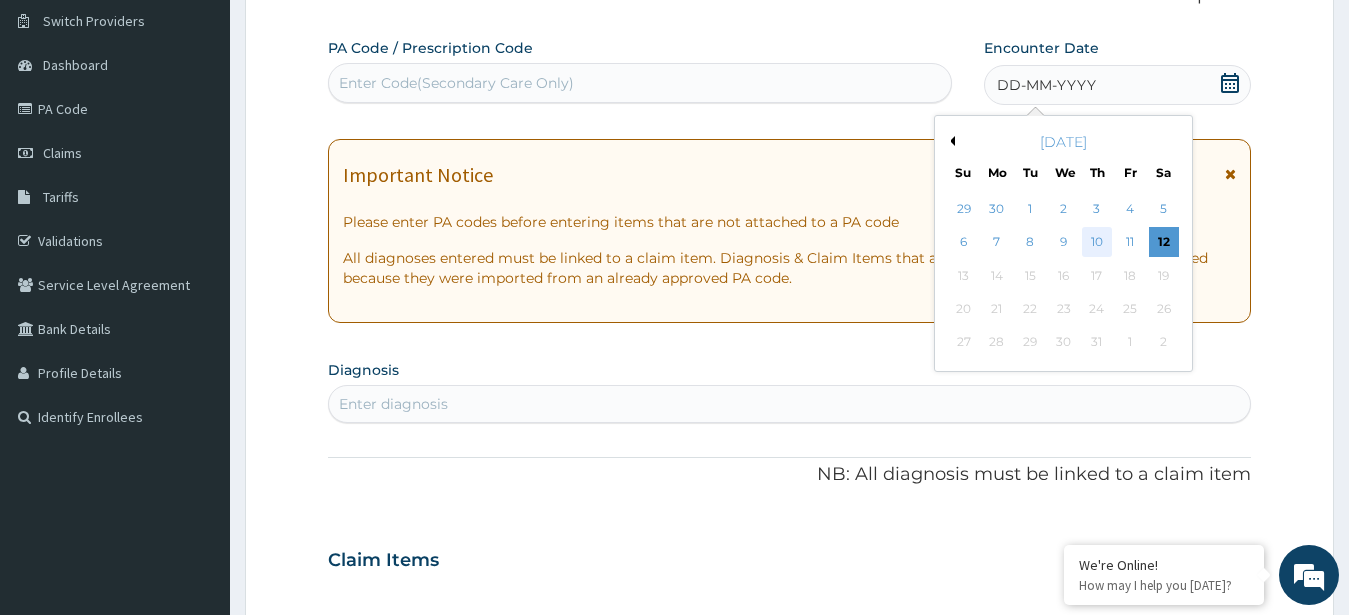 click on "10" at bounding box center [1097, 243] 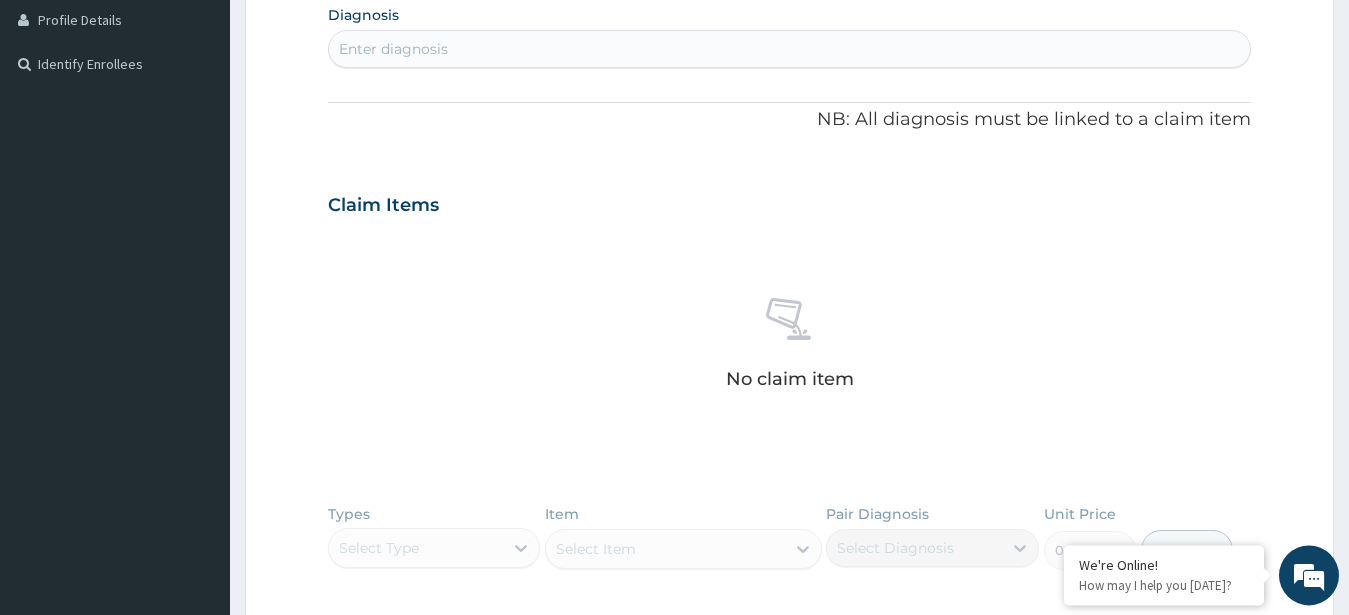 scroll, scrollTop: 510, scrollLeft: 0, axis: vertical 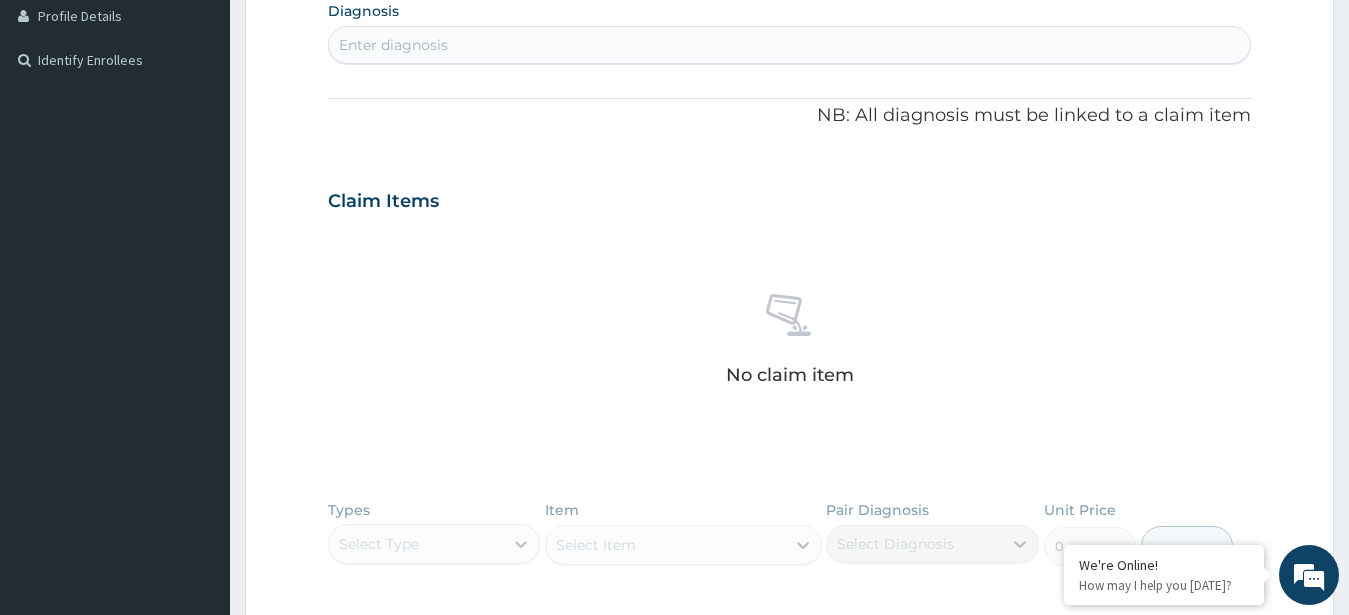 click on "Enter diagnosis" at bounding box center (790, 45) 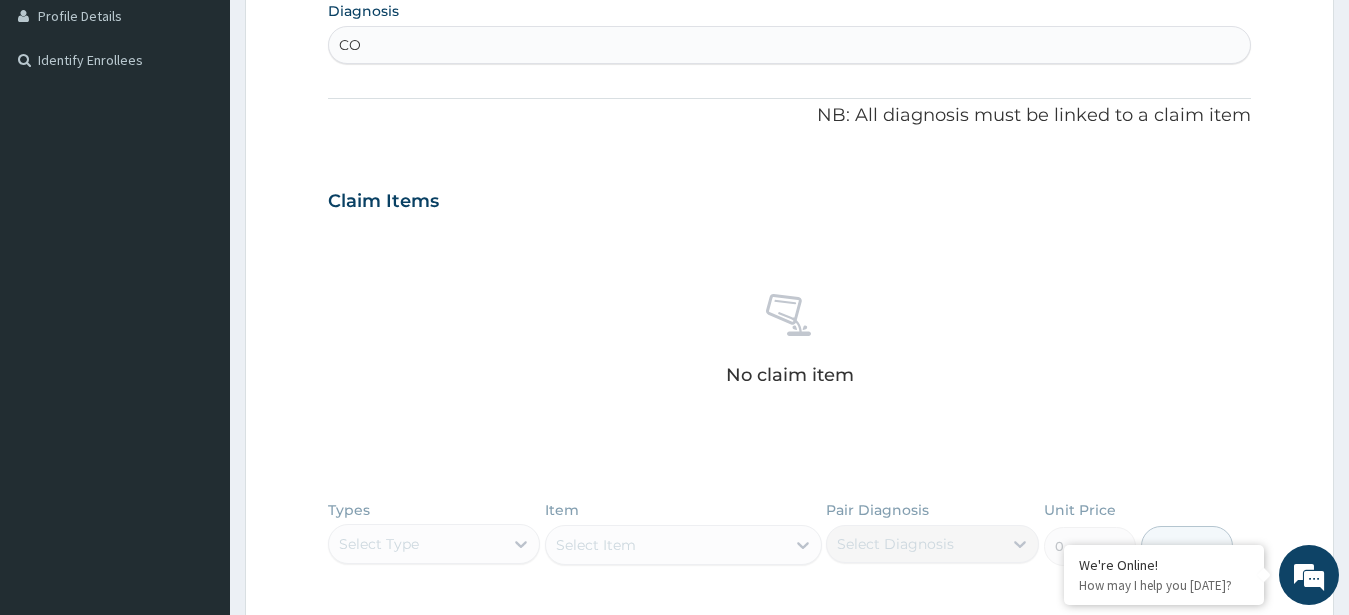 type on "COU" 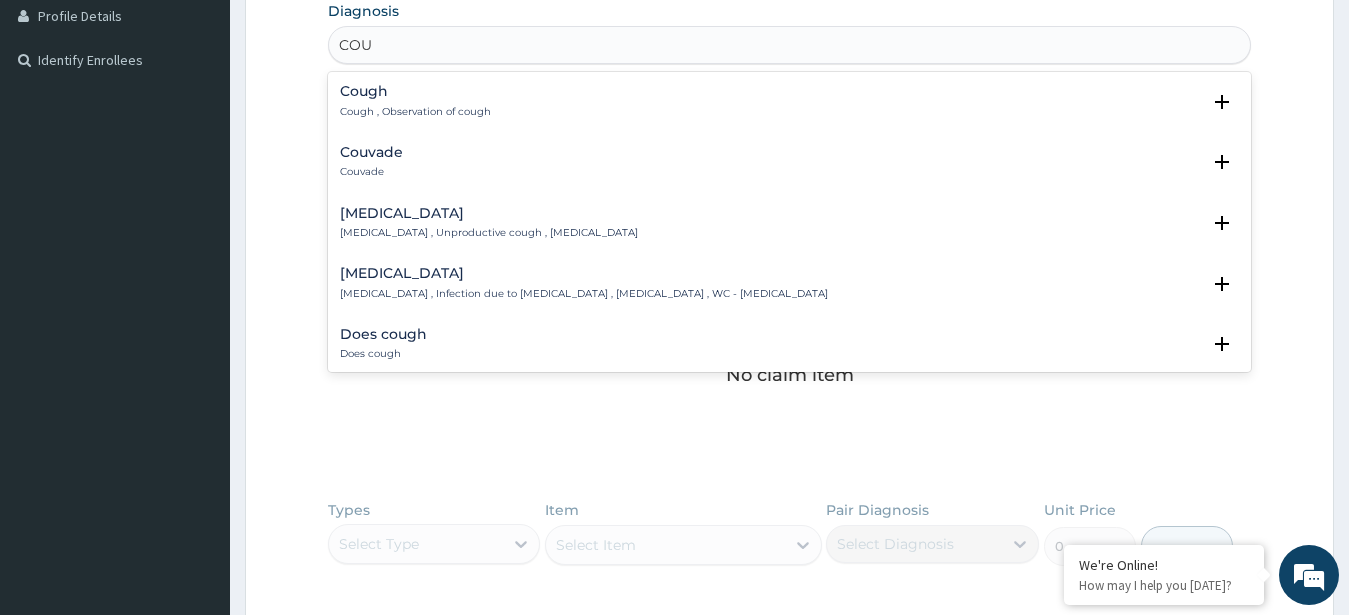 click on "Cough , Observation of cough" at bounding box center (415, 112) 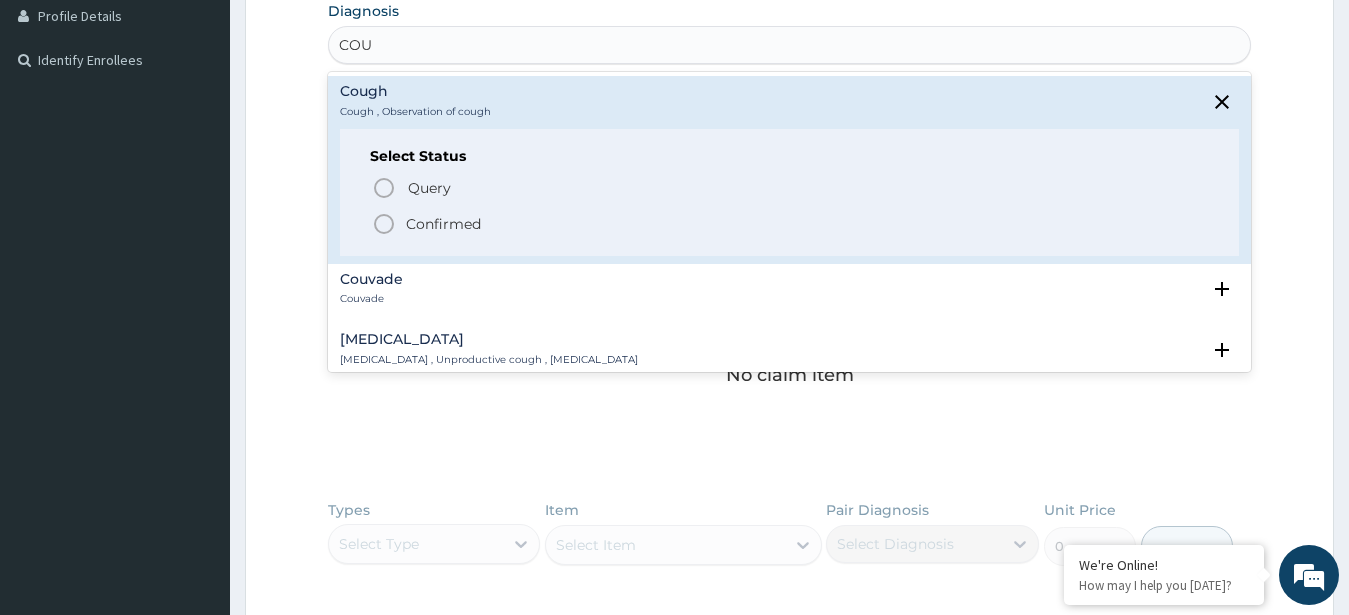 click on "Confirmed" at bounding box center [443, 224] 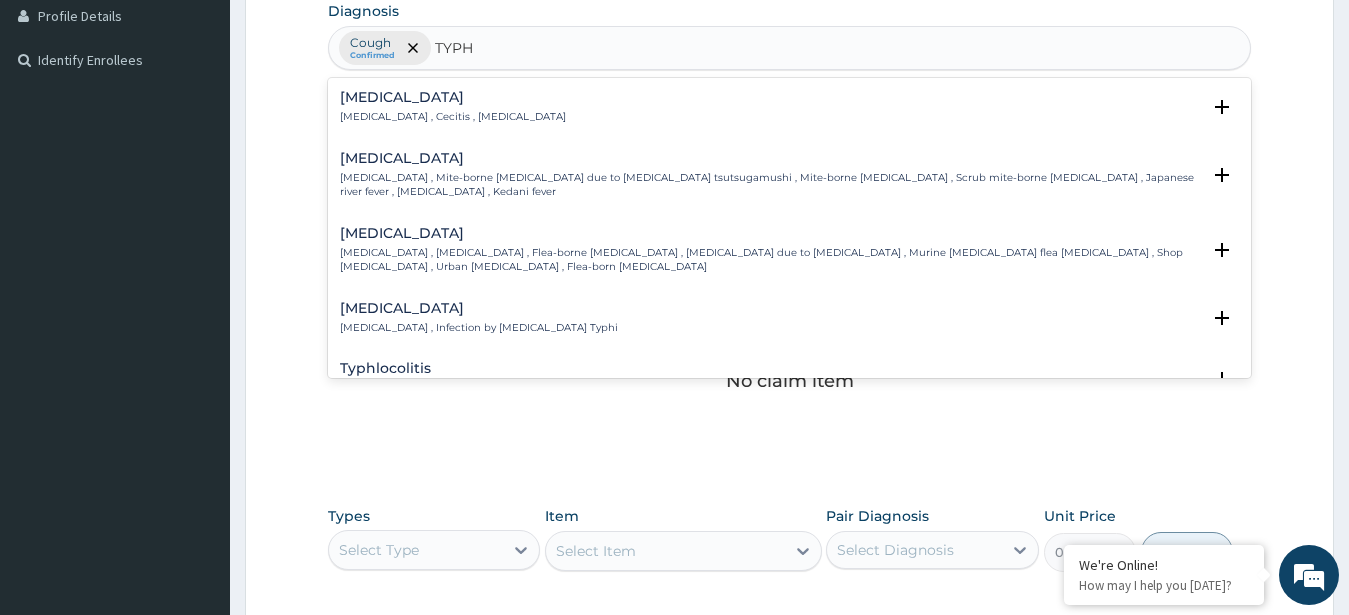 click on "Typhoid fever" at bounding box center [479, 308] 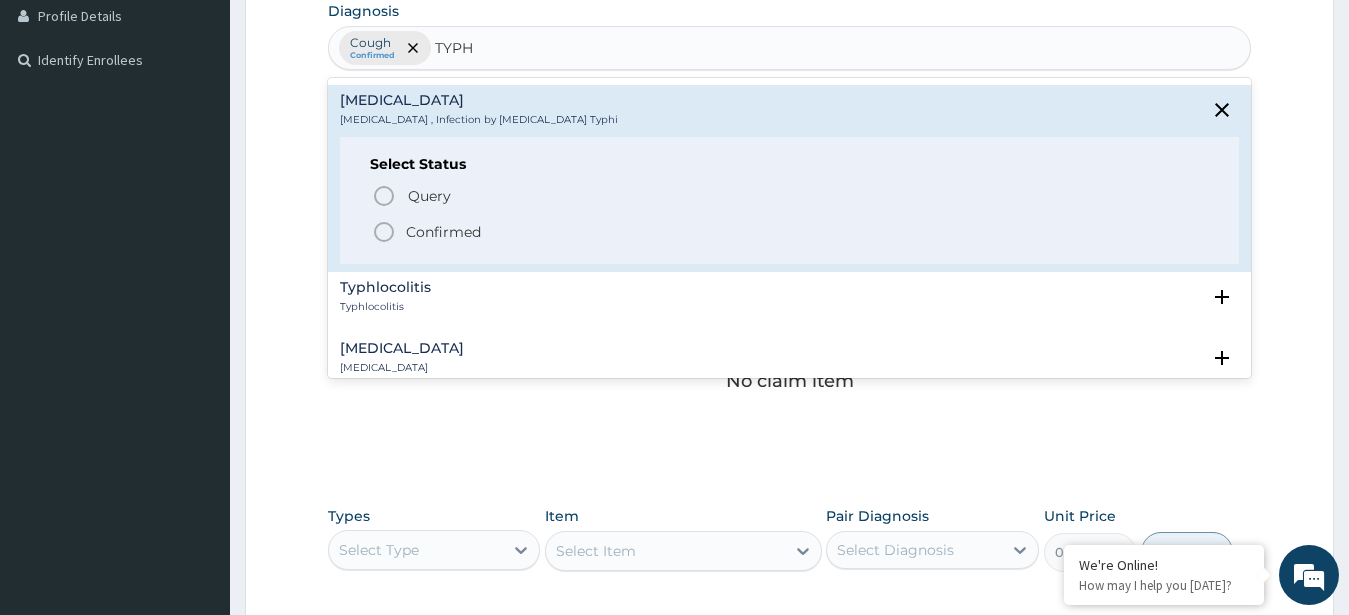 scroll, scrollTop: 216, scrollLeft: 0, axis: vertical 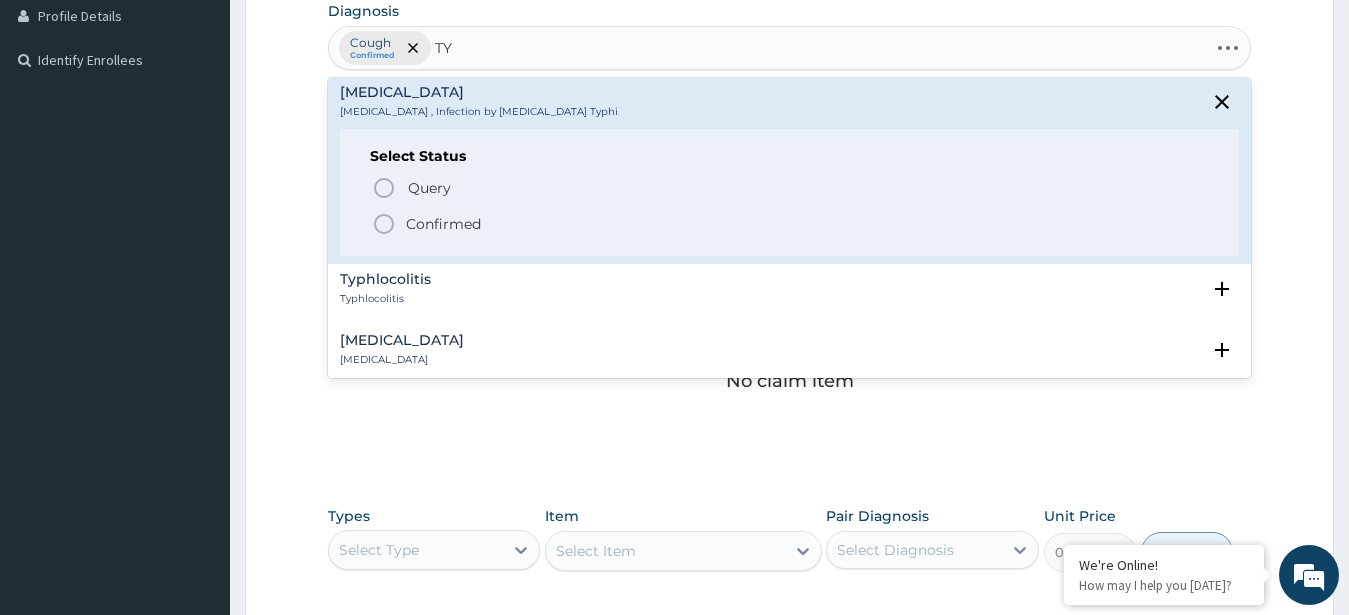 type on "T" 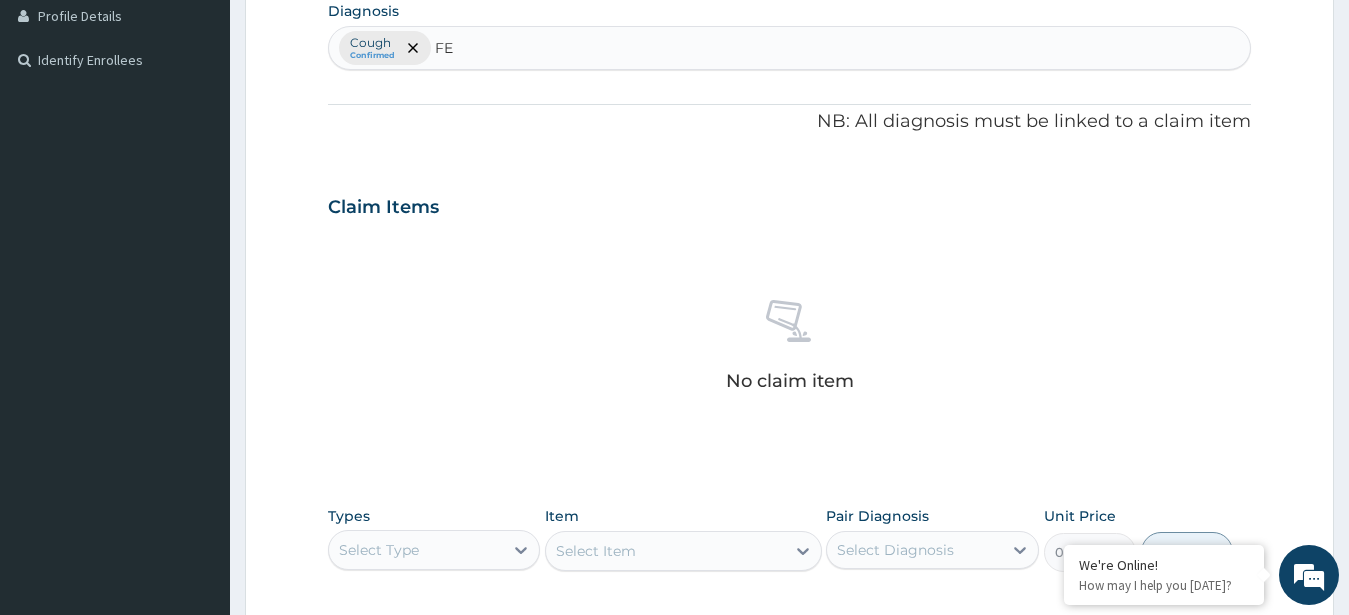type on "FEV" 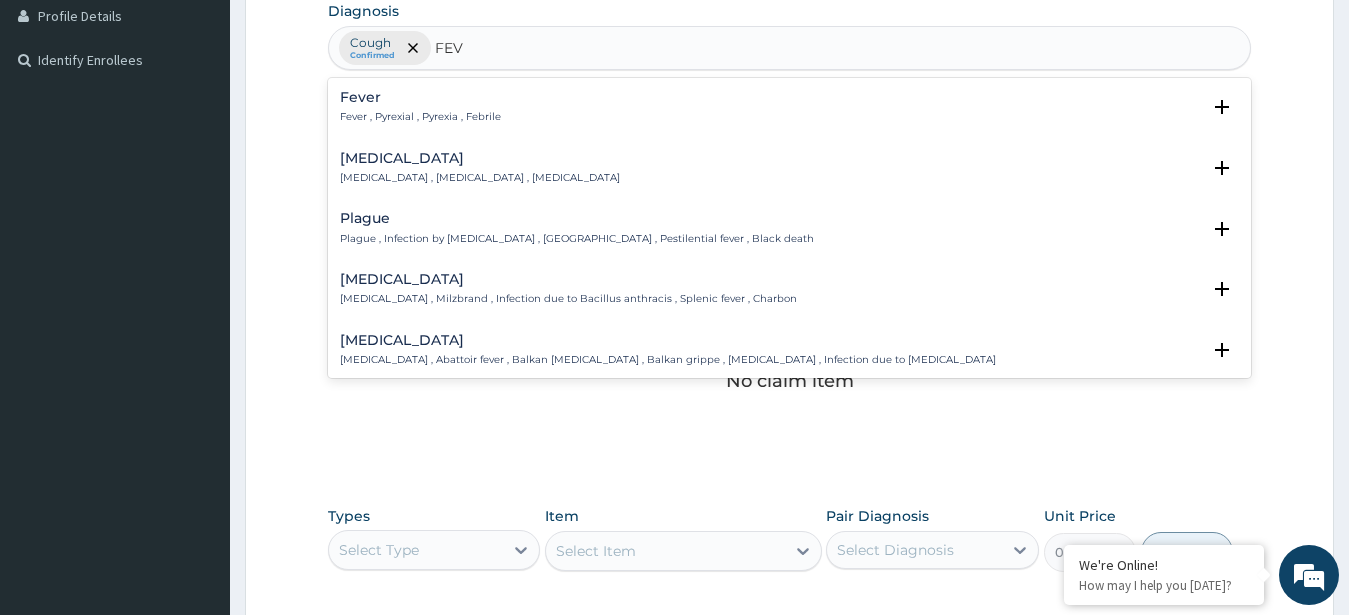 click on "Fever , Pyrexial , Pyrexia , Febrile" at bounding box center [420, 117] 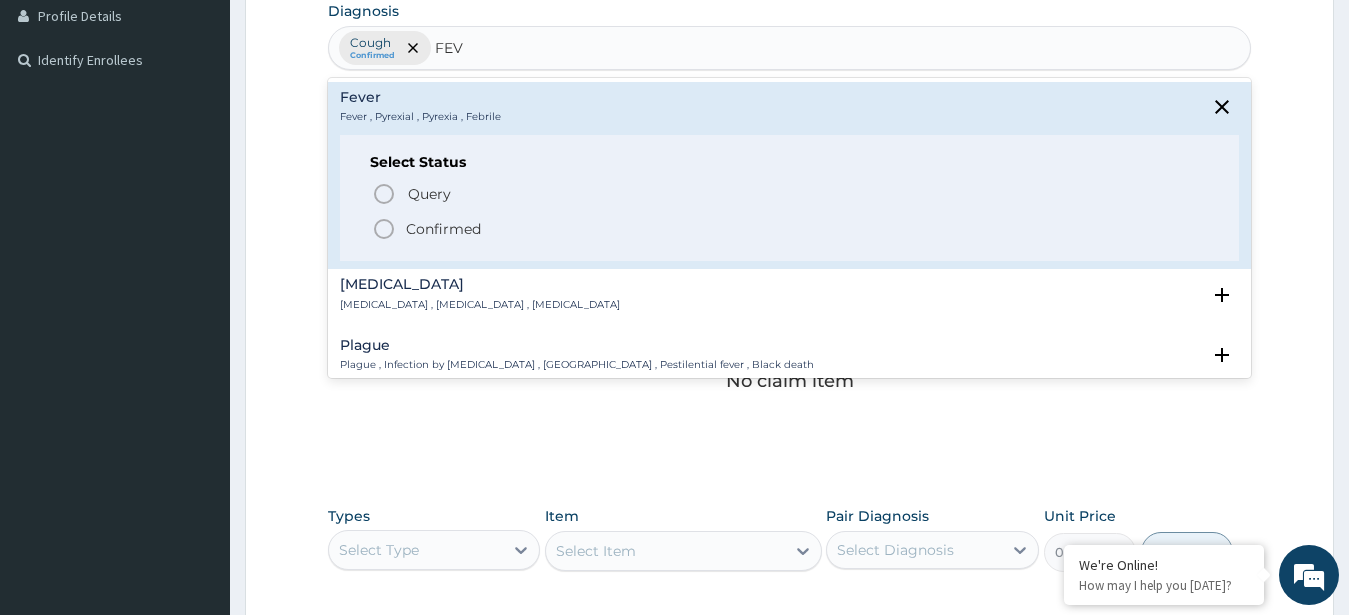 click on "Confirmed" at bounding box center (443, 229) 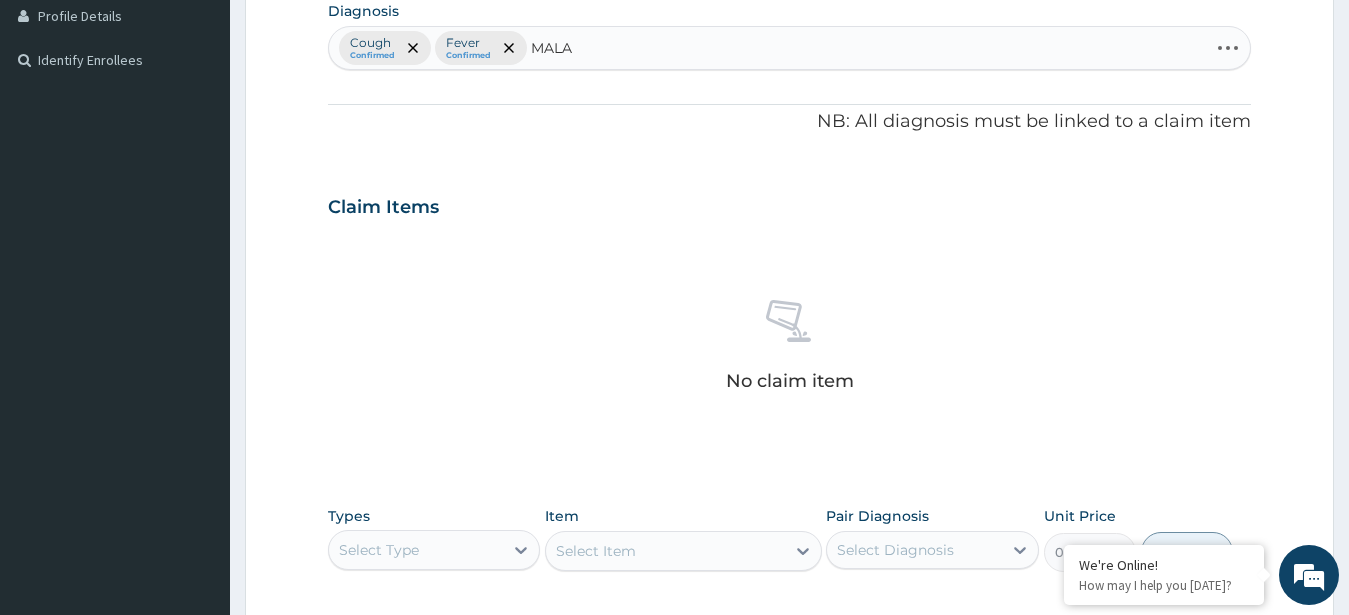 type on "MALA" 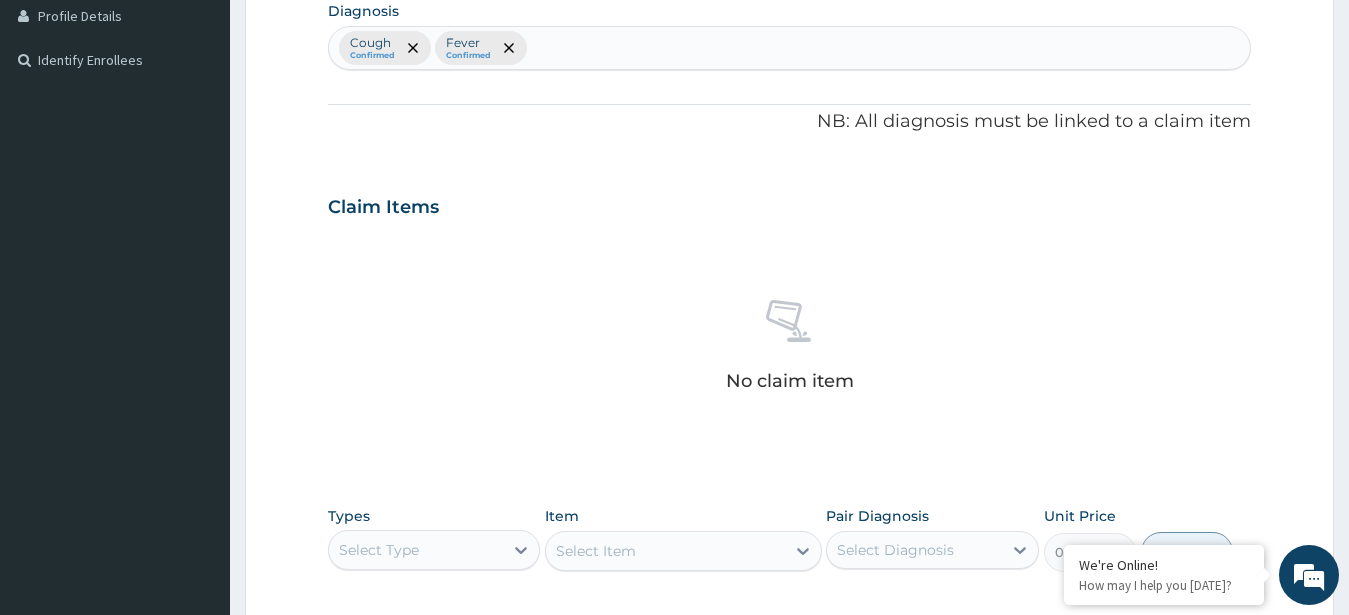 click on "PA Code / Prescription Code Enter Code(Secondary Care Only) Encounter Date 10-07-2025 Important Notice Please enter PA codes before entering items that are not attached to a PA code   All diagnoses entered must be linked to a claim item. Diagnosis & Claim Items that are visible but inactive cannot be edited because they were imported from an already approved PA code. Diagnosis Cough Confirmed Fever Confirmed NB: All diagnosis must be linked to a claim item Claim Items No claim item Types Select Type Item Select Item Pair Diagnosis Select Diagnosis Unit Price 0 Add Comment" at bounding box center (790, 201) 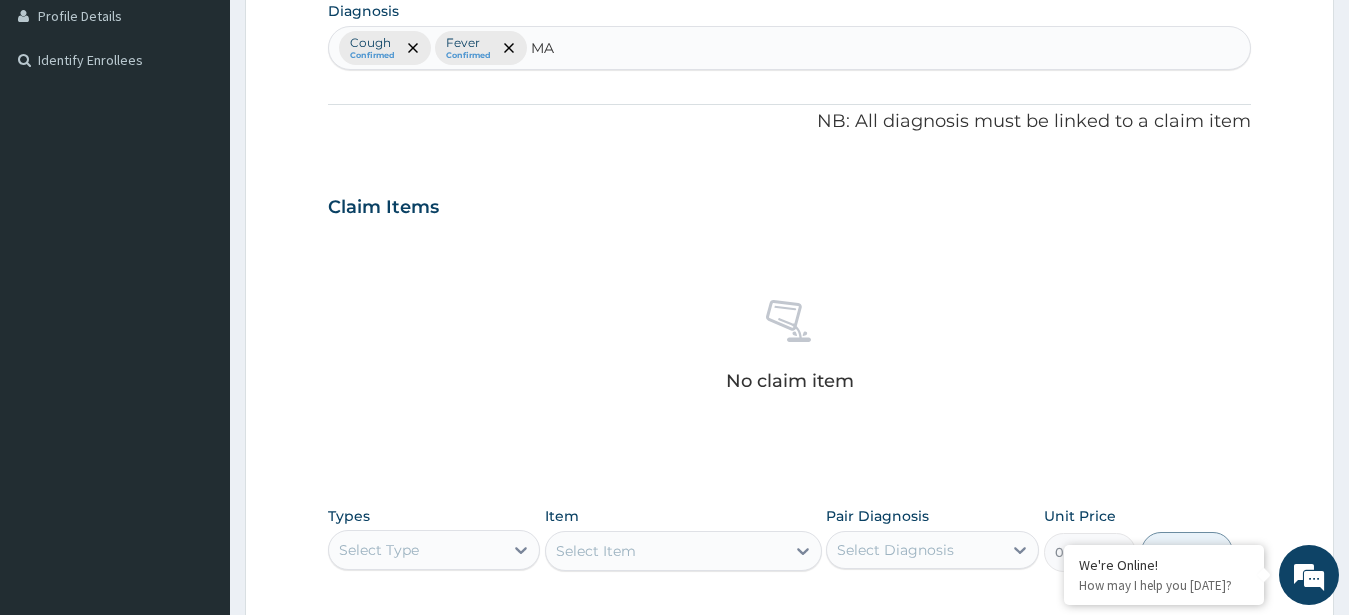 type on "M" 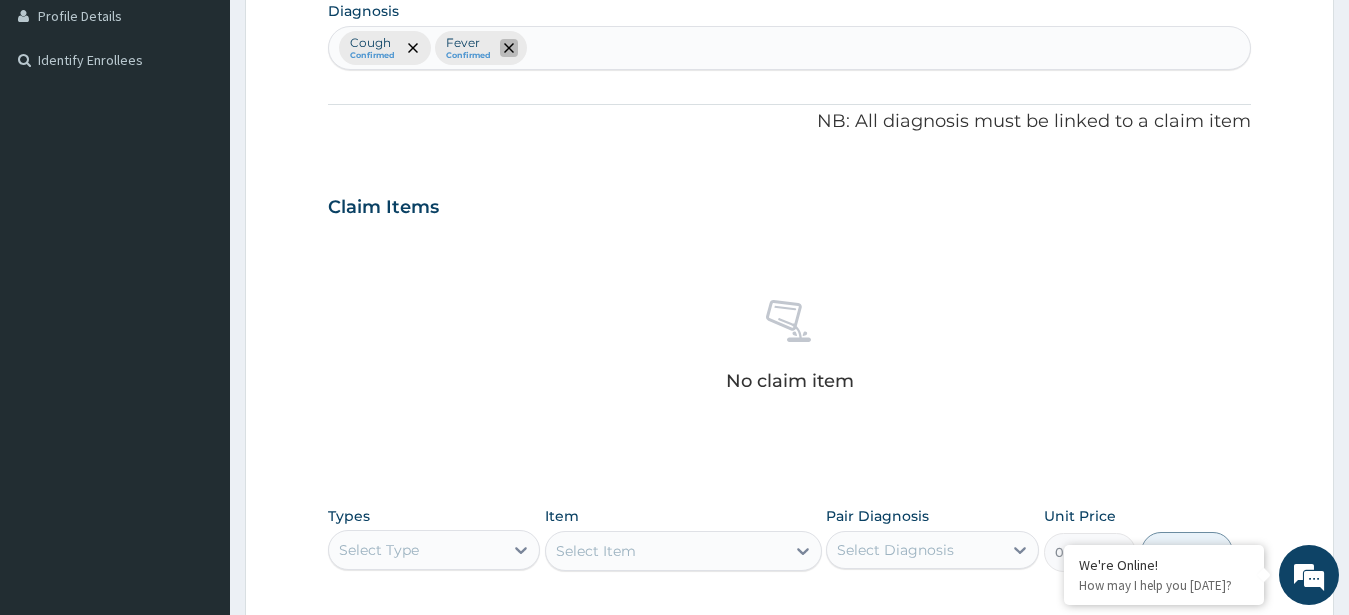 click 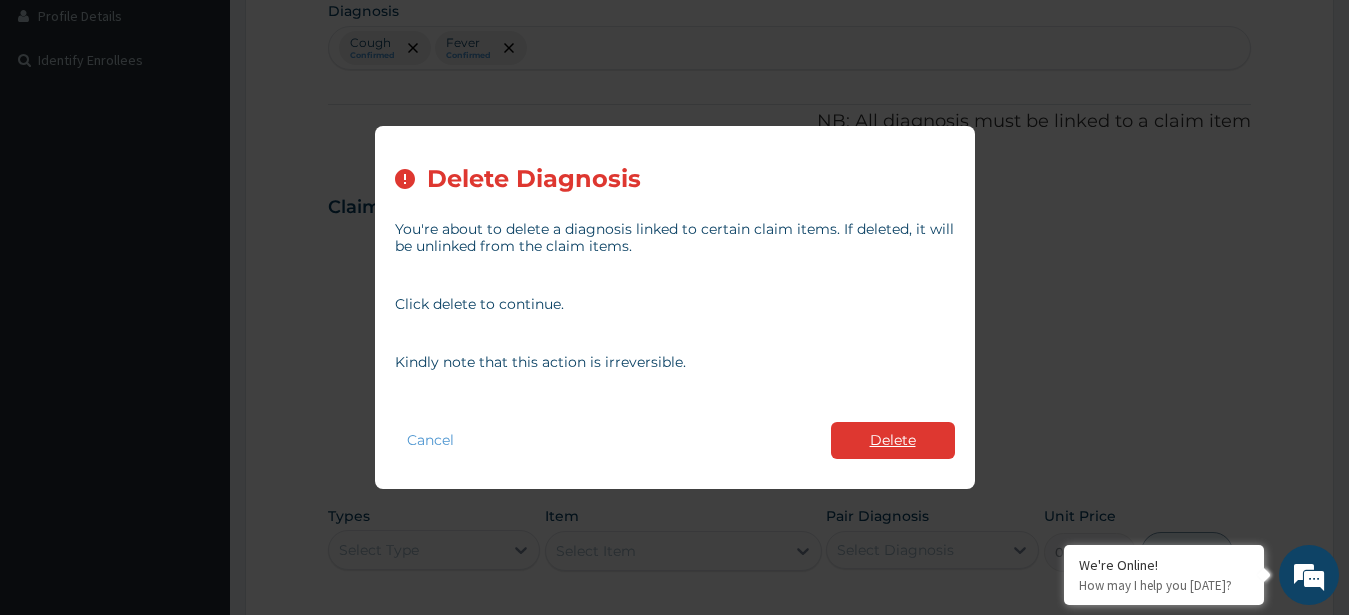 click on "Delete" at bounding box center (893, 440) 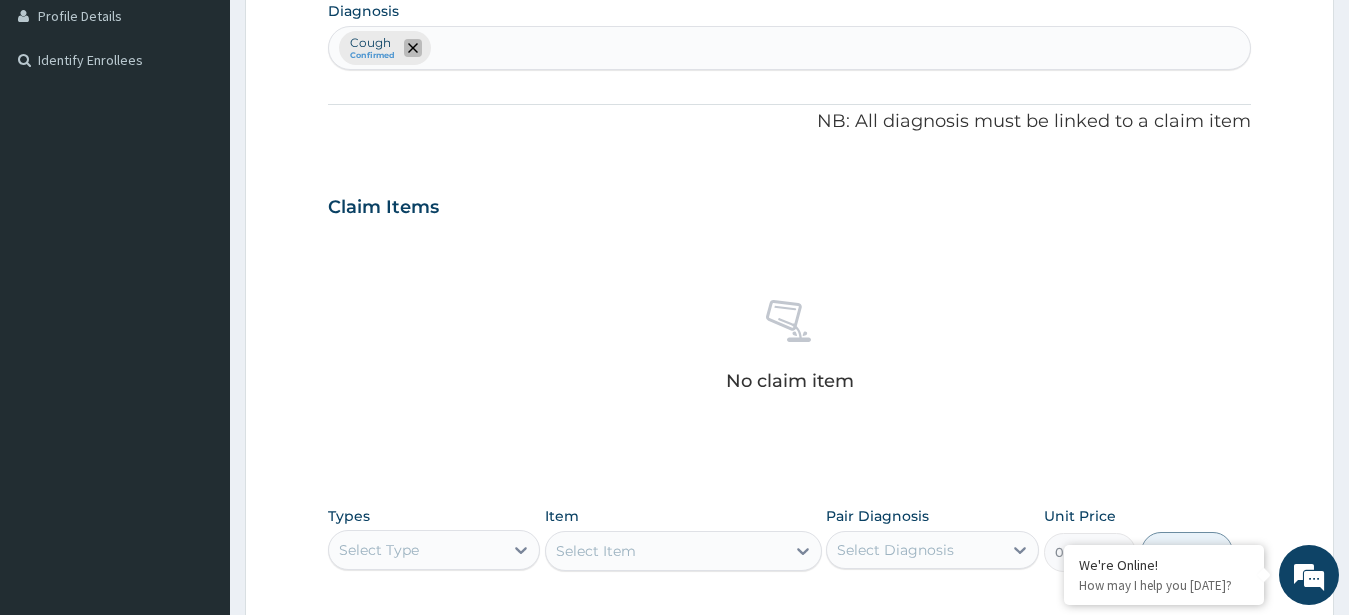 click 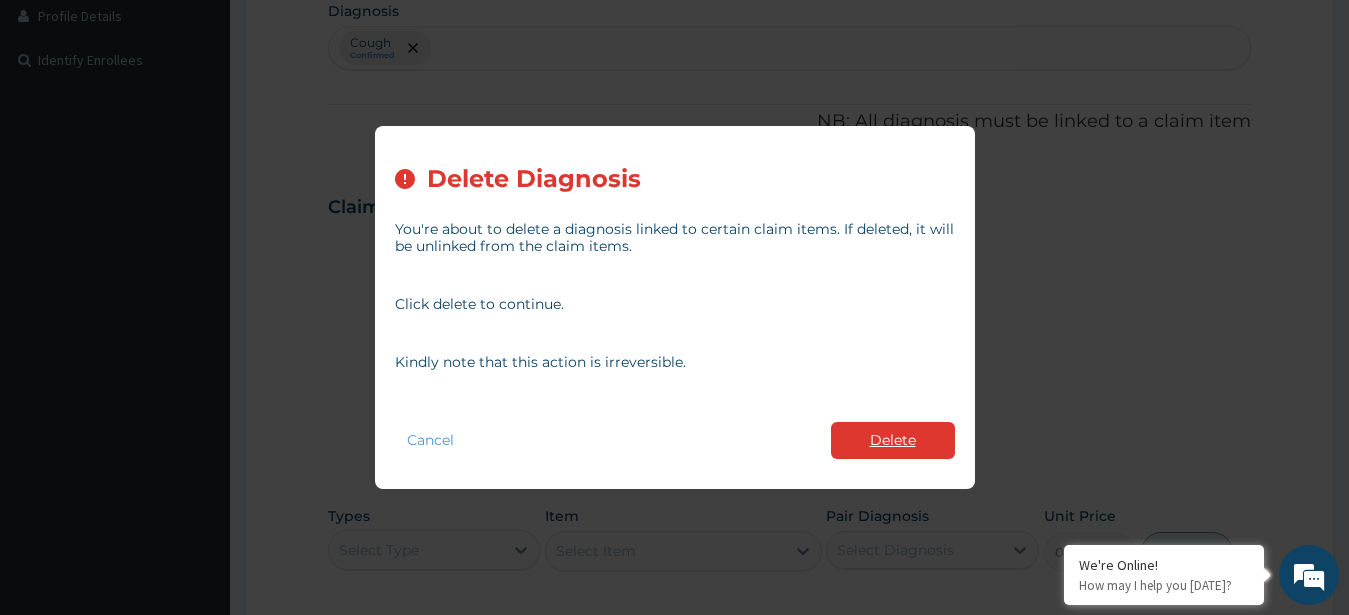 click on "Delete" at bounding box center (893, 440) 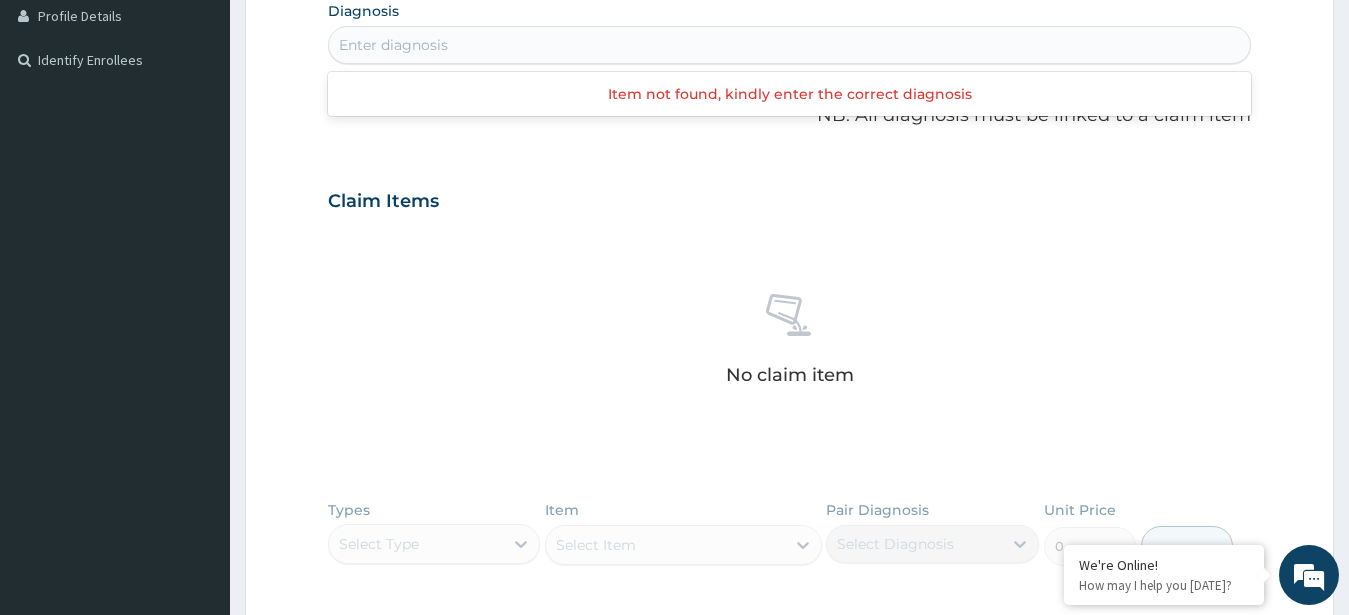 click on "Enter diagnosis" at bounding box center [393, 45] 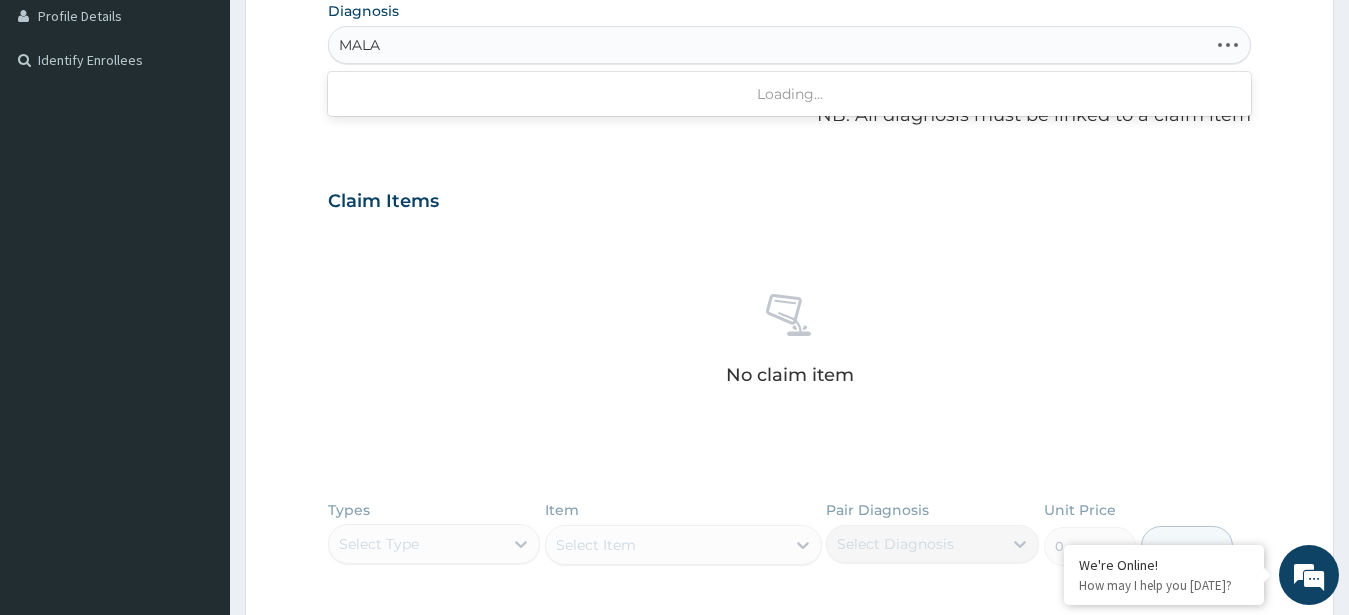 type on "MALA" 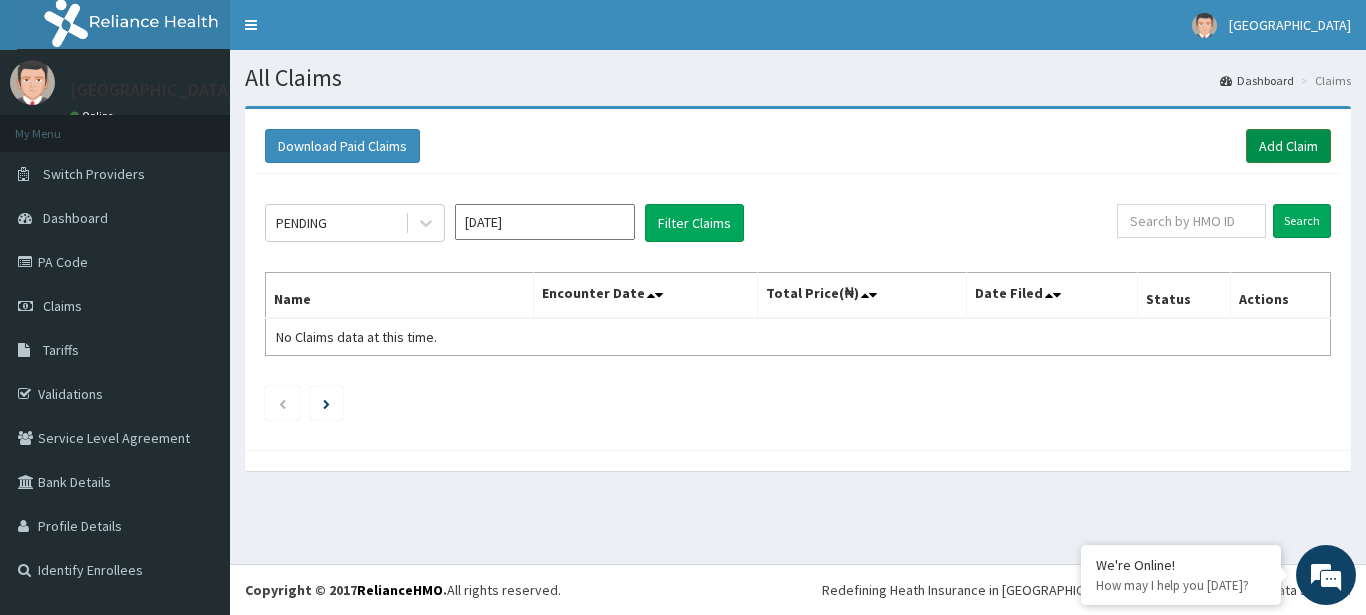 scroll, scrollTop: 0, scrollLeft: 0, axis: both 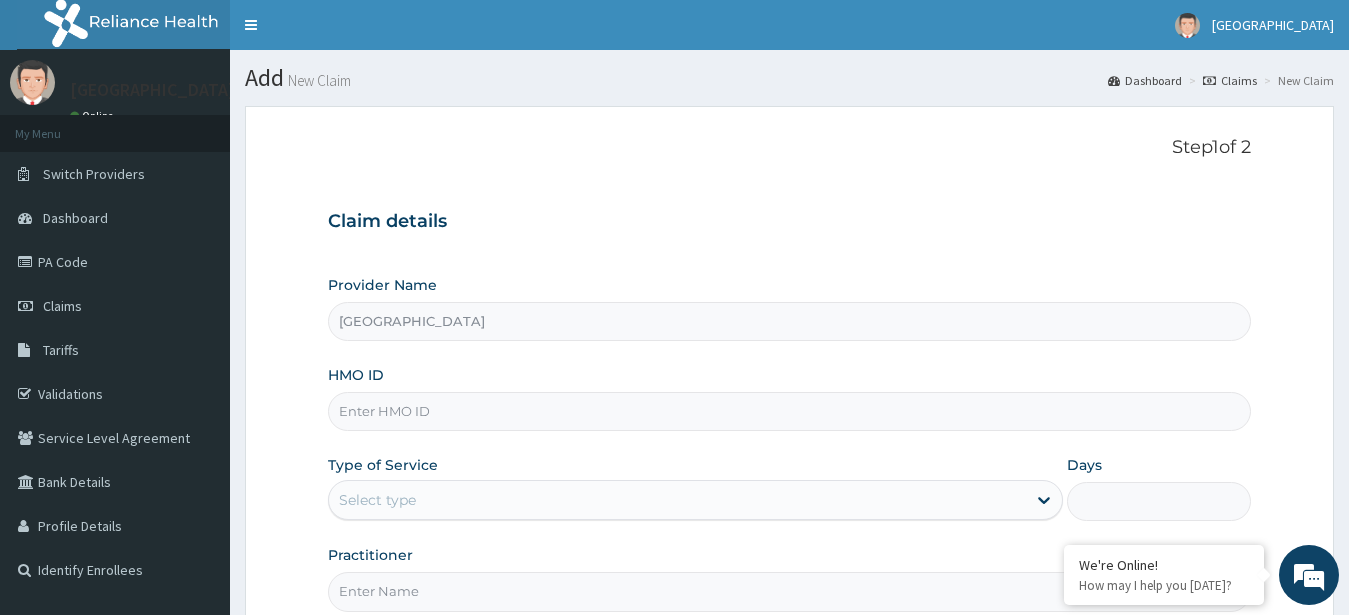 click on "HMO ID" at bounding box center (790, 411) 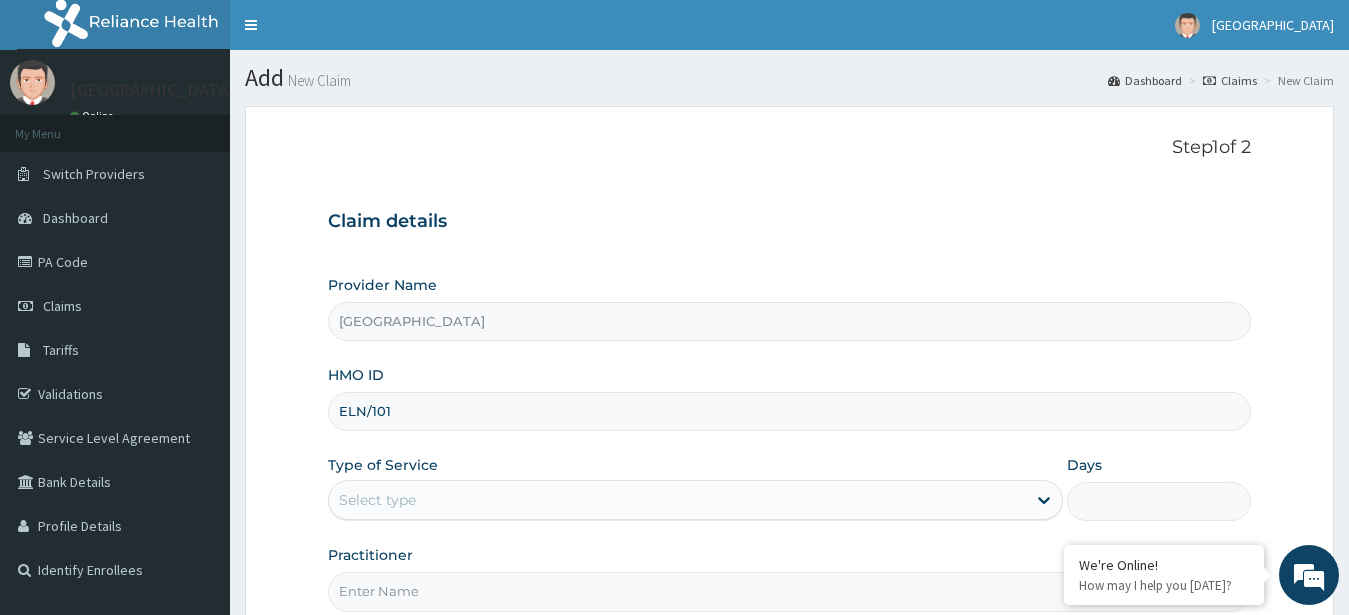 scroll, scrollTop: 0, scrollLeft: 0, axis: both 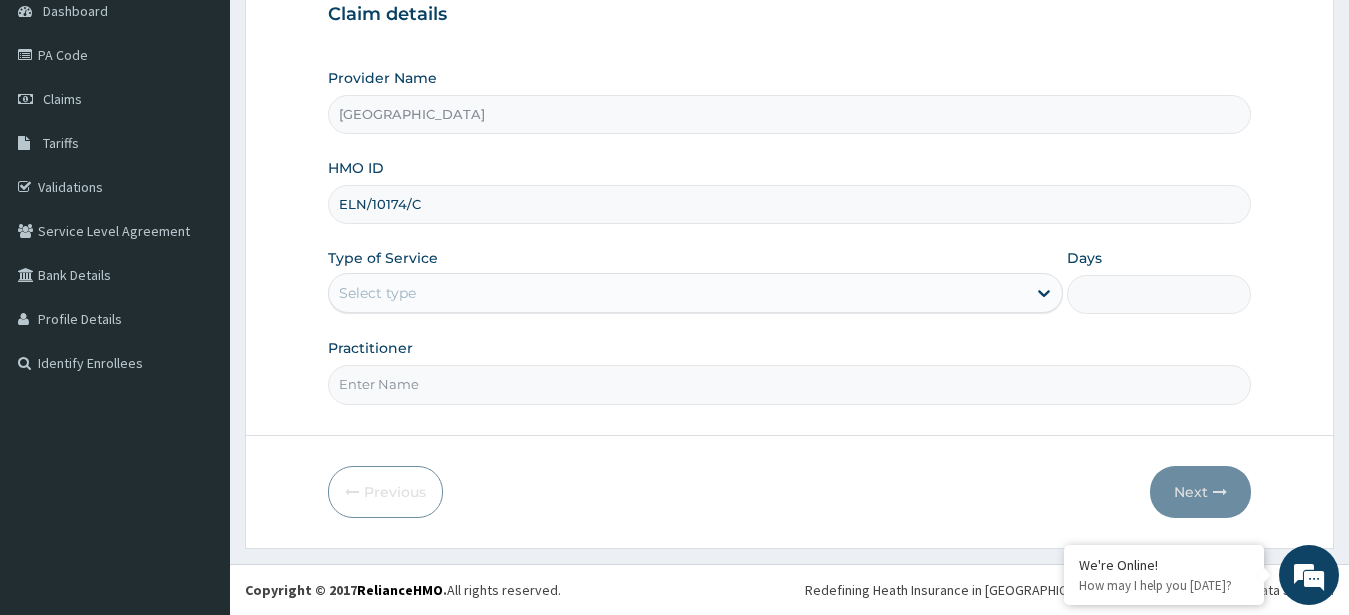 type on "ELN/10174/C" 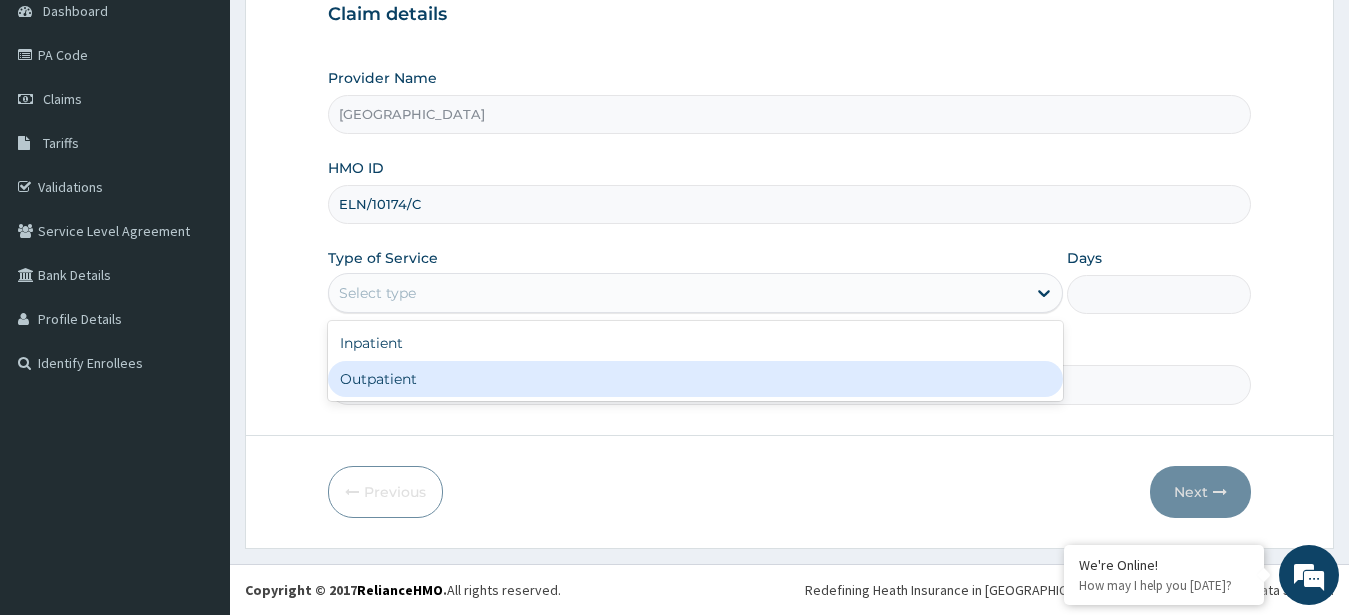 click on "Outpatient" at bounding box center (696, 379) 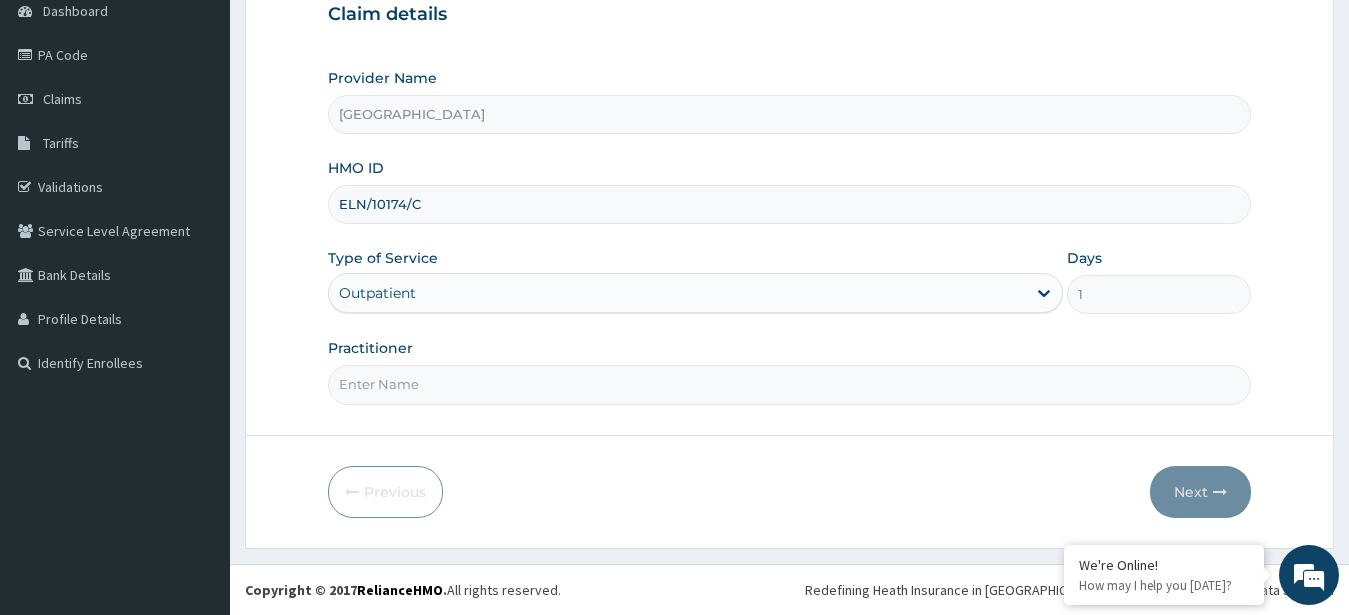 click on "Practitioner" at bounding box center [790, 384] 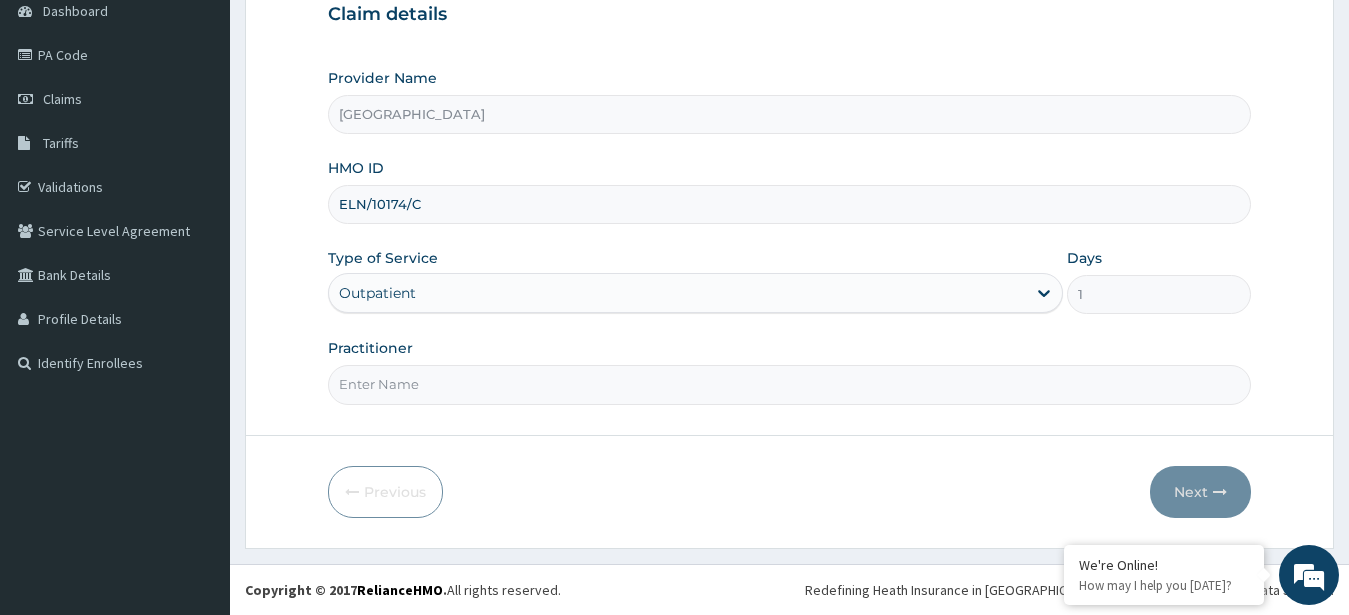 paste on "[PERSON_NAME]" 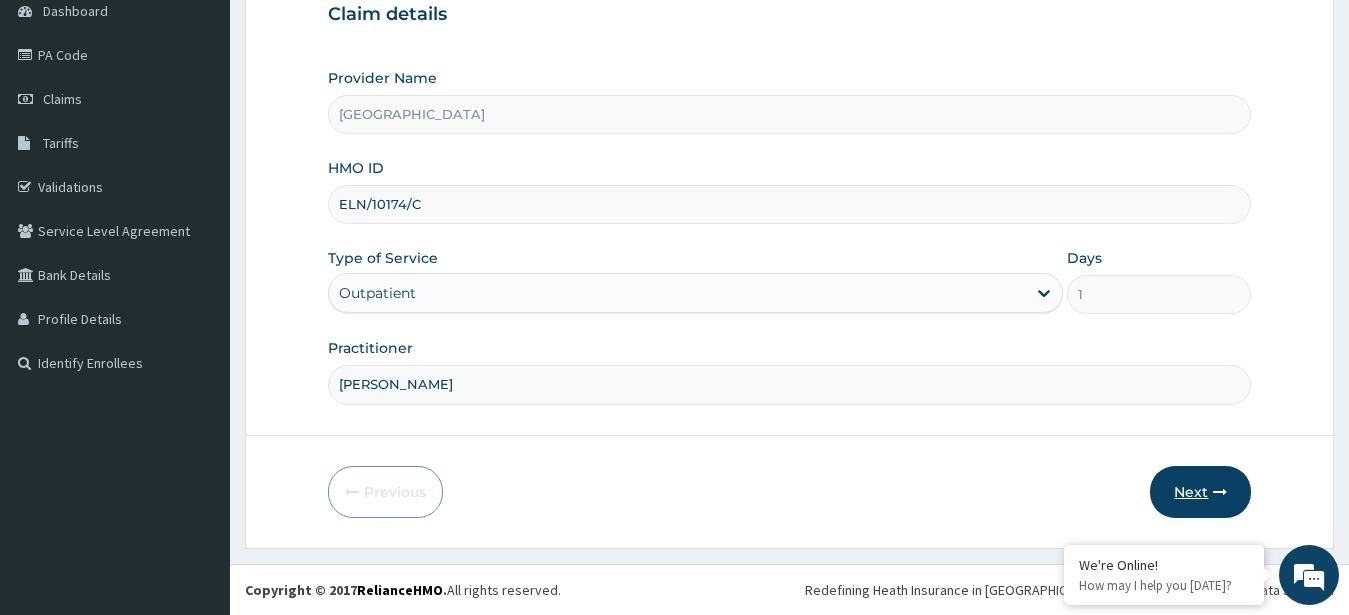 type on "[PERSON_NAME]" 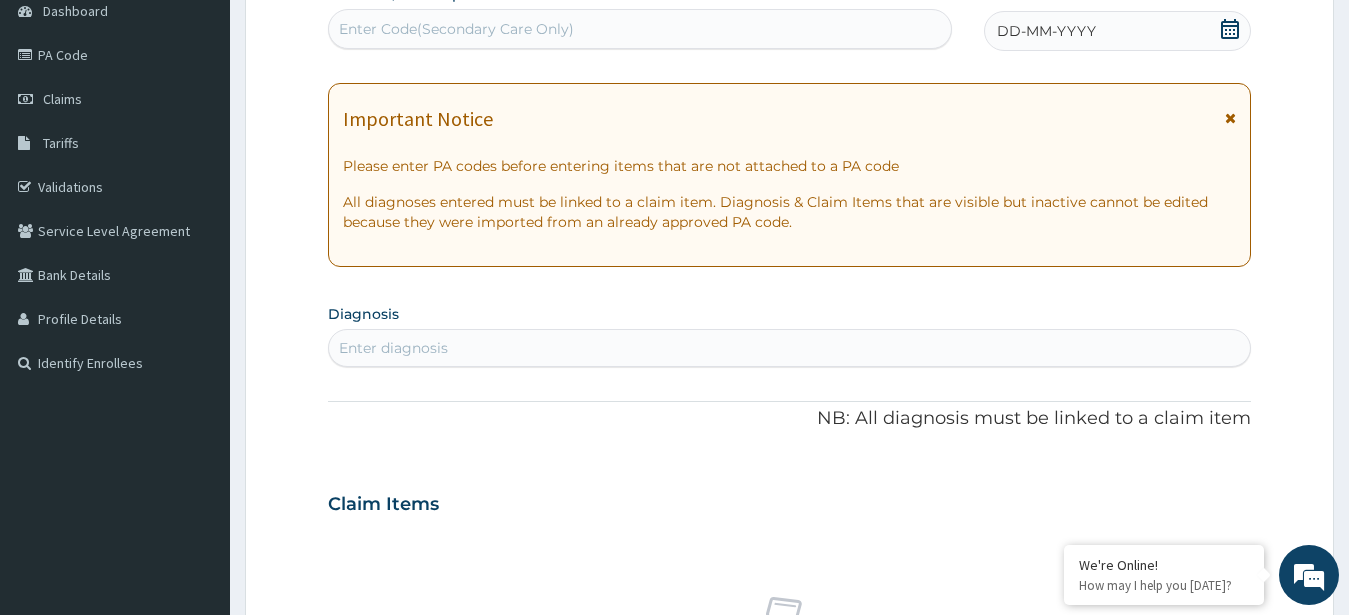 click 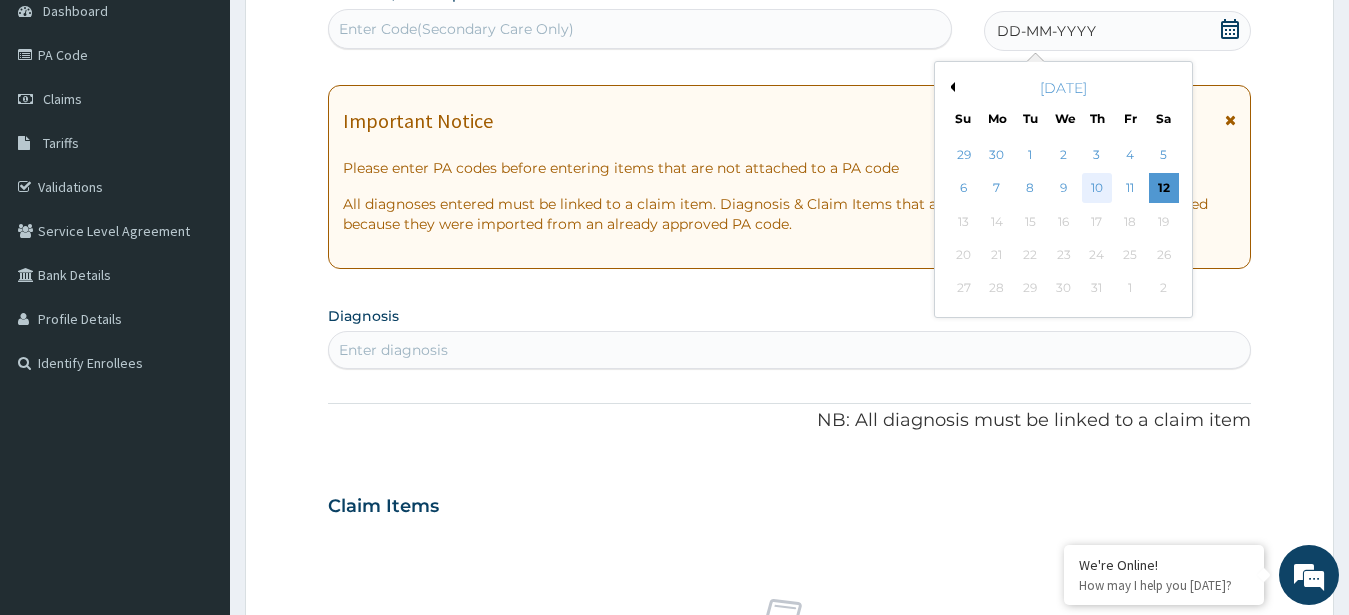 click on "10" at bounding box center (1097, 189) 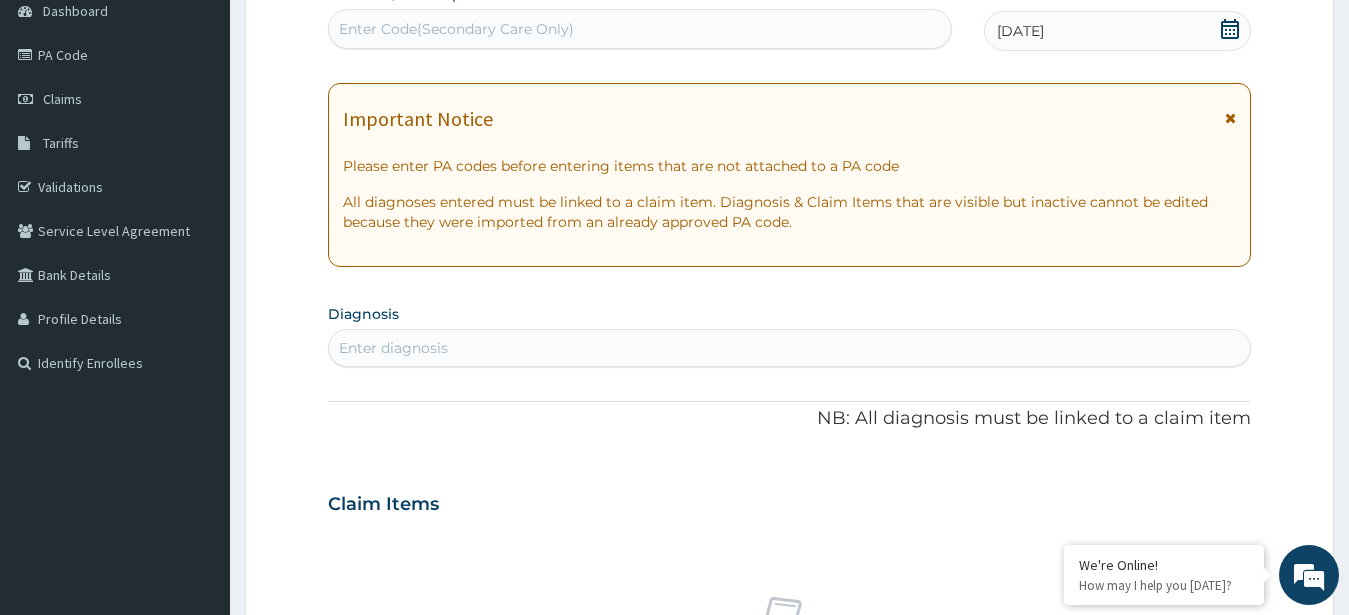 click on "Enter diagnosis" at bounding box center [790, 348] 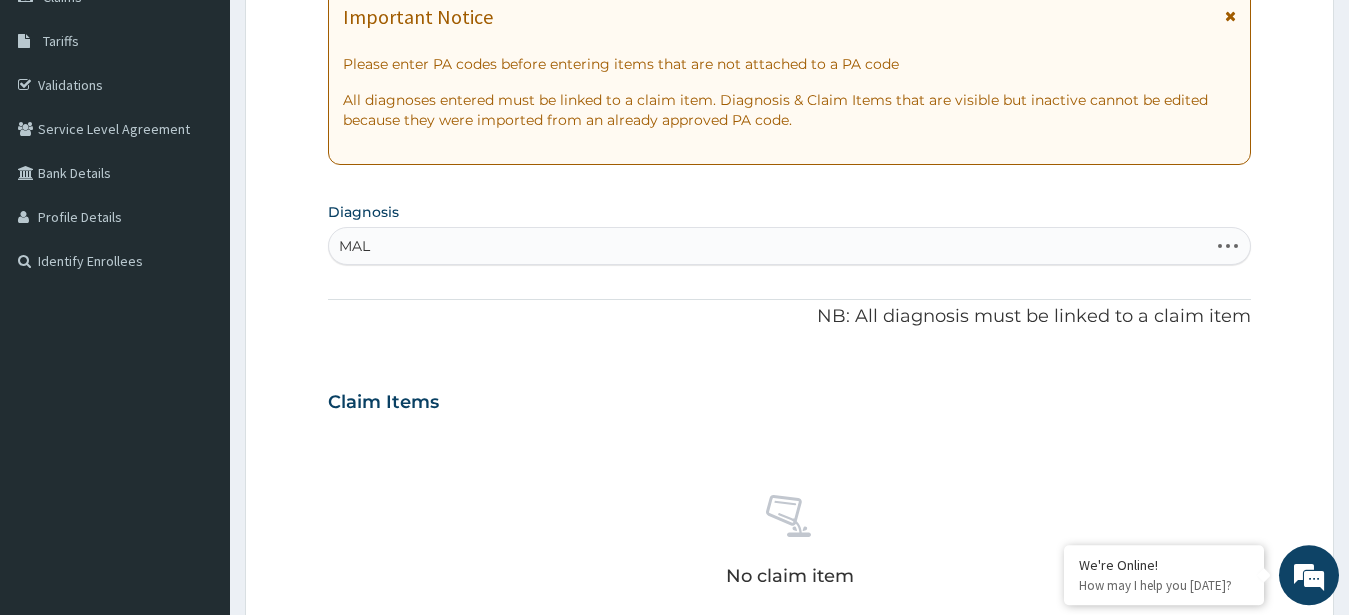 scroll, scrollTop: 360, scrollLeft: 0, axis: vertical 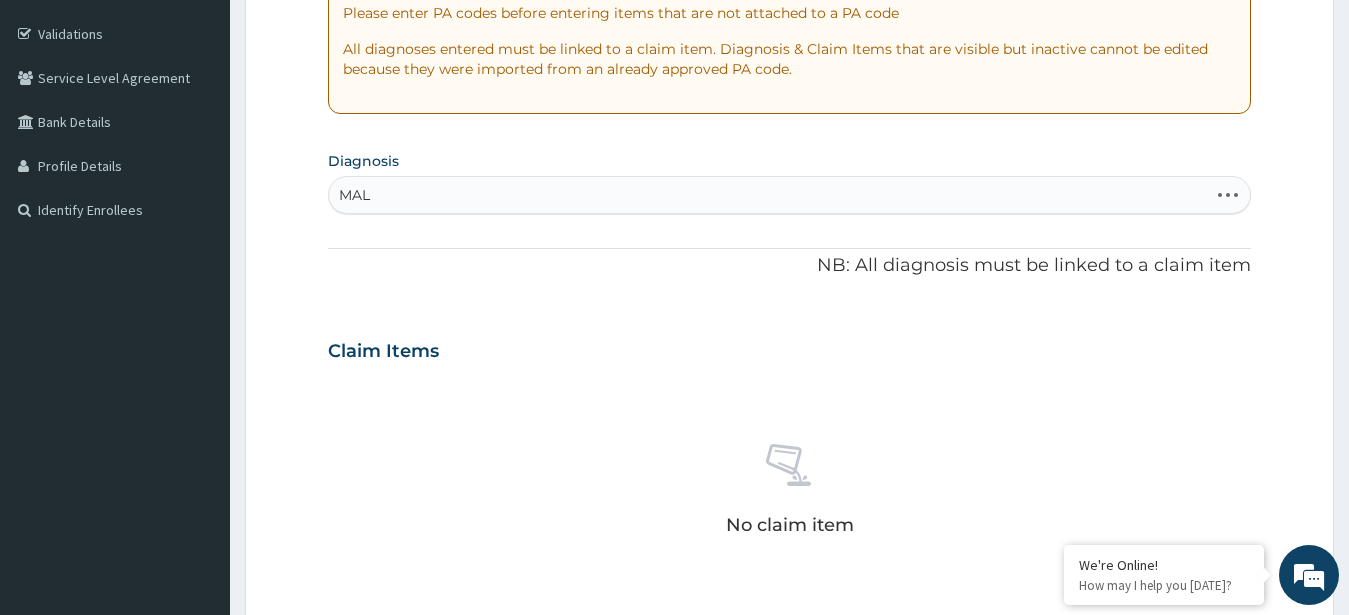type on "MAL" 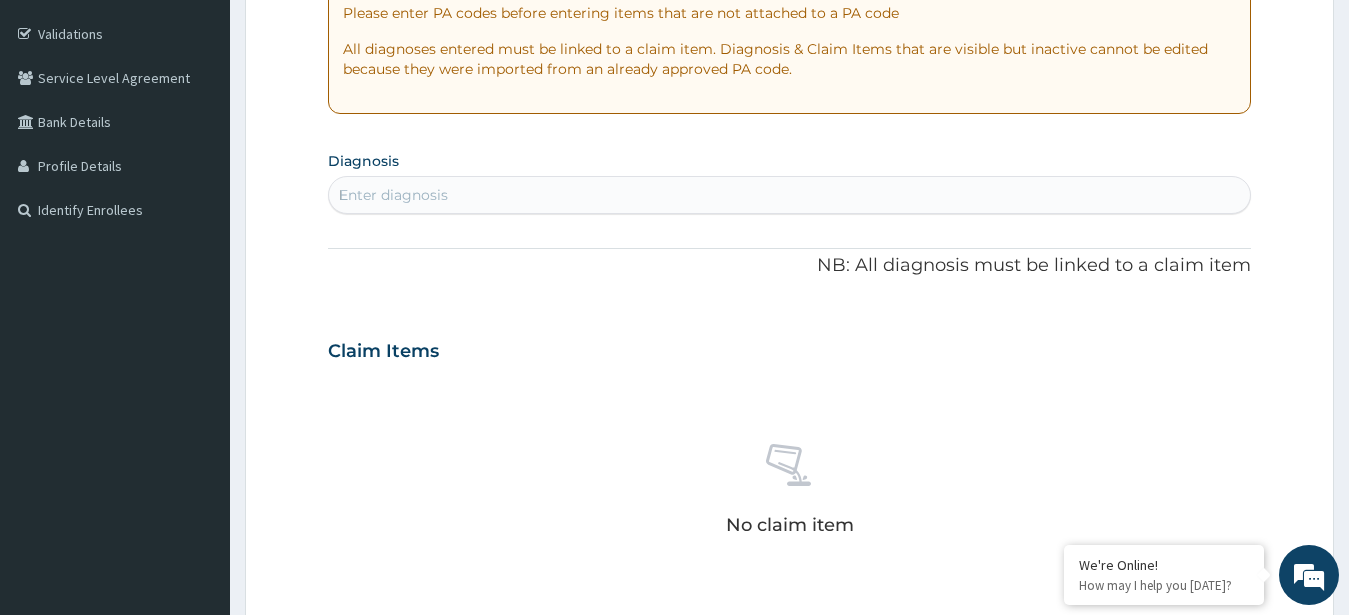 type 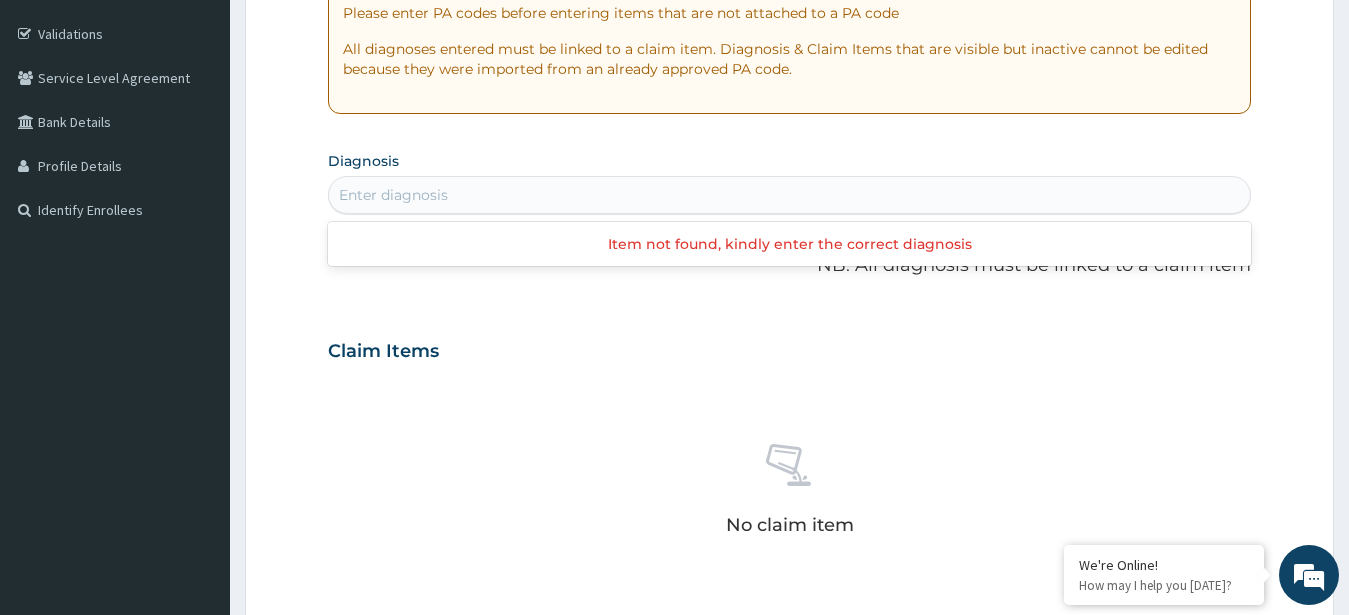 click on "Enter diagnosis" at bounding box center (790, 195) 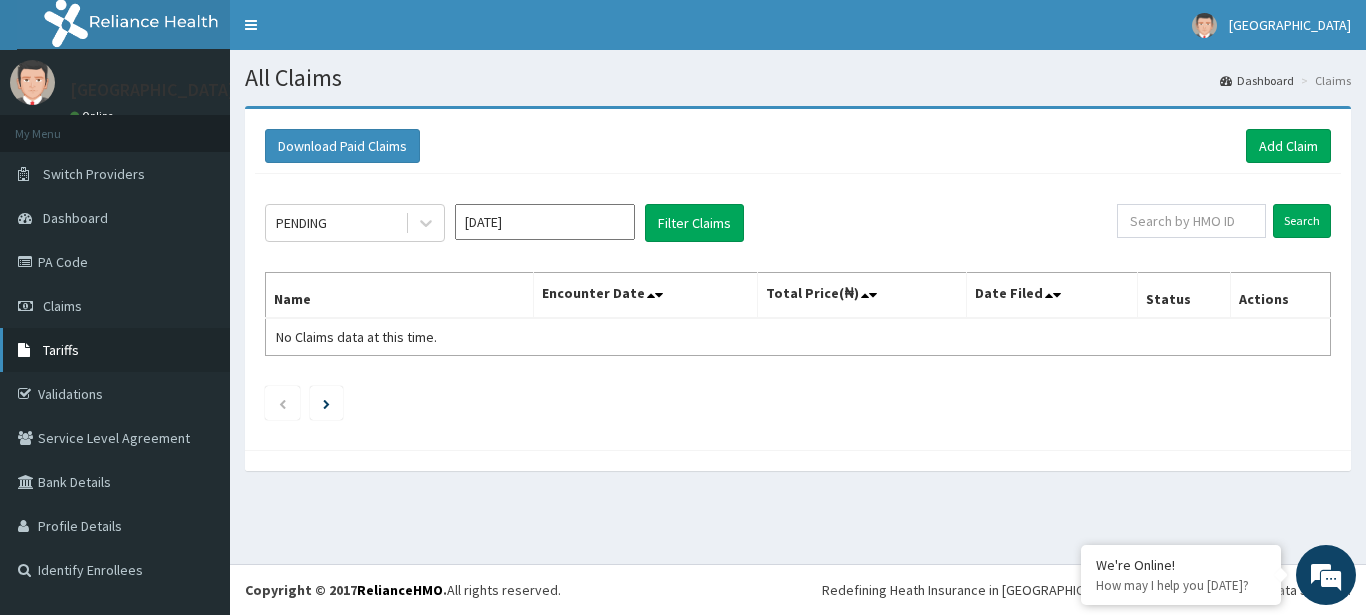 scroll, scrollTop: 0, scrollLeft: 0, axis: both 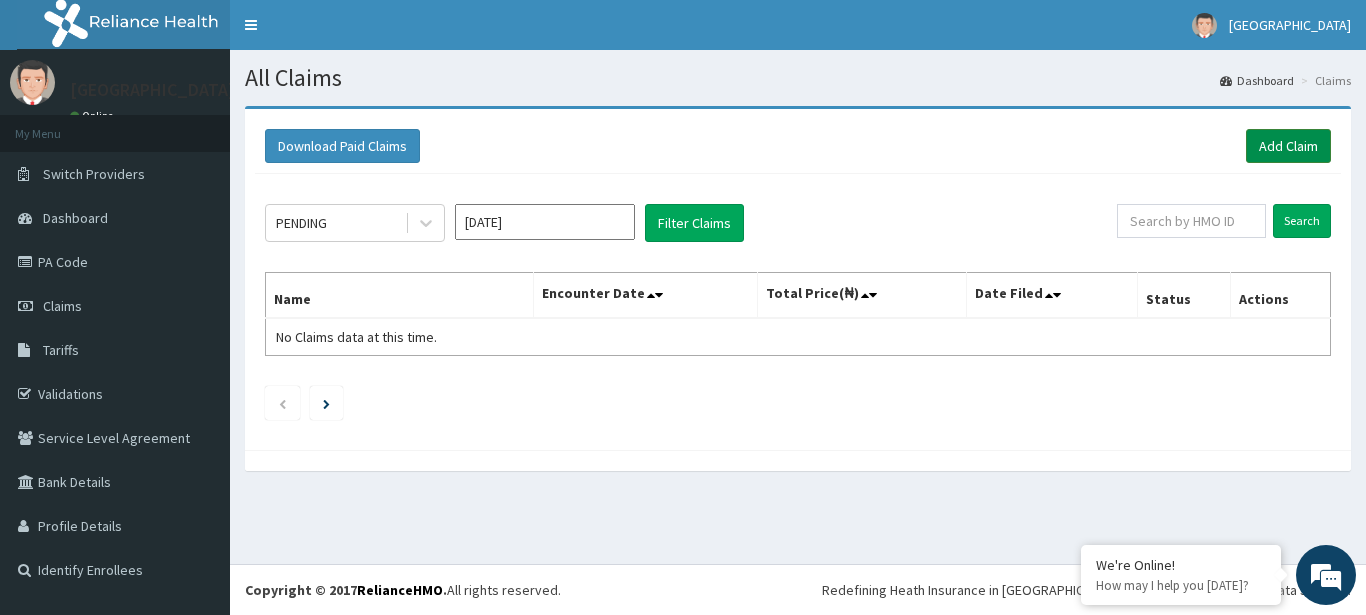click on "Add Claim" at bounding box center [1288, 146] 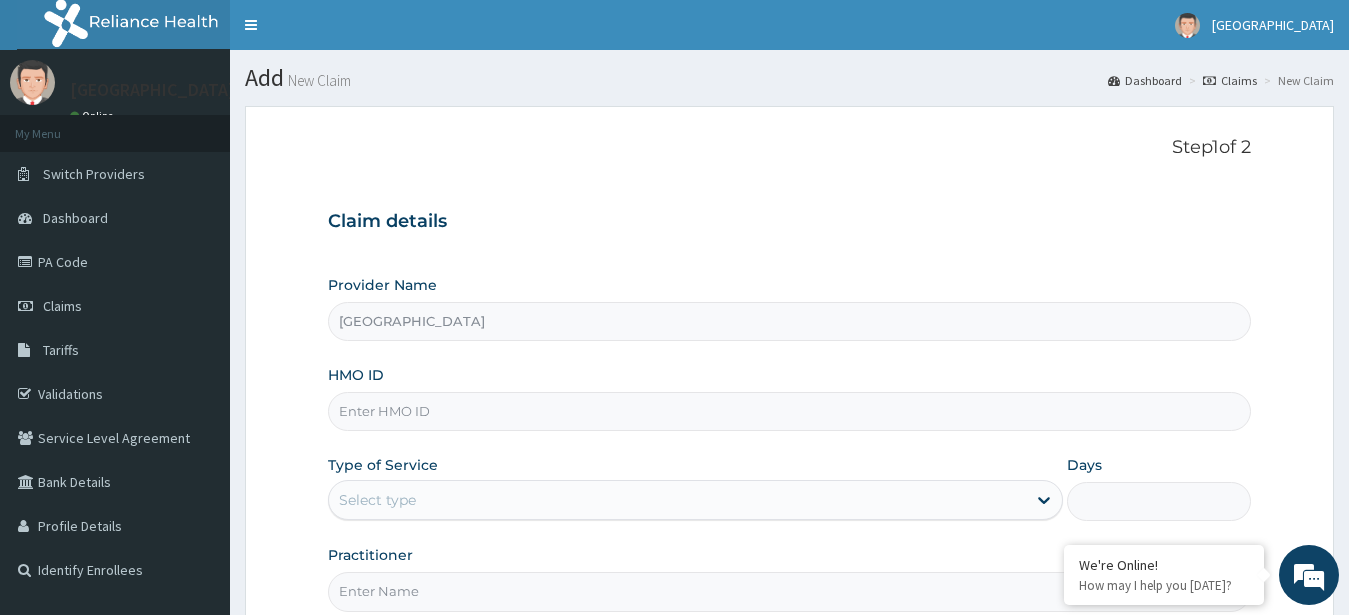 scroll, scrollTop: 0, scrollLeft: 0, axis: both 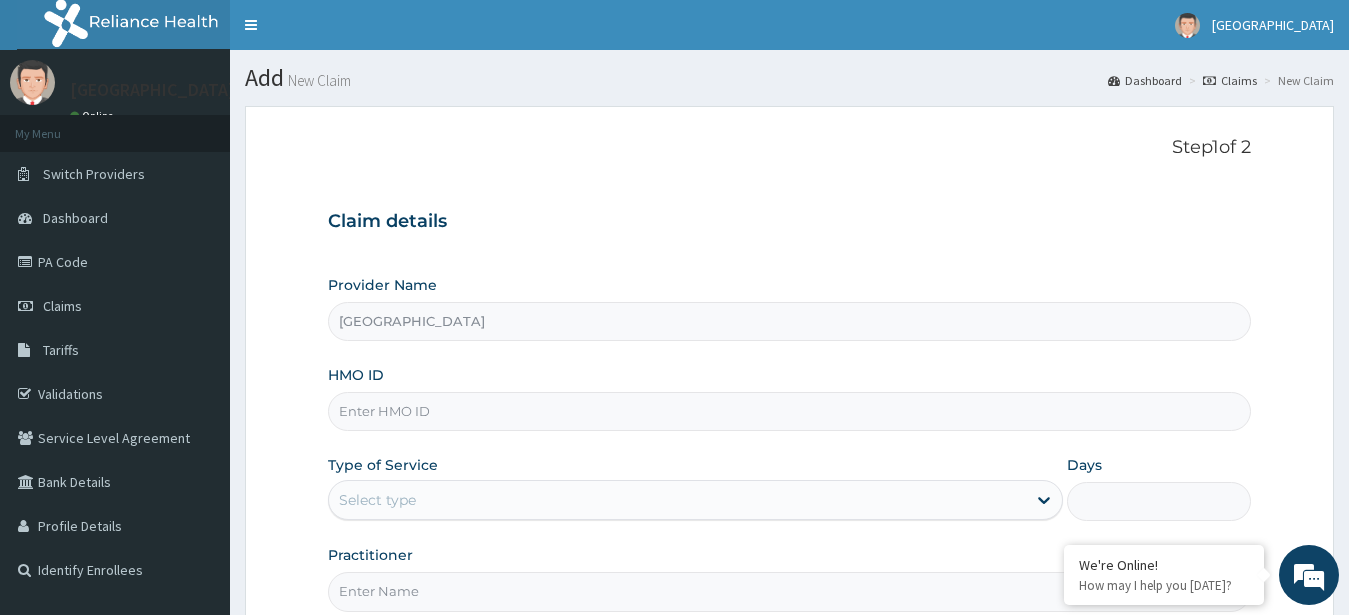 click on "HMO ID" at bounding box center [790, 411] 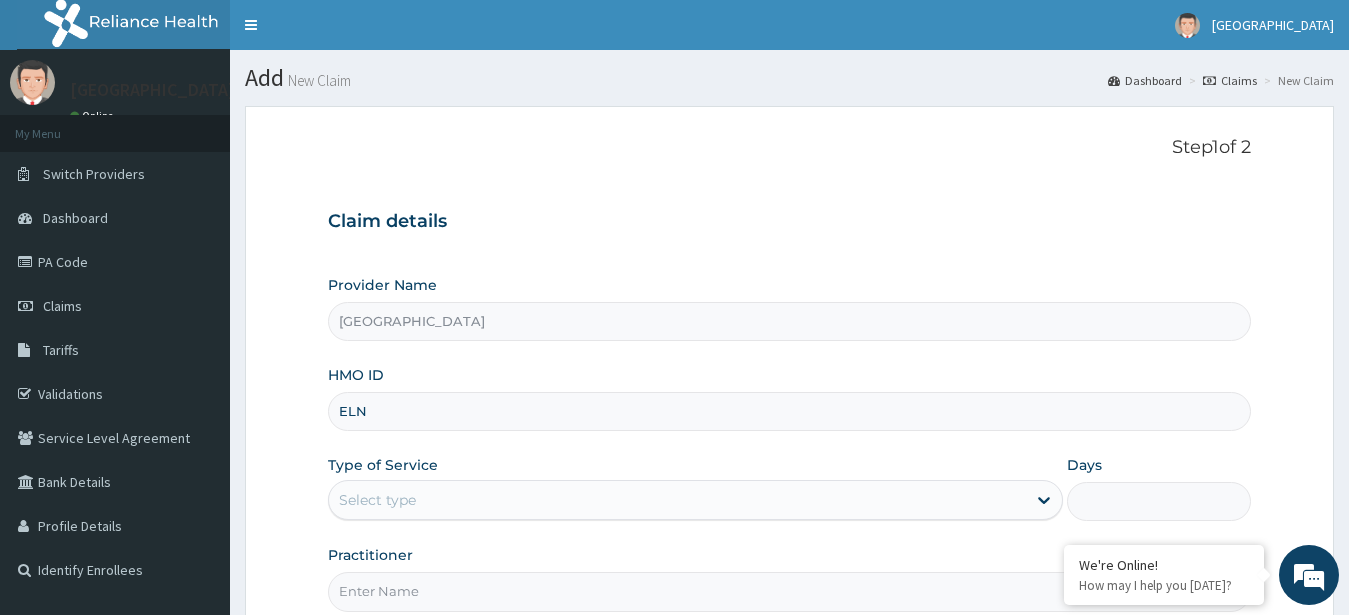 scroll, scrollTop: 0, scrollLeft: 0, axis: both 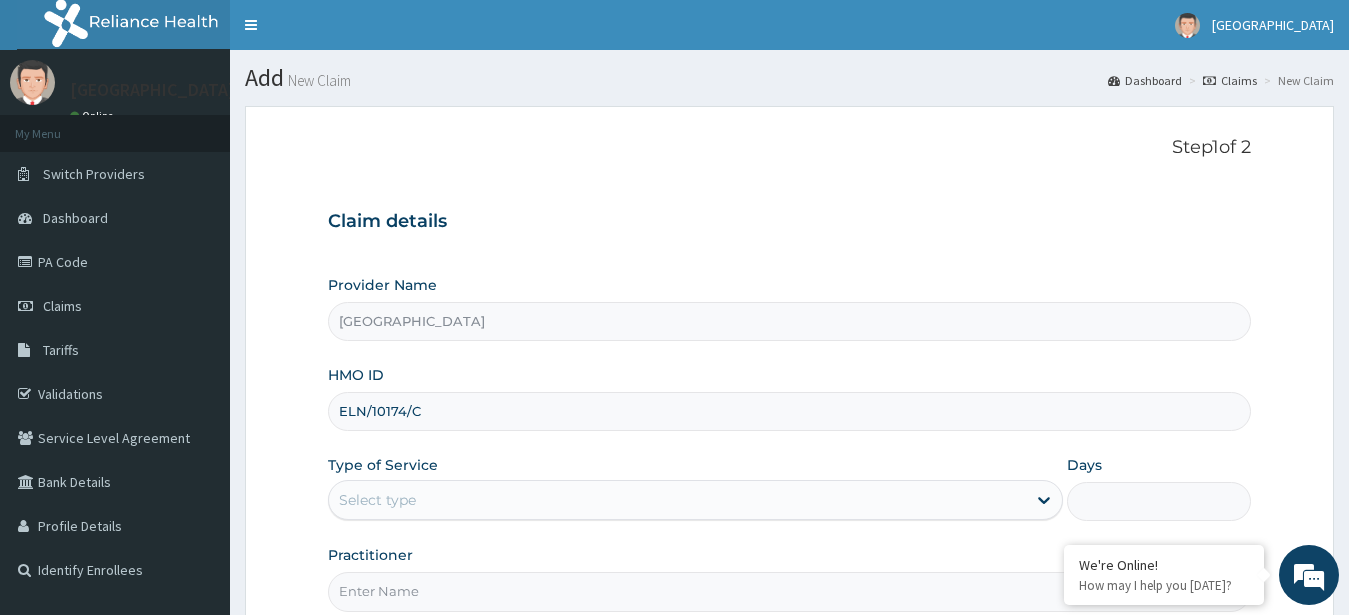 type on "ELN/10174/C" 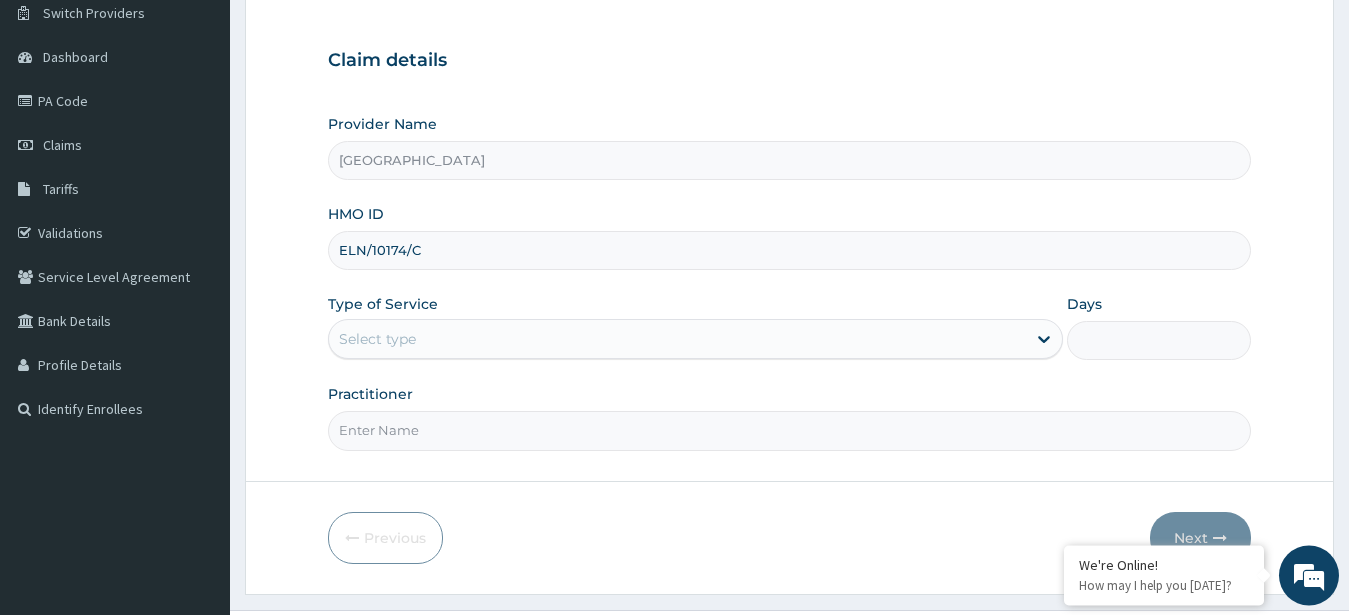 scroll, scrollTop: 207, scrollLeft: 0, axis: vertical 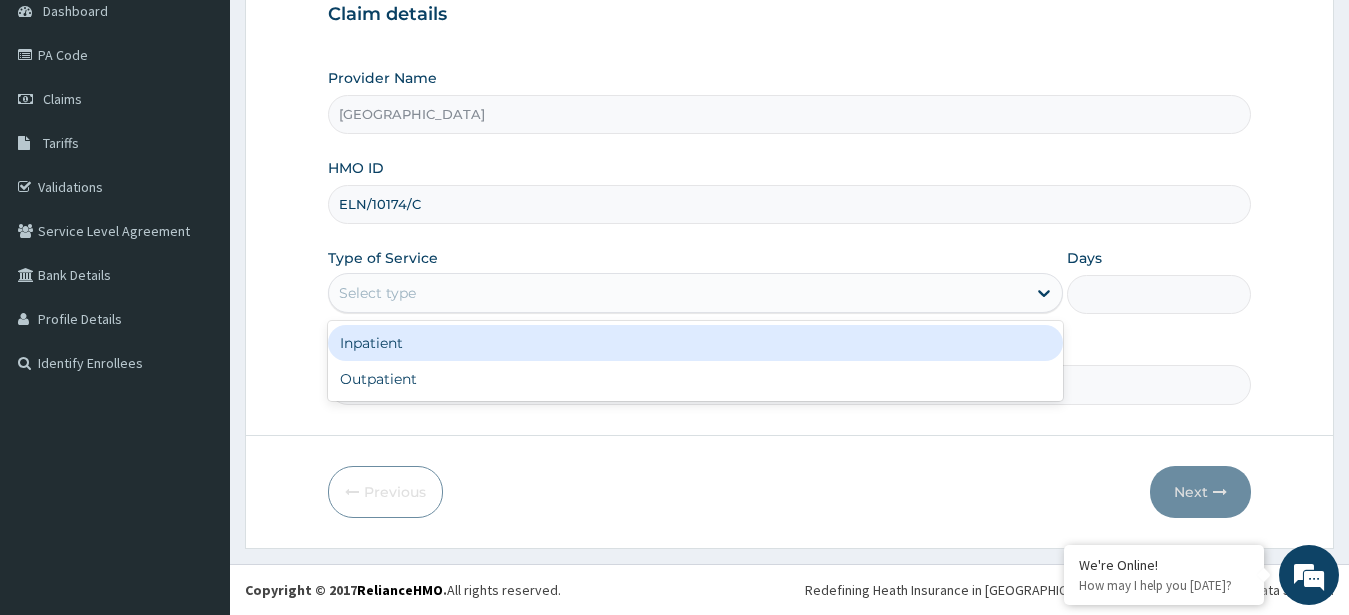 click on "Select type" at bounding box center (678, 293) 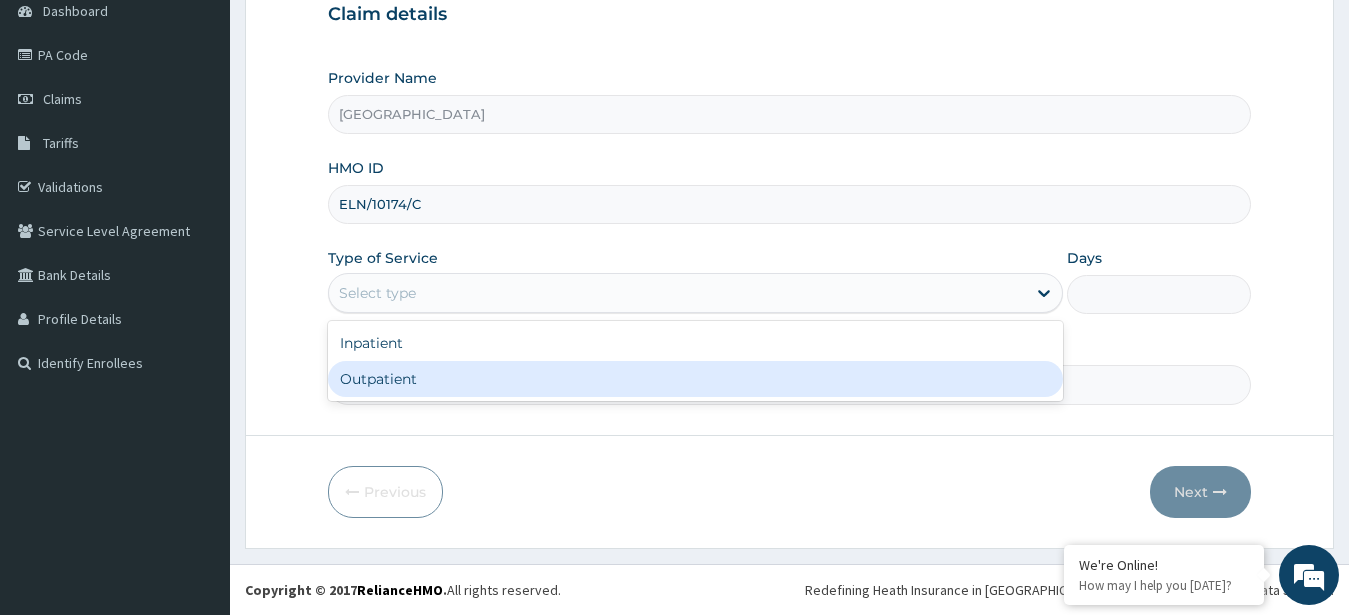click on "Outpatient" at bounding box center [696, 379] 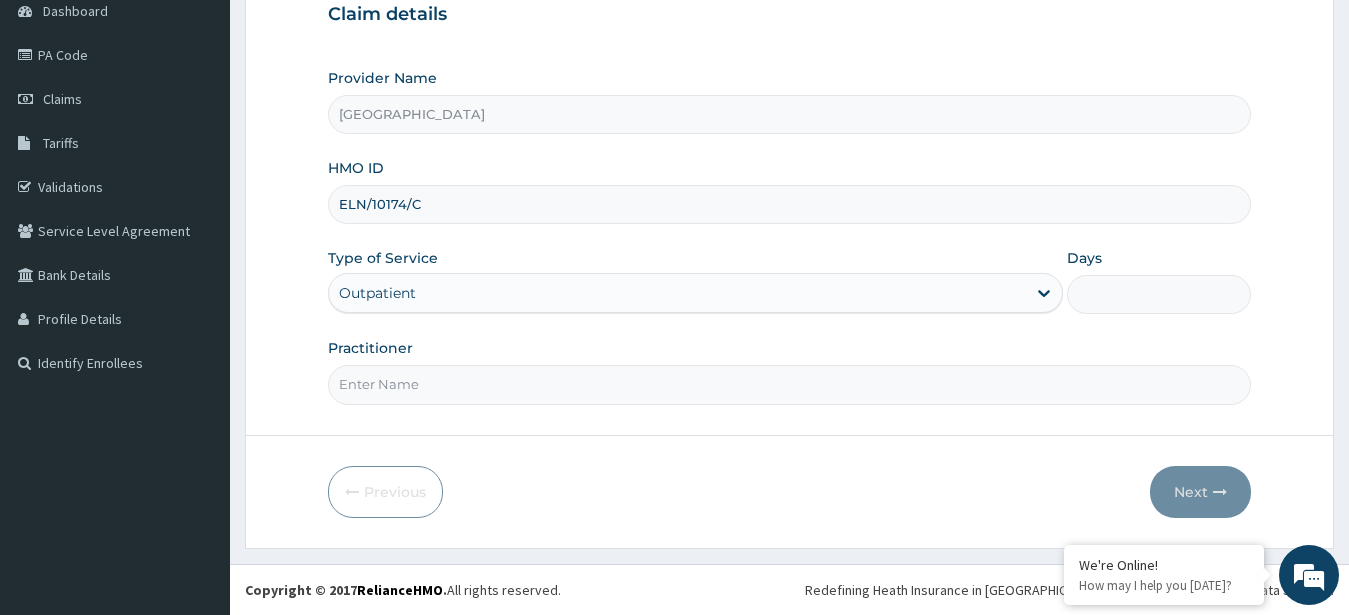 type on "1" 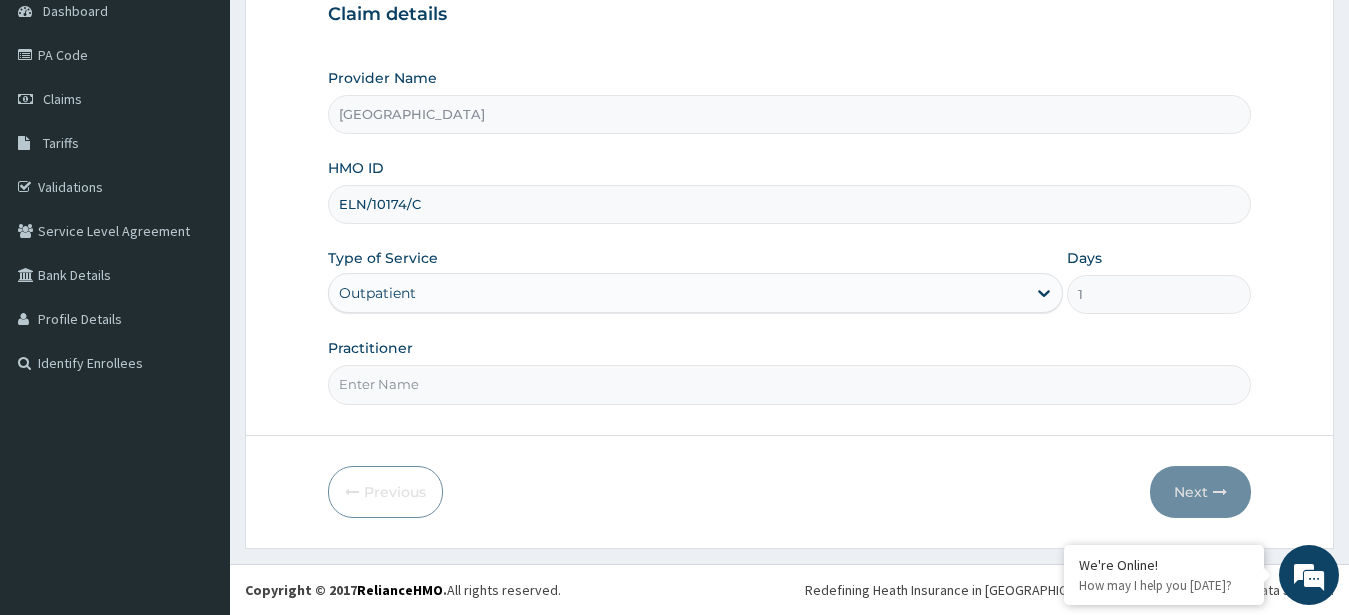 click on "Practitioner" at bounding box center (790, 384) 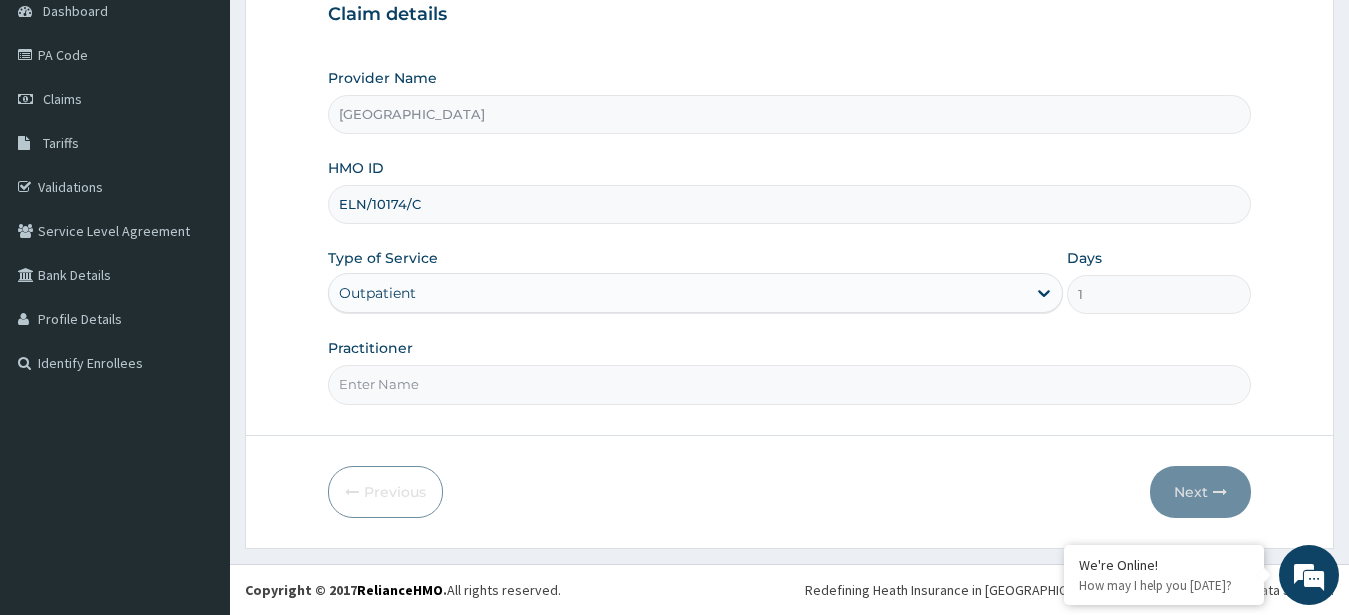 paste on "[PERSON_NAME]" 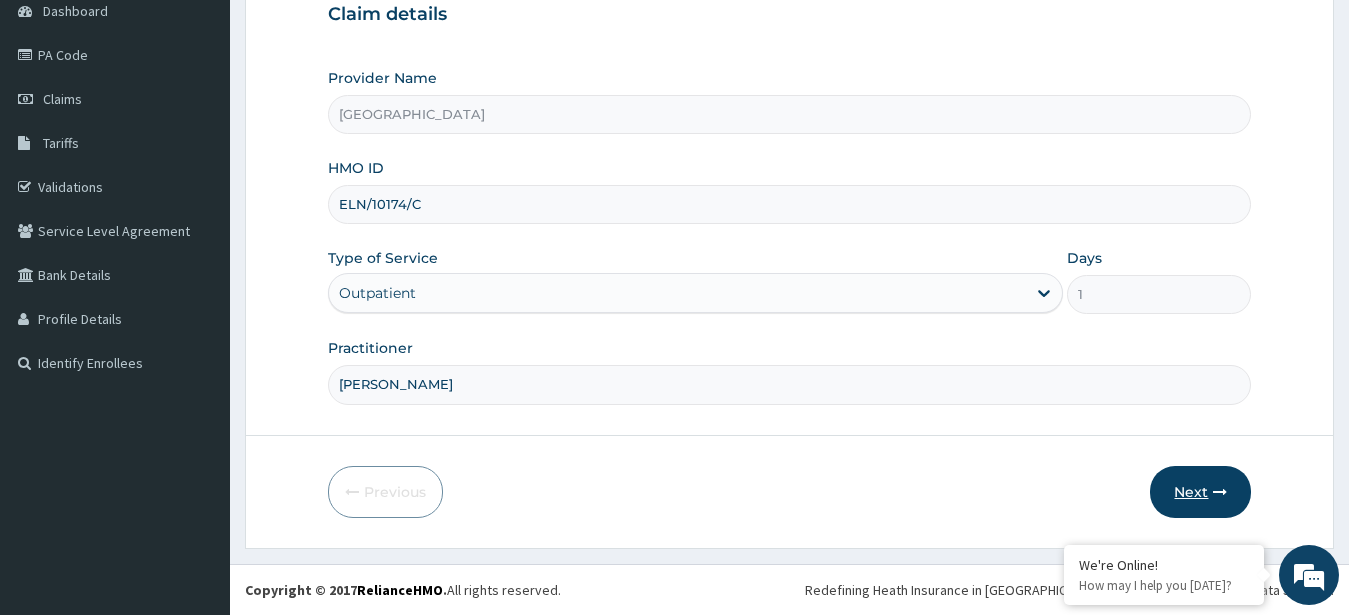 type on "[PERSON_NAME]" 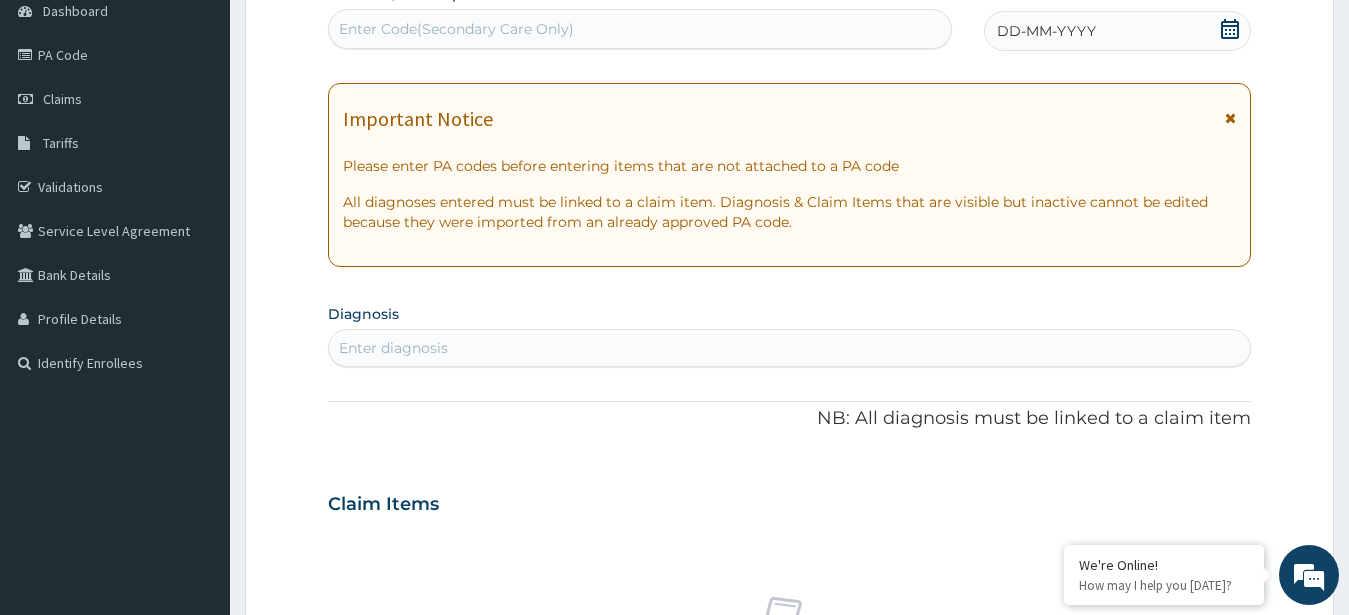 click 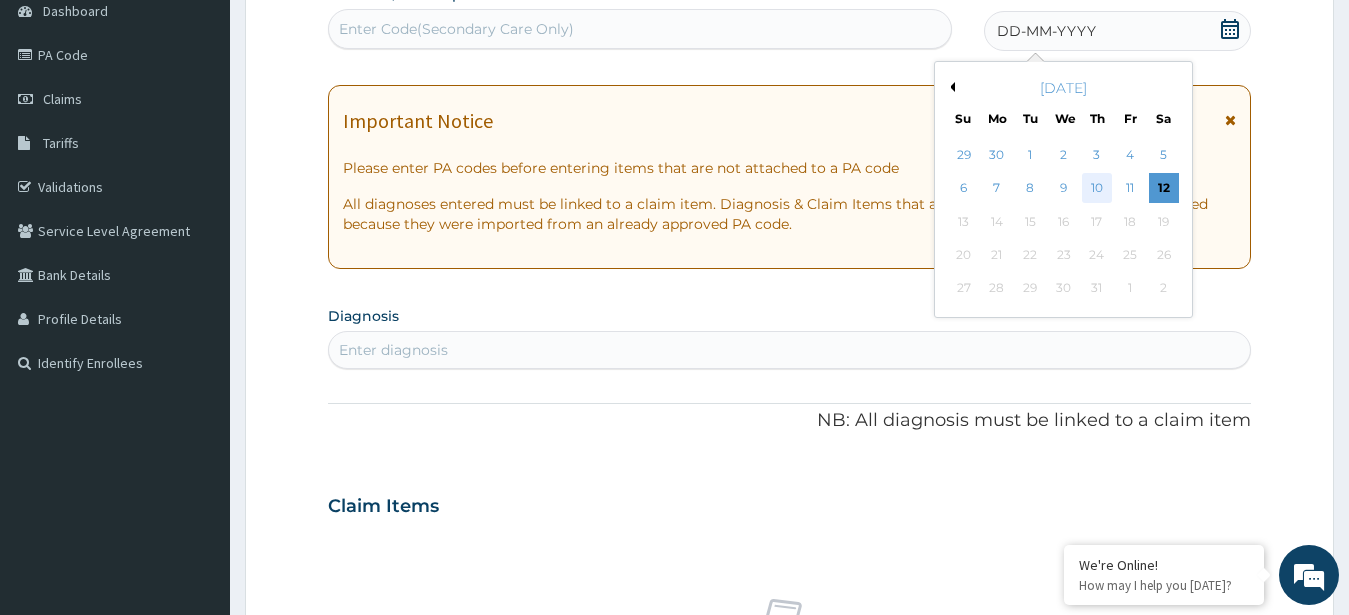 click on "10" at bounding box center (1097, 189) 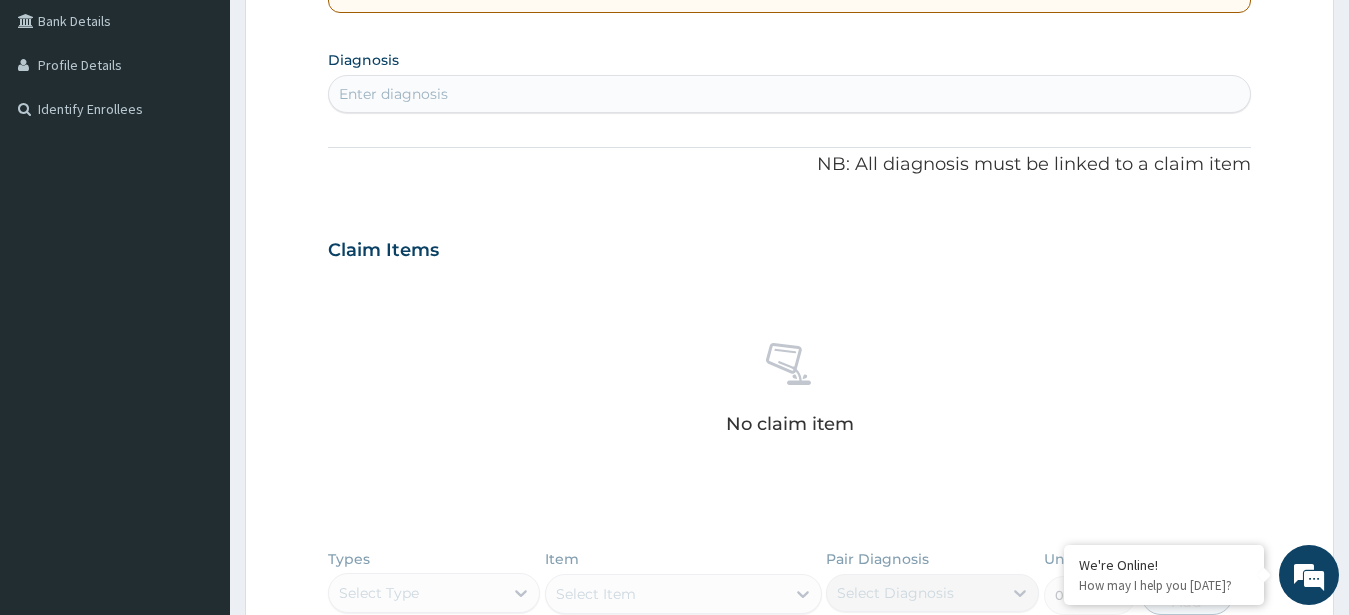 scroll, scrollTop: 462, scrollLeft: 0, axis: vertical 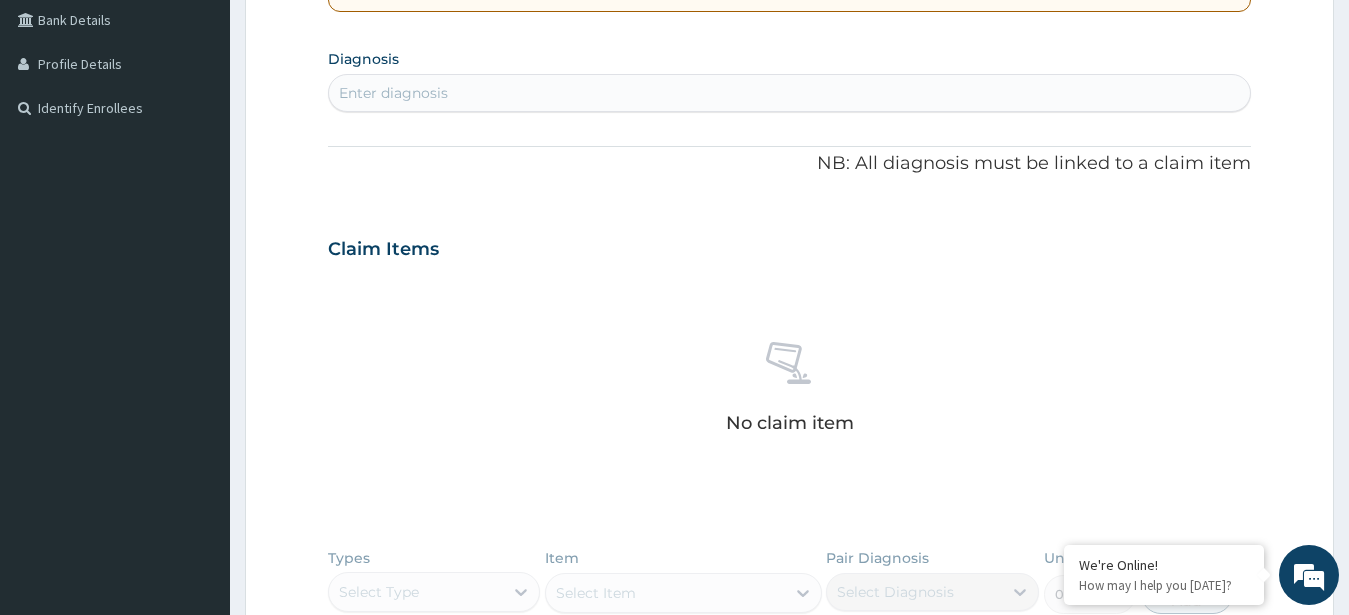 click on "Enter diagnosis" at bounding box center [790, 93] 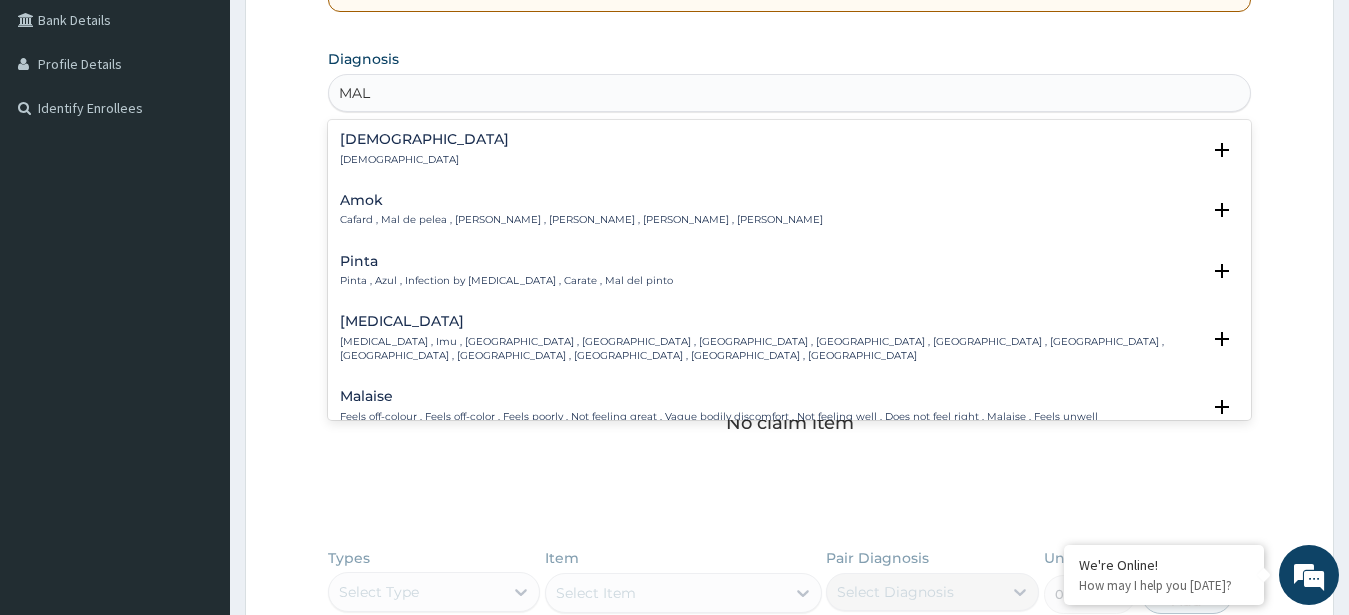 type on "MALA" 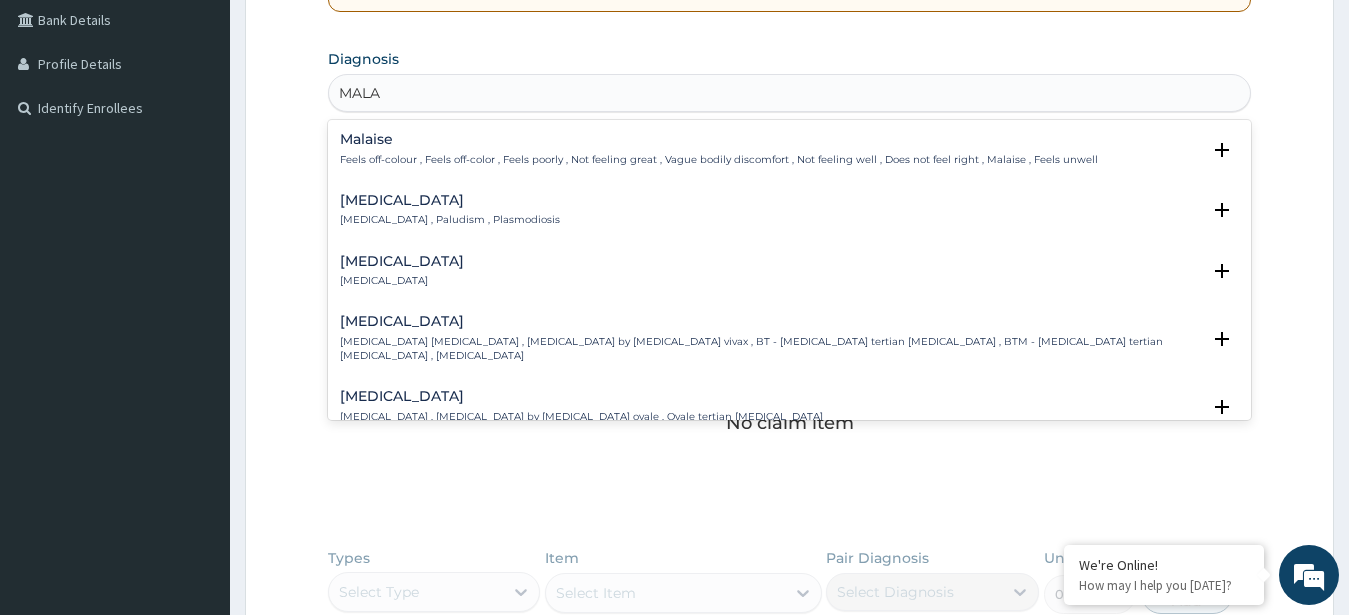 click on "Malaria" at bounding box center [450, 200] 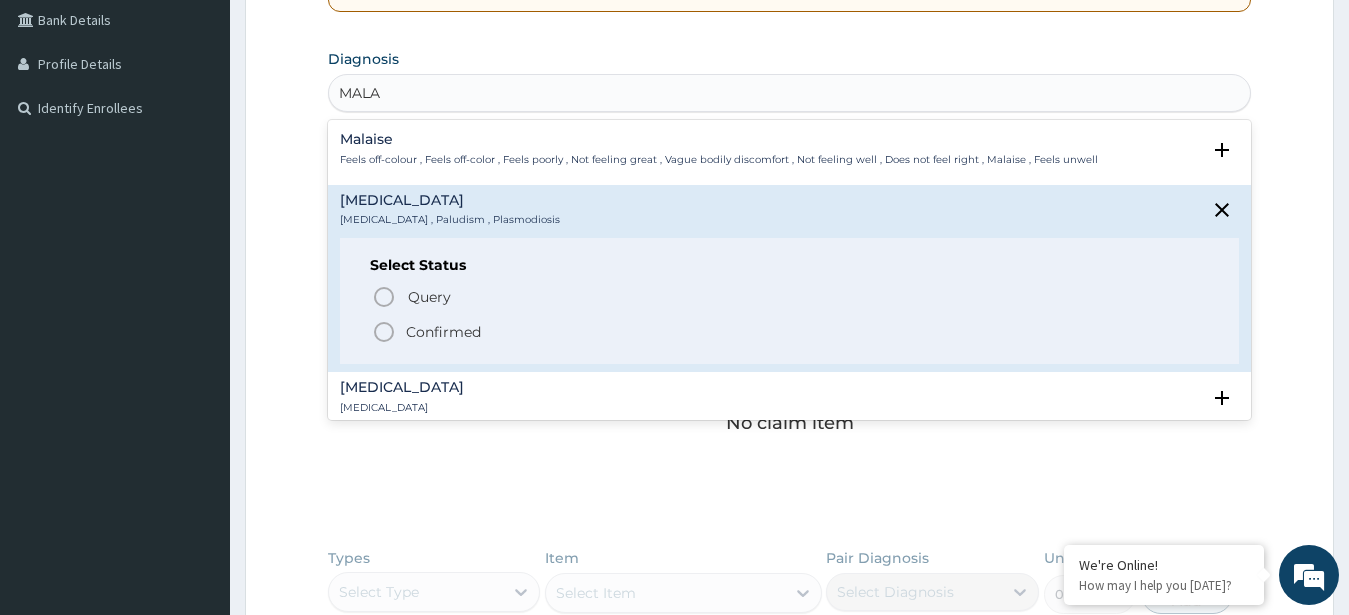 click 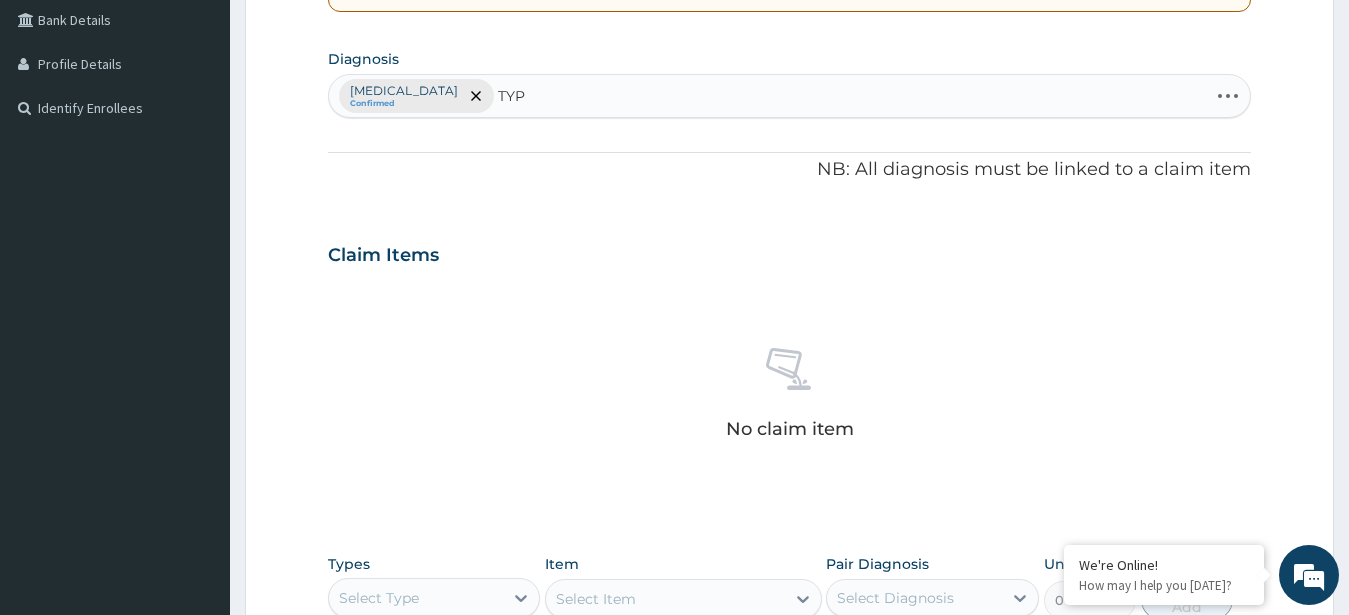 type on "TYPH" 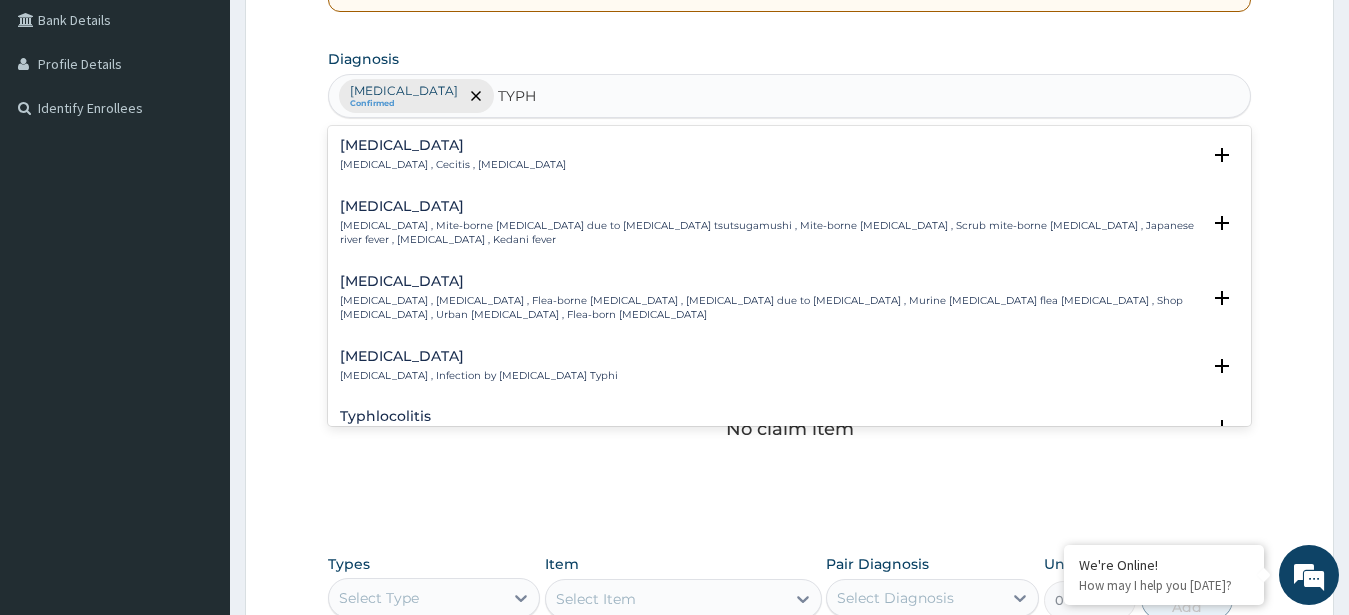 click on "Typhoid fever" at bounding box center [479, 356] 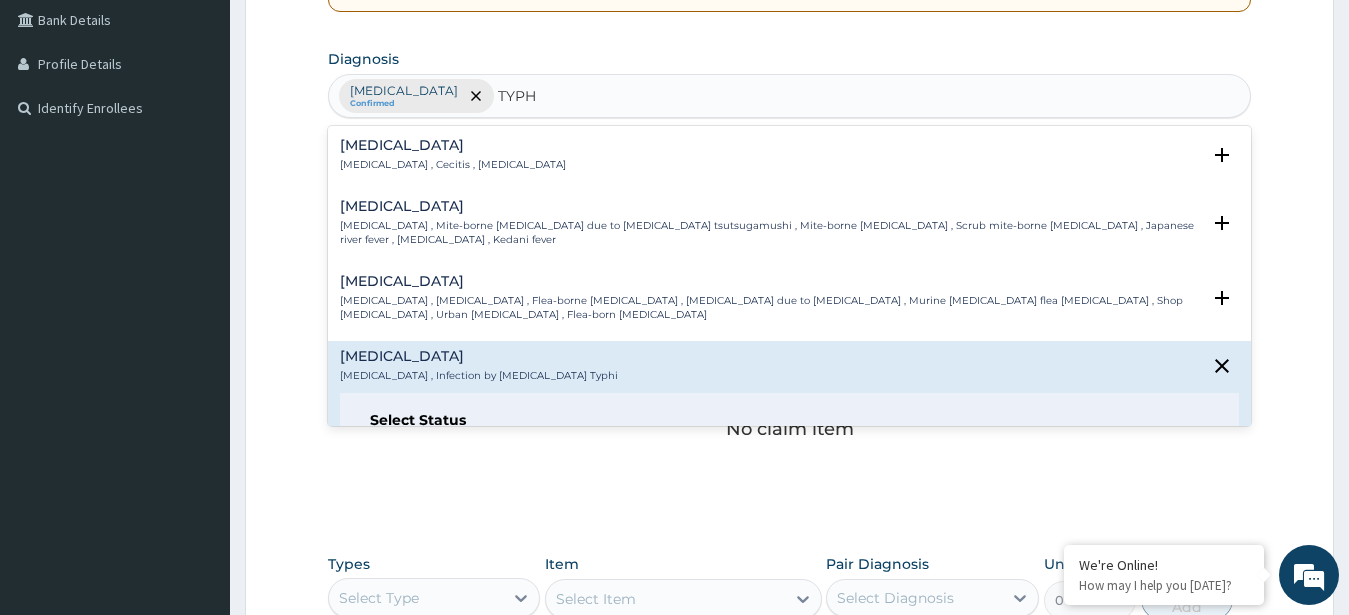 scroll, scrollTop: 54, scrollLeft: 0, axis: vertical 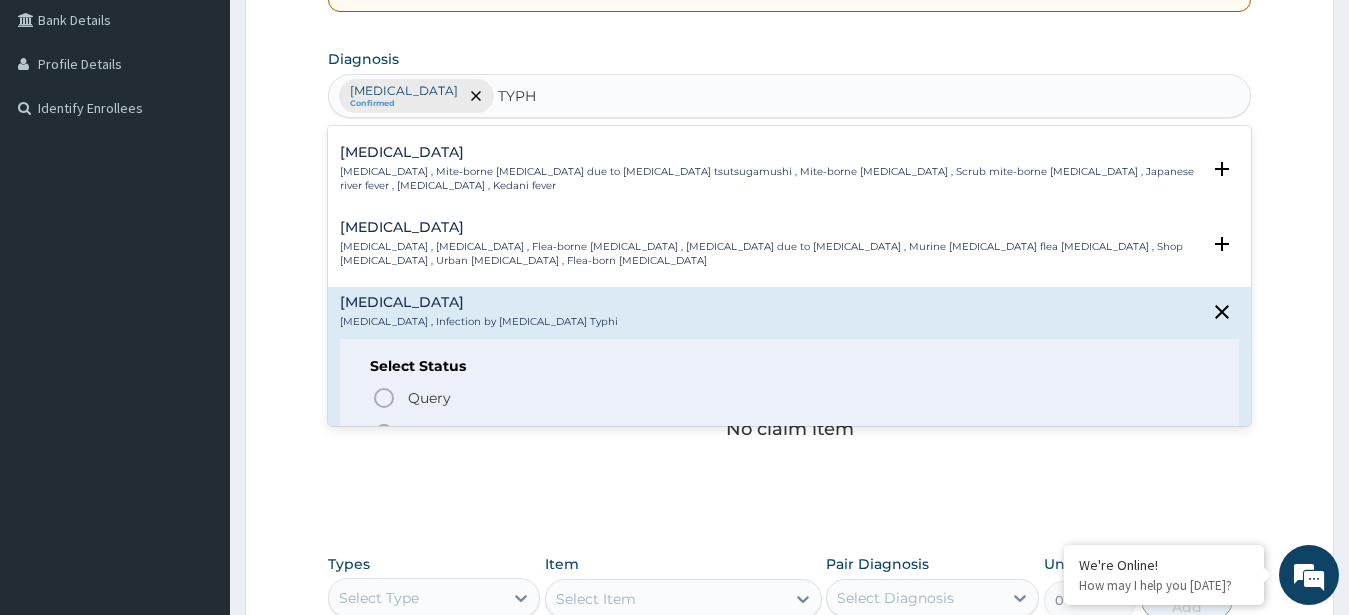 click on "Confirmed" at bounding box center (791, 434) 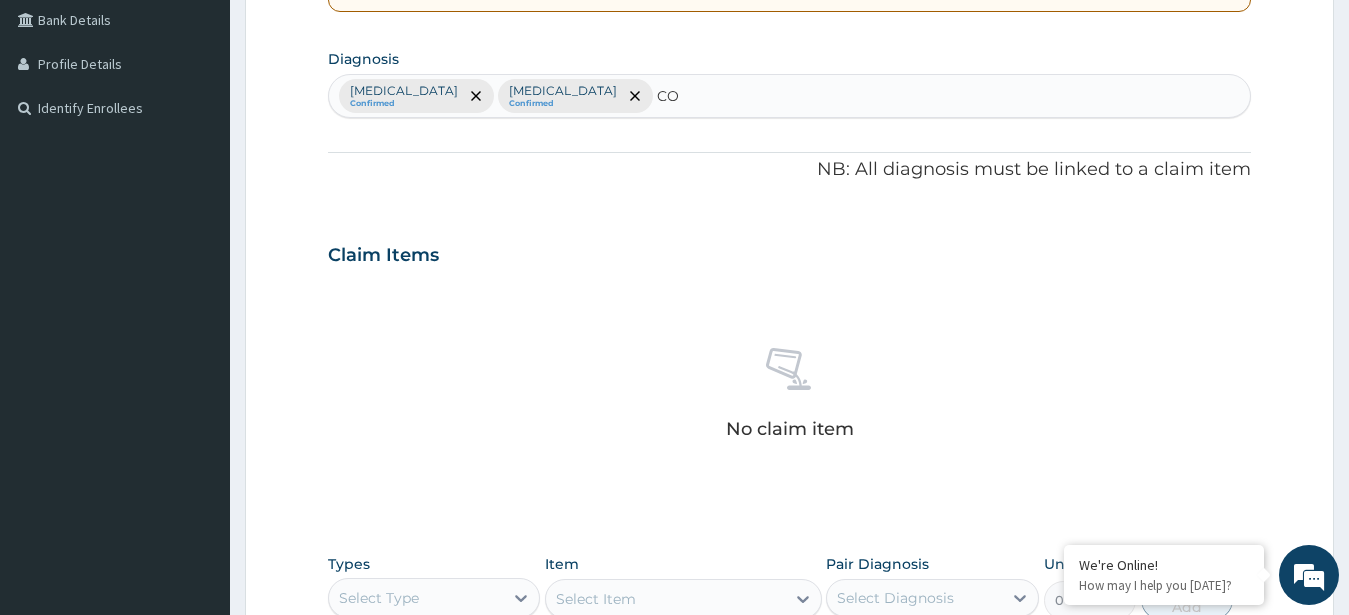 type on "COU" 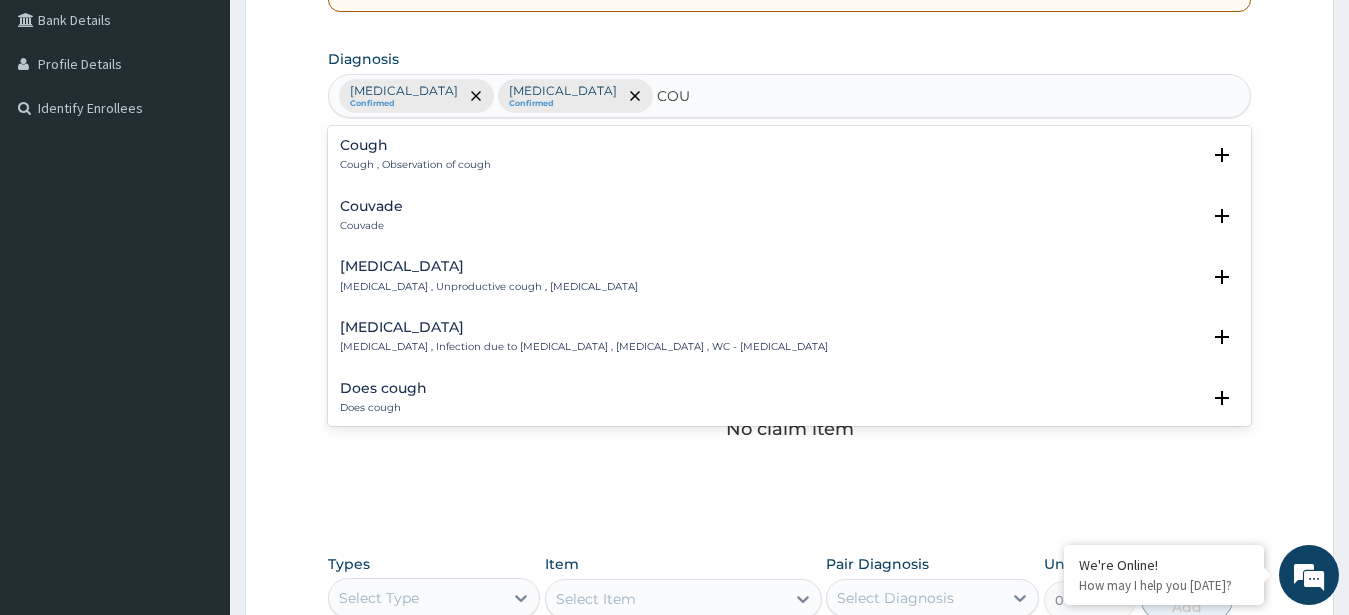 click on "Cough , Observation of cough" at bounding box center [415, 165] 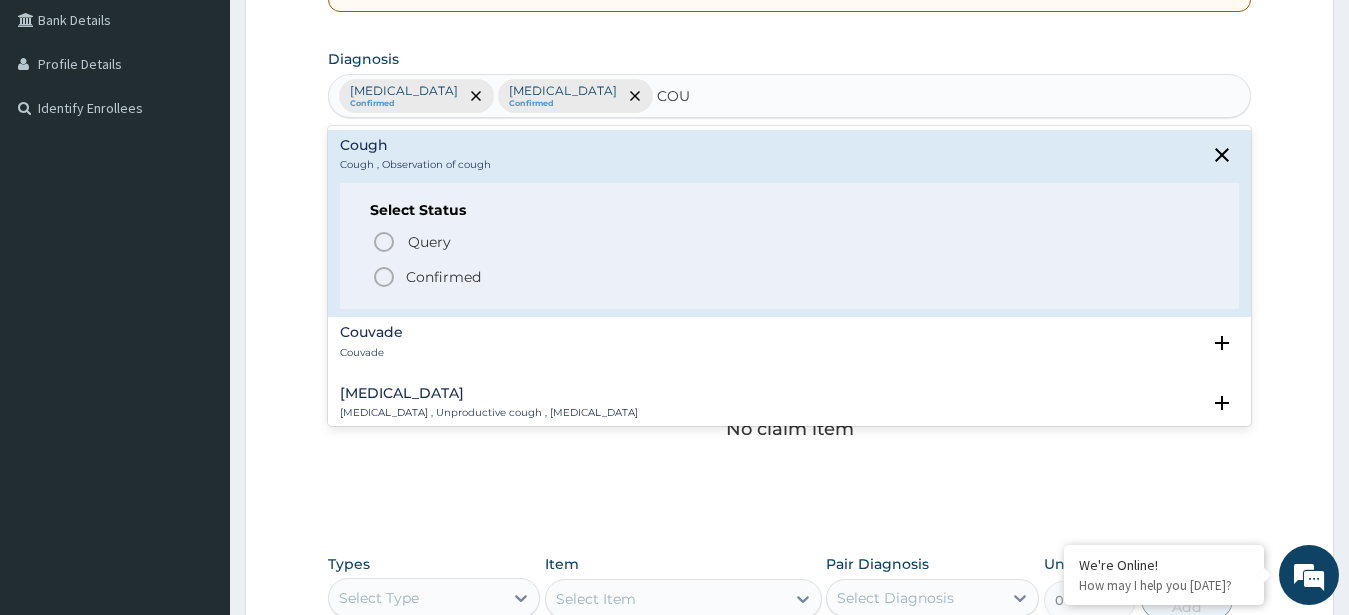 click 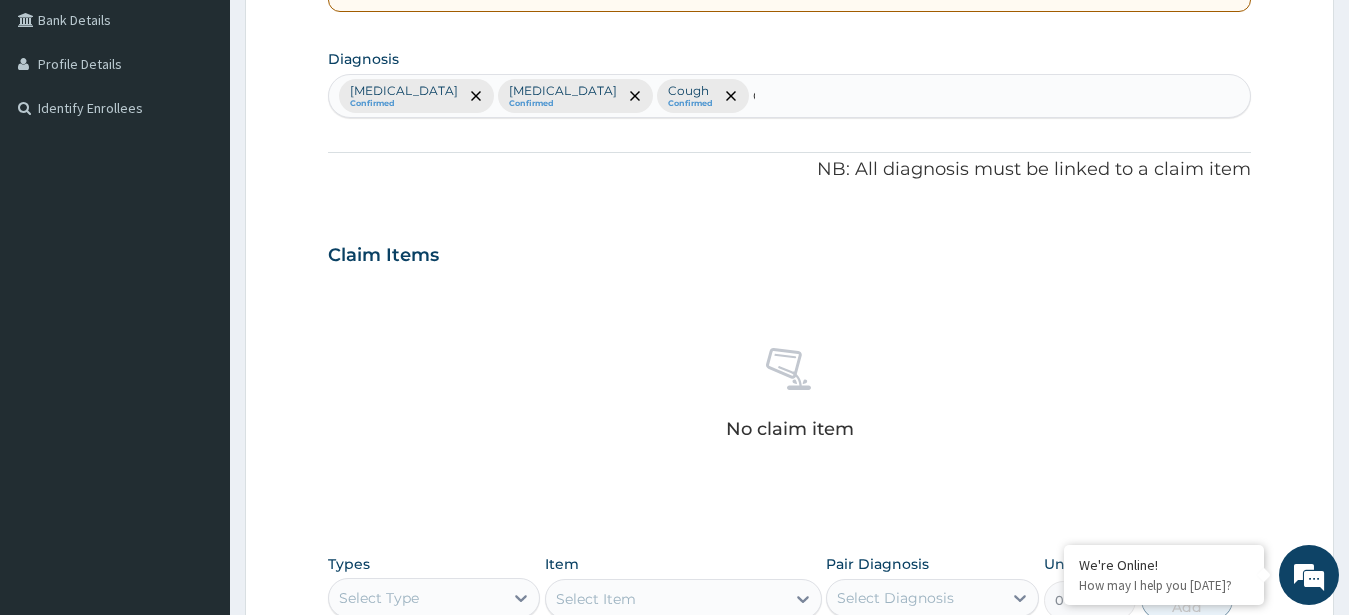 type 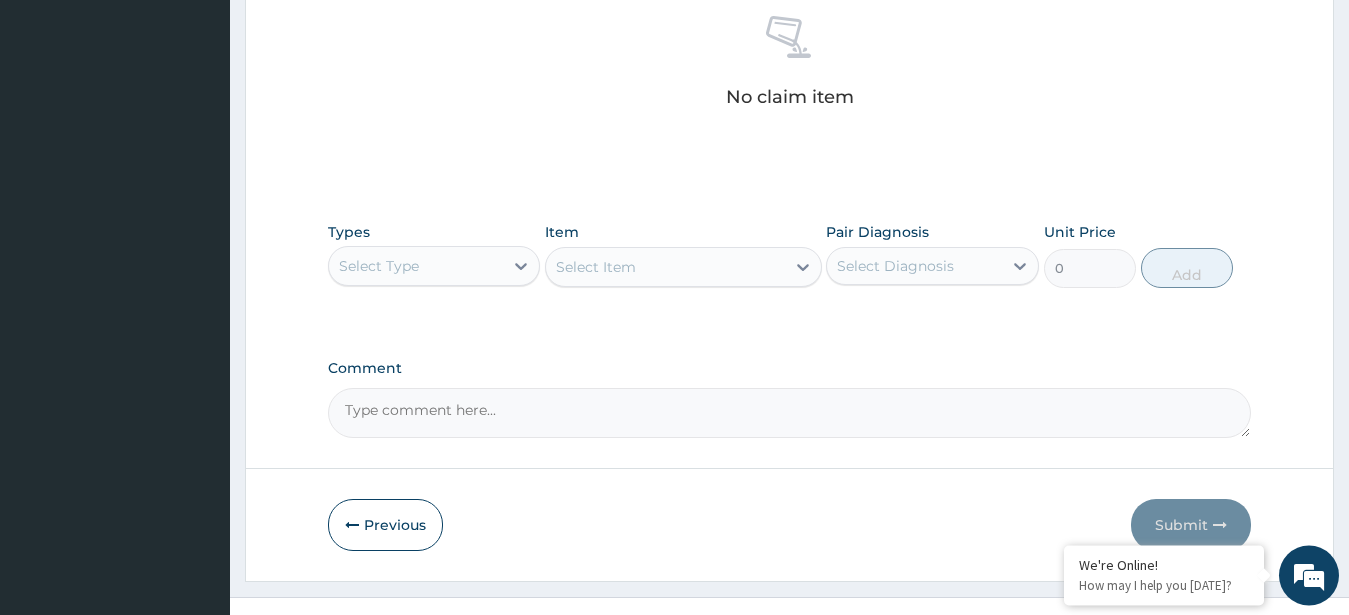scroll, scrollTop: 827, scrollLeft: 0, axis: vertical 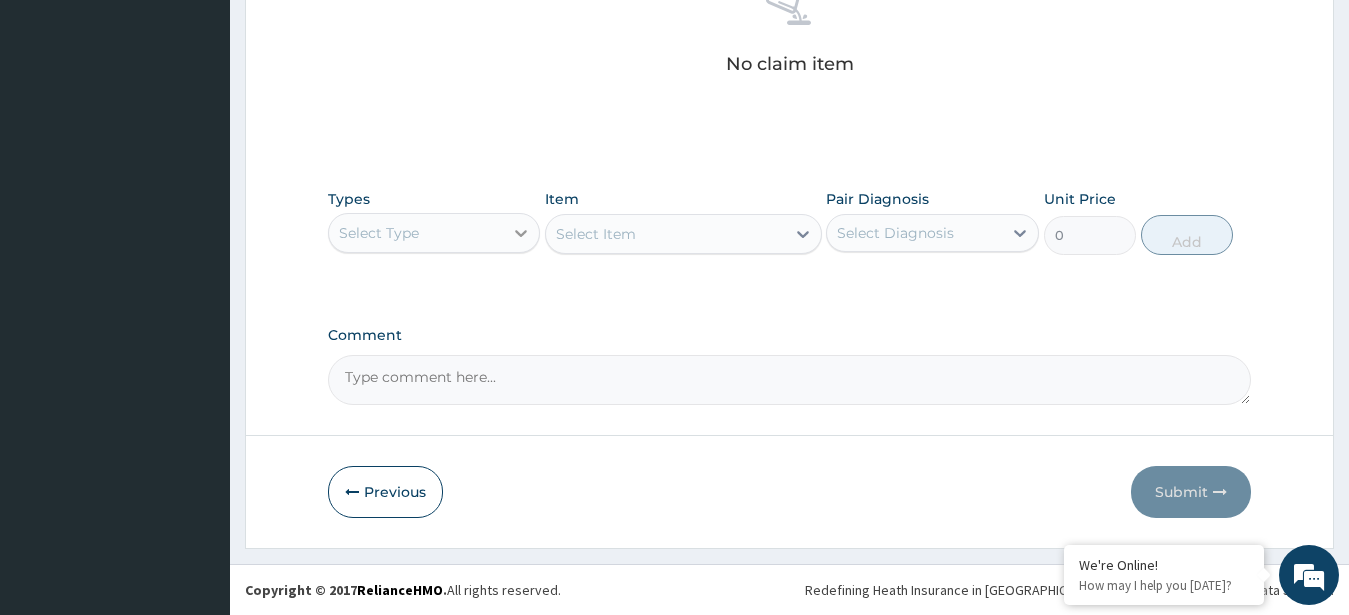 click 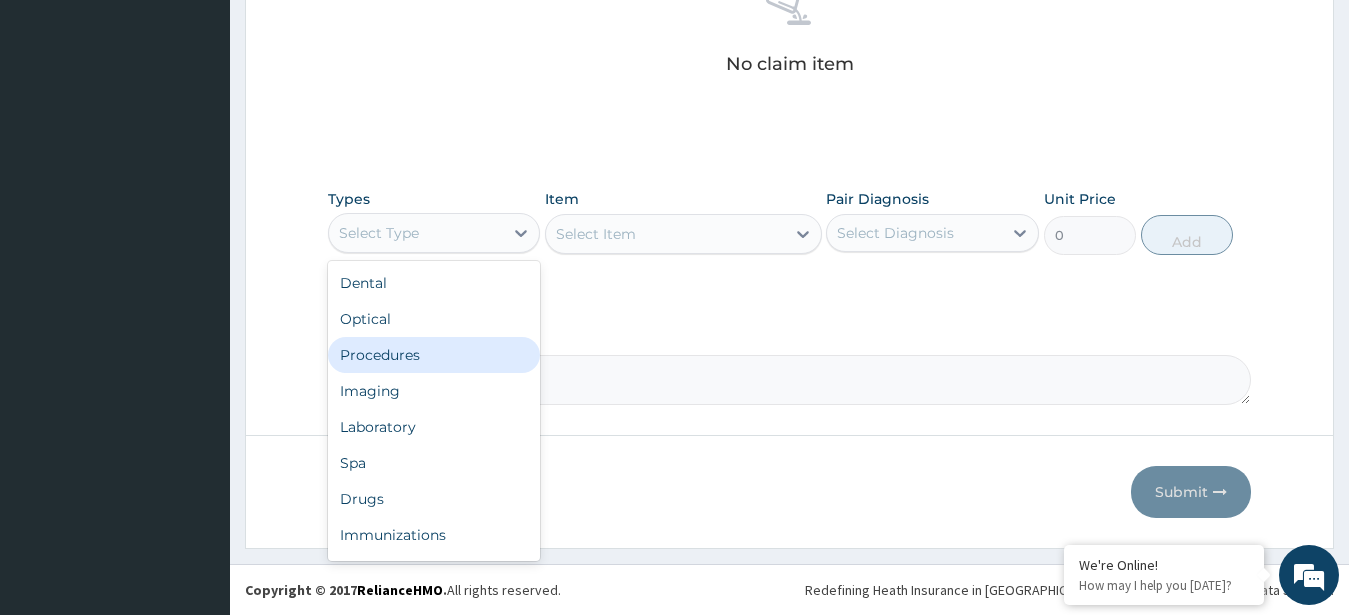 click on "Procedures" at bounding box center (434, 355) 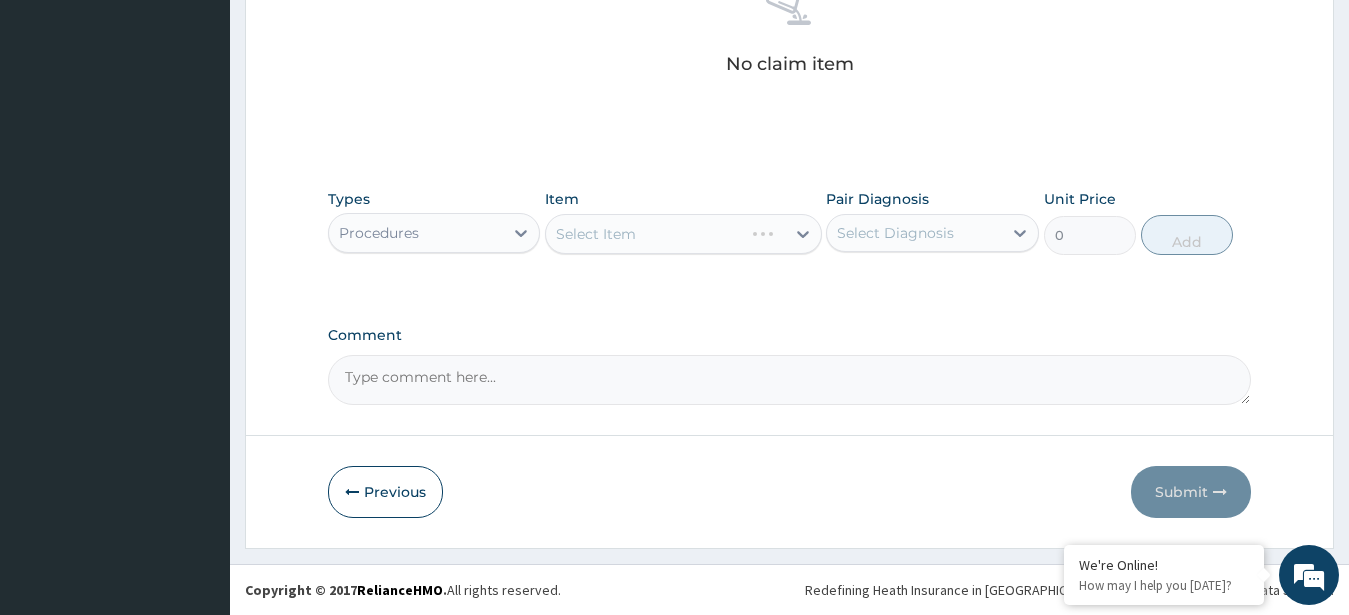 click on "Select Item" at bounding box center (644, 234) 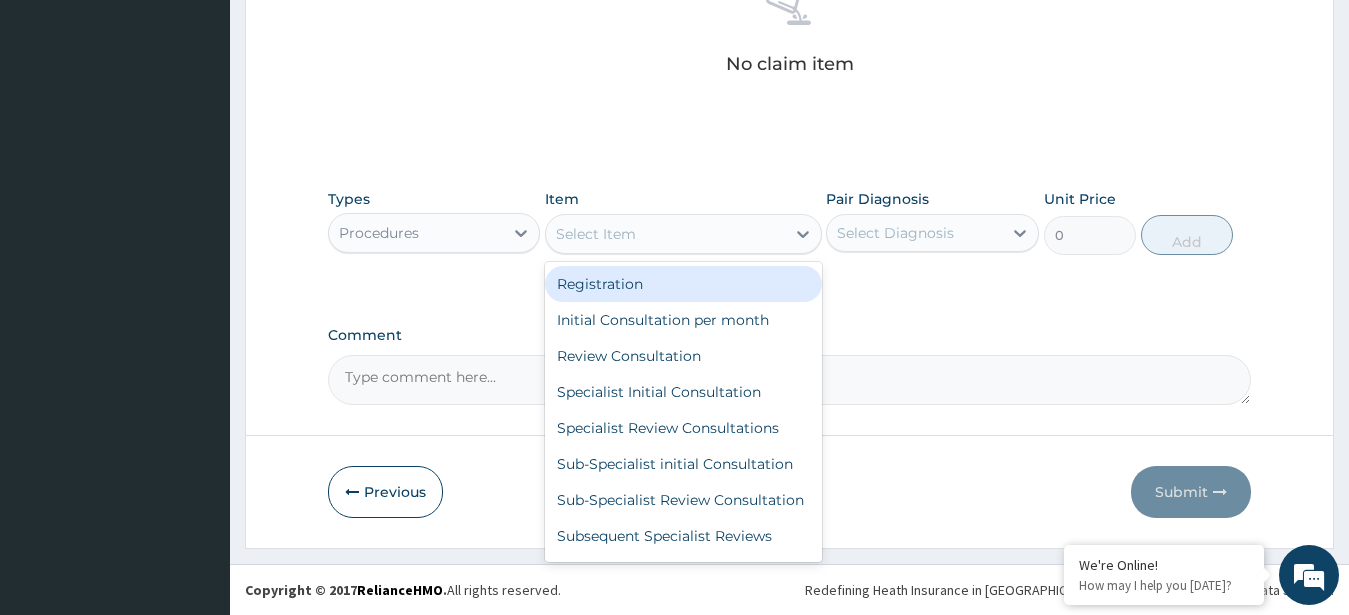 type on "G" 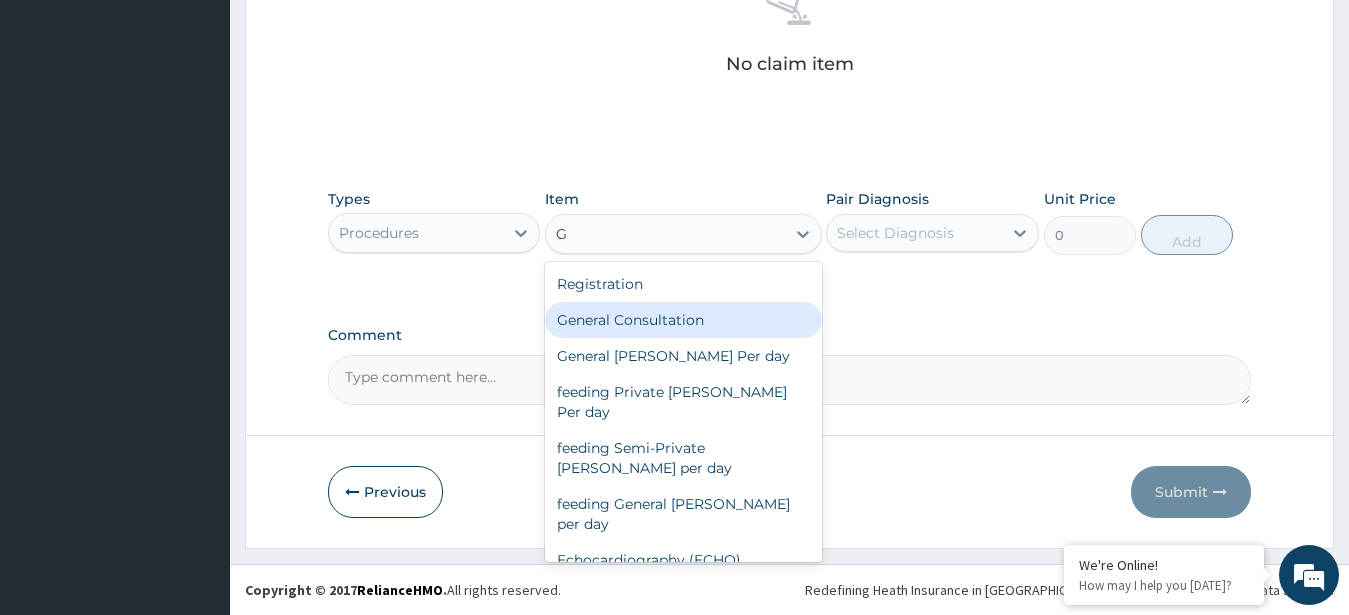 click on "General Consultation" at bounding box center [683, 320] 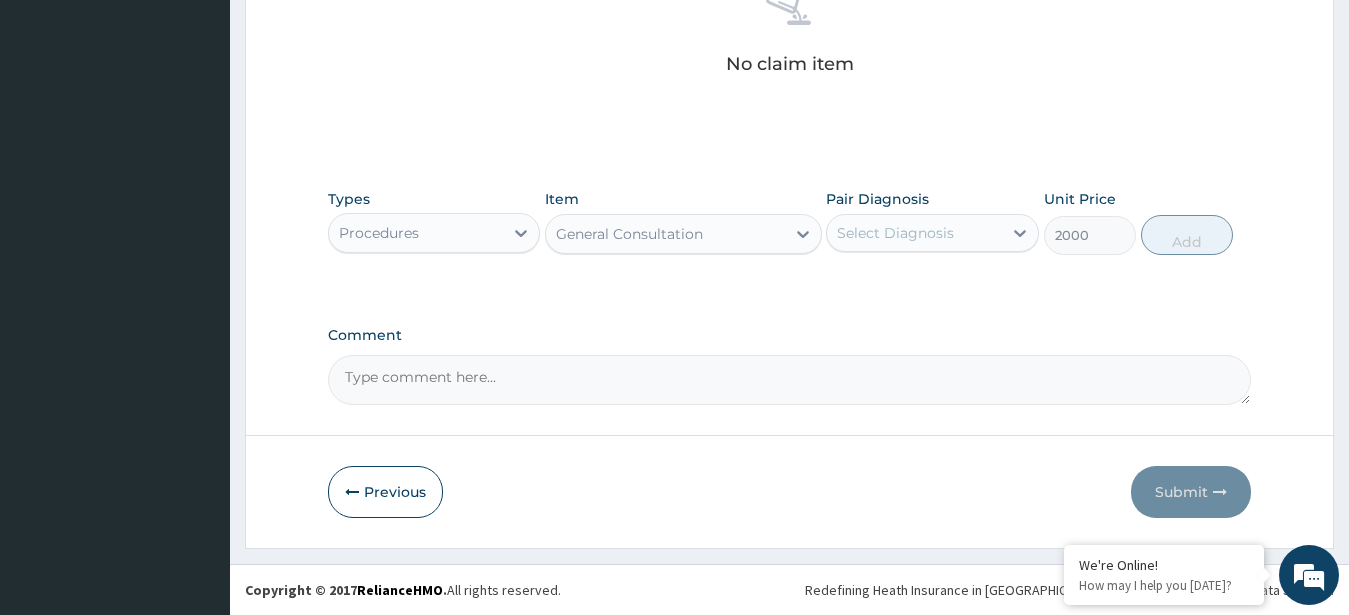 type 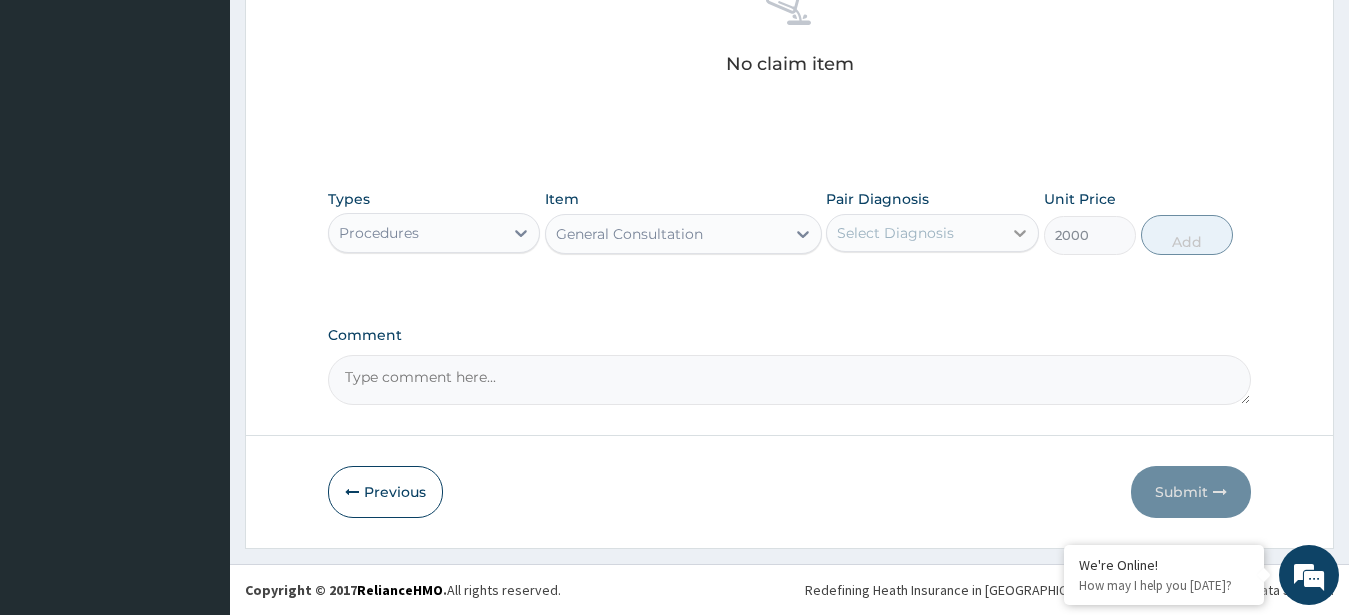 click 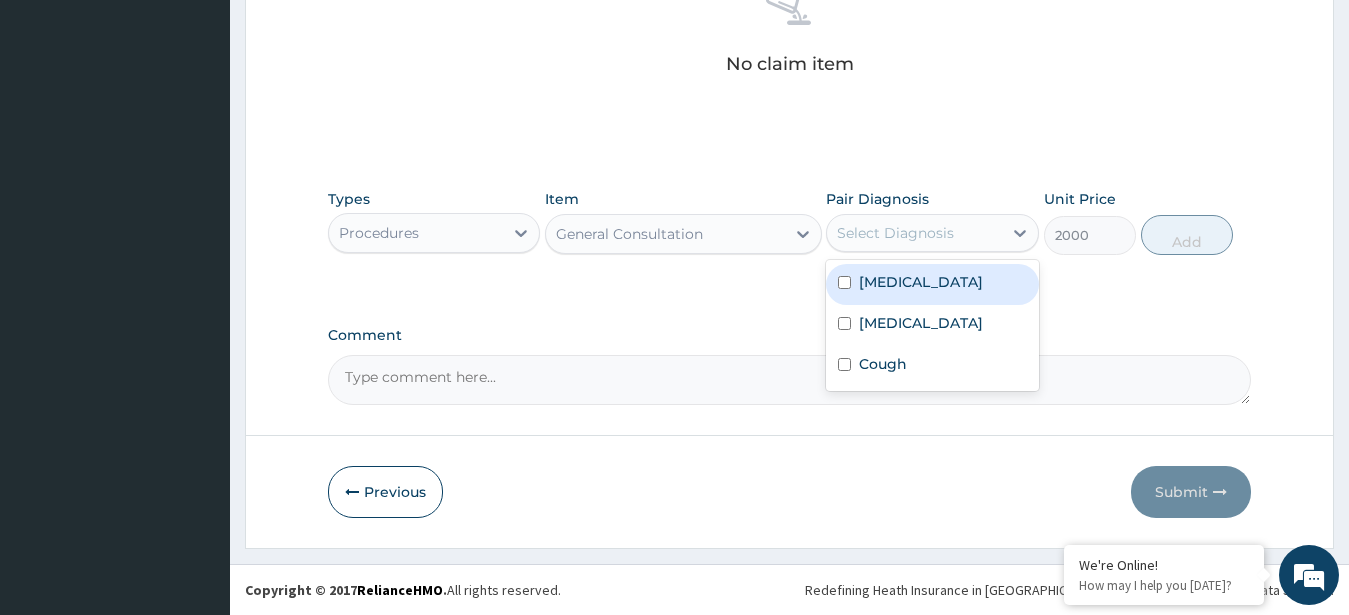 click on "Malaria" at bounding box center (932, 284) 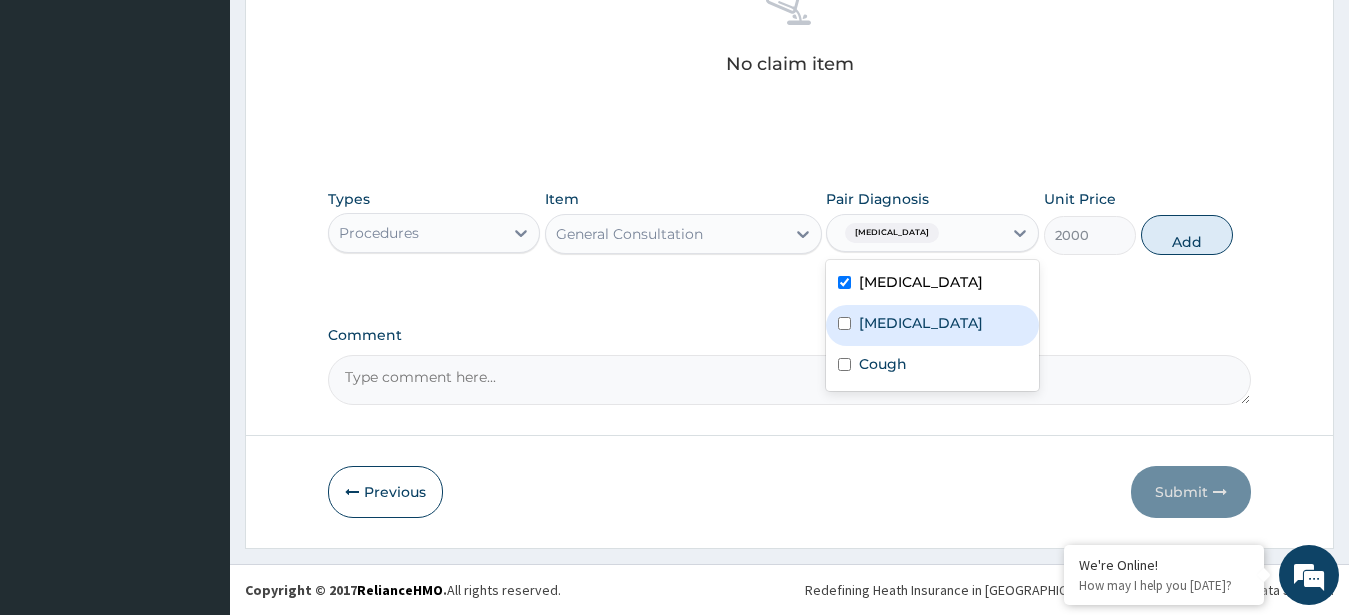 checkbox on "true" 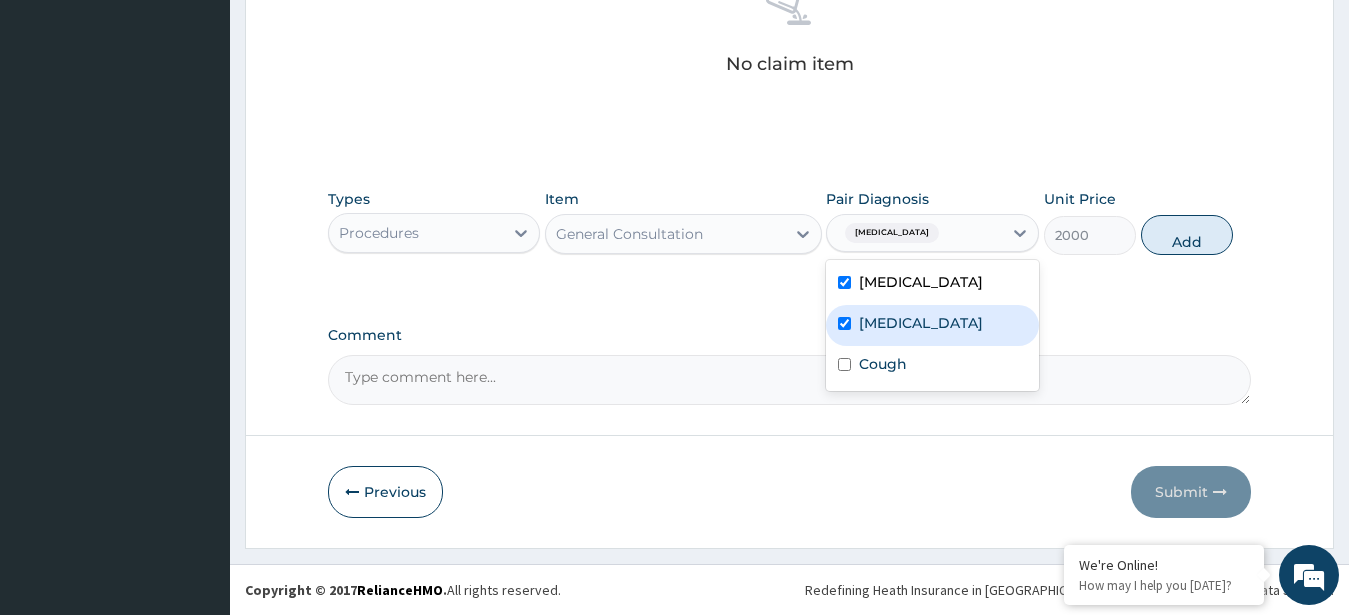 checkbox on "true" 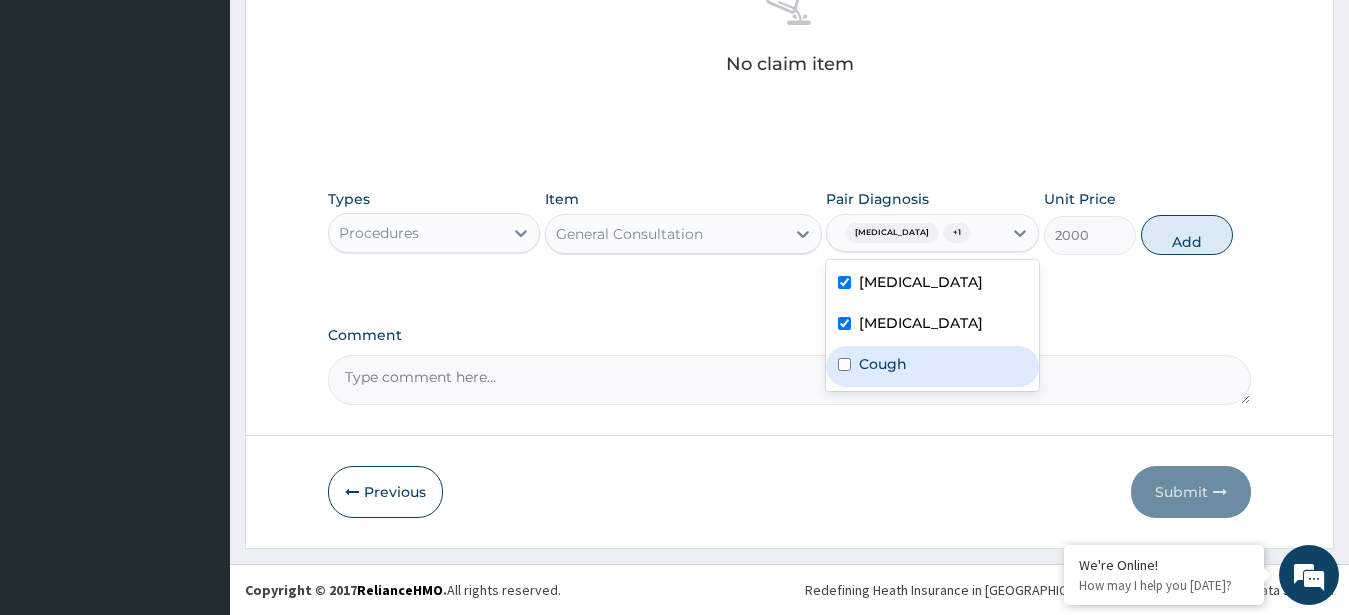 click on "Cough" at bounding box center (932, 366) 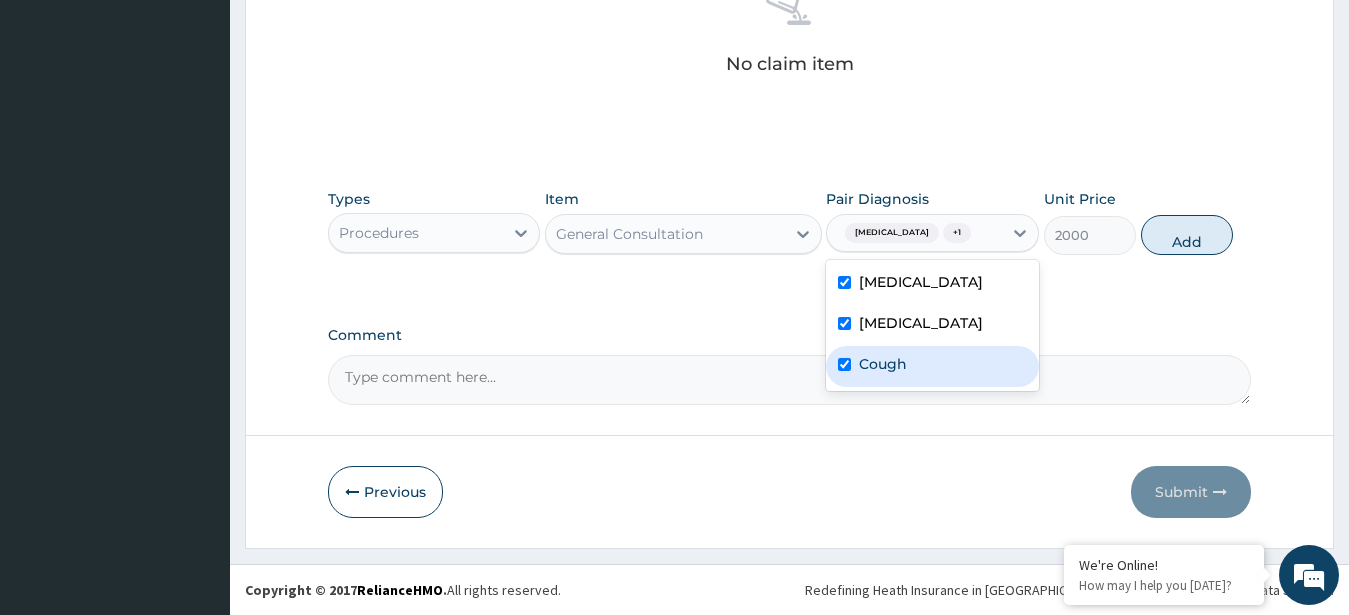 checkbox on "true" 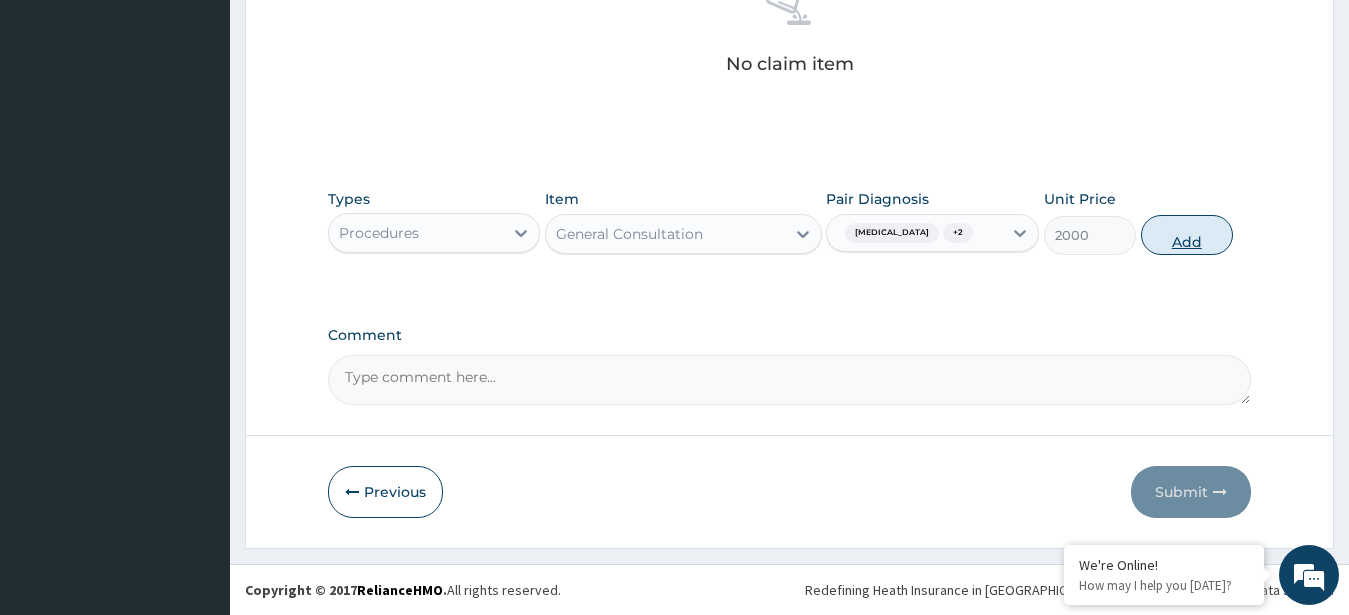 click on "Add" at bounding box center [1187, 235] 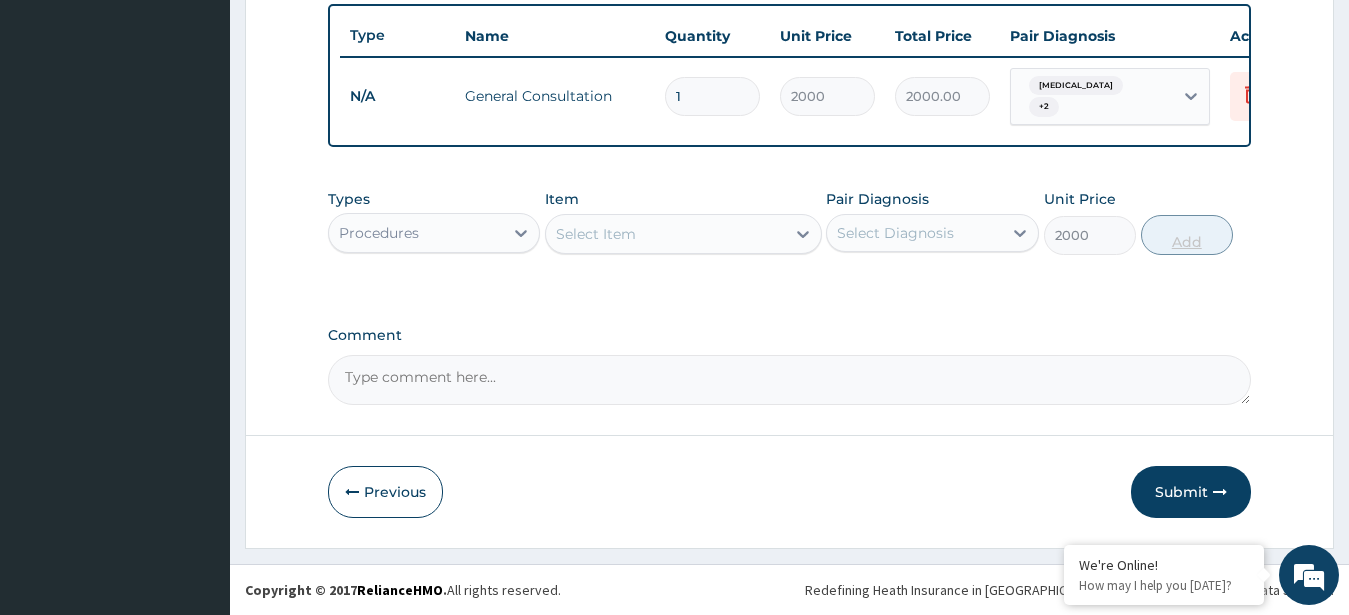type on "0" 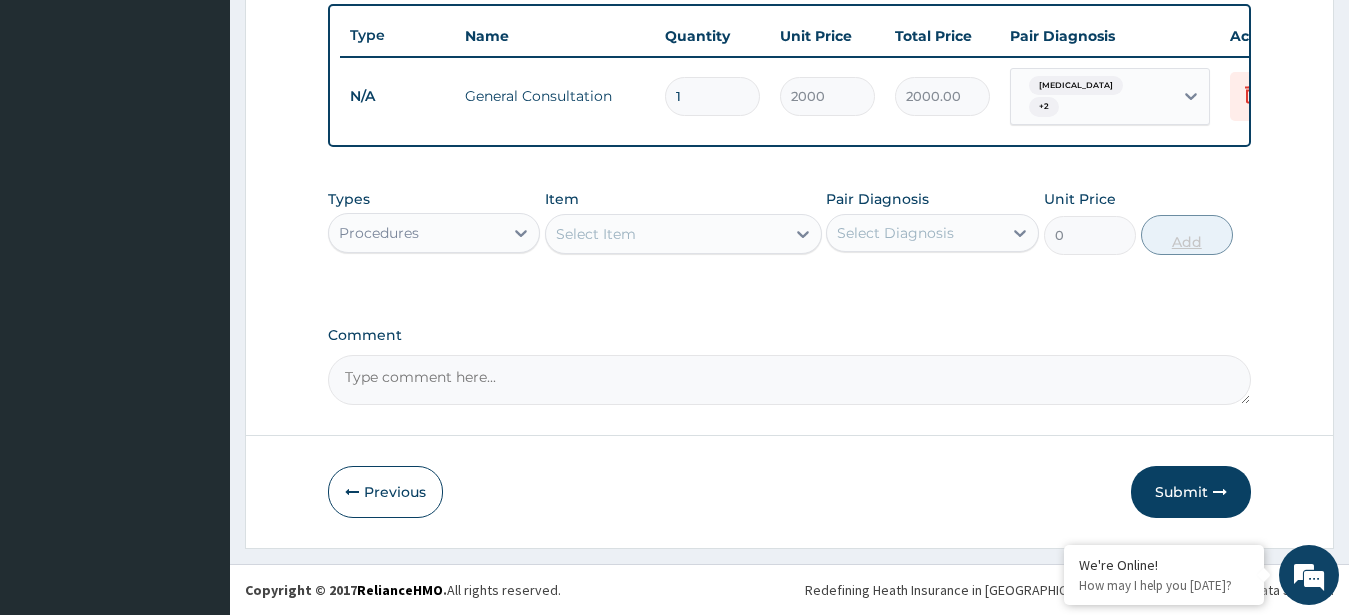 scroll, scrollTop: 749, scrollLeft: 0, axis: vertical 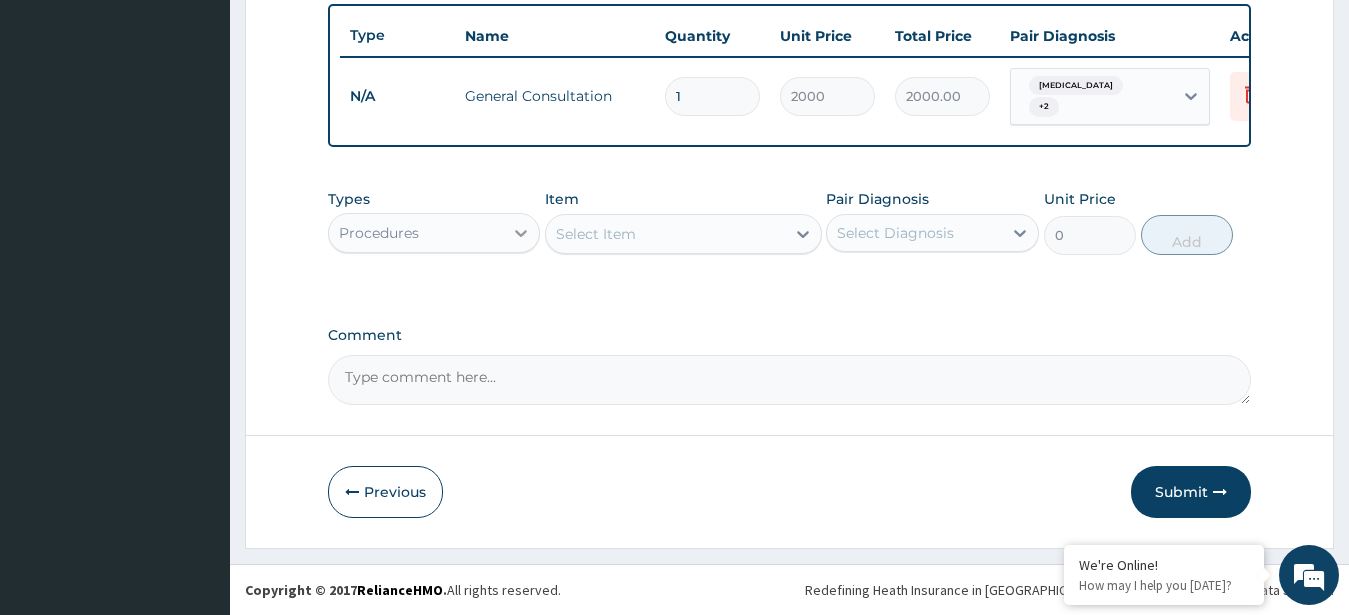 click 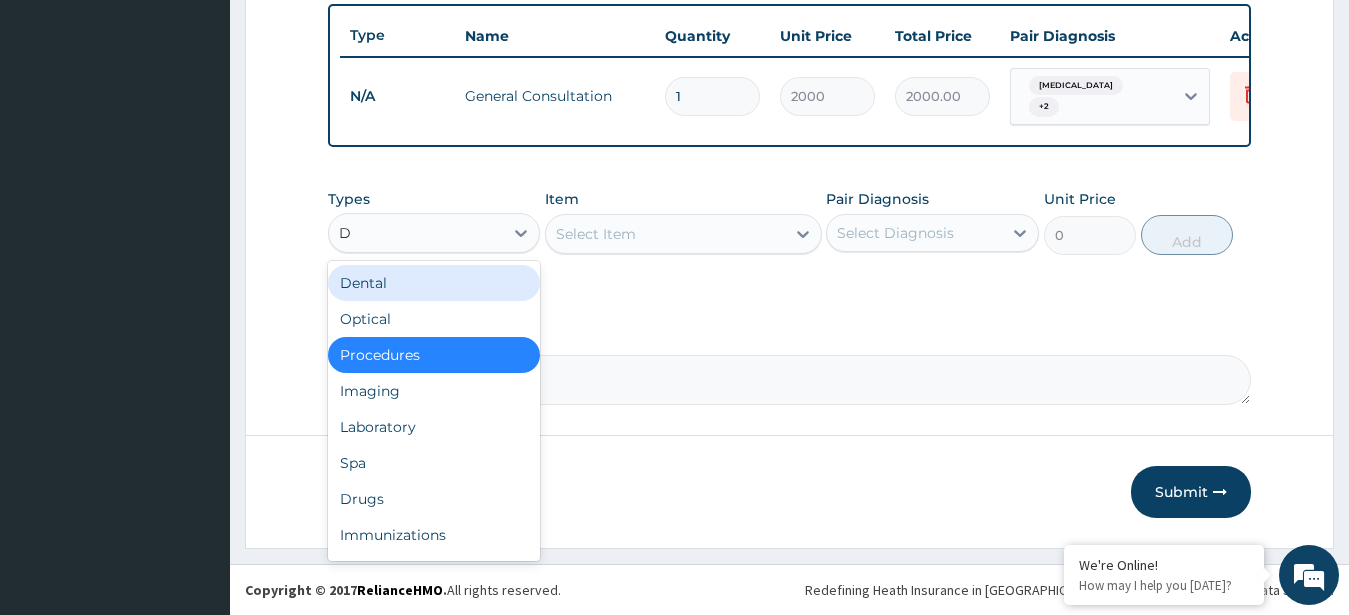 type on "DR" 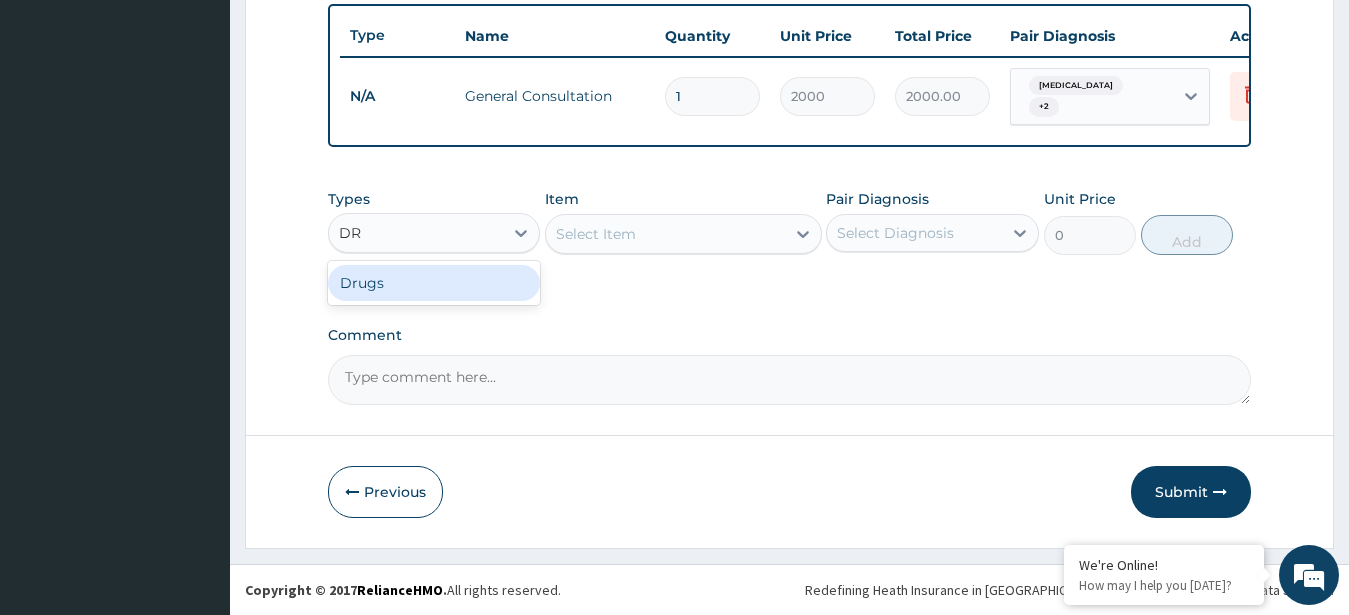 click on "Drugs" at bounding box center [434, 283] 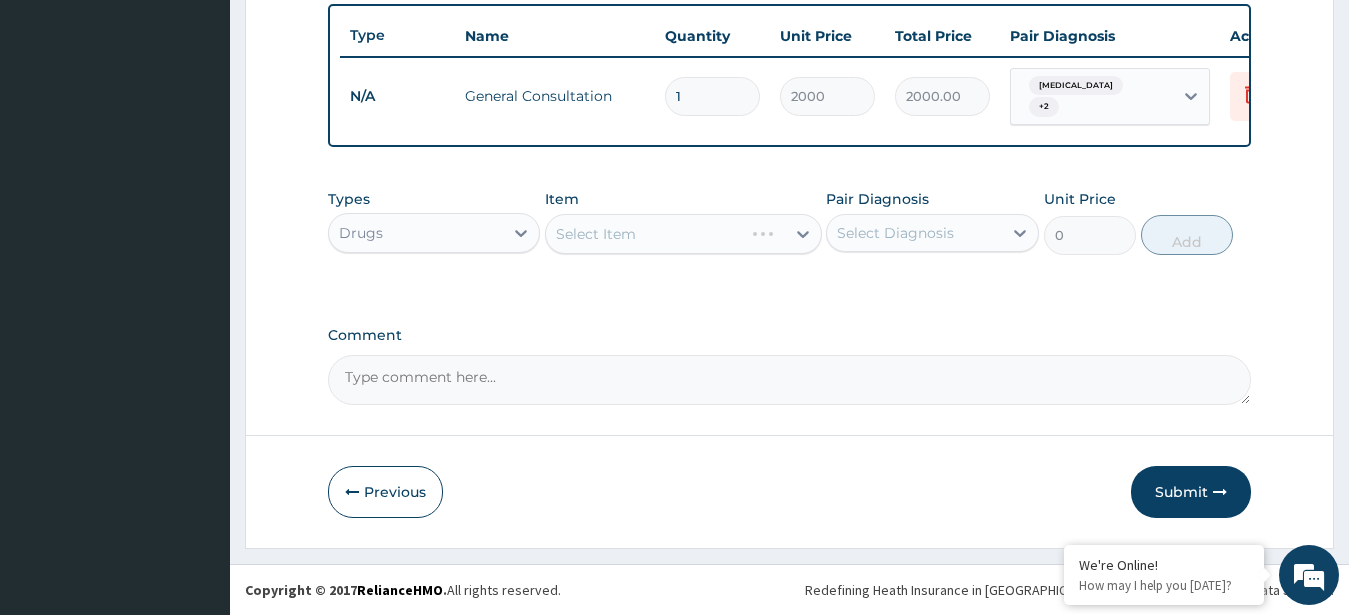 type 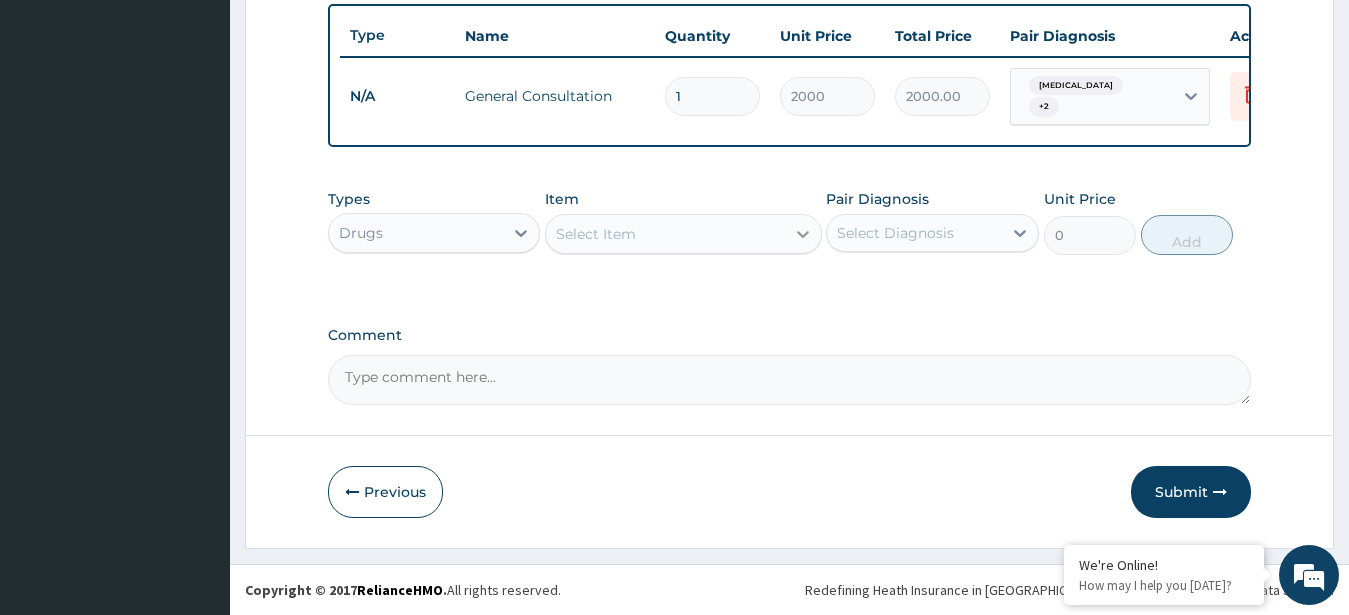 click 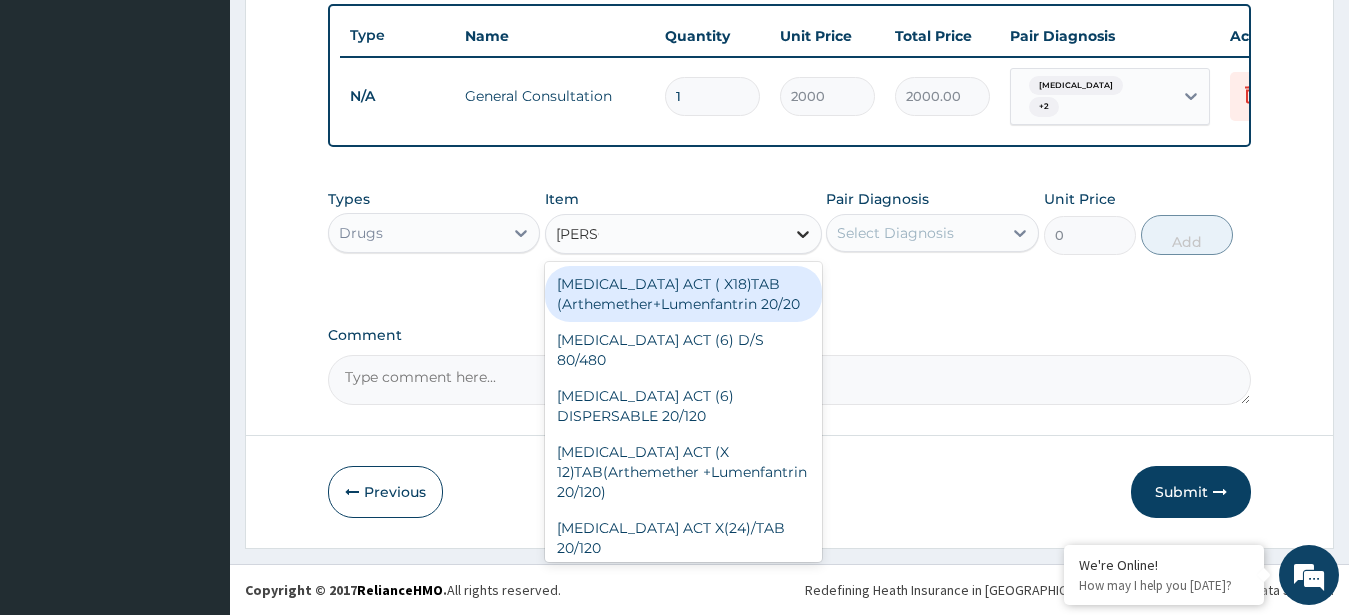type on "COART" 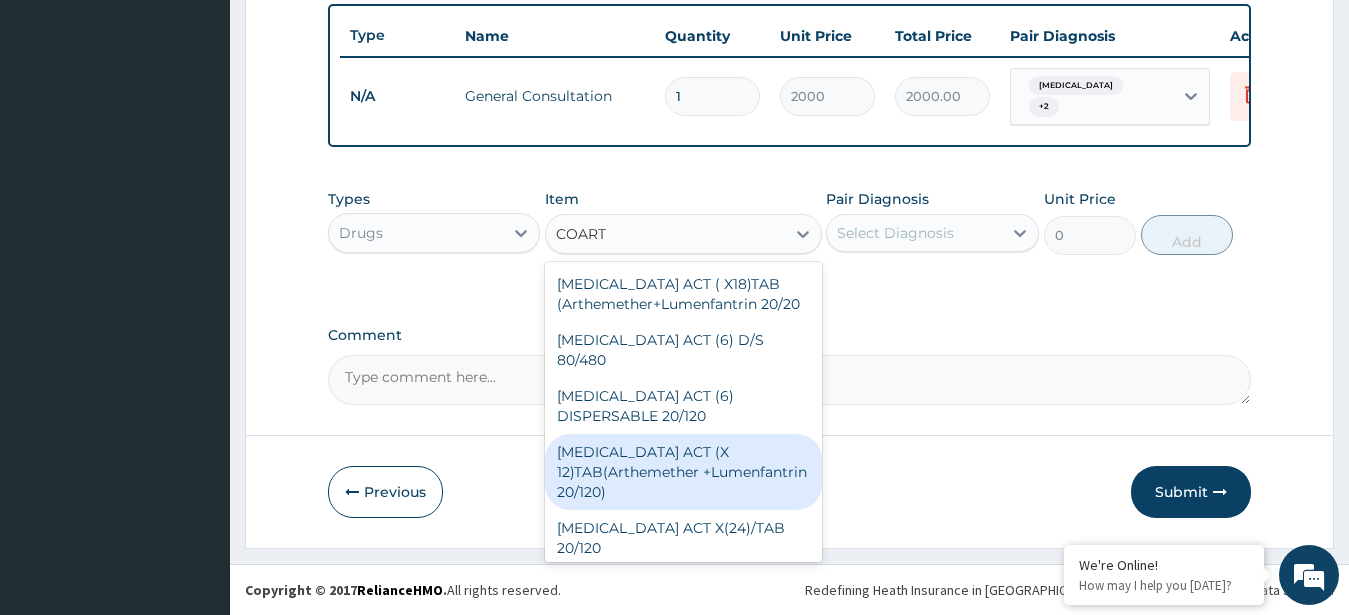 click on "COARTEM ACT (X 12)TAB(Arthemether +Lumenfantrin 20/120)" at bounding box center [683, 472] 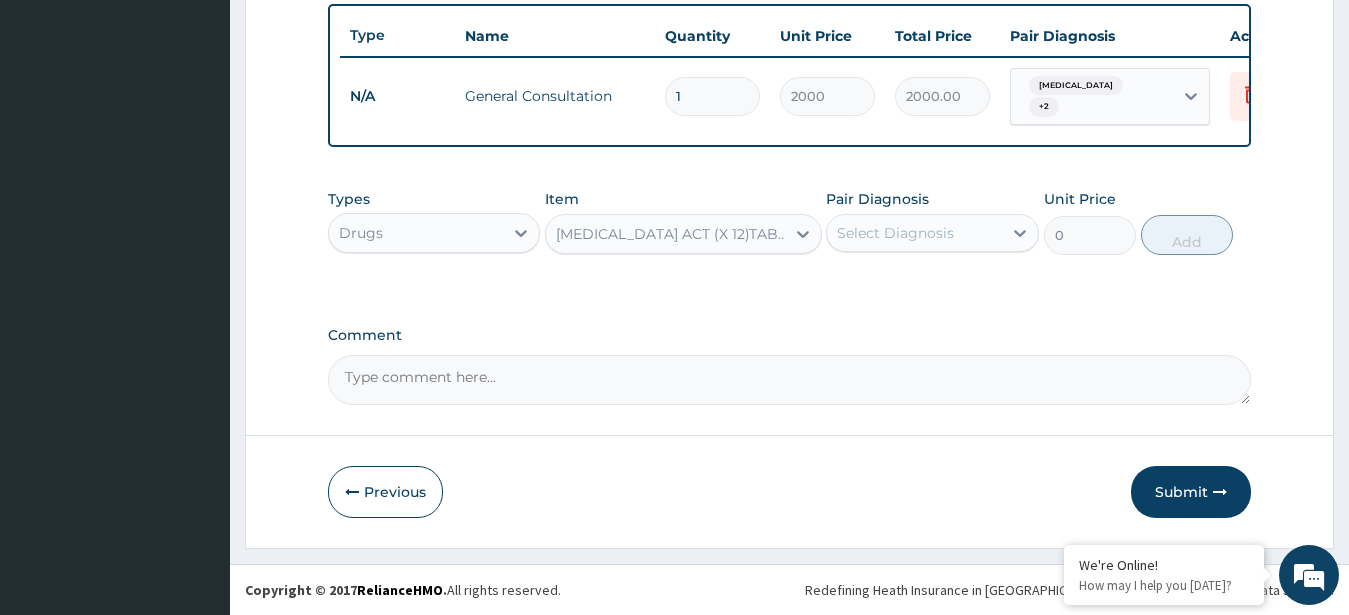 type 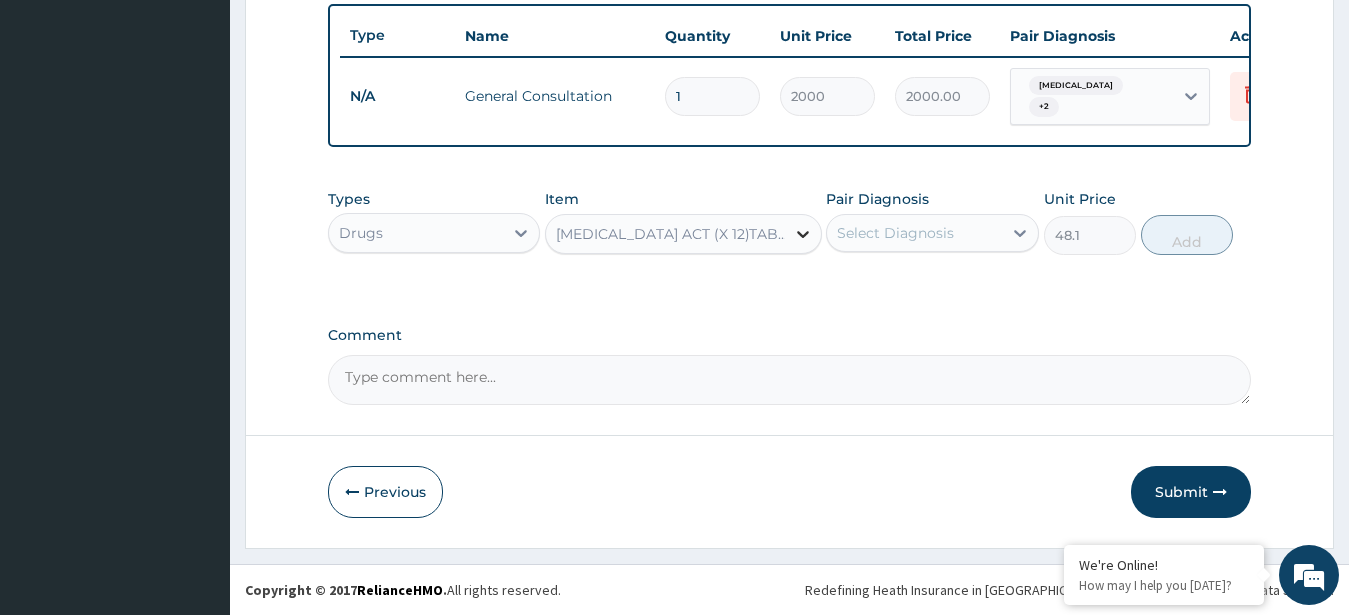 click 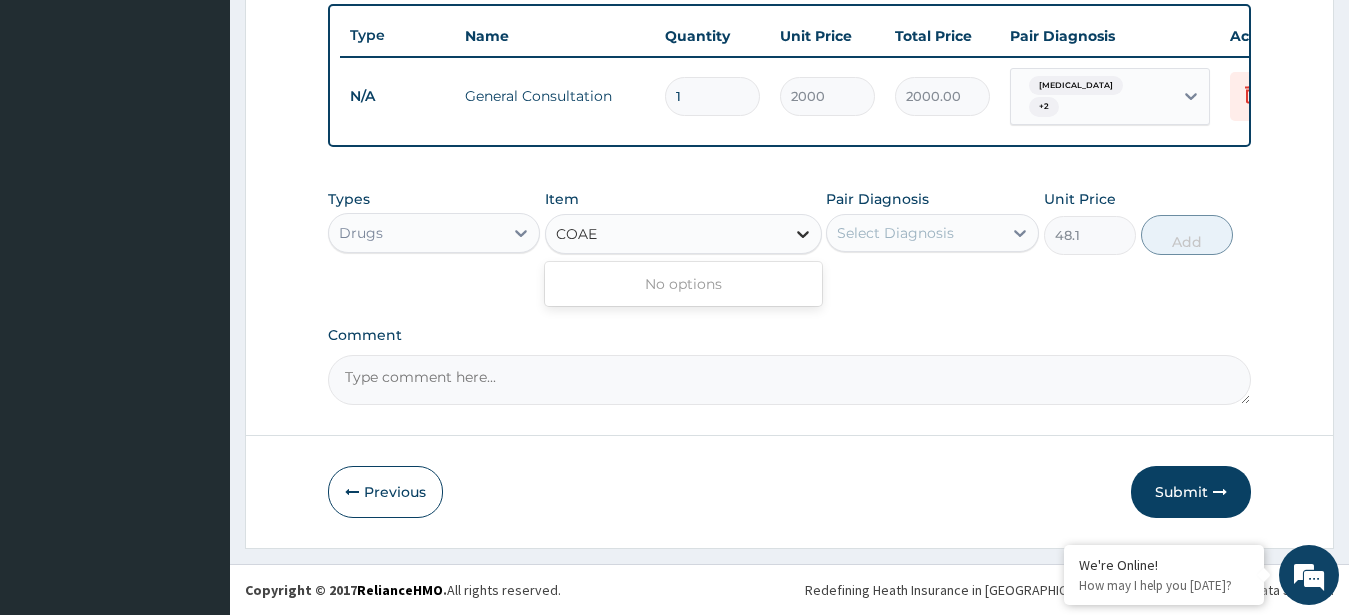scroll, scrollTop: 0, scrollLeft: 0, axis: both 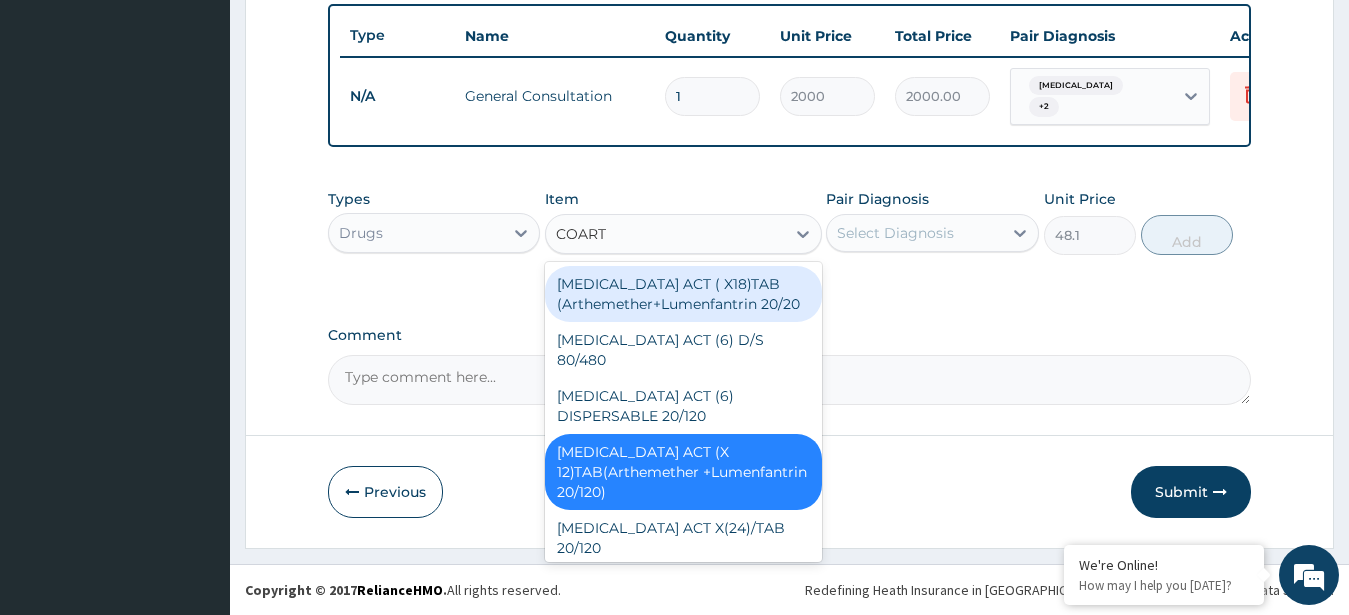 type on "COART" 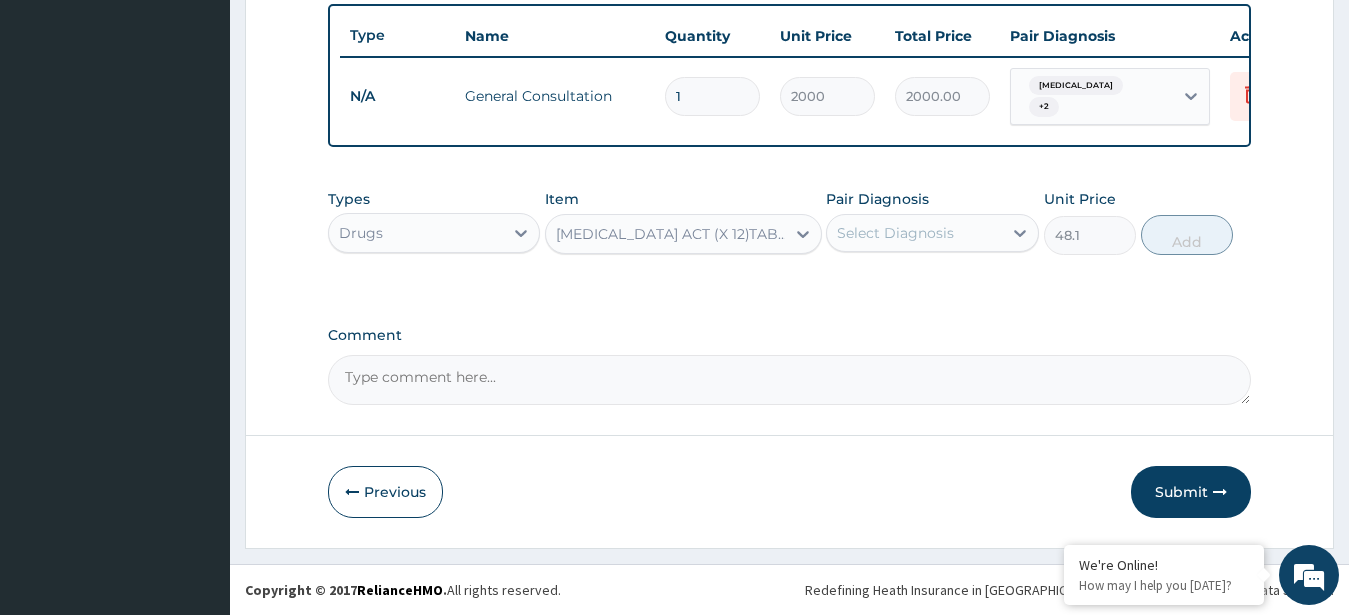 drag, startPoint x: 826, startPoint y: 543, endPoint x: 794, endPoint y: 517, distance: 41.231056 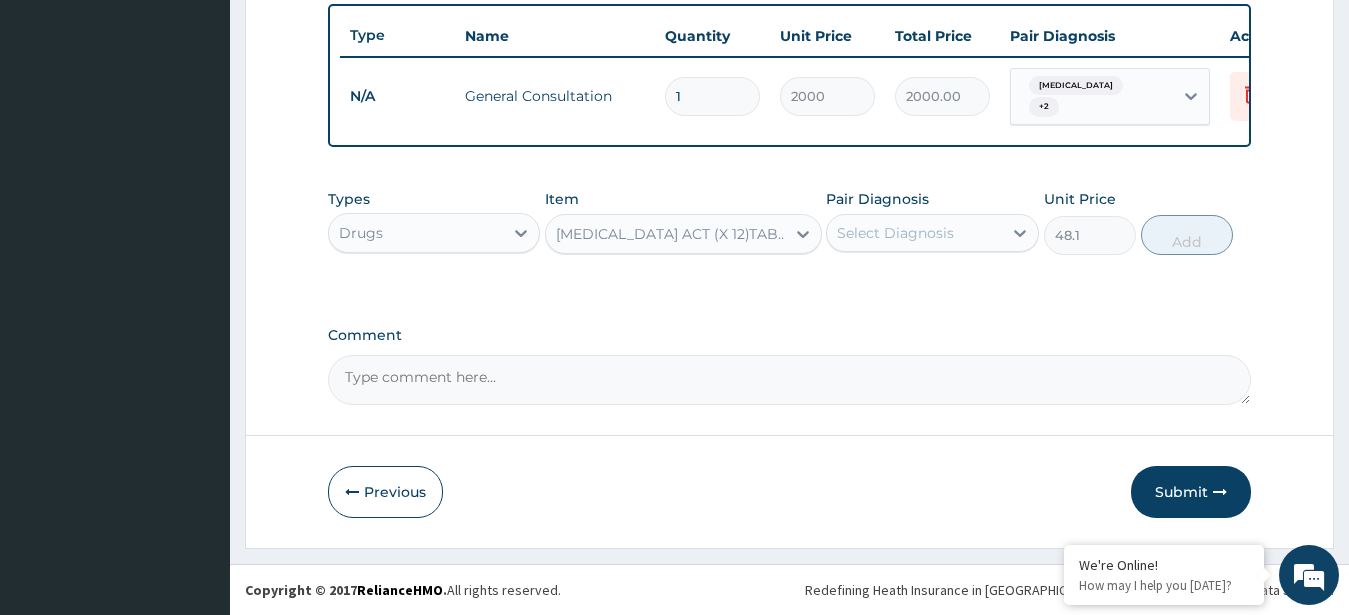 click on "Step  2  of 2 PA Code / Prescription Code Enter Code(Secondary Care Only) Encounter Date 10-07-2025 Important Notice Please enter PA codes before entering items that are not attached to a PA code   All diagnoses entered must be linked to a claim item. Diagnosis & Claim Items that are visible but inactive cannot be edited because they were imported from an already approved PA code. Diagnosis Malaria Confirmed Typhoid fever Confirmed Cough Confirmed NB: All diagnosis must be linked to a claim item Claim Items Type Name Quantity Unit Price Total Price Pair Diagnosis Actions N/A General Consultation 1 2000 2000.00 Malaria  + 2 Delete Types Drugs Item COARTEM ACT (X 12)TAB(Arthemether +Lumenfantrin 20/120) Pair Diagnosis Select Diagnosis Unit Price 48.1 Add Comment     Previous   Submit" at bounding box center (789, -43) 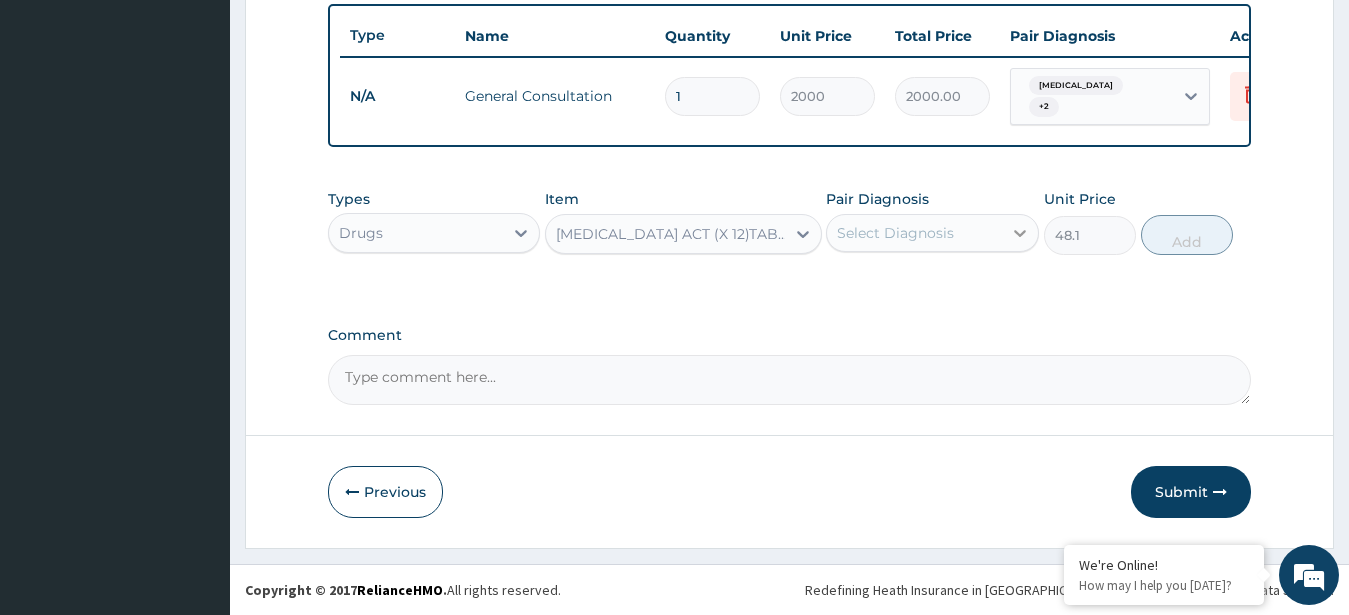 click 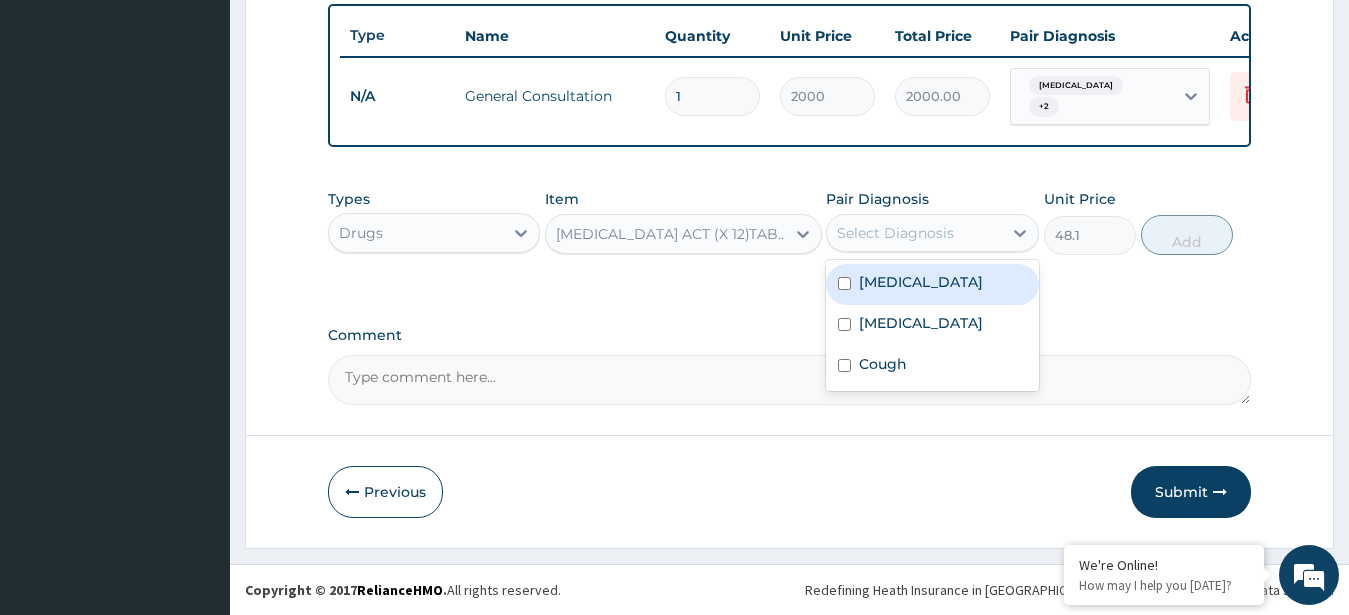 click on "Malaria" at bounding box center (932, 284) 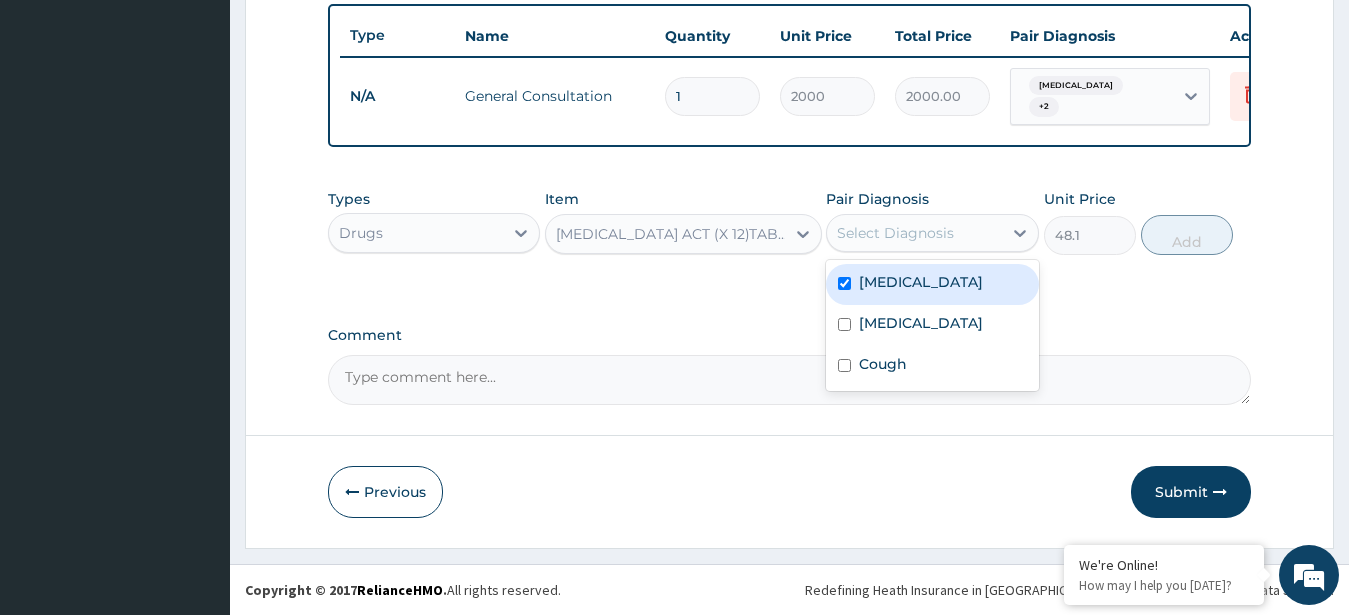 checkbox on "true" 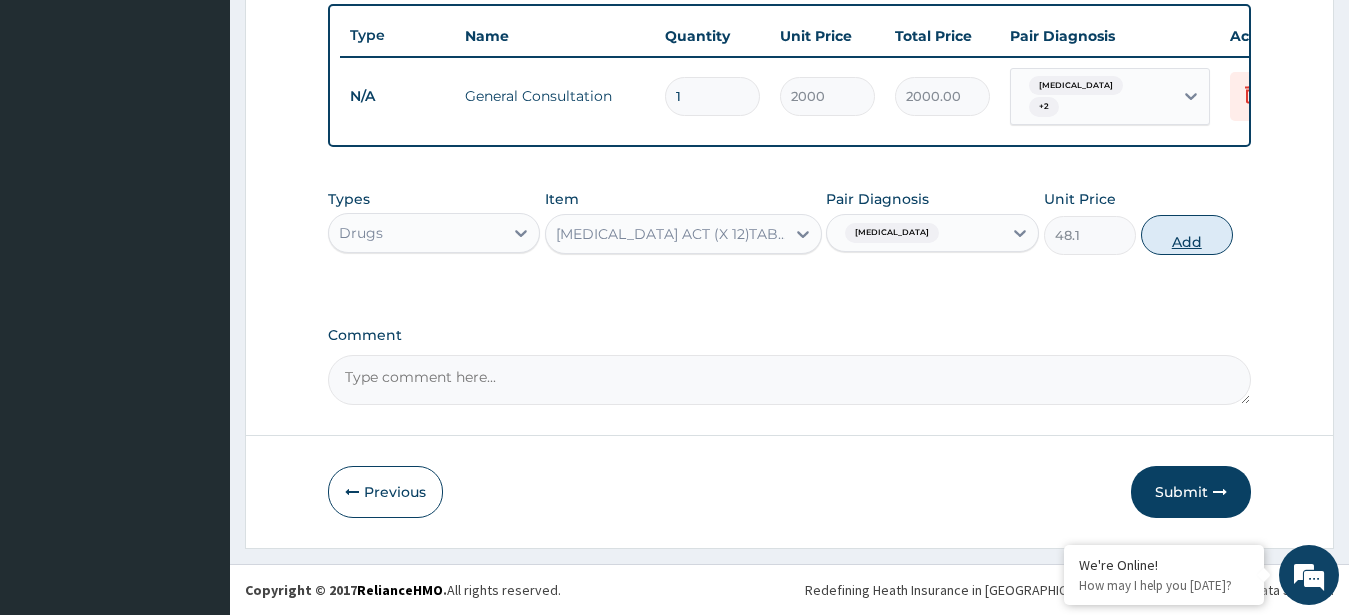click on "Add" at bounding box center (1187, 235) 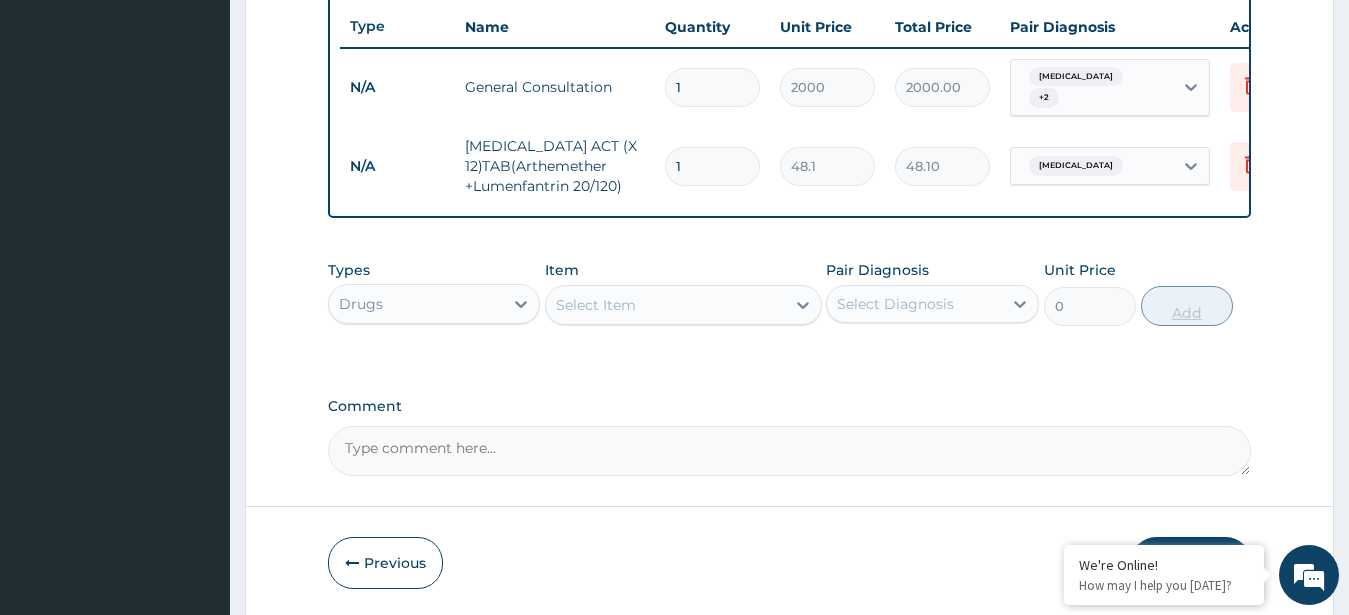 type on "2" 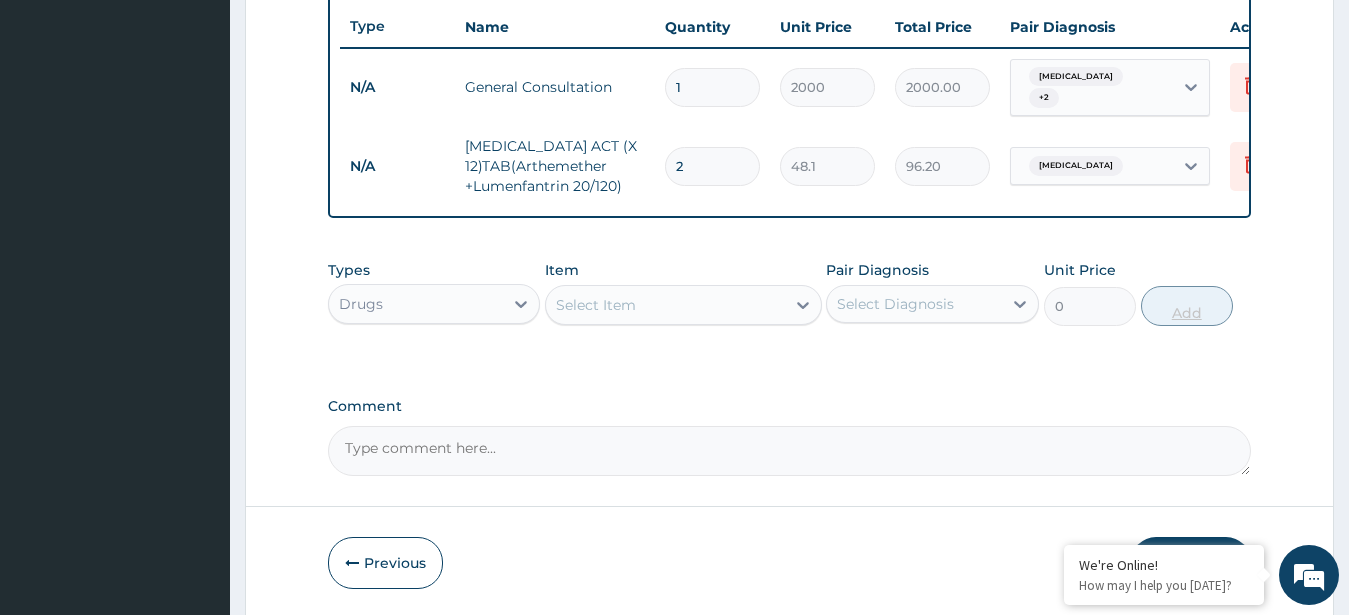 type on "3" 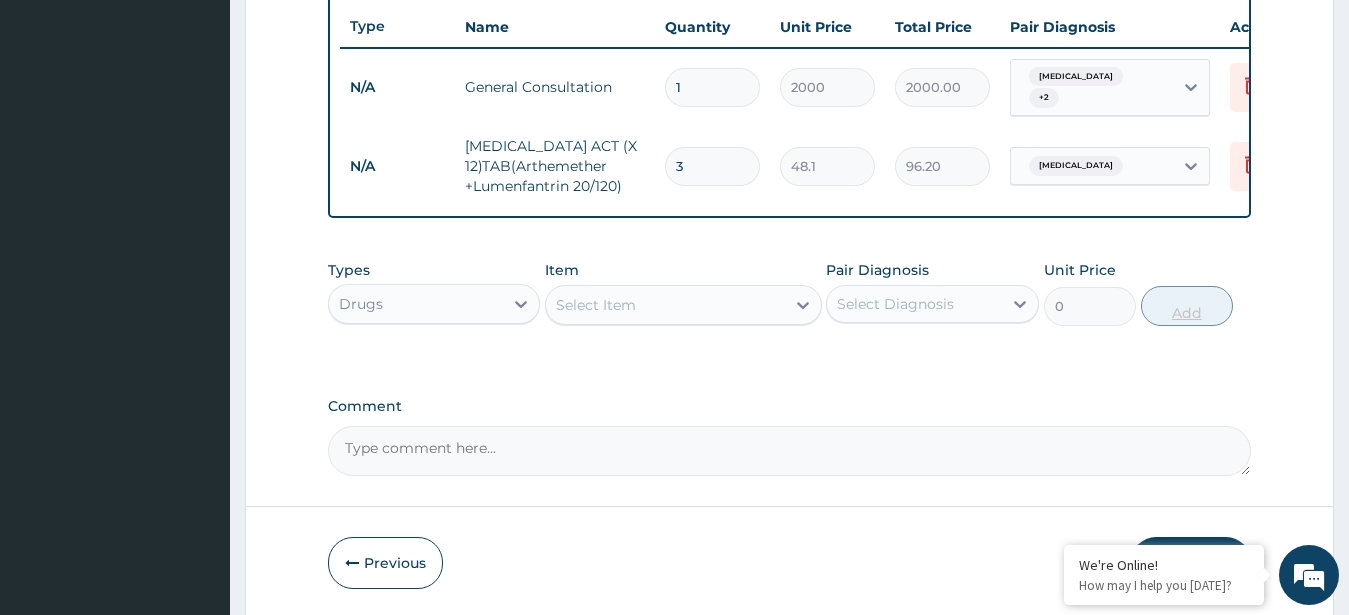 type on "144.30" 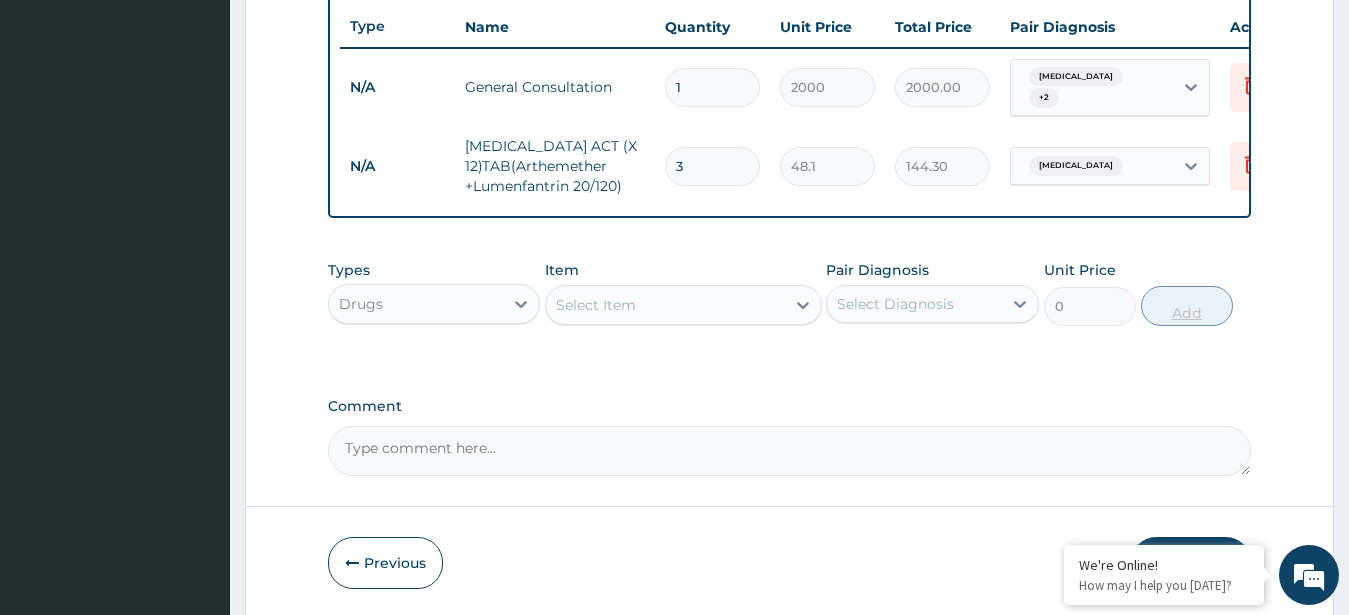 type on "4" 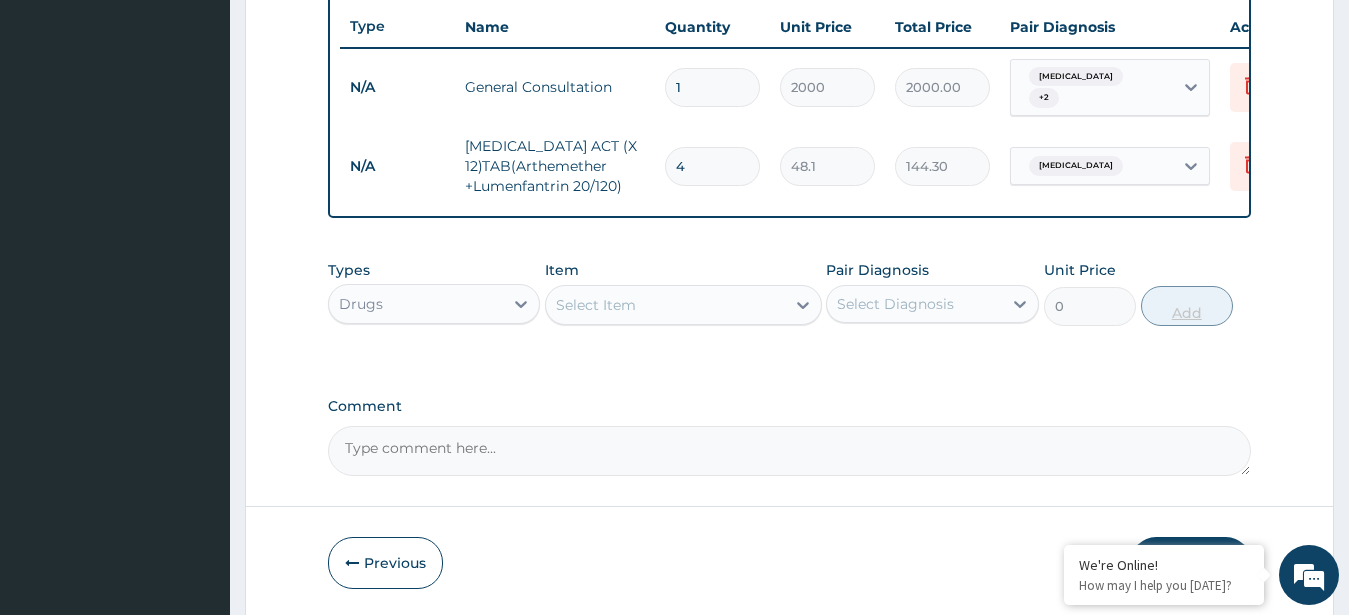 type on "192.40" 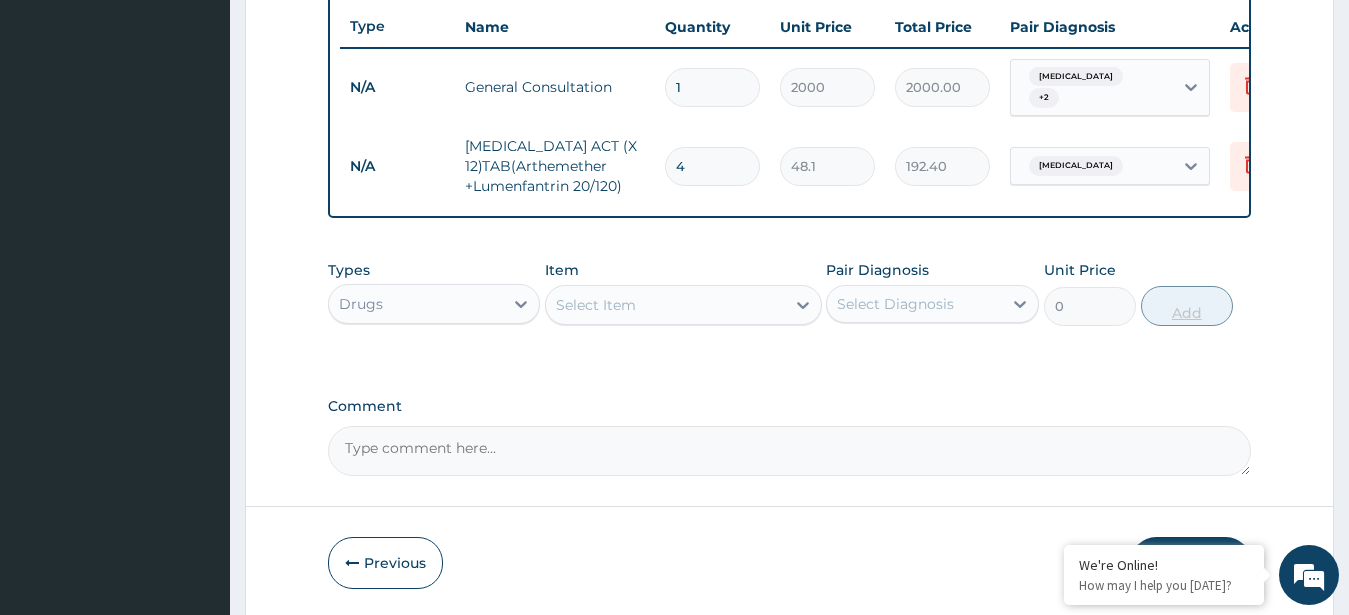 type on "5" 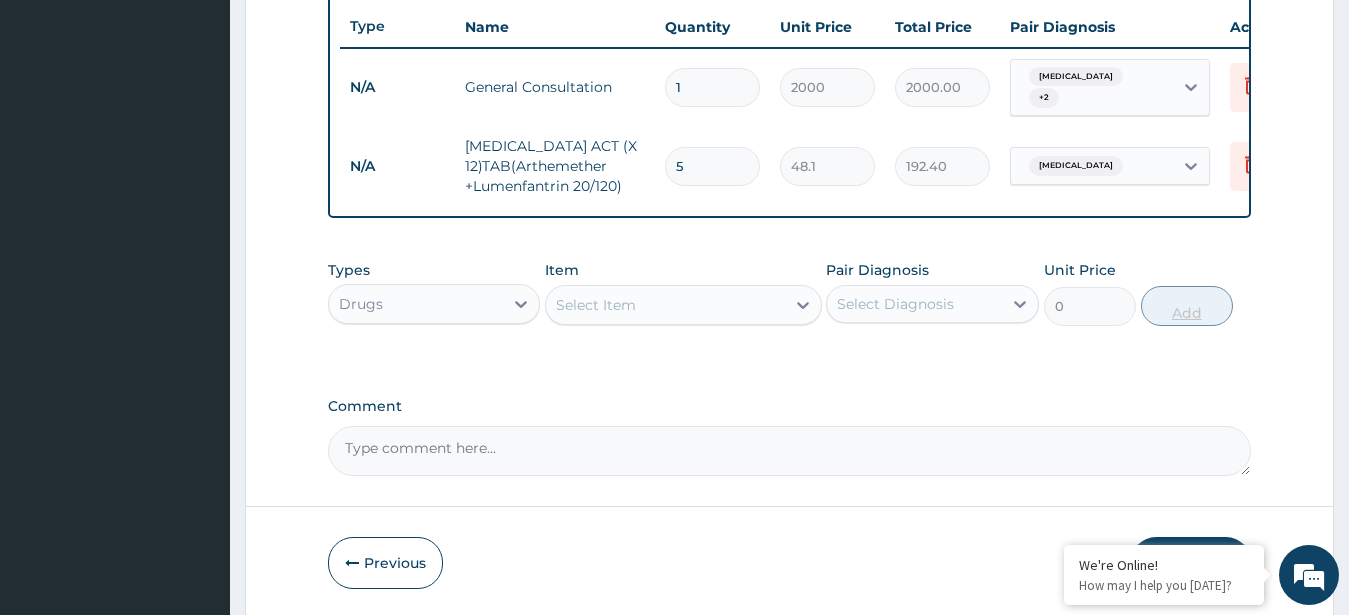 type on "240.50" 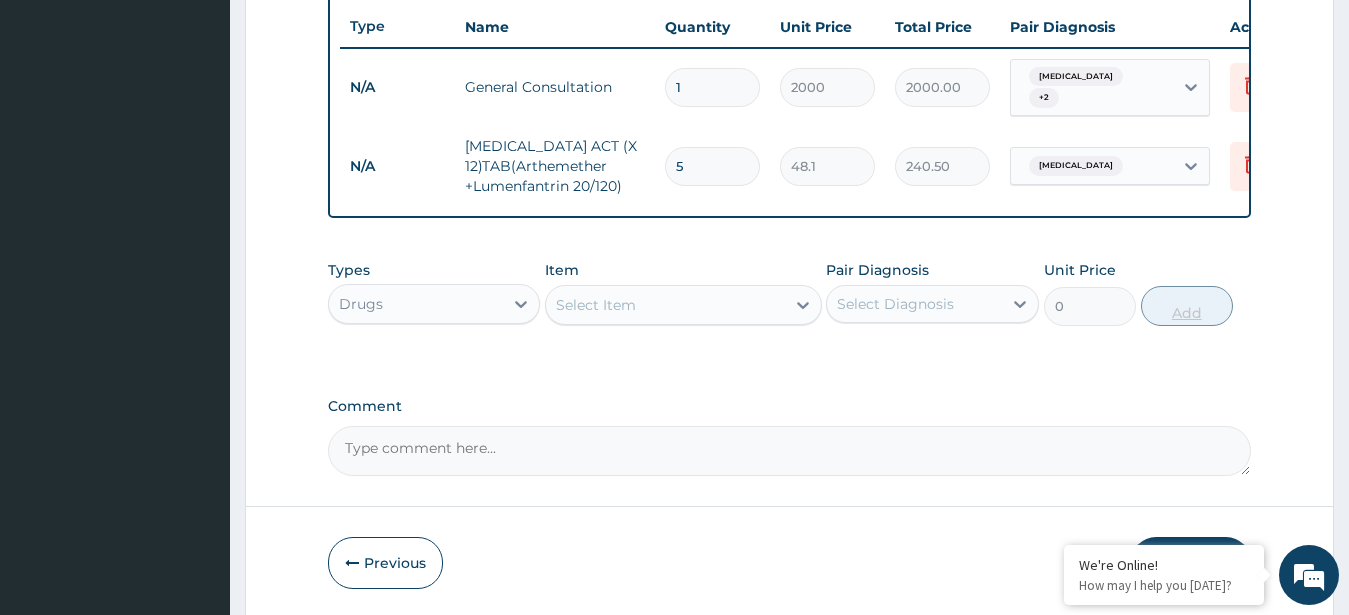 type on "6" 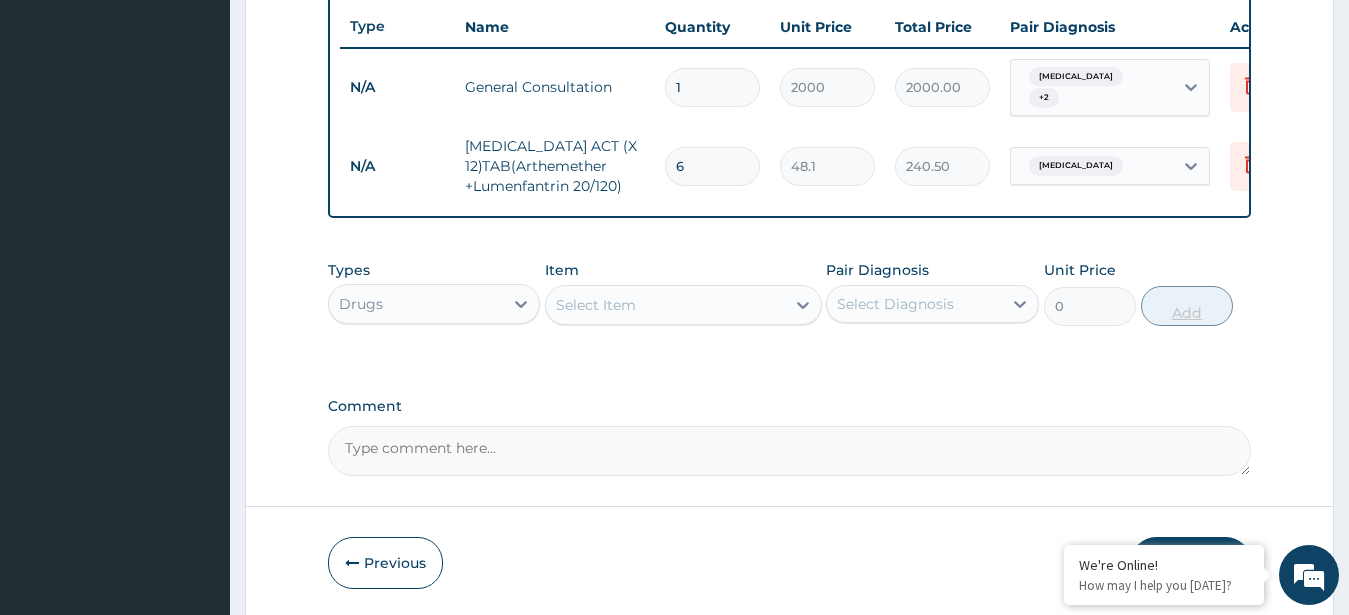 type on "288.60" 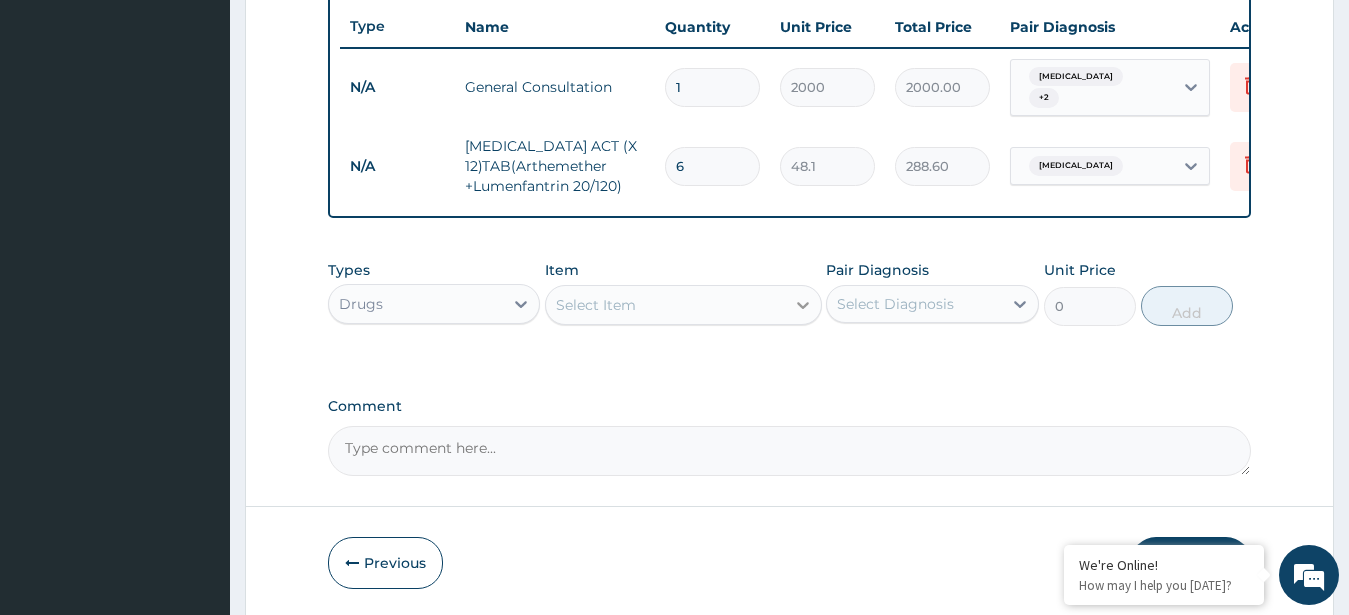 click 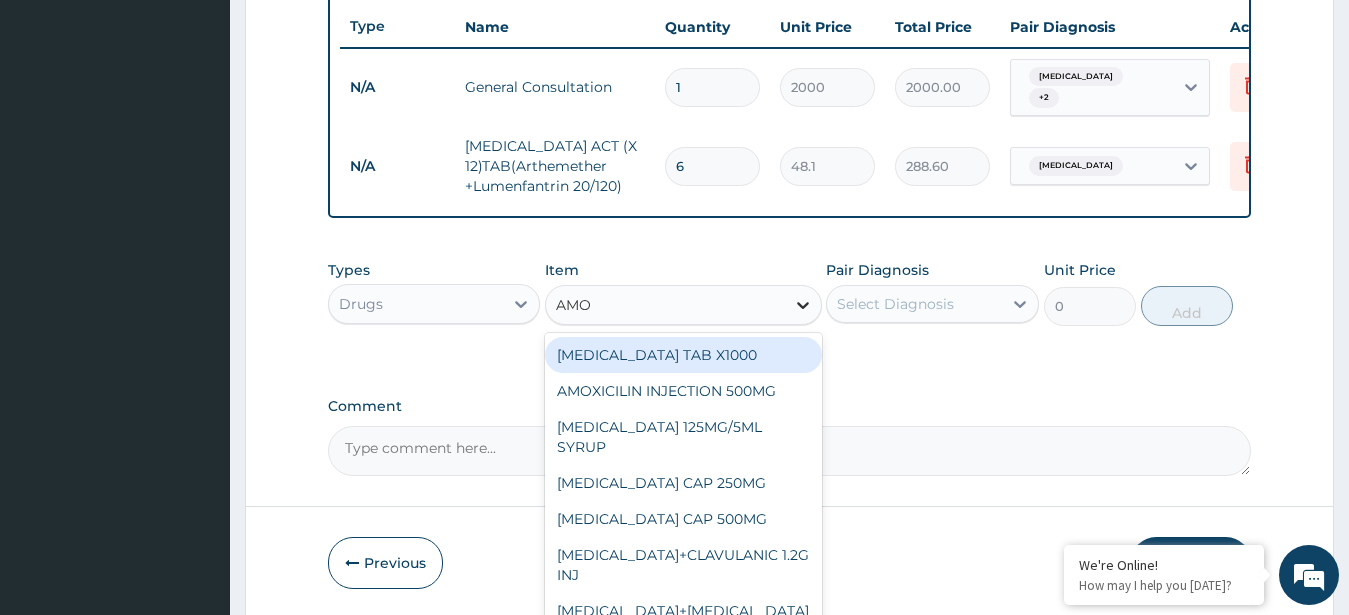type on "AMOX" 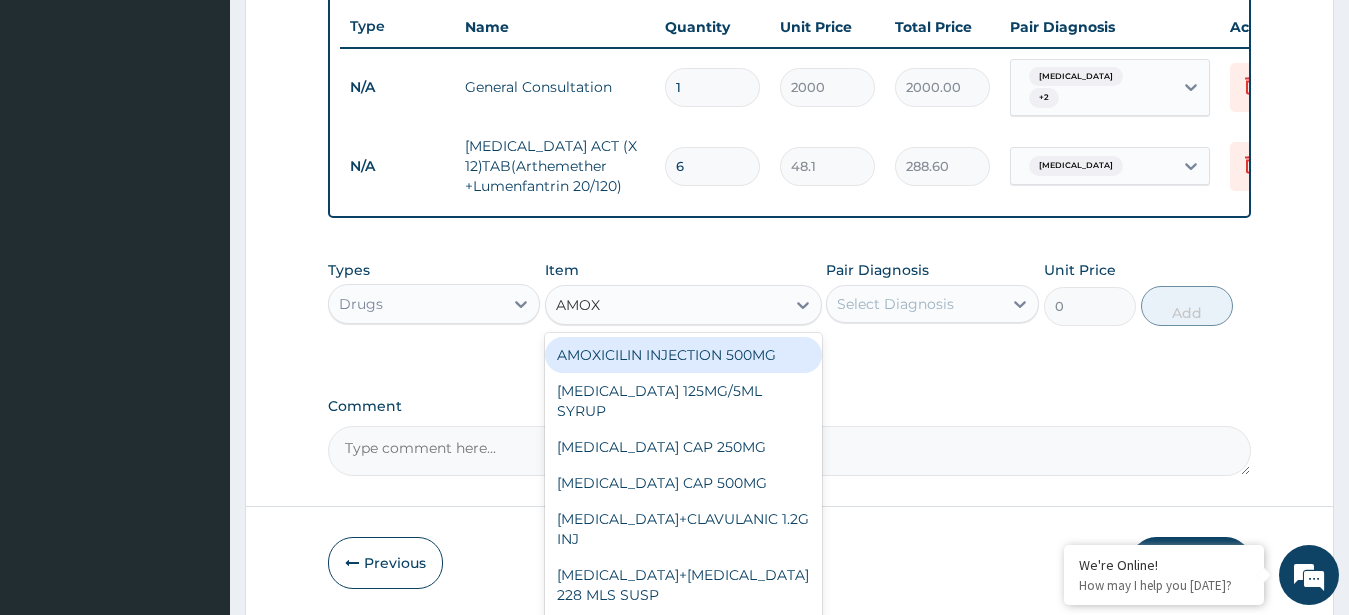 scroll, scrollTop: 829, scrollLeft: 0, axis: vertical 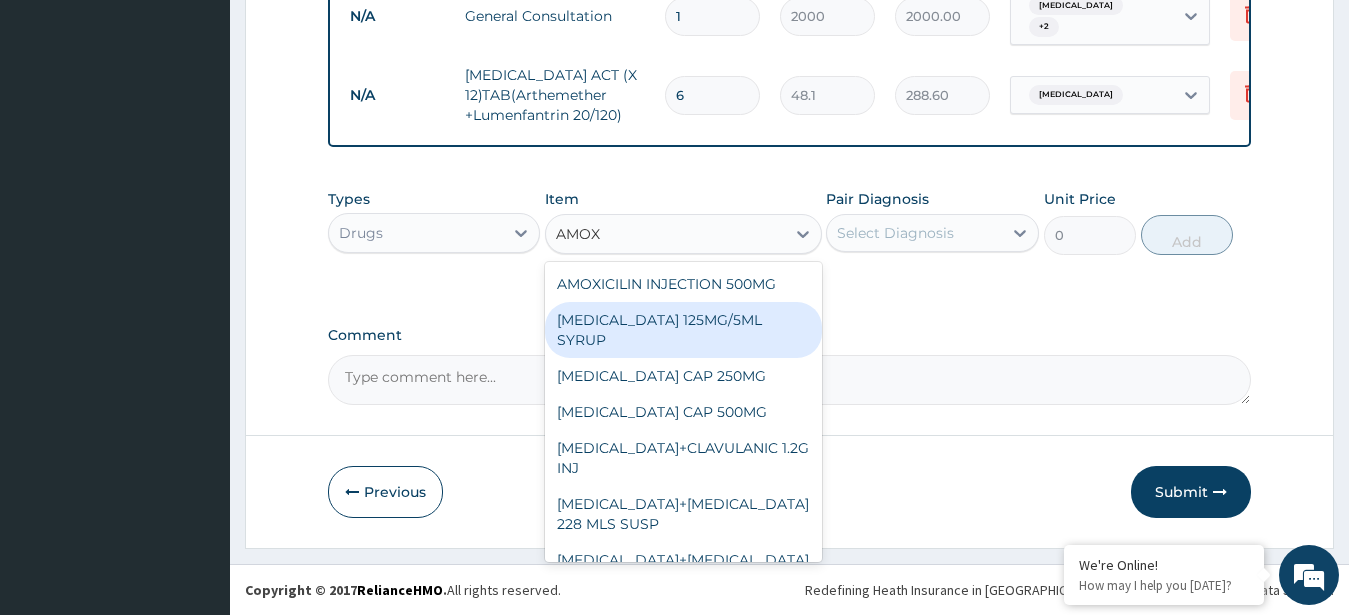 click on "AMOXICILLIN  125MG/5ML SYRUP" at bounding box center (683, 330) 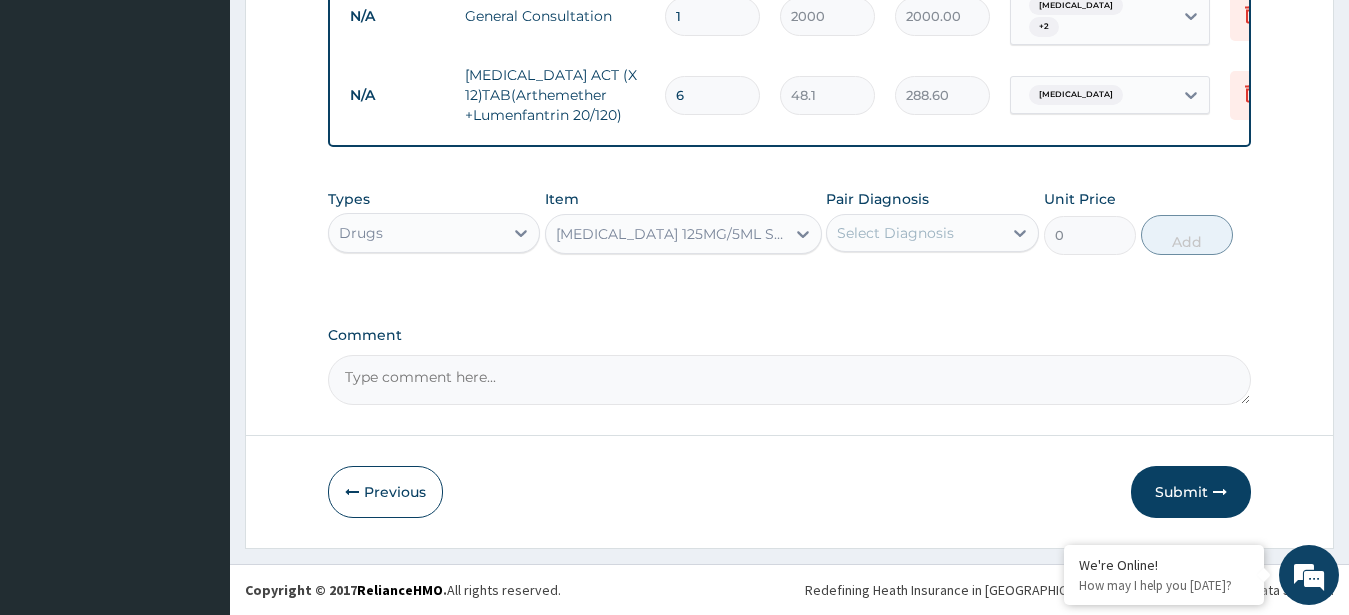 type 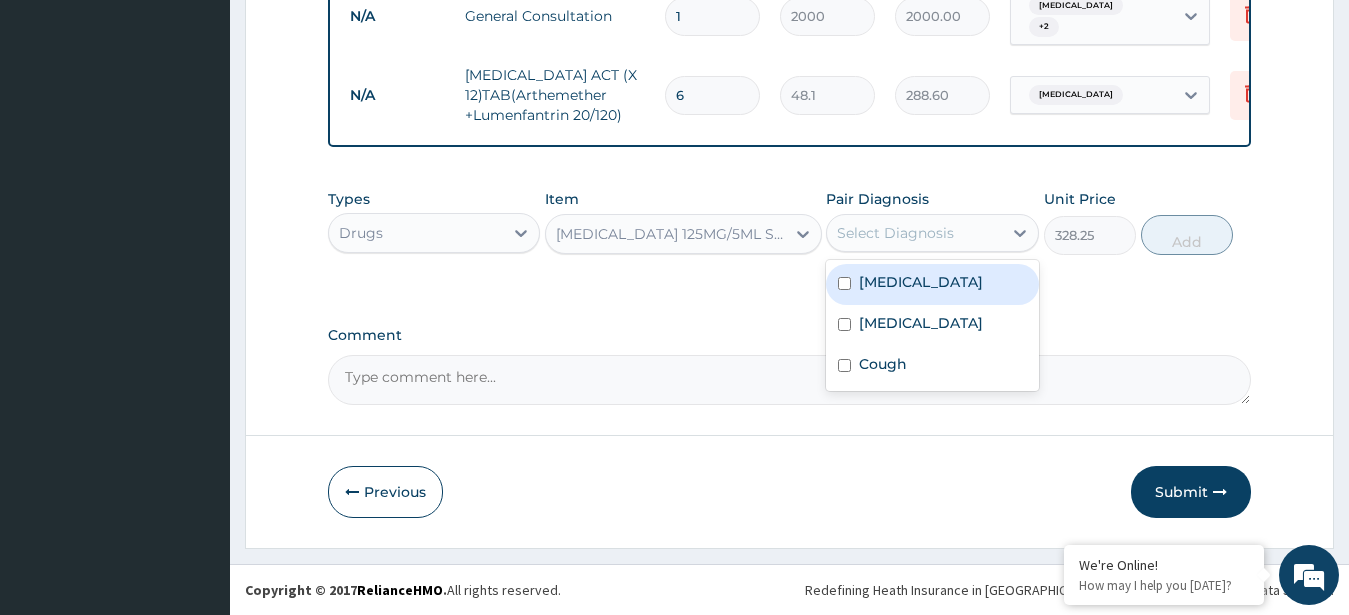 click on "Select Diagnosis" at bounding box center (914, 233) 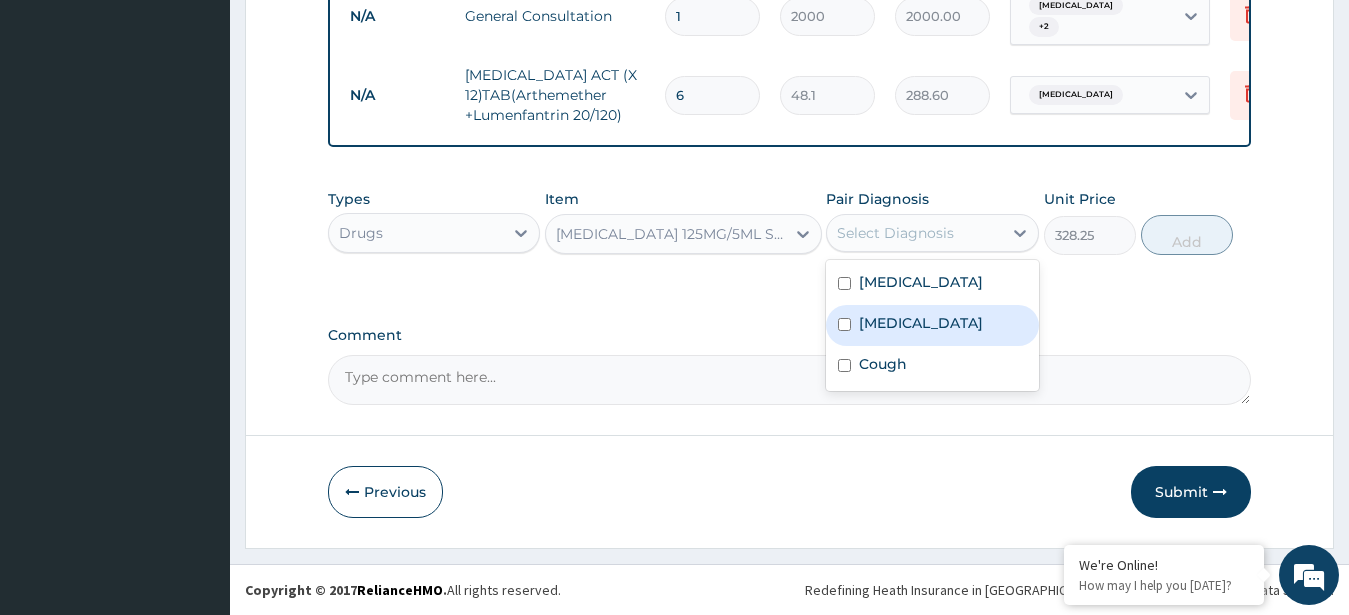 click on "Typhoid fever" at bounding box center [921, 323] 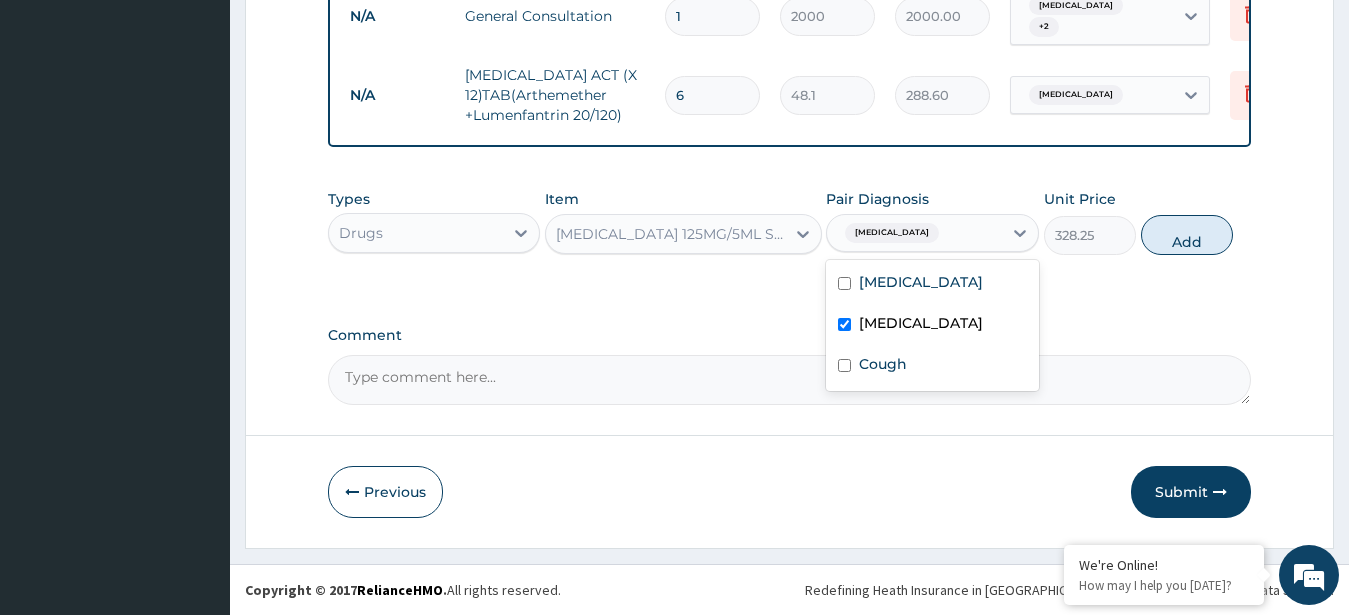 checkbox on "true" 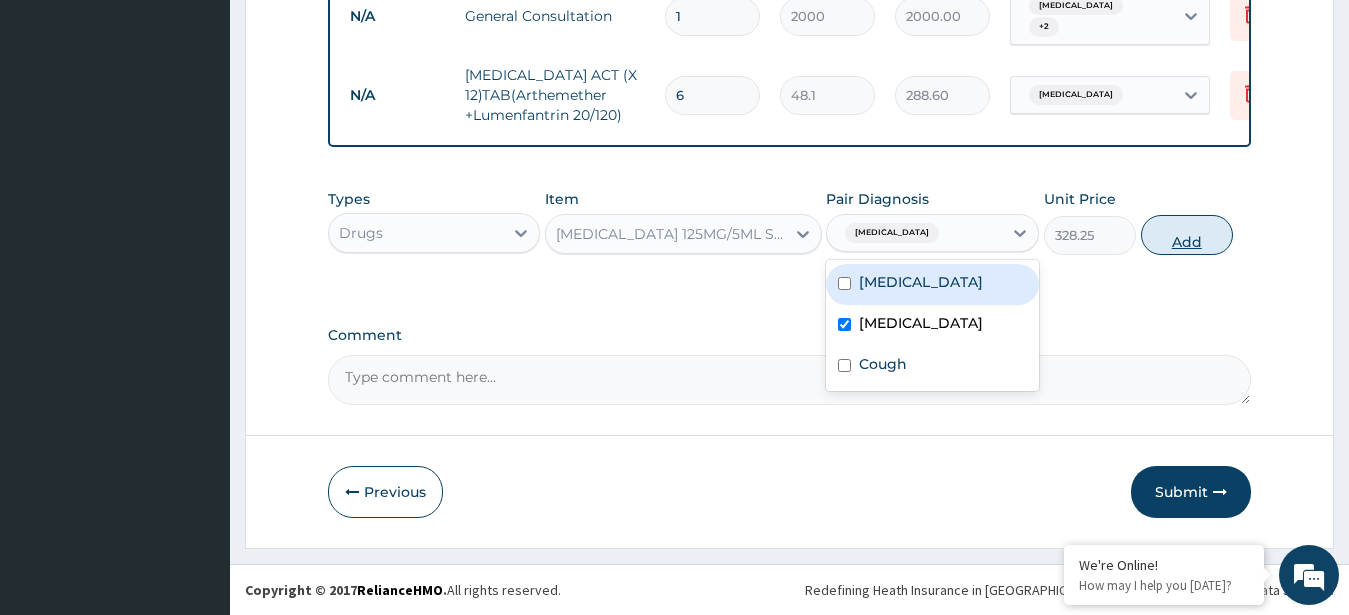 click on "Add" at bounding box center [1187, 235] 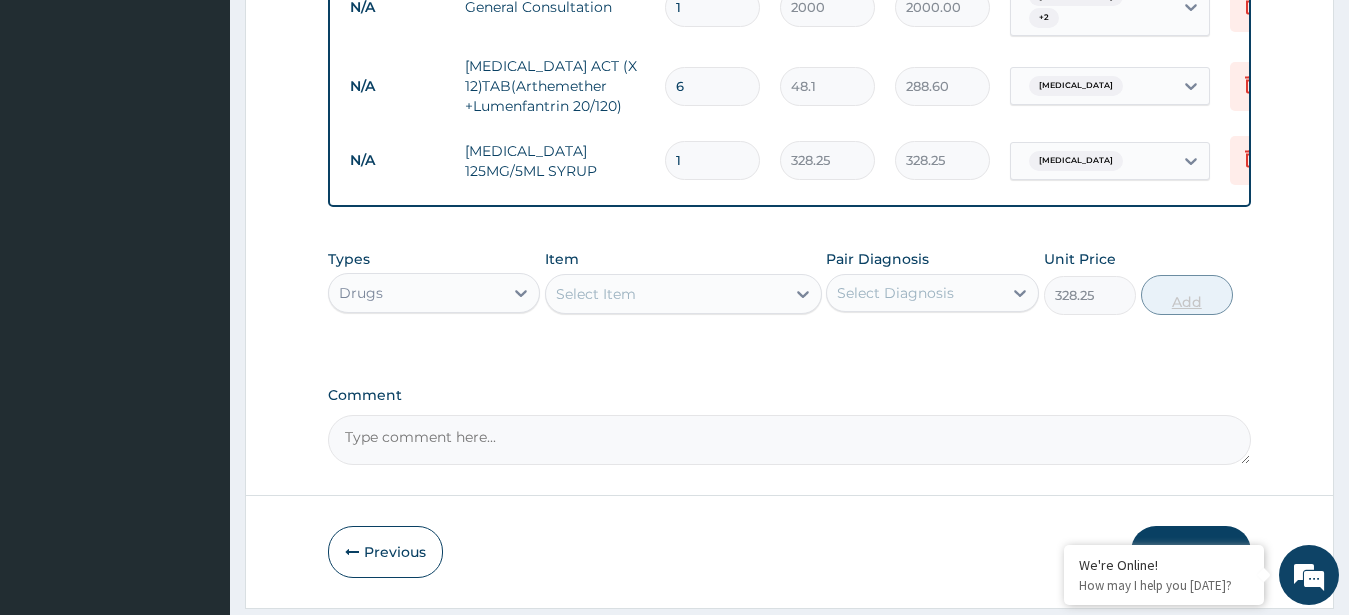 type on "0" 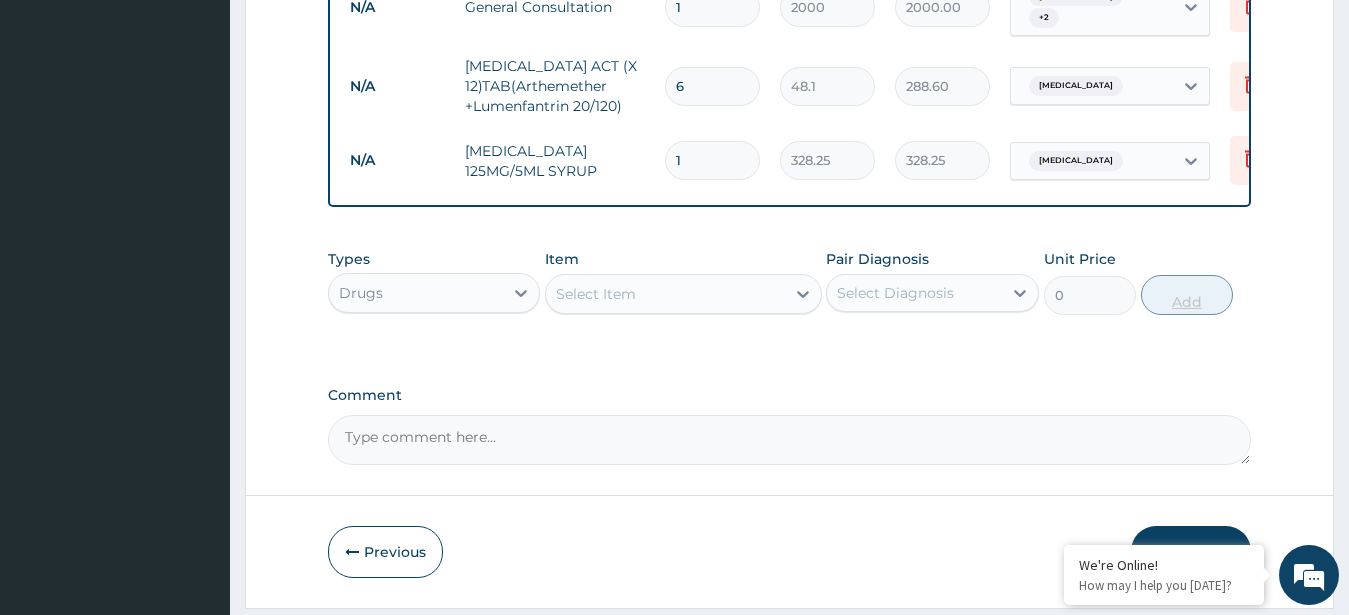type 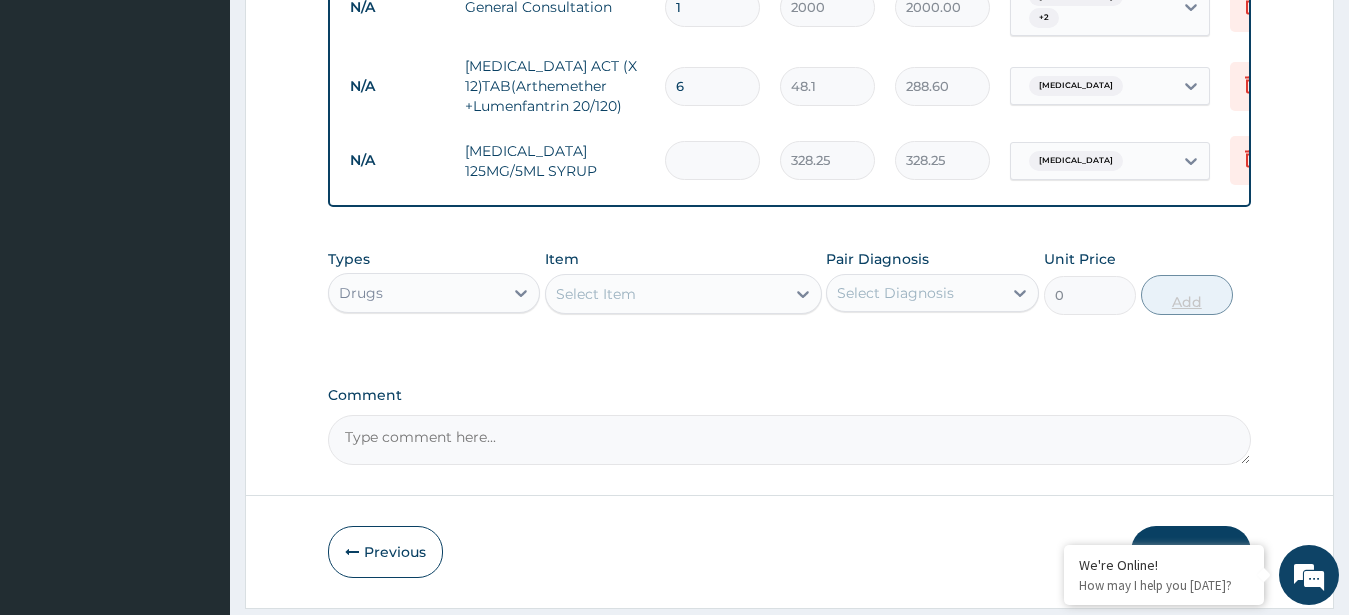 type on "0.00" 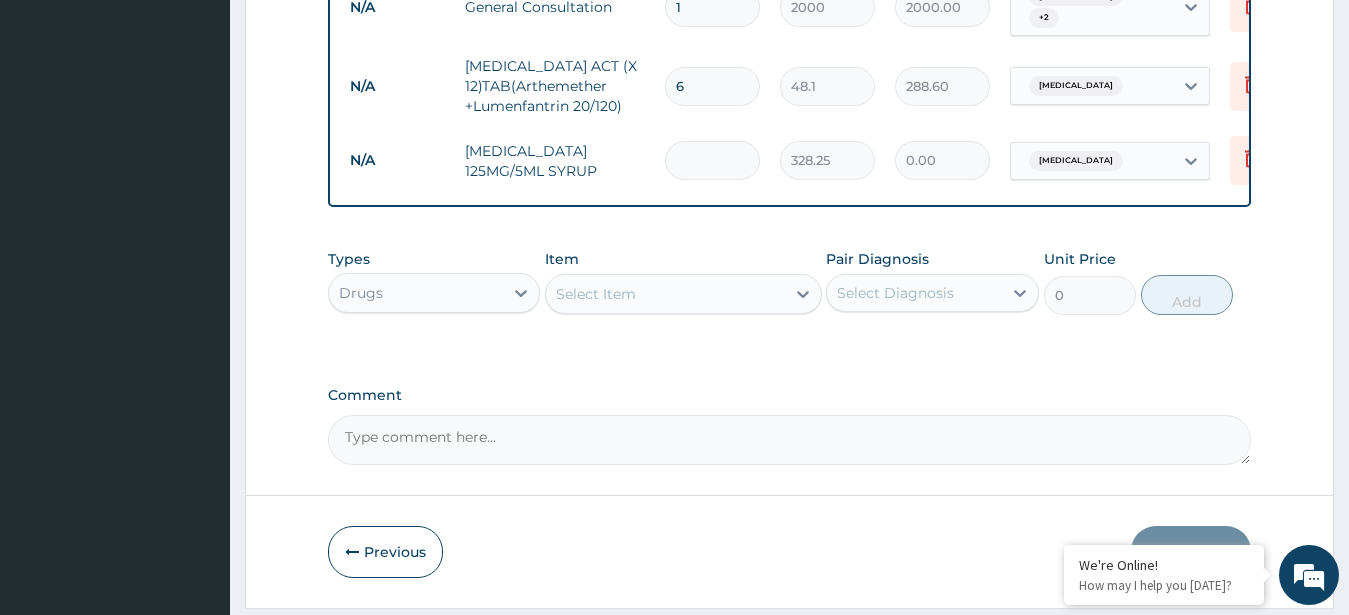 click on "Comment" at bounding box center (790, 440) 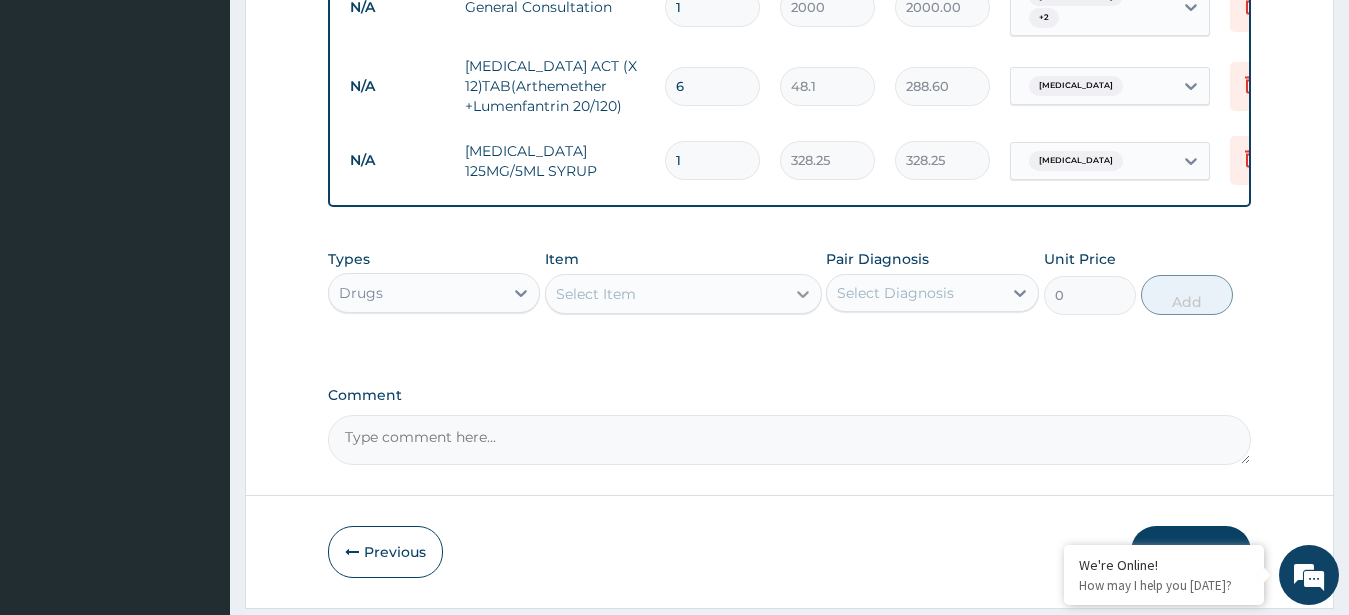 type on "1" 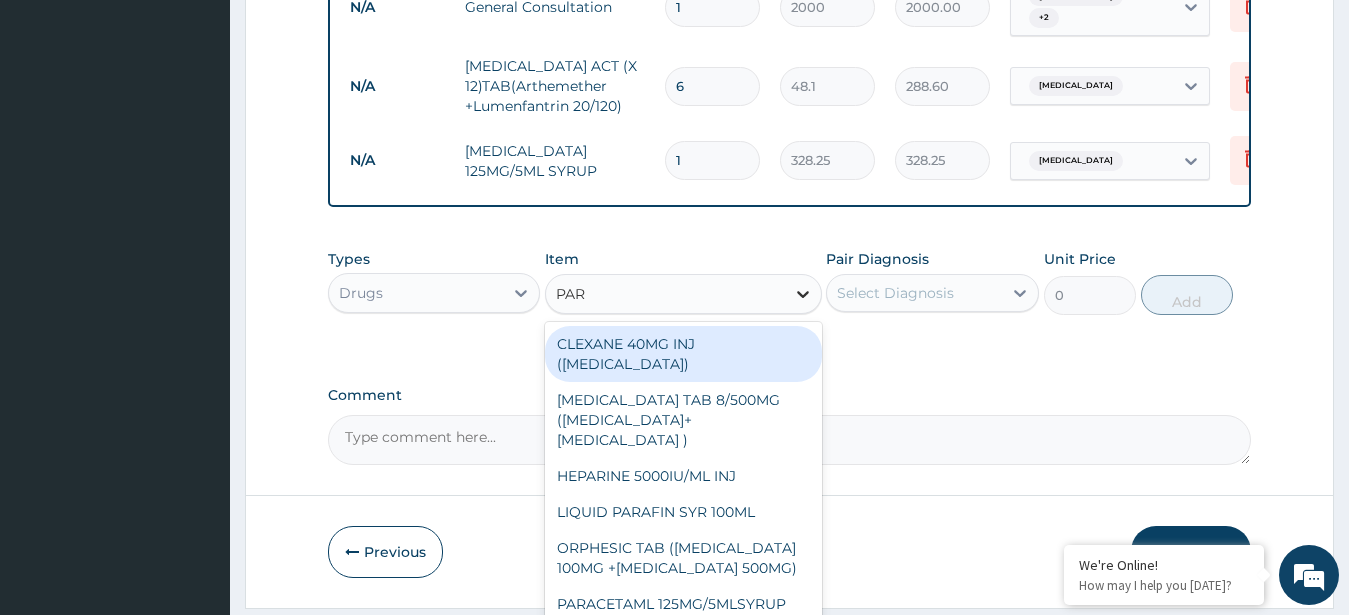 type on "PARA" 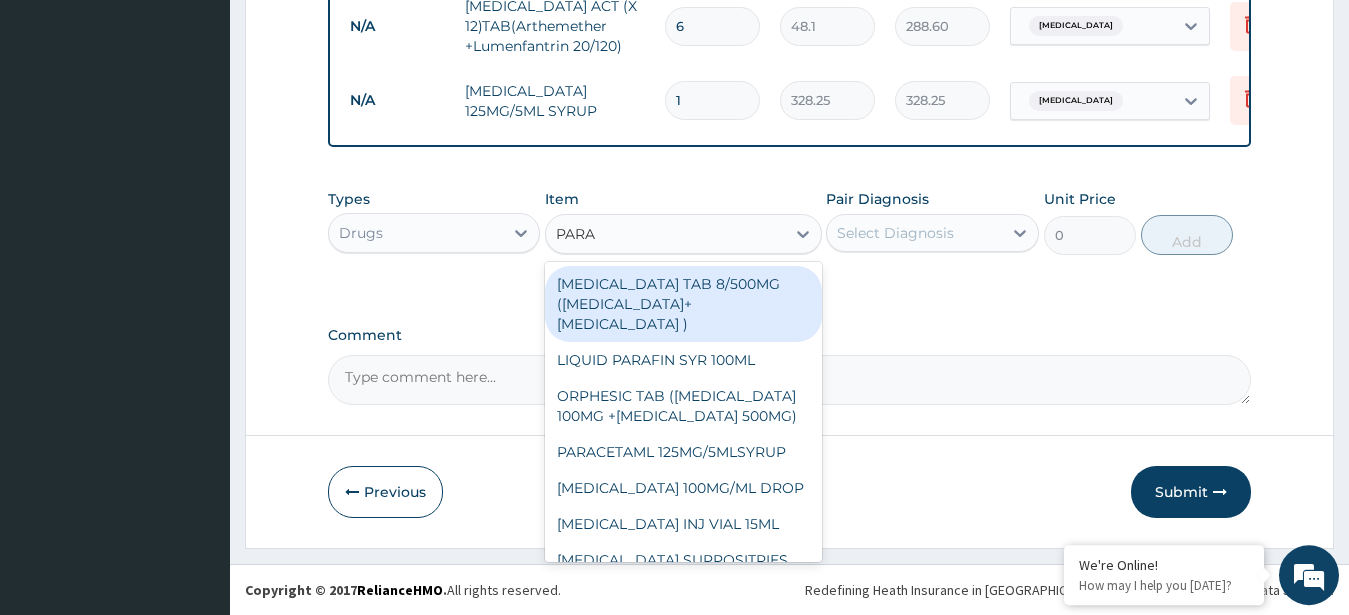 scroll, scrollTop: 898, scrollLeft: 0, axis: vertical 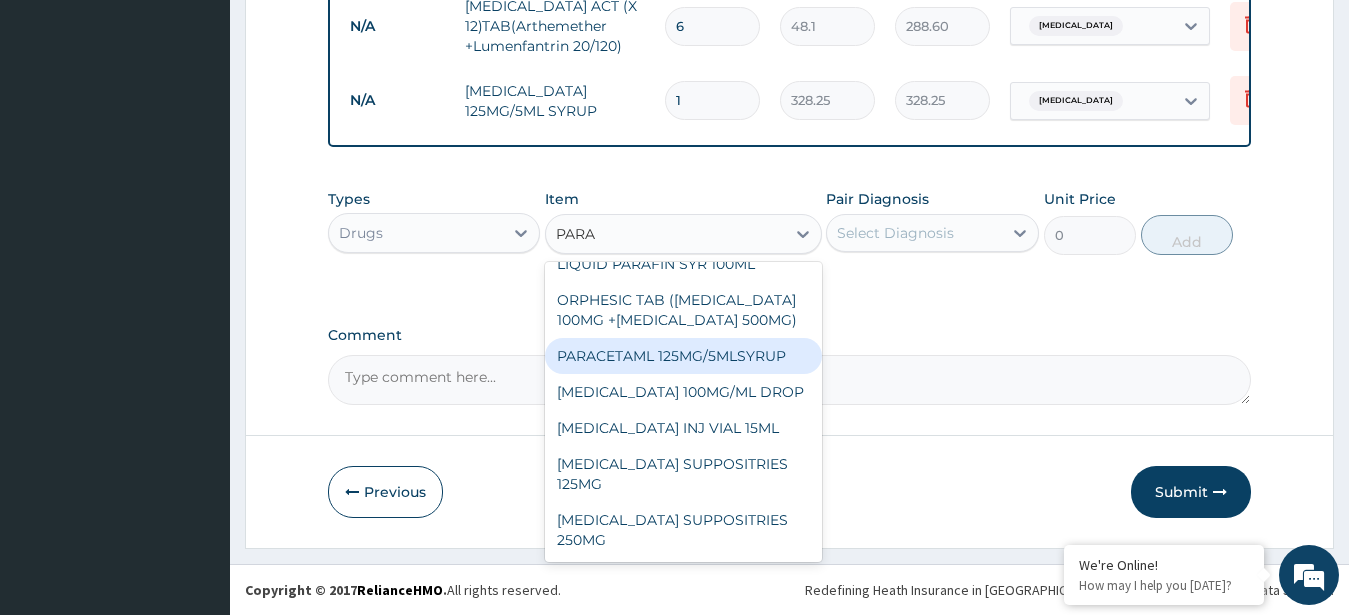 click on "PARACETAML 125MG/5MLSYRUP" at bounding box center [683, 356] 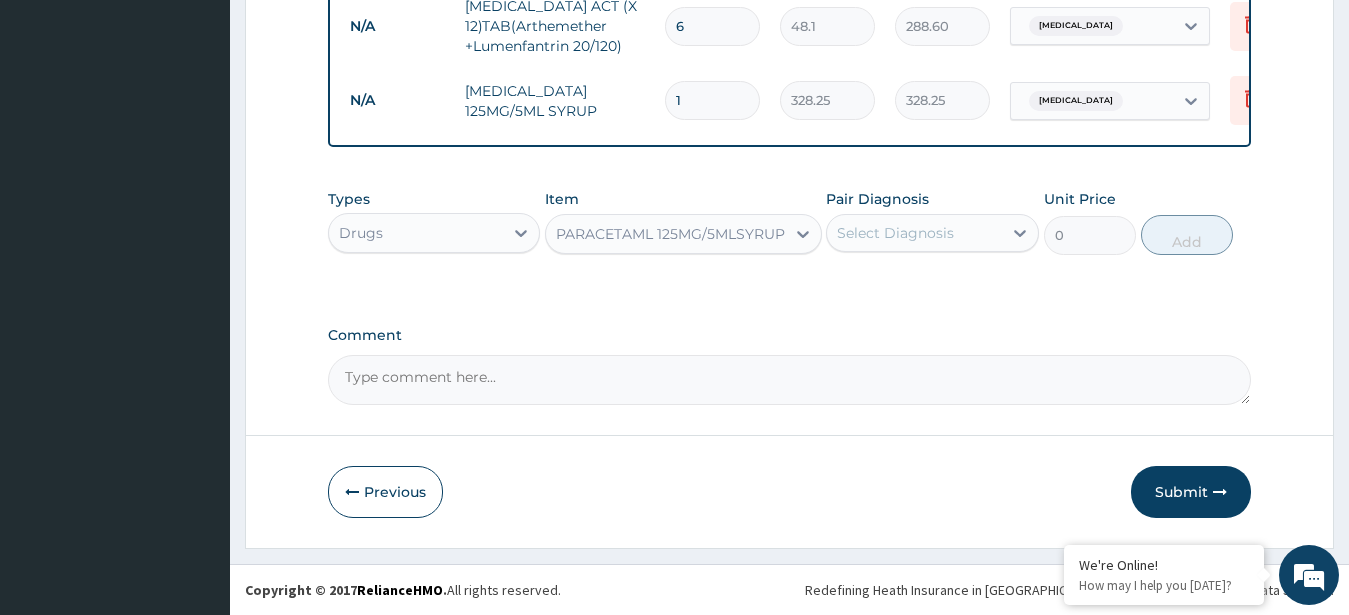 type 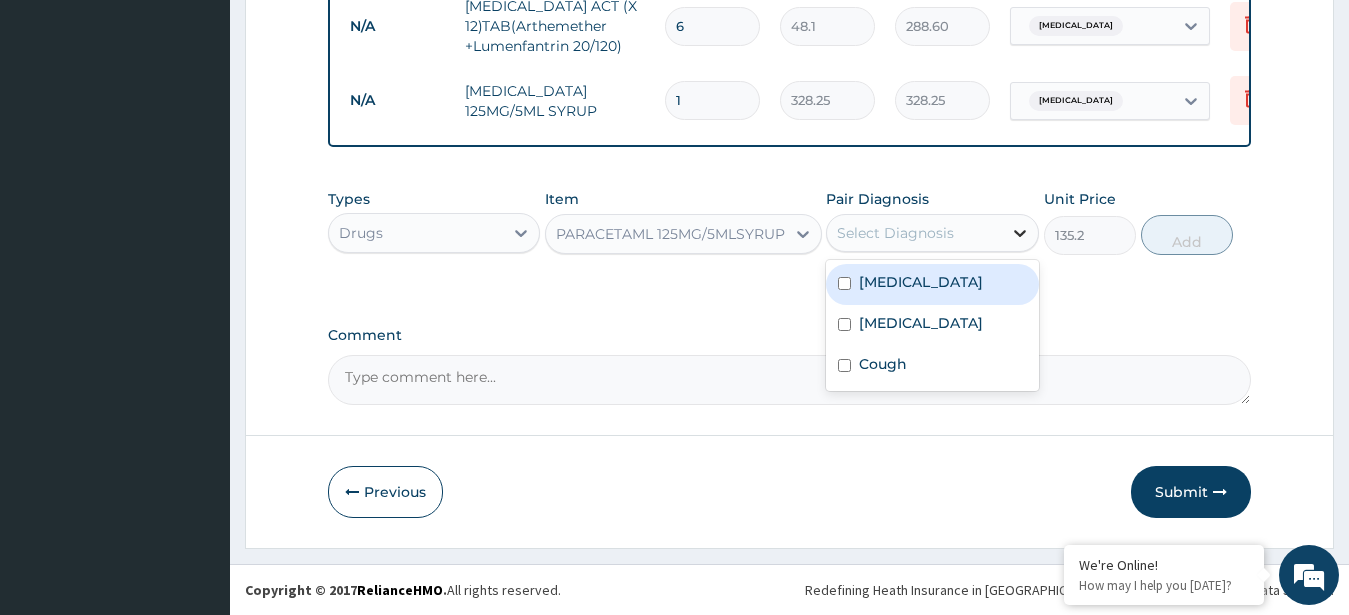 click 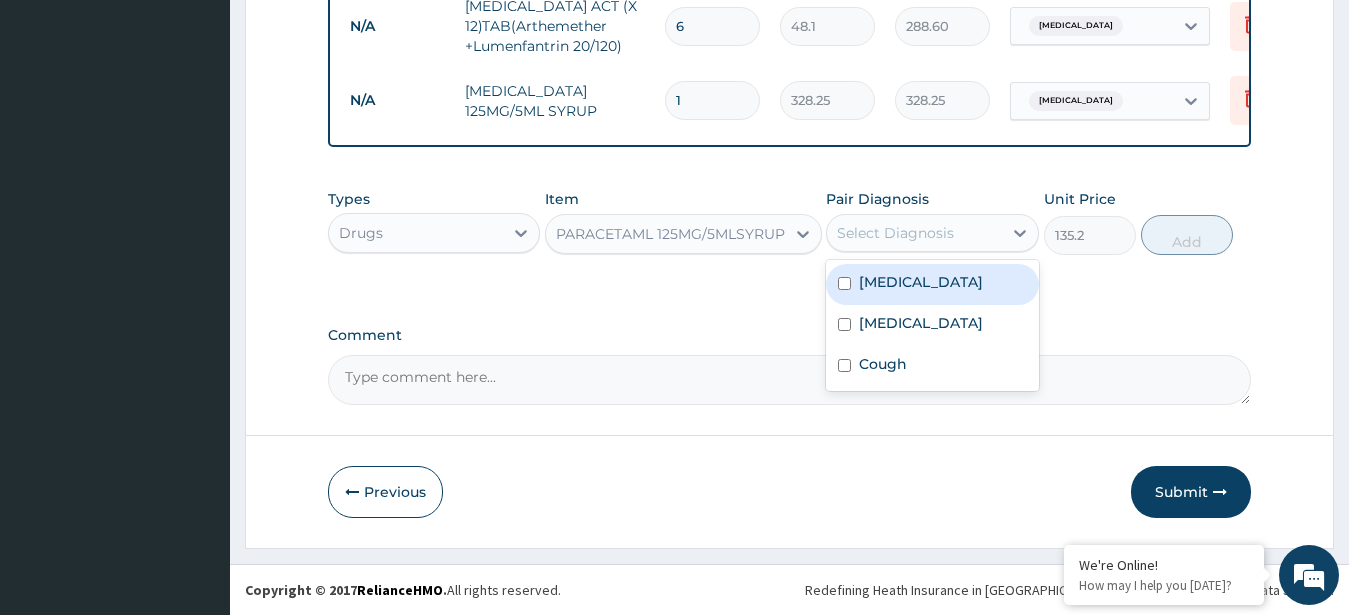 click on "Malaria" at bounding box center [932, 284] 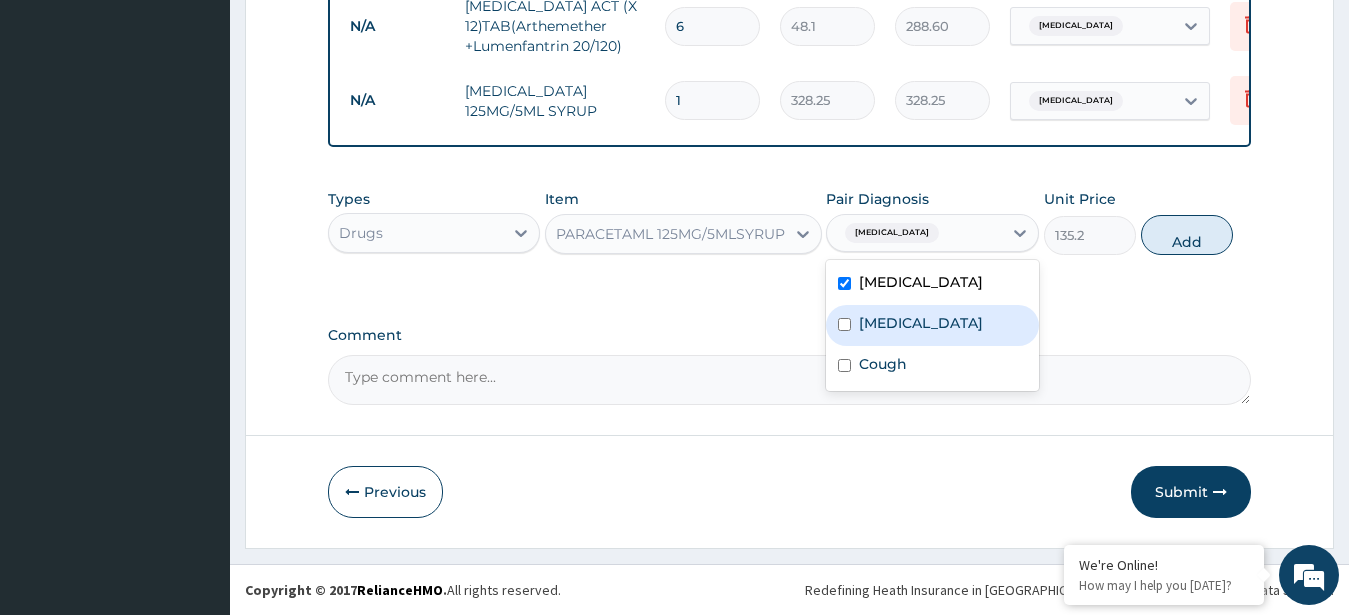 checkbox on "true" 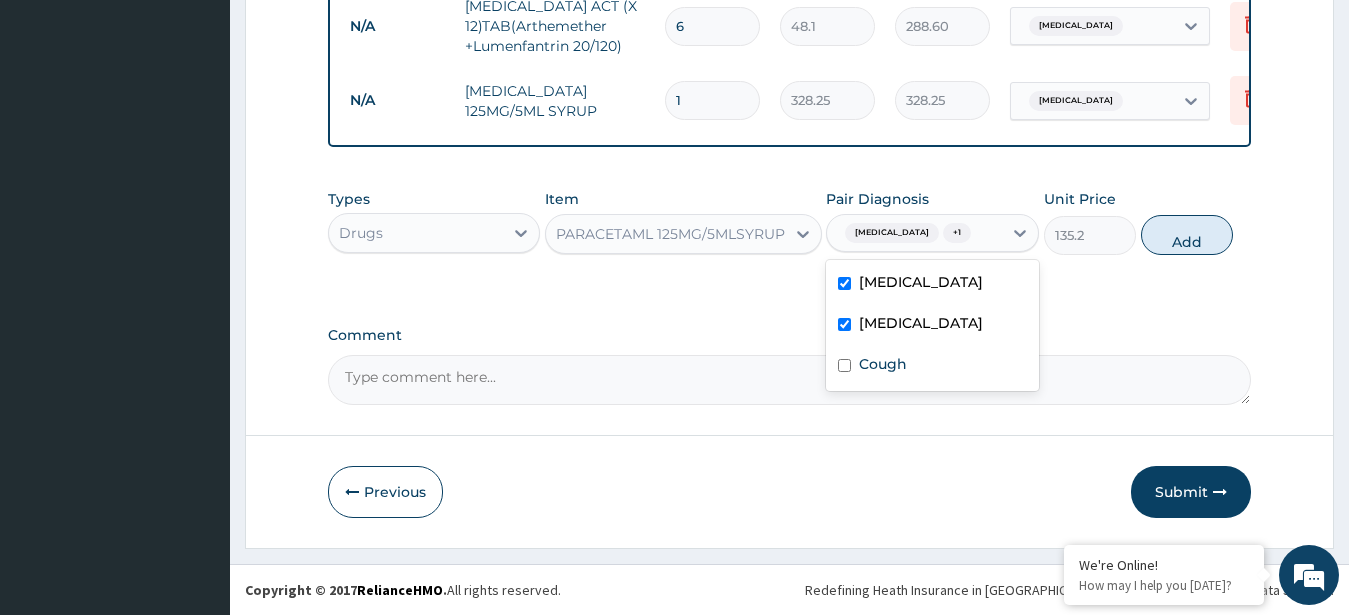 checkbox on "true" 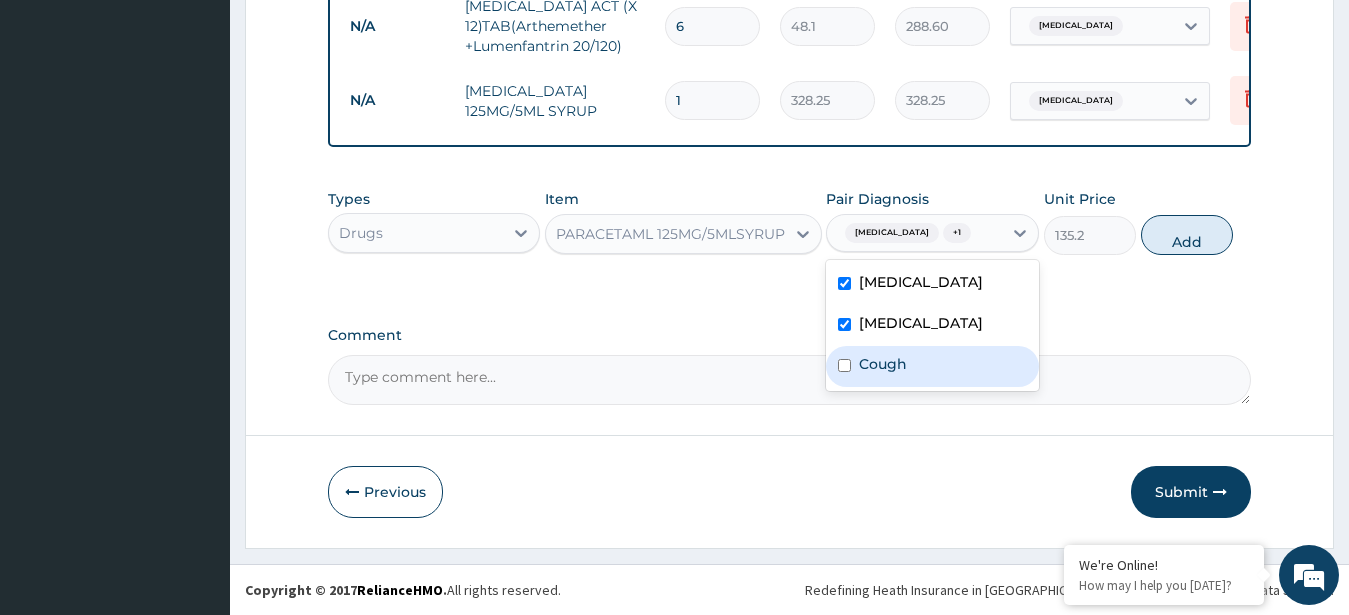 click on "Cough" at bounding box center [932, 366] 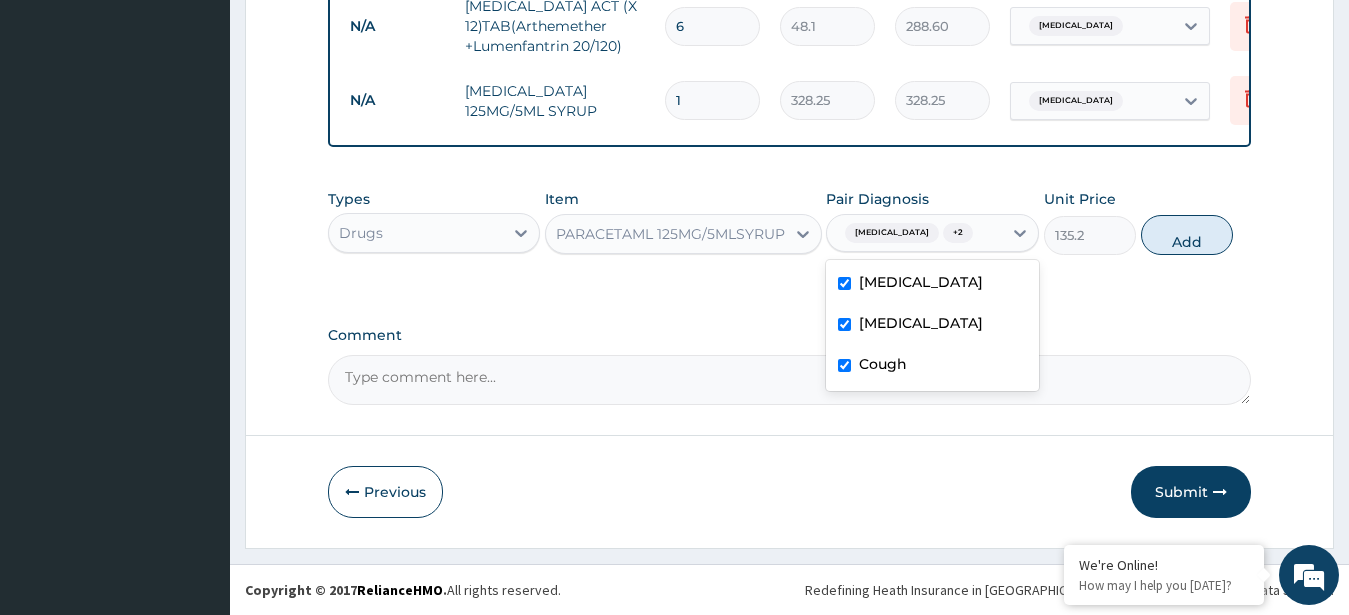 checkbox on "true" 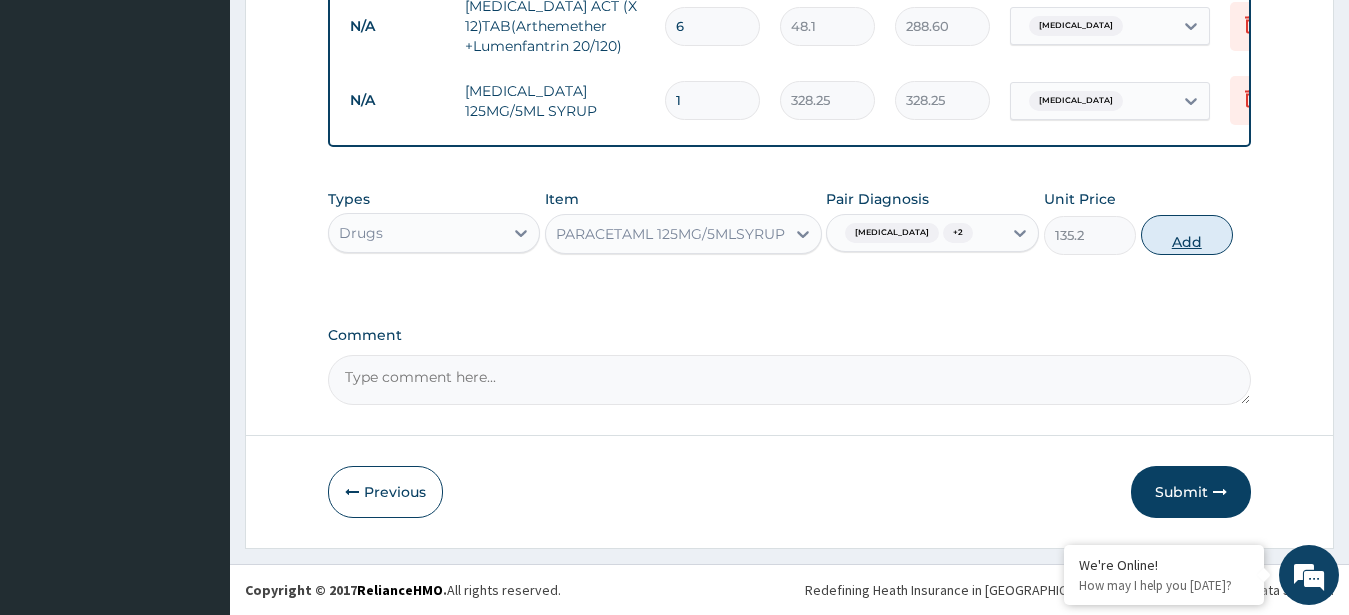 click on "Add" at bounding box center (1187, 235) 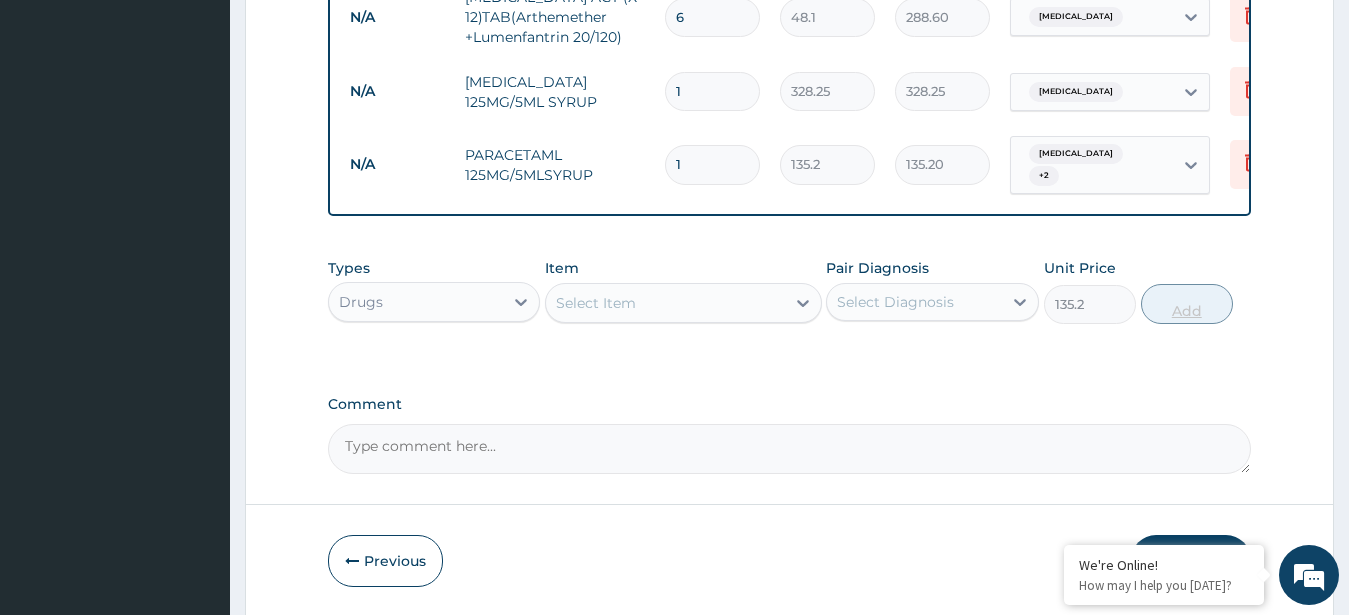 type on "0" 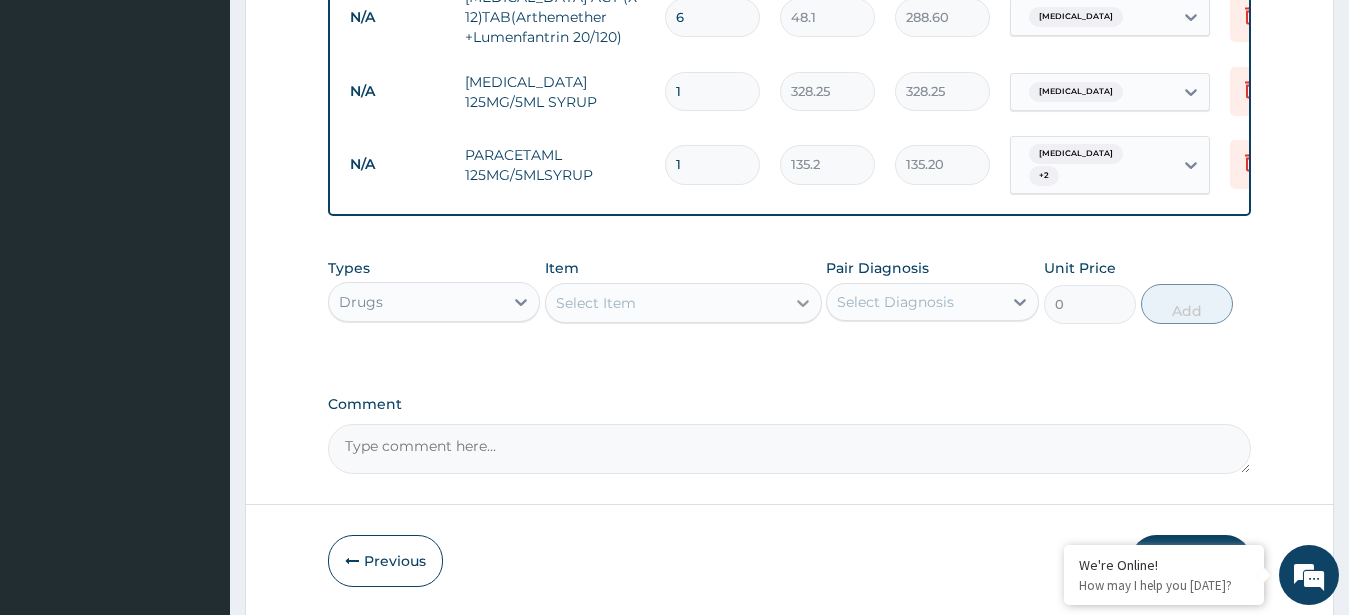 click 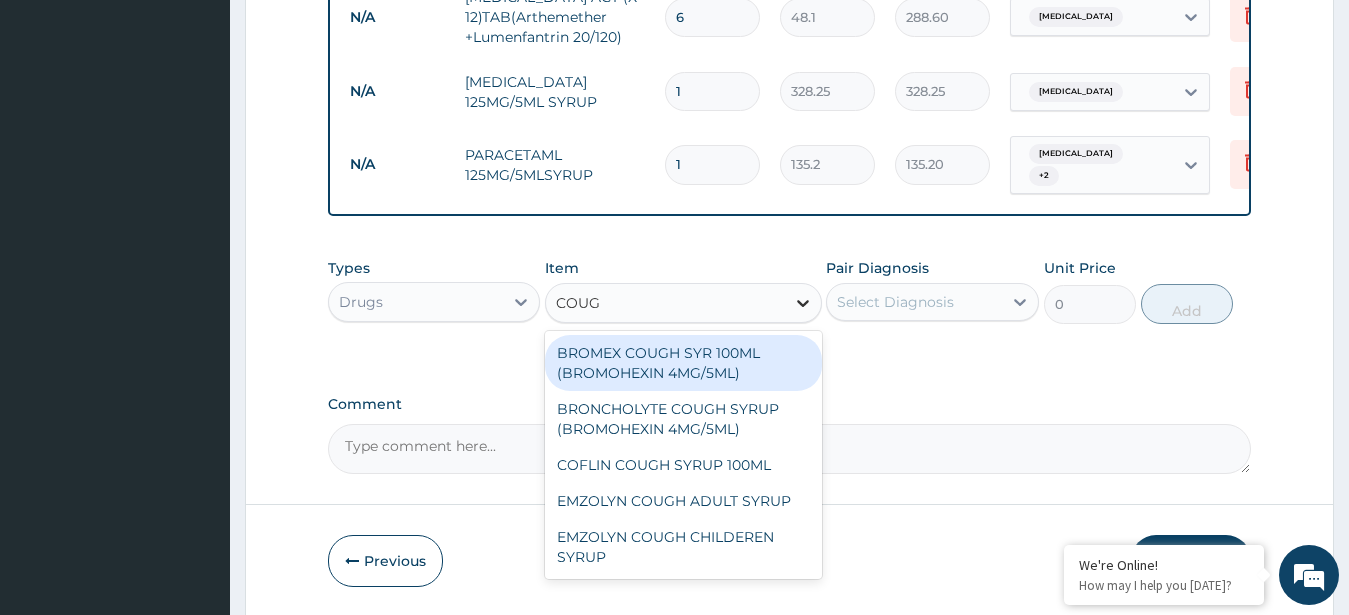 type on "COUGH" 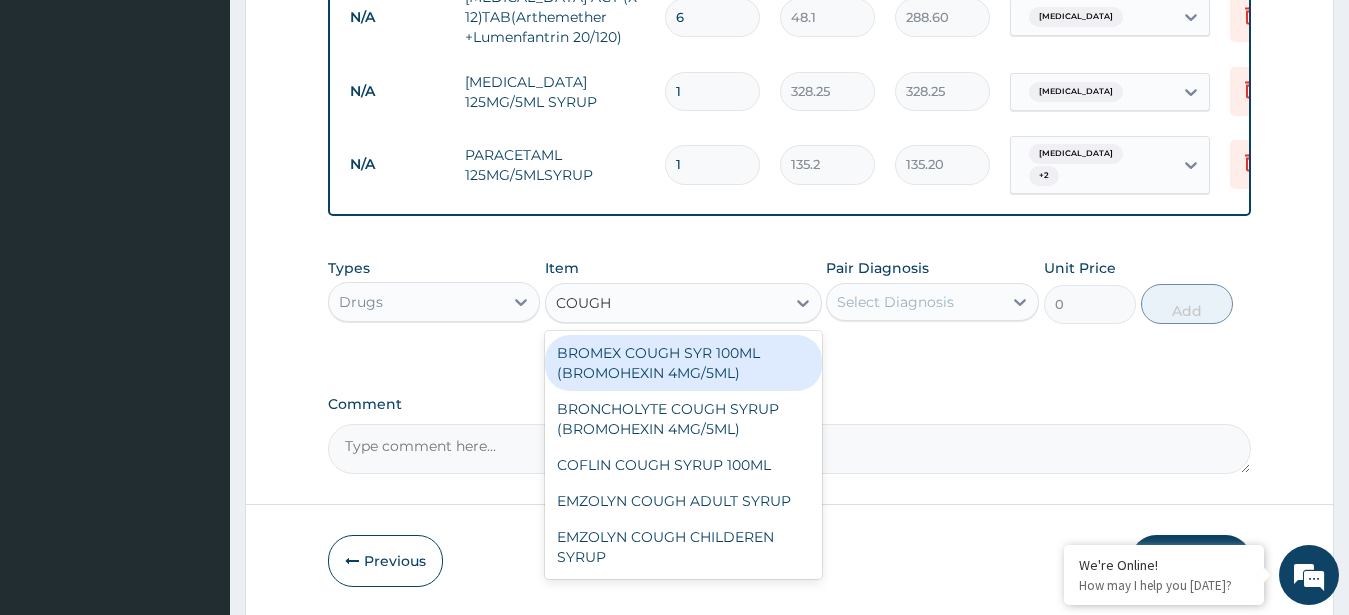scroll, scrollTop: 967, scrollLeft: 0, axis: vertical 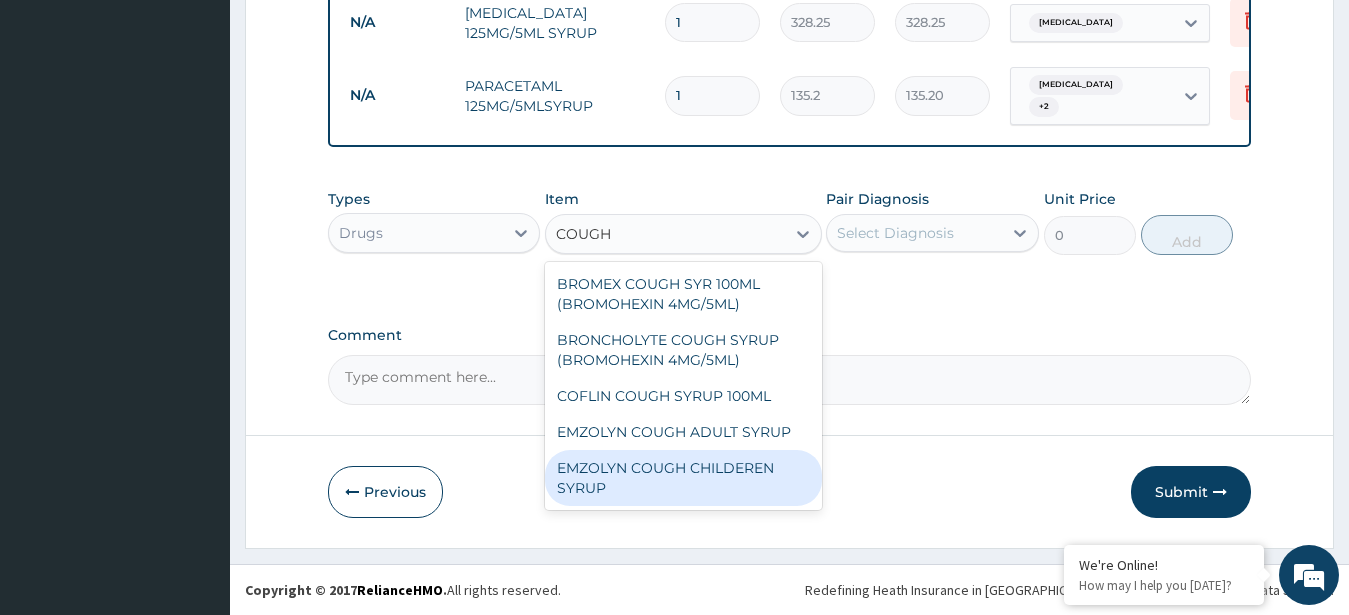 click on "EMZOLYN COUGH CHILDEREN SYRUP" at bounding box center (683, 478) 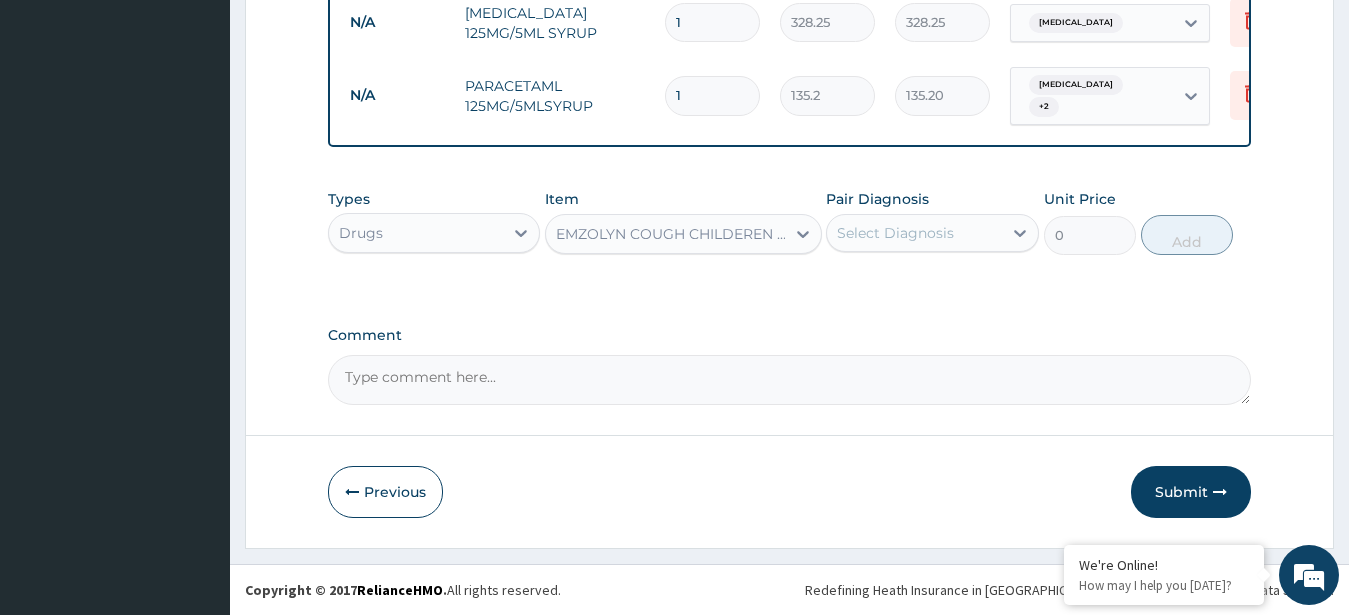type 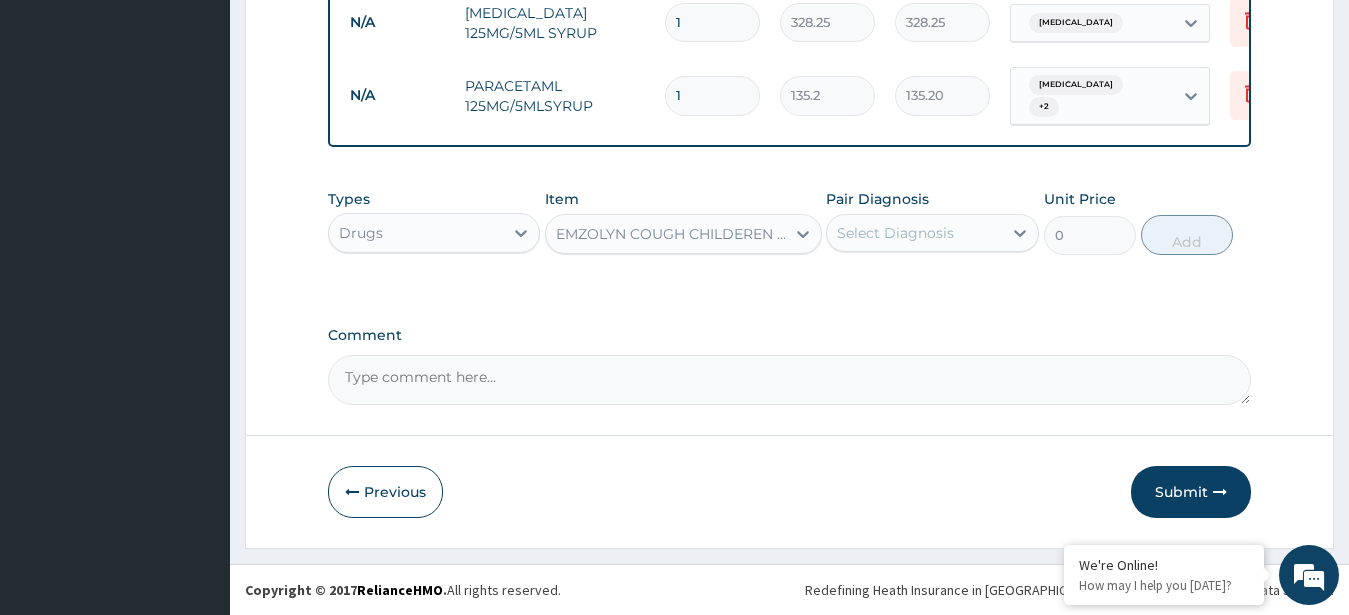 type on "222.95" 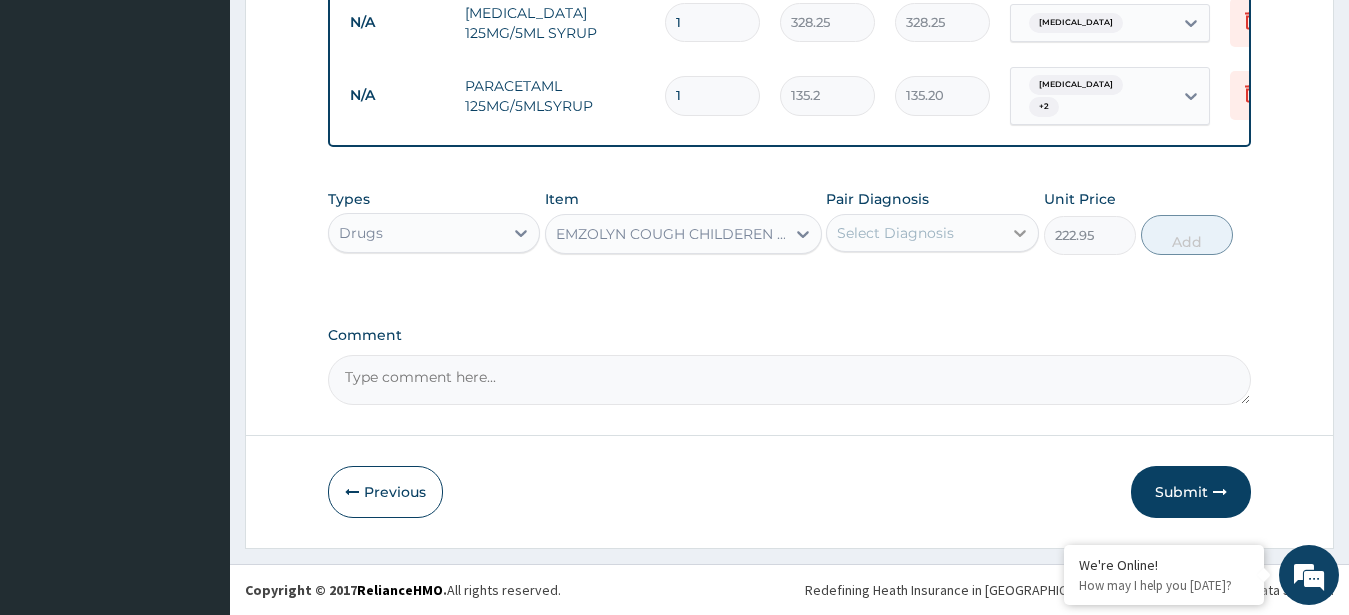 click 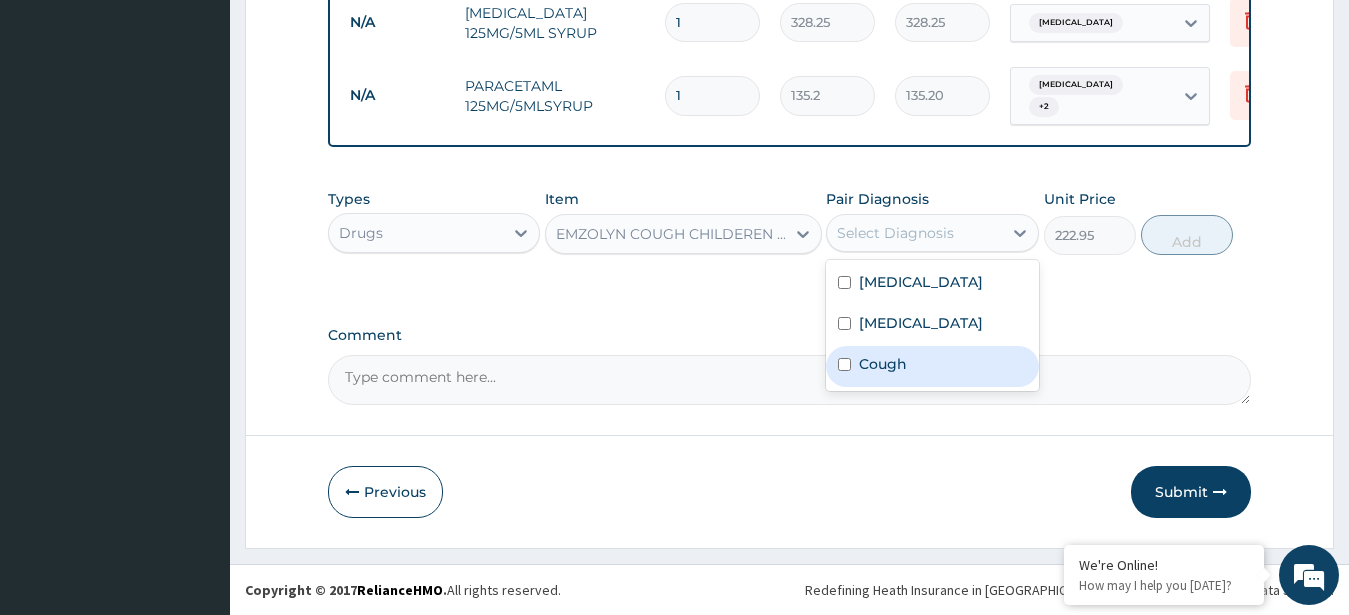 click at bounding box center (844, 364) 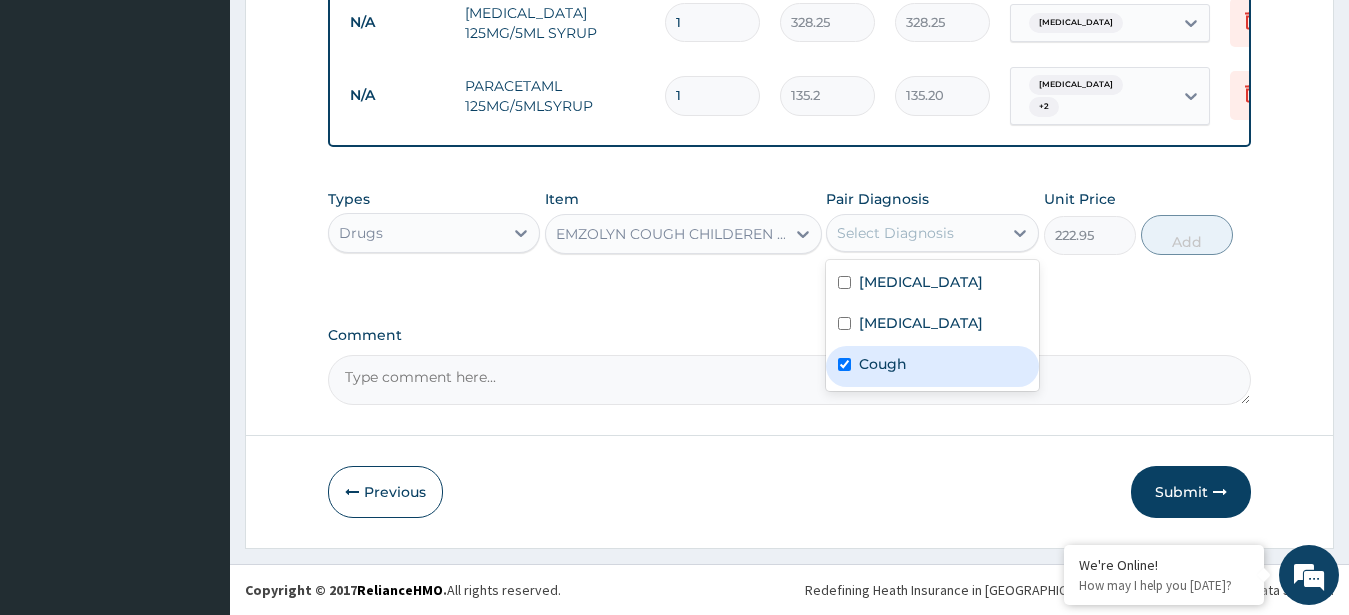checkbox on "true" 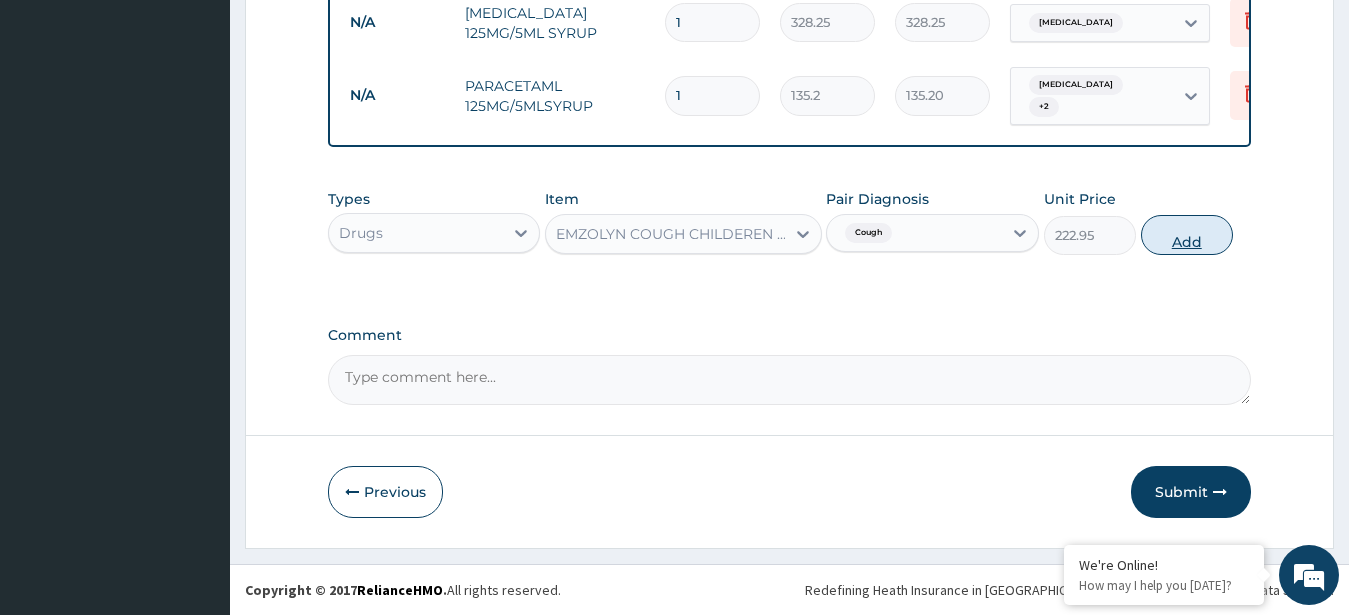 click on "Add" at bounding box center [1187, 235] 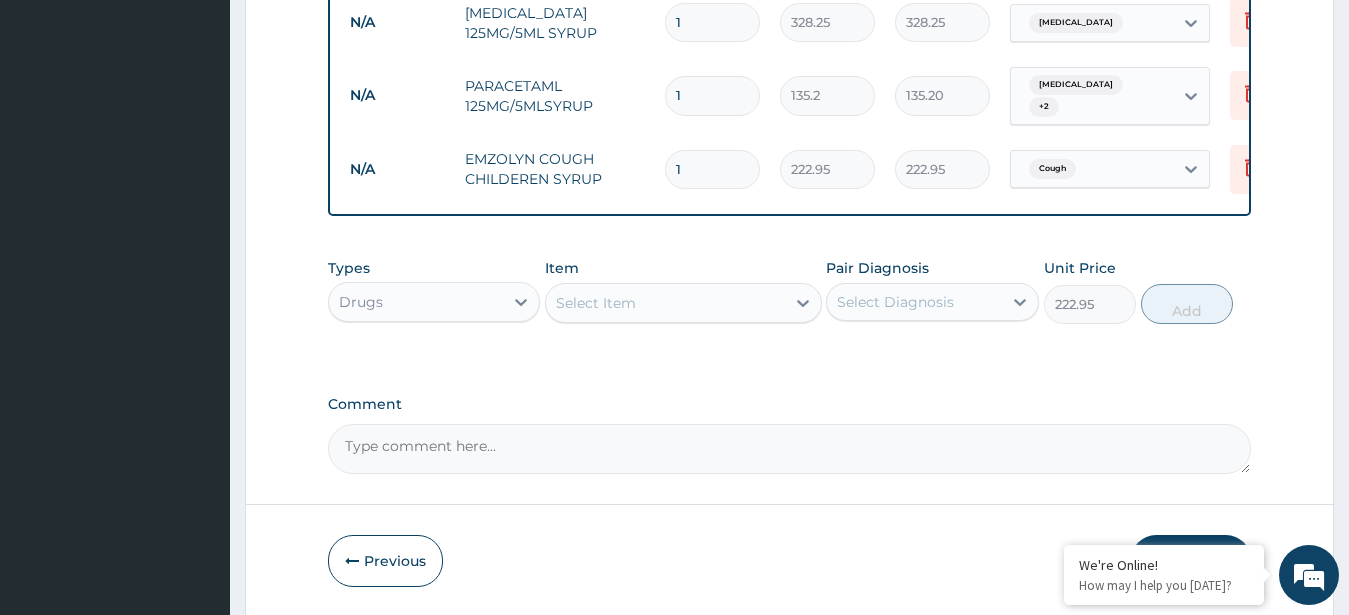 type on "0" 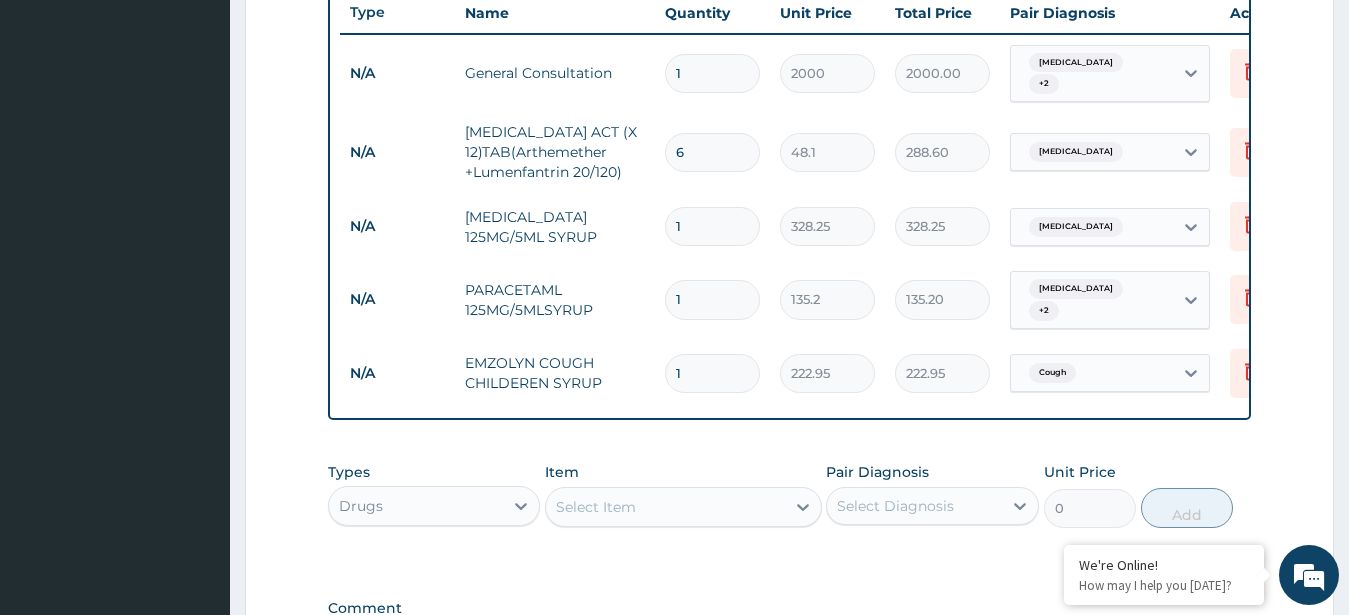 scroll, scrollTop: 1036, scrollLeft: 0, axis: vertical 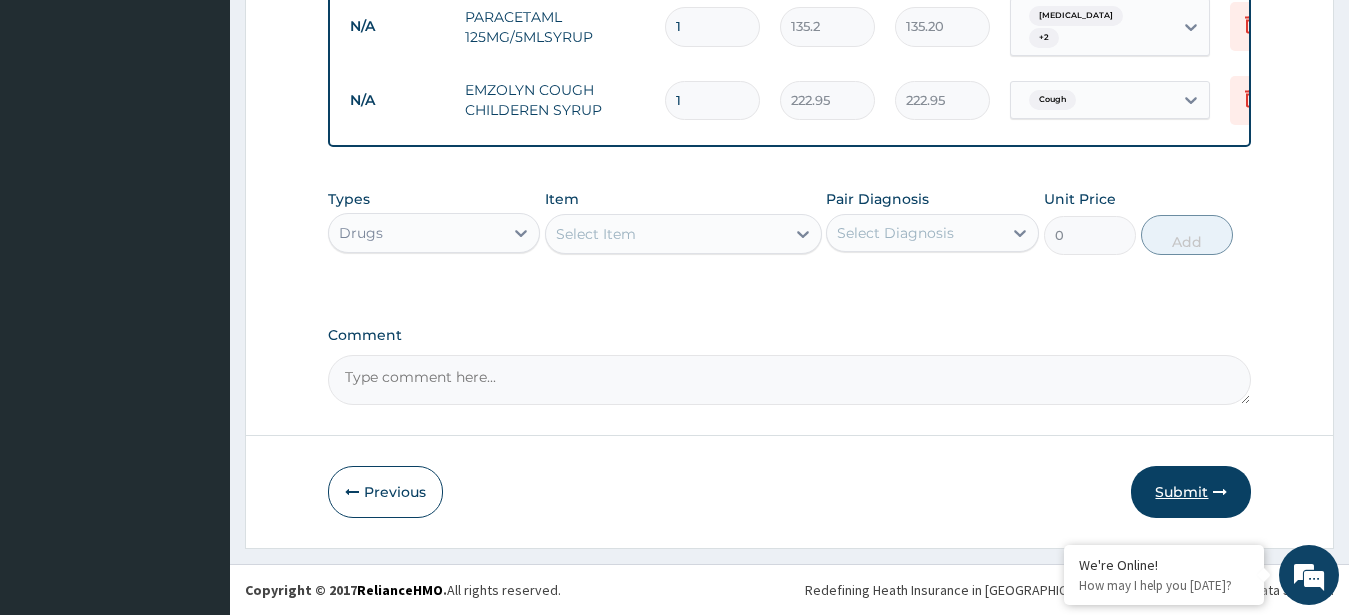 click on "Submit" at bounding box center [1191, 492] 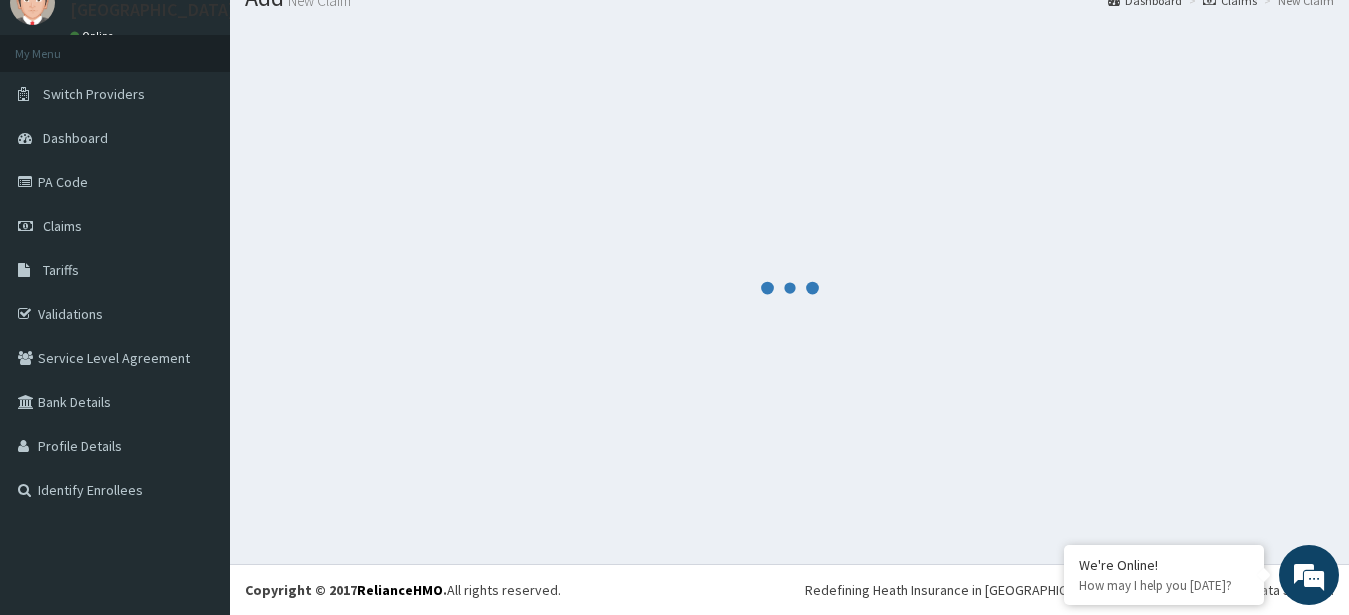 scroll, scrollTop: 80, scrollLeft: 0, axis: vertical 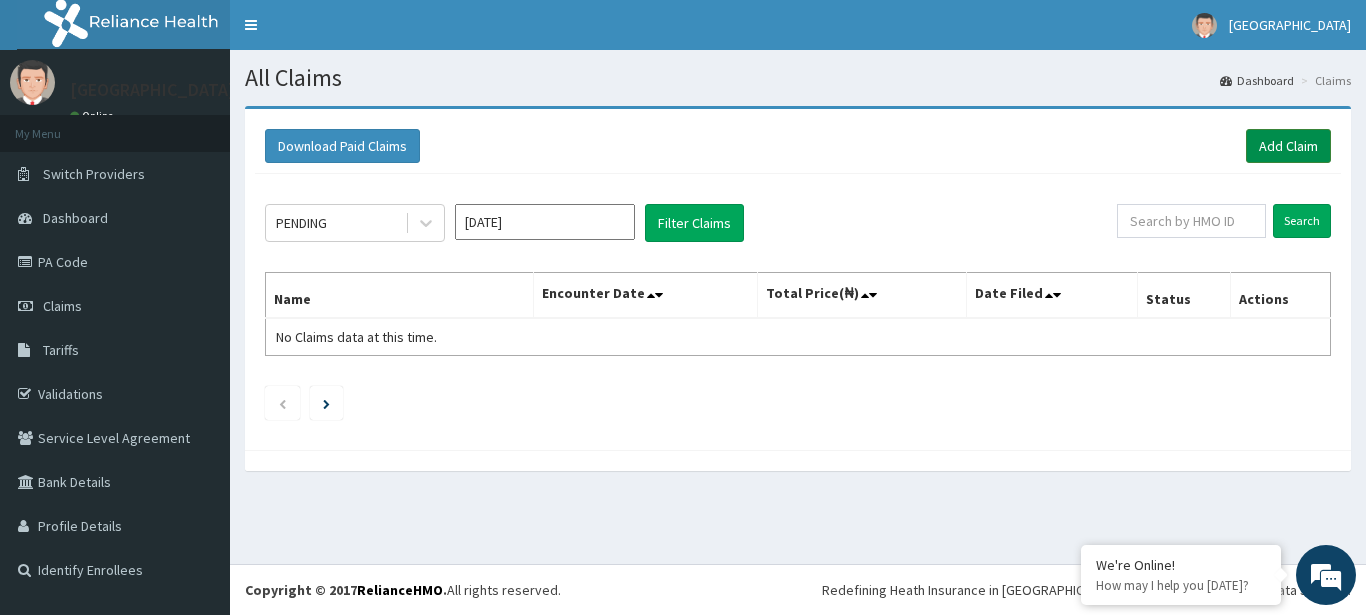 click on "Add Claim" at bounding box center (1288, 146) 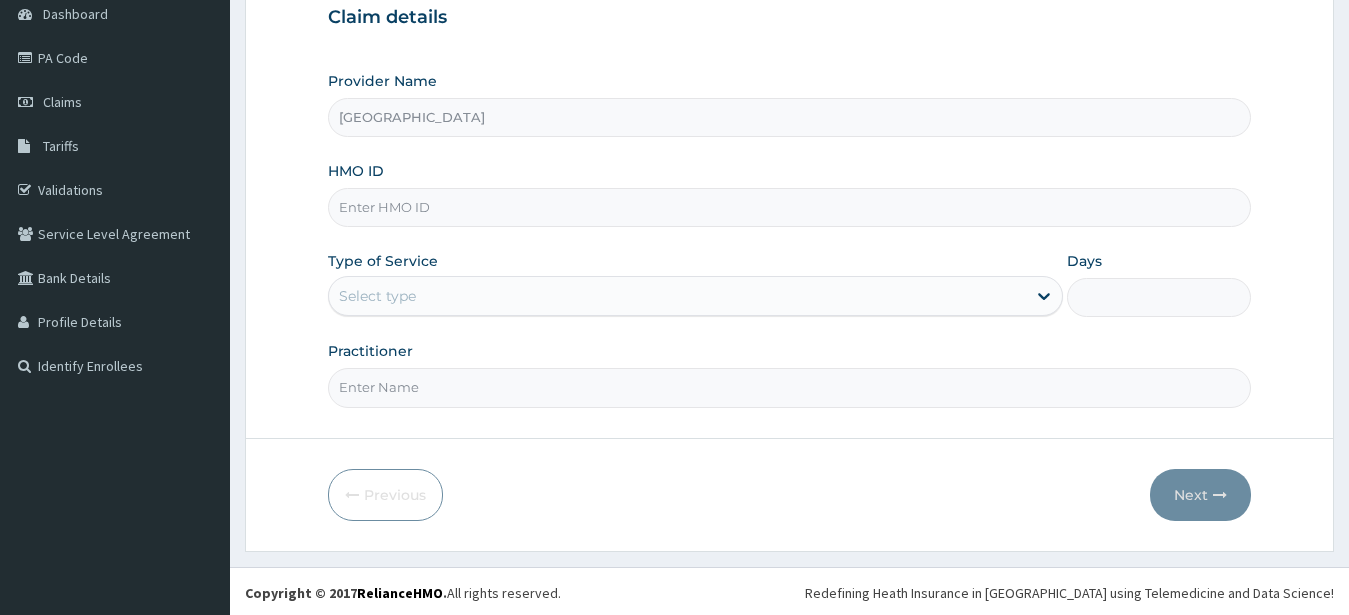 scroll, scrollTop: 204, scrollLeft: 0, axis: vertical 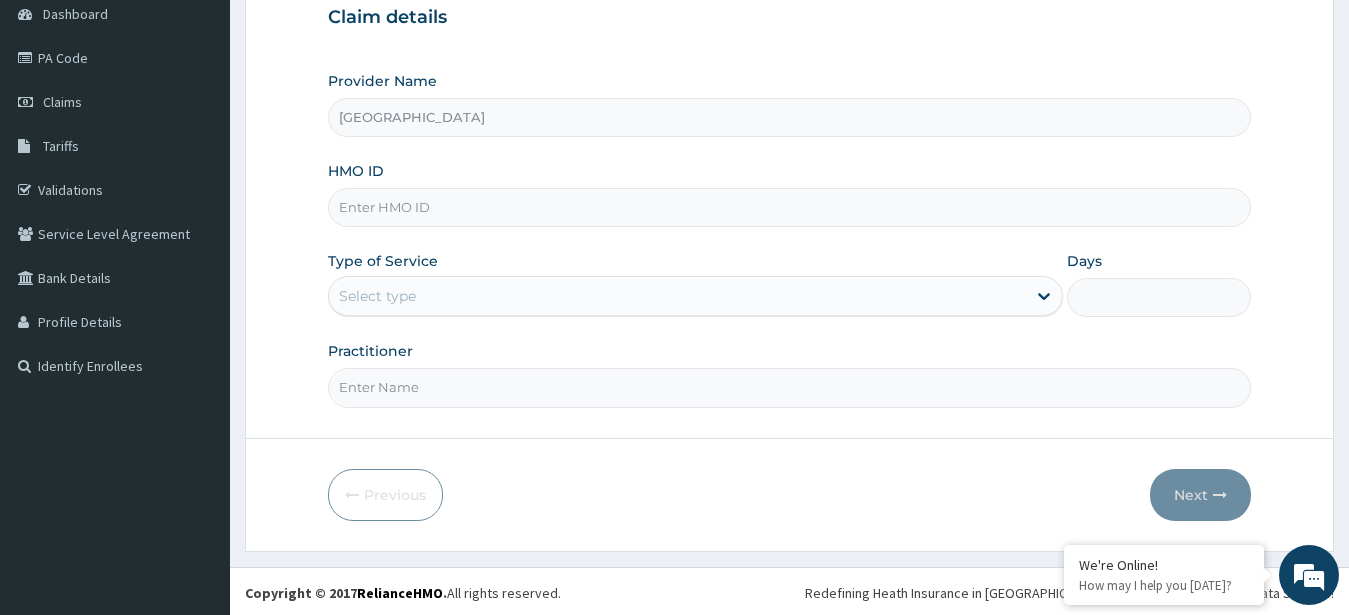 click on "HMO ID" at bounding box center (790, 207) 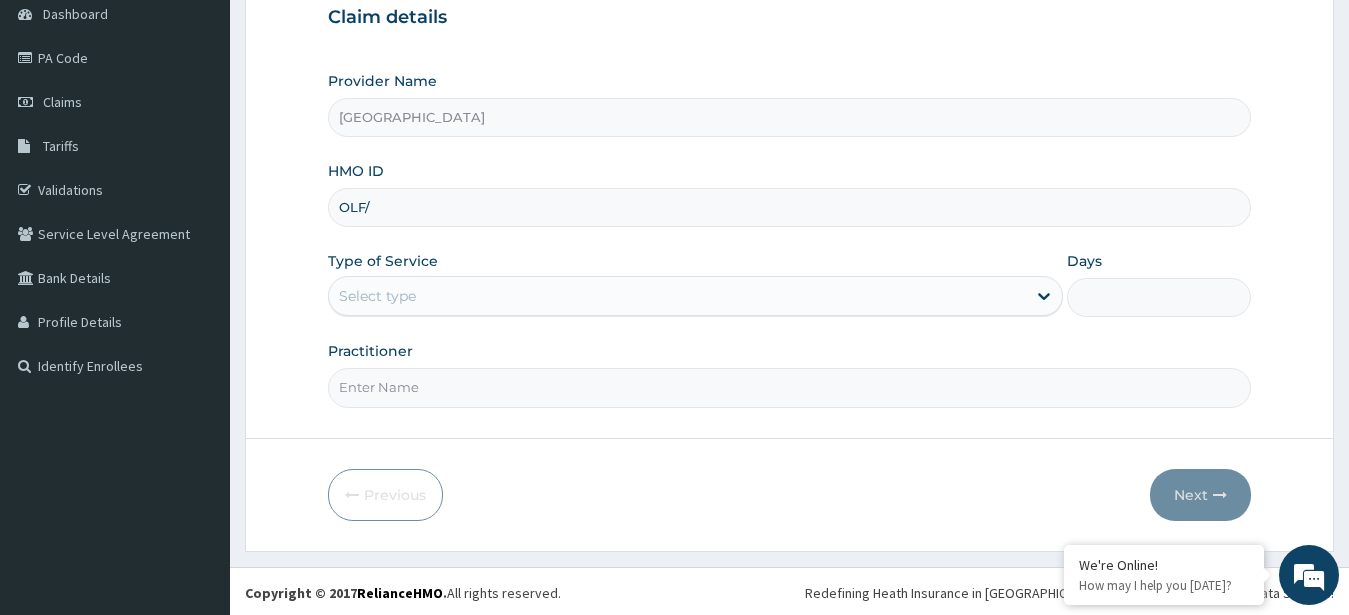 scroll, scrollTop: 0, scrollLeft: 0, axis: both 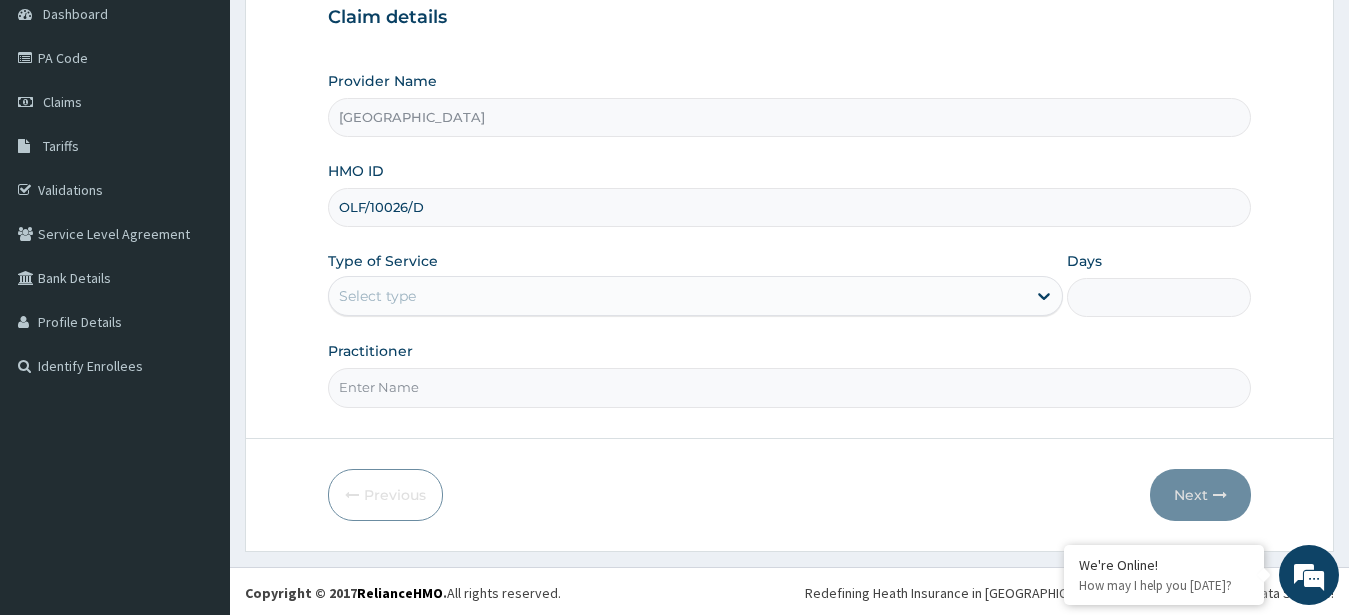 type on "OLF/10026/D" 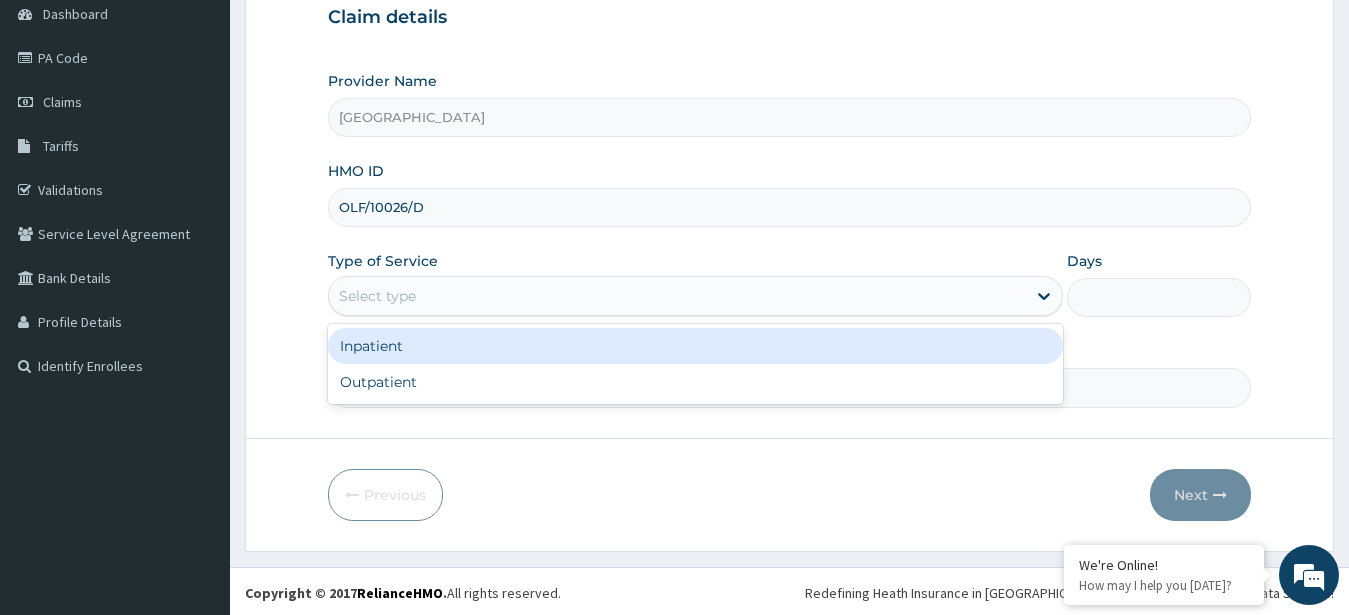 click on "Select type" at bounding box center (678, 296) 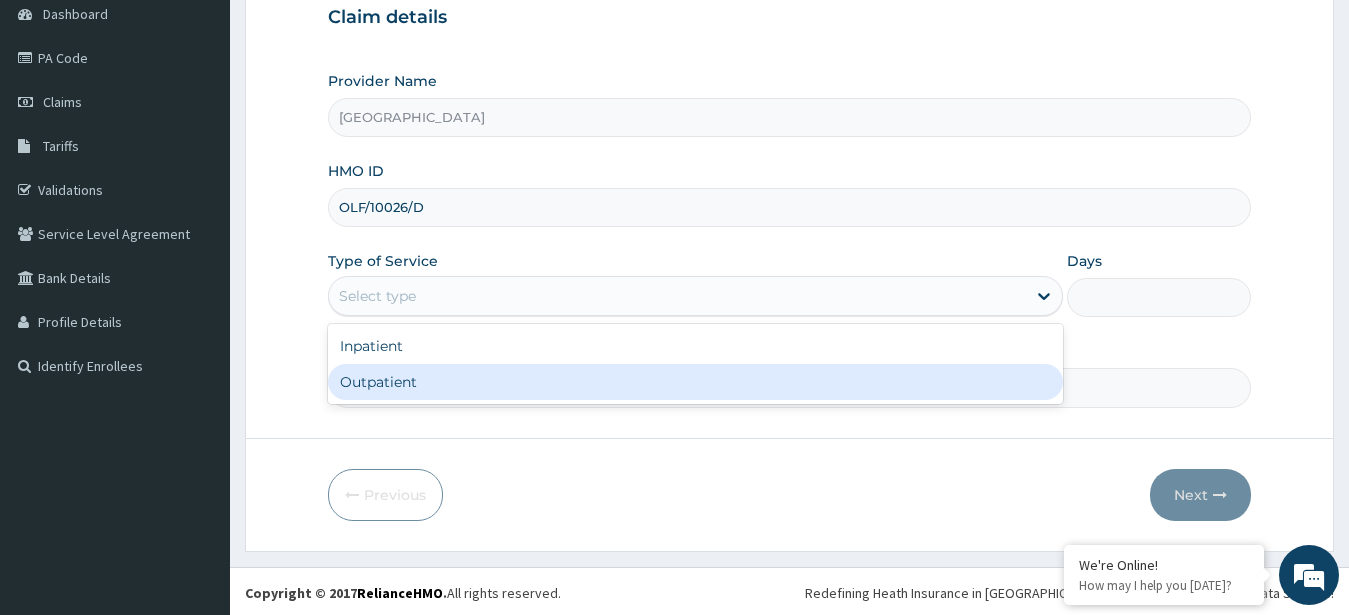 click on "Outpatient" at bounding box center (696, 382) 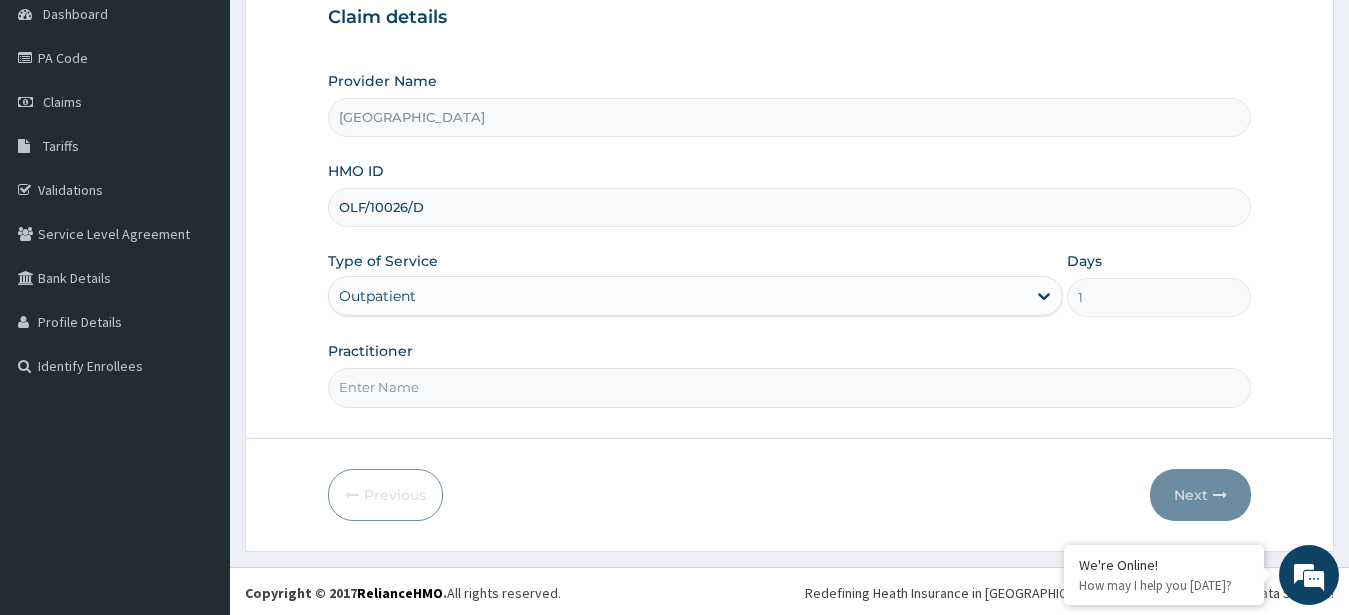 click on "Practitioner" at bounding box center [790, 387] 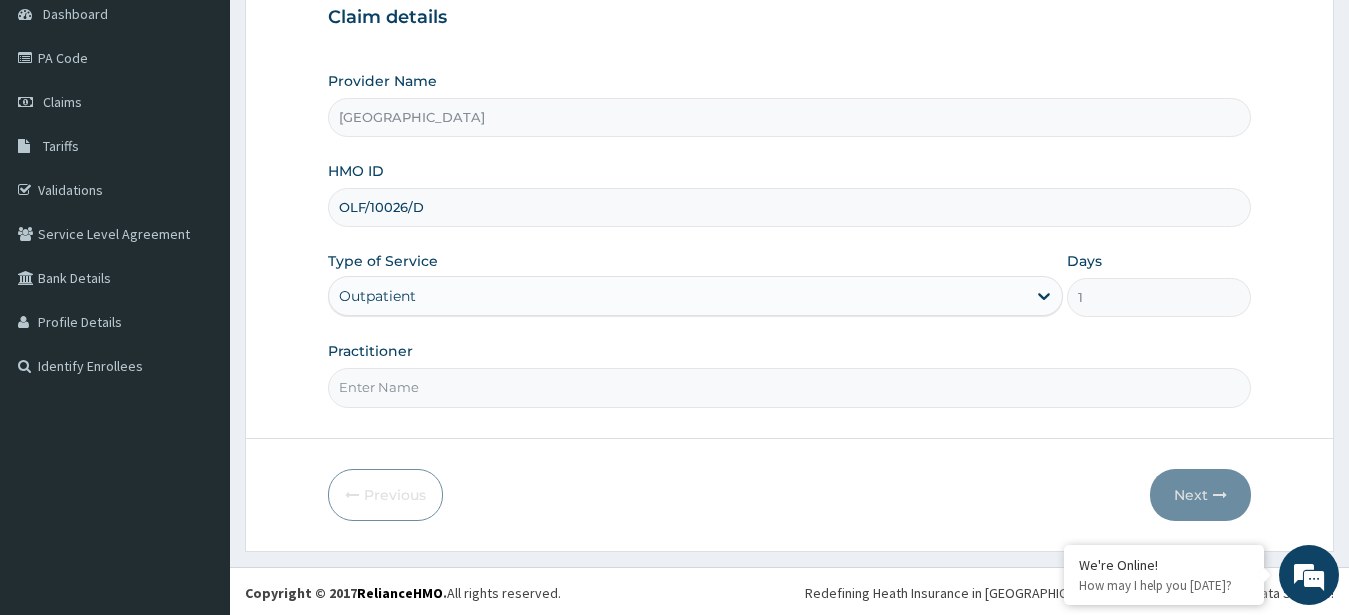 paste on "[PERSON_NAME]" 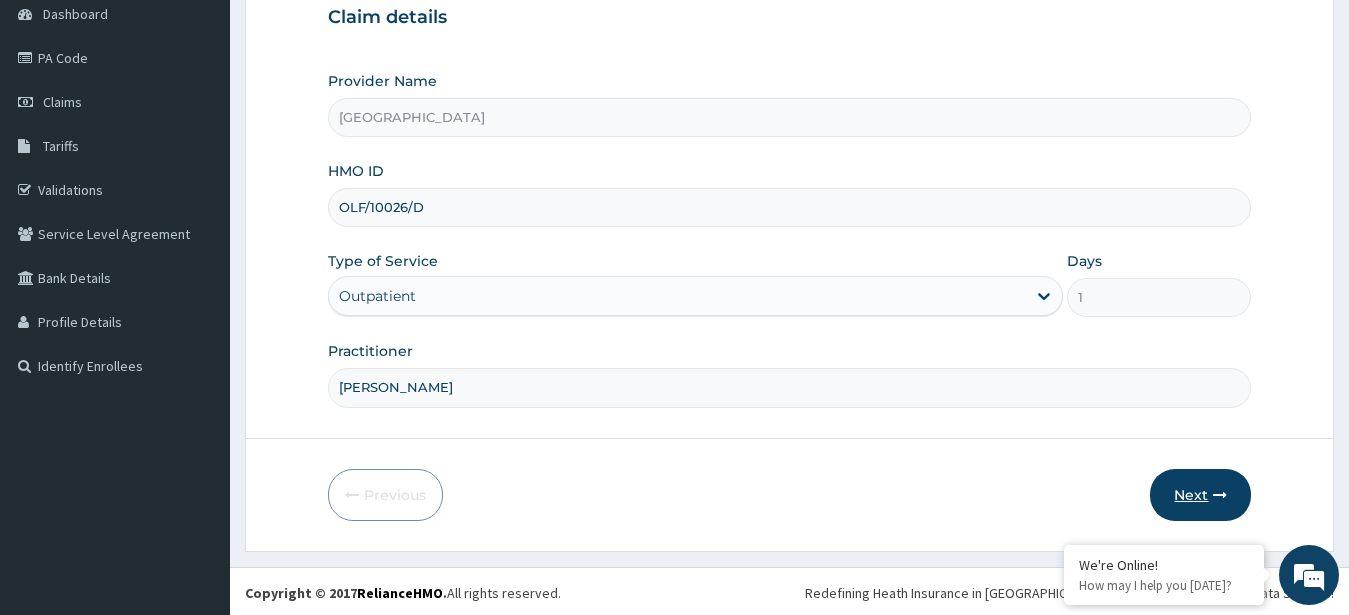 type on "[PERSON_NAME]" 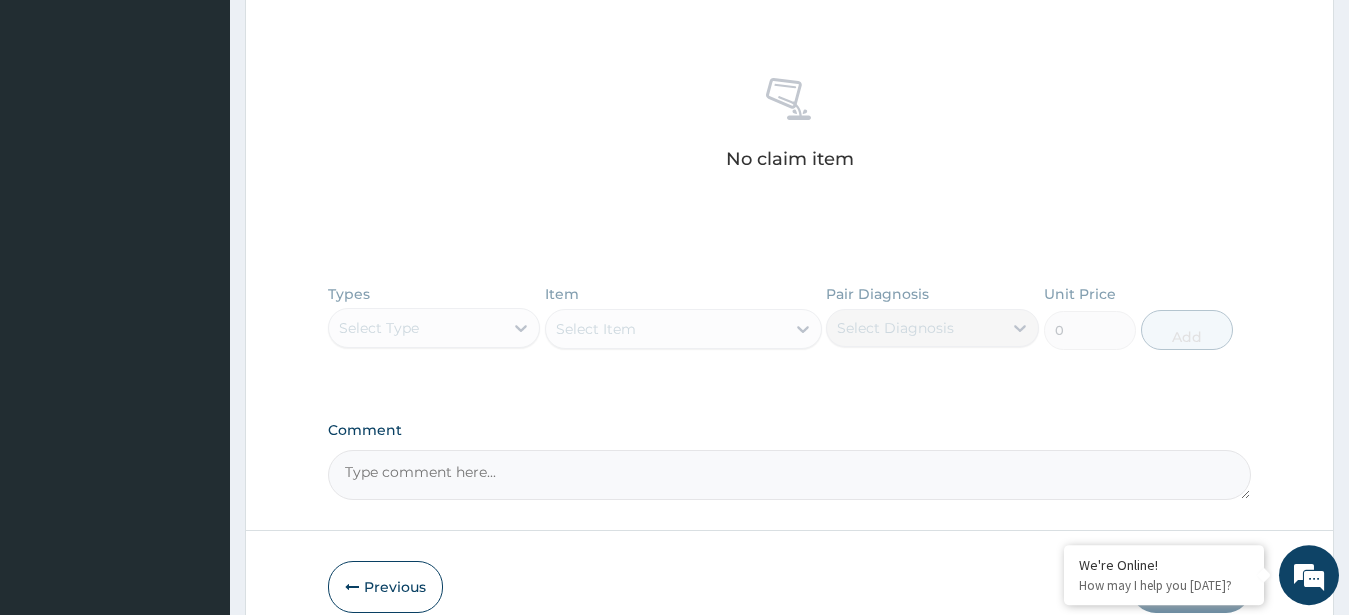 scroll, scrollTop: 785, scrollLeft: 0, axis: vertical 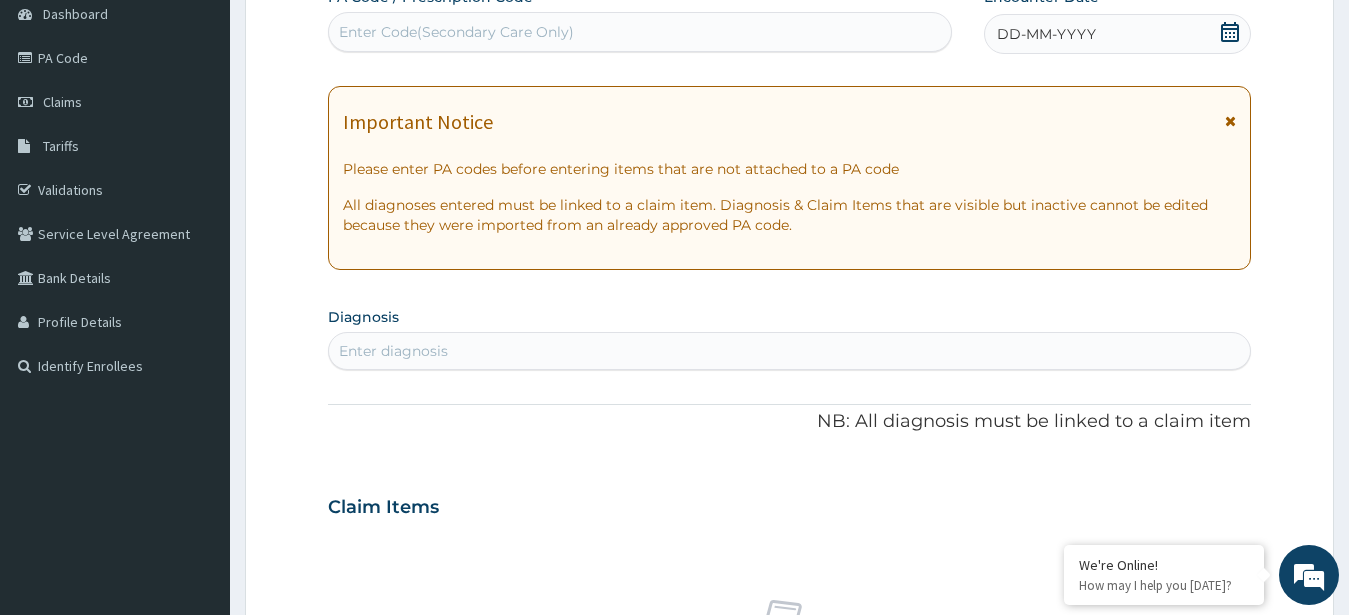 click 